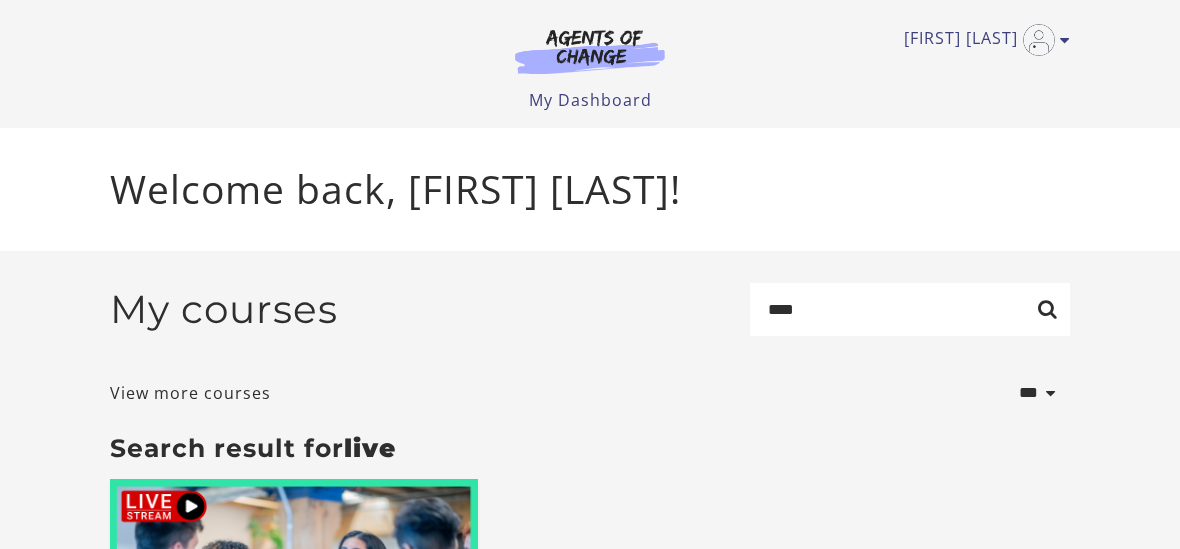 scroll, scrollTop: 5, scrollLeft: 0, axis: vertical 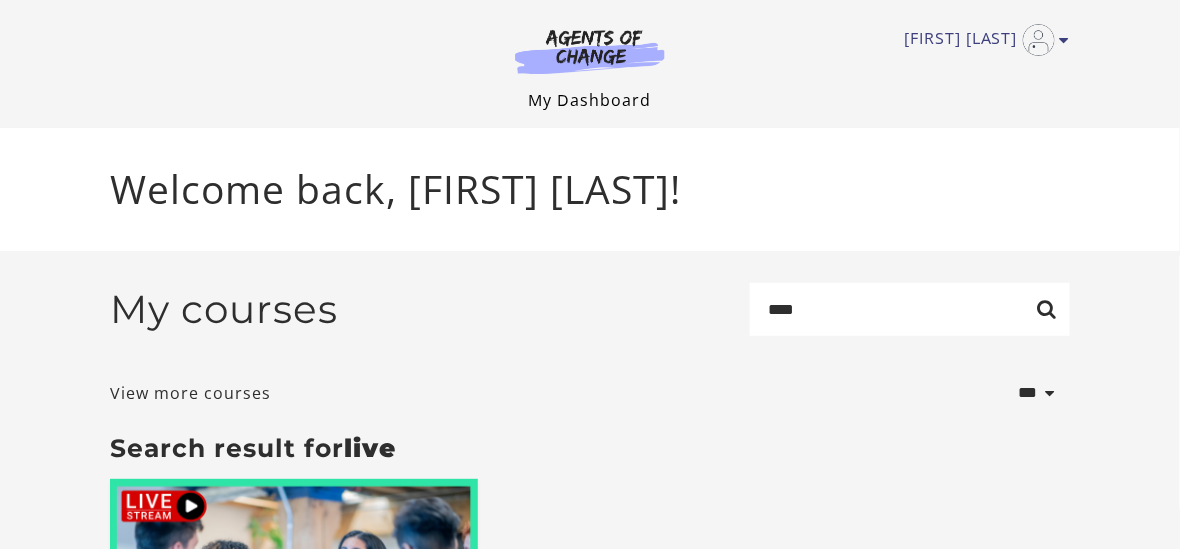 click on "My Dashboard" at bounding box center (590, 100) 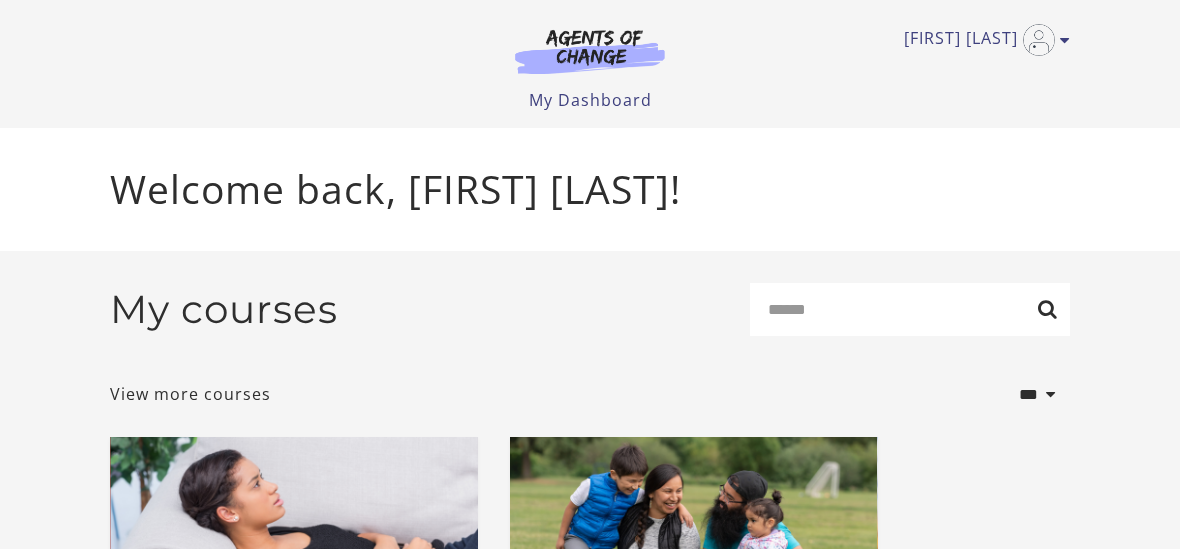 scroll, scrollTop: 0, scrollLeft: 0, axis: both 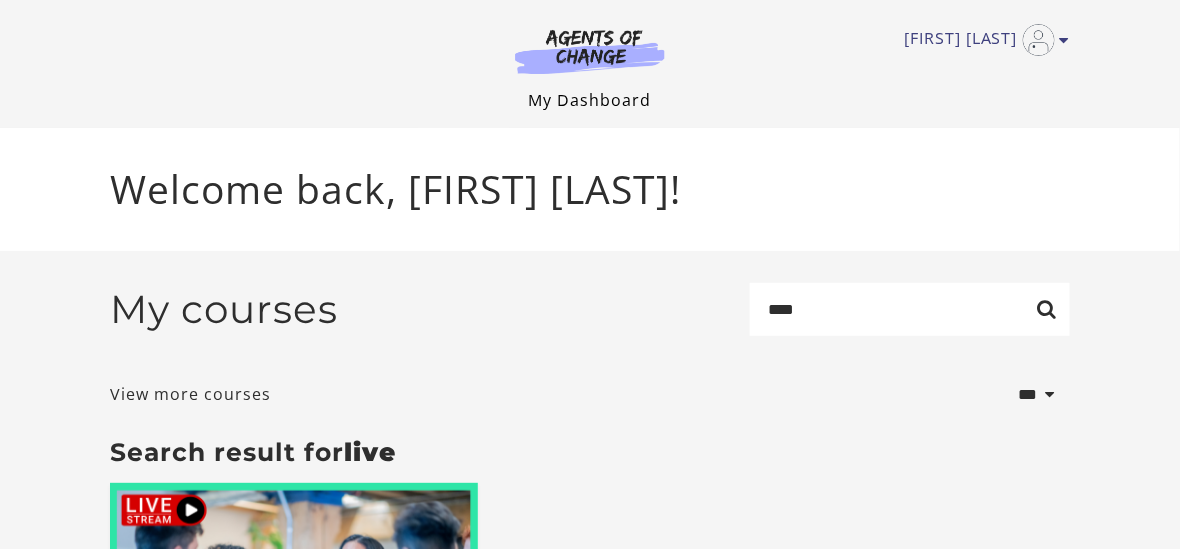 click on "My Dashboard" at bounding box center (590, 100) 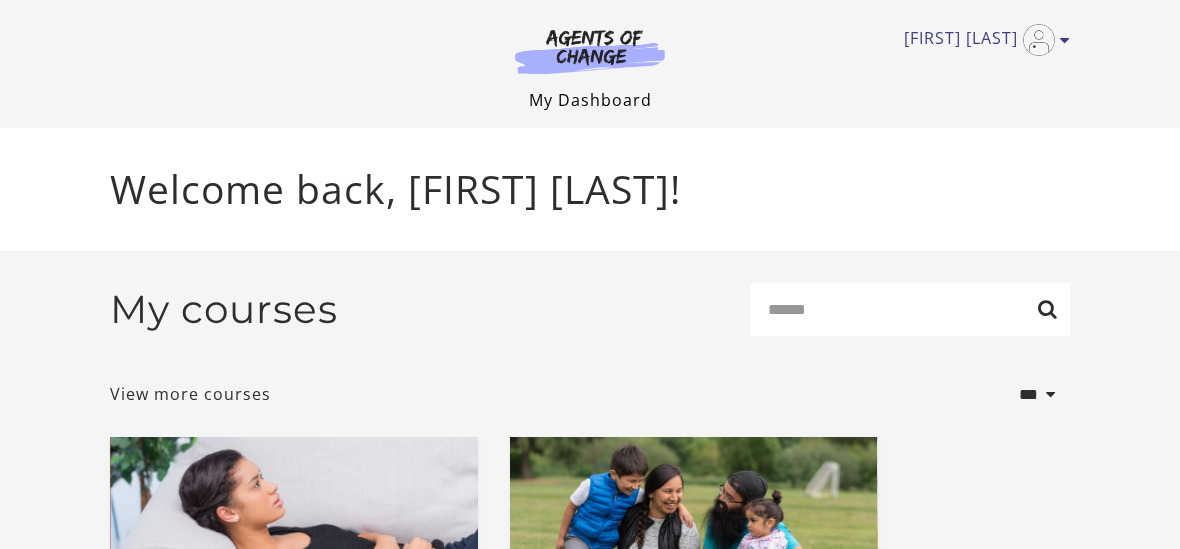 scroll, scrollTop: 0, scrollLeft: 0, axis: both 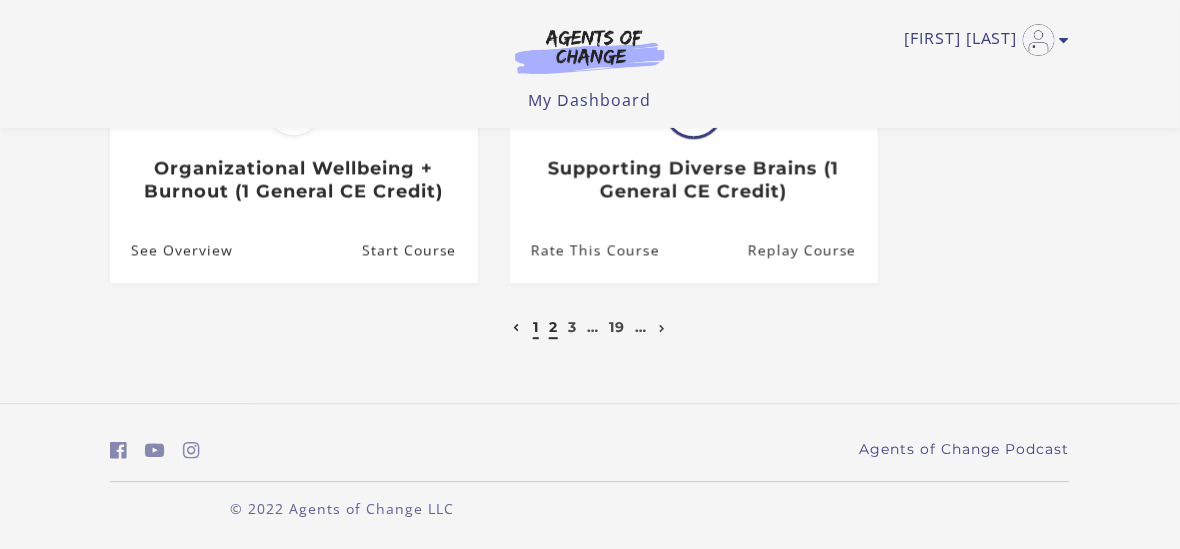 click on "2" at bounding box center [553, 327] 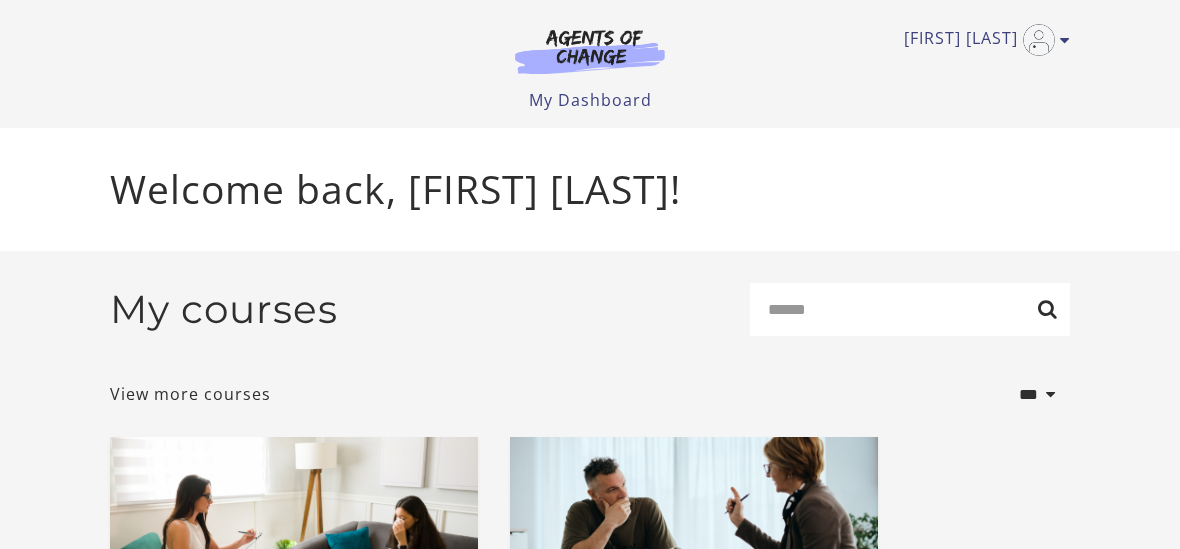 scroll, scrollTop: 0, scrollLeft: 0, axis: both 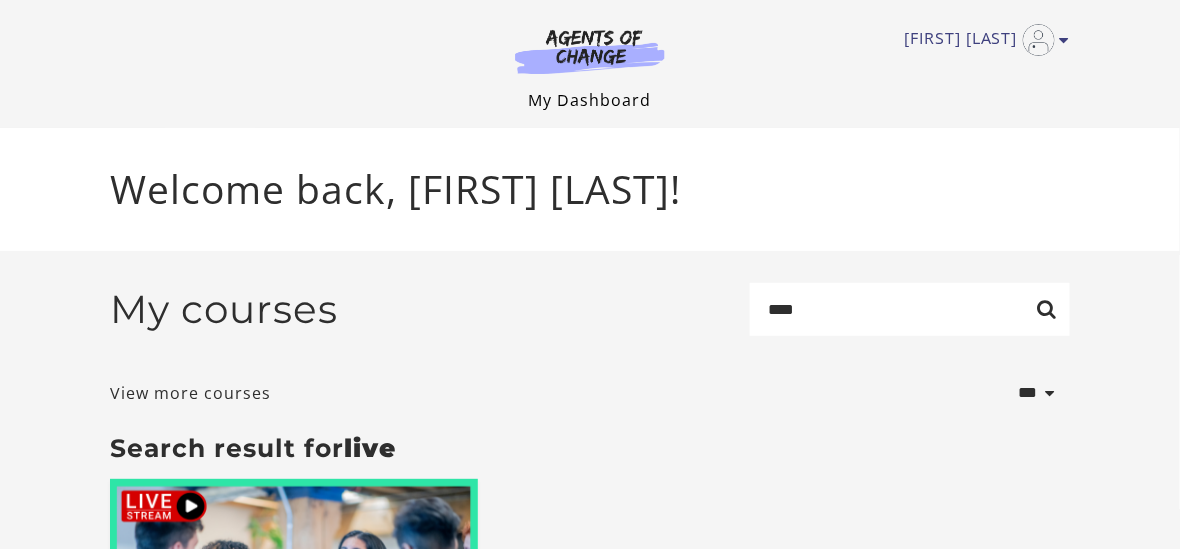 click on "My Dashboard" at bounding box center [590, 100] 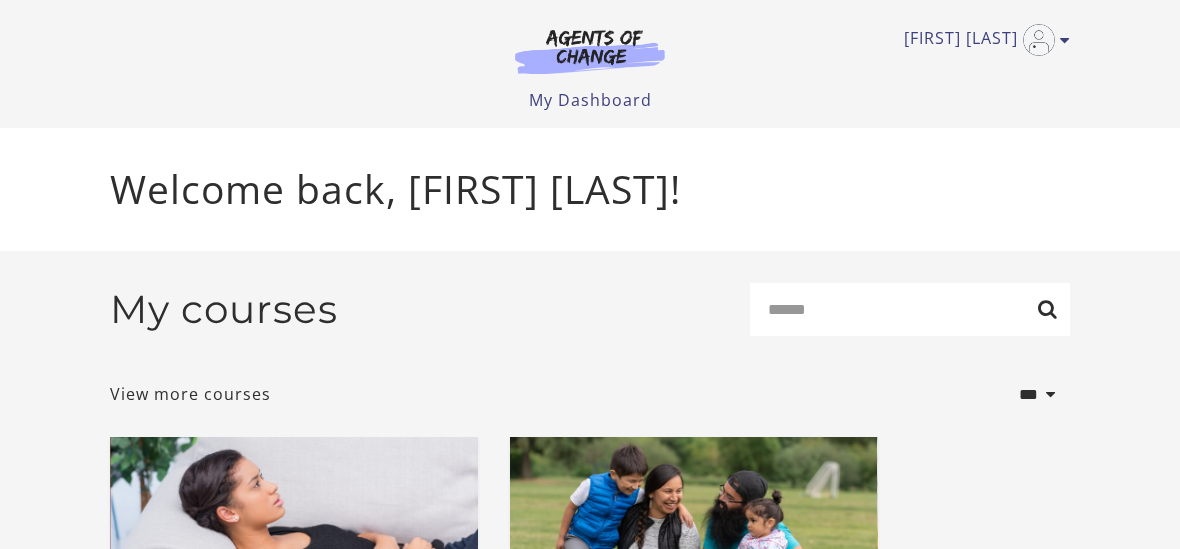 scroll, scrollTop: 0, scrollLeft: 0, axis: both 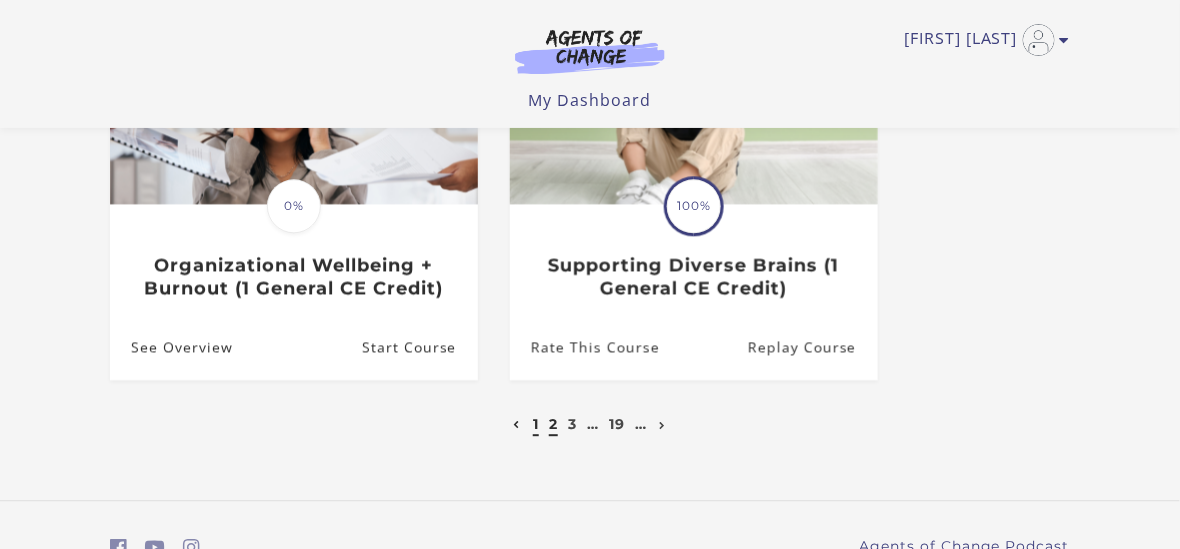 click on "2" at bounding box center (553, 424) 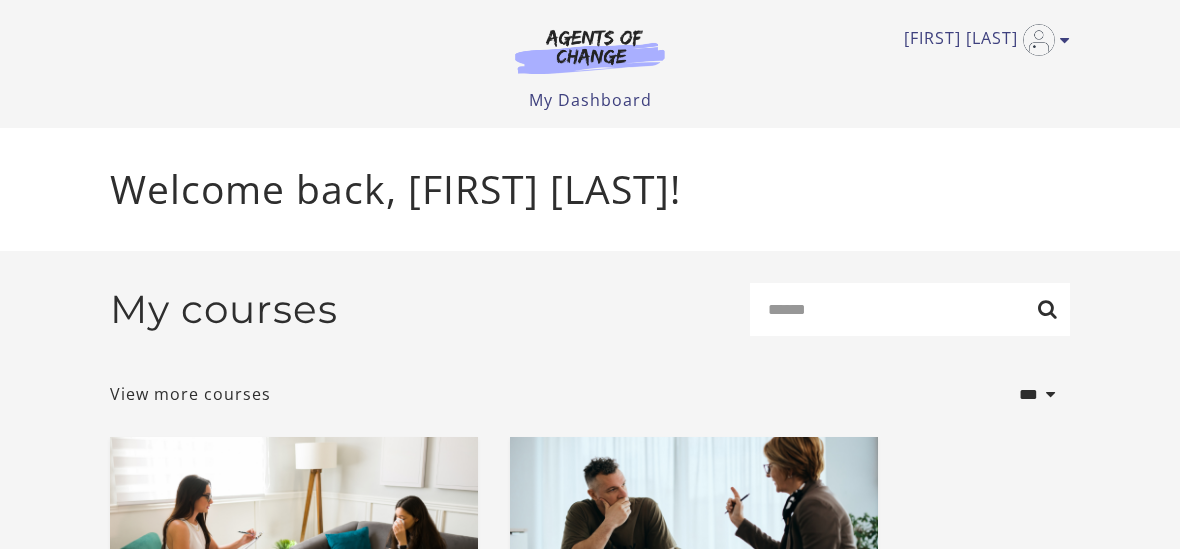 scroll, scrollTop: 0, scrollLeft: 0, axis: both 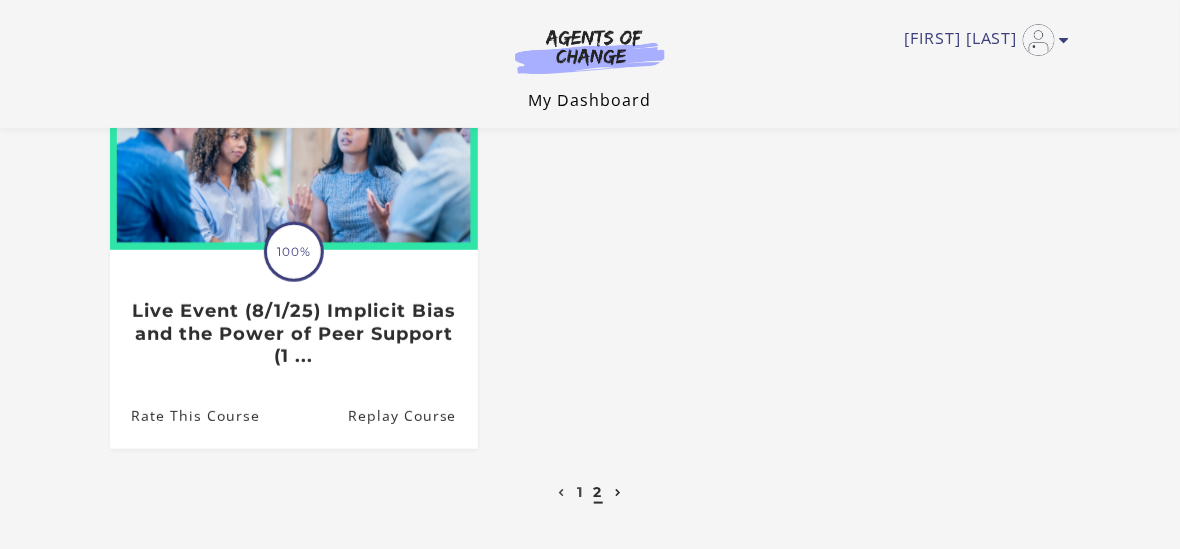 click on "My Dashboard" at bounding box center (590, 100) 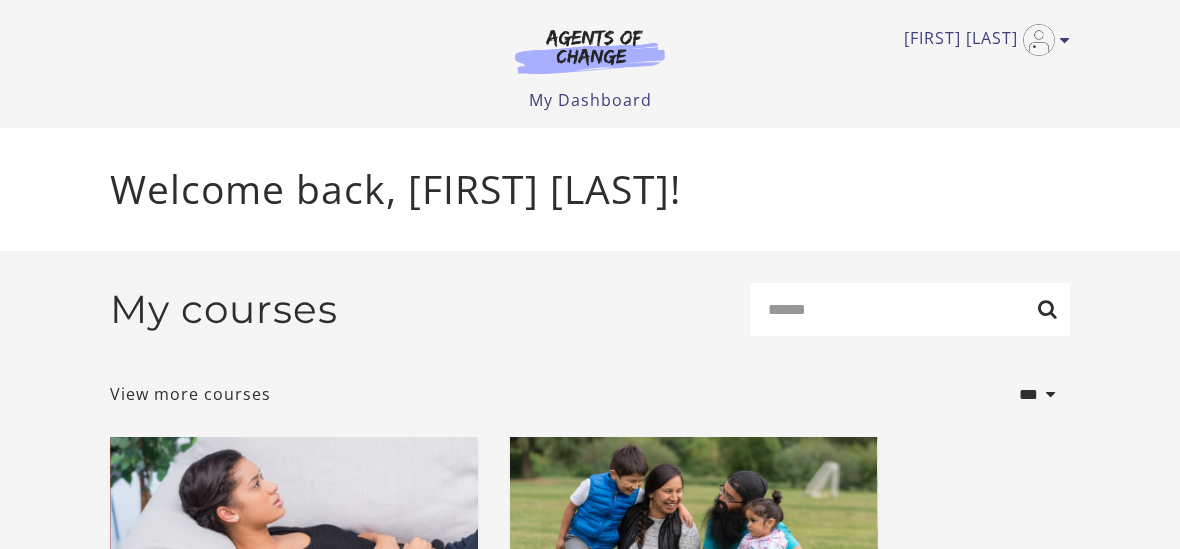 scroll, scrollTop: 0, scrollLeft: 0, axis: both 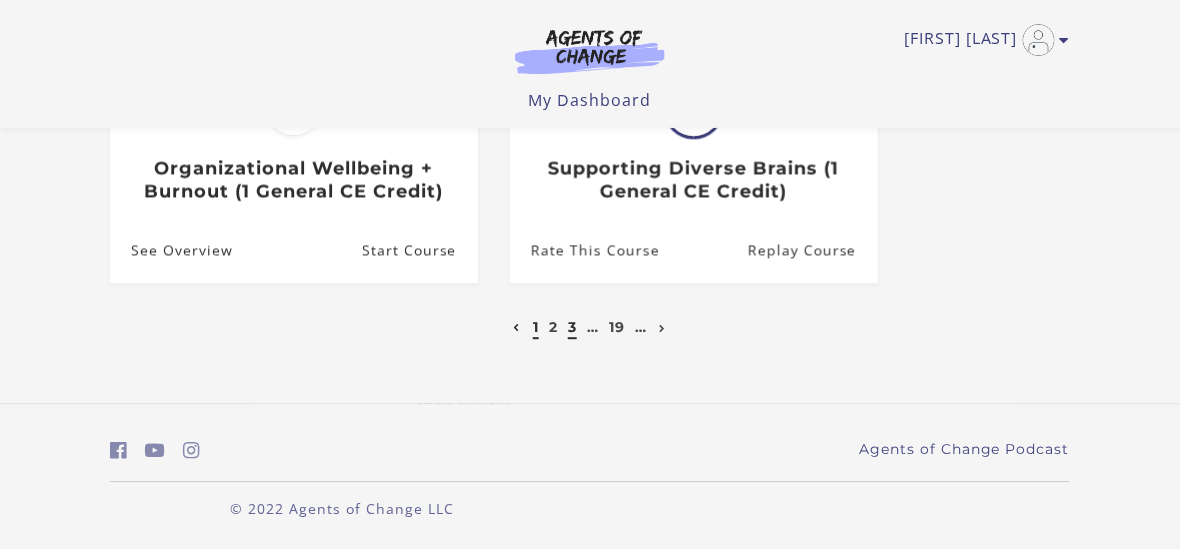 click on "3" at bounding box center [572, 327] 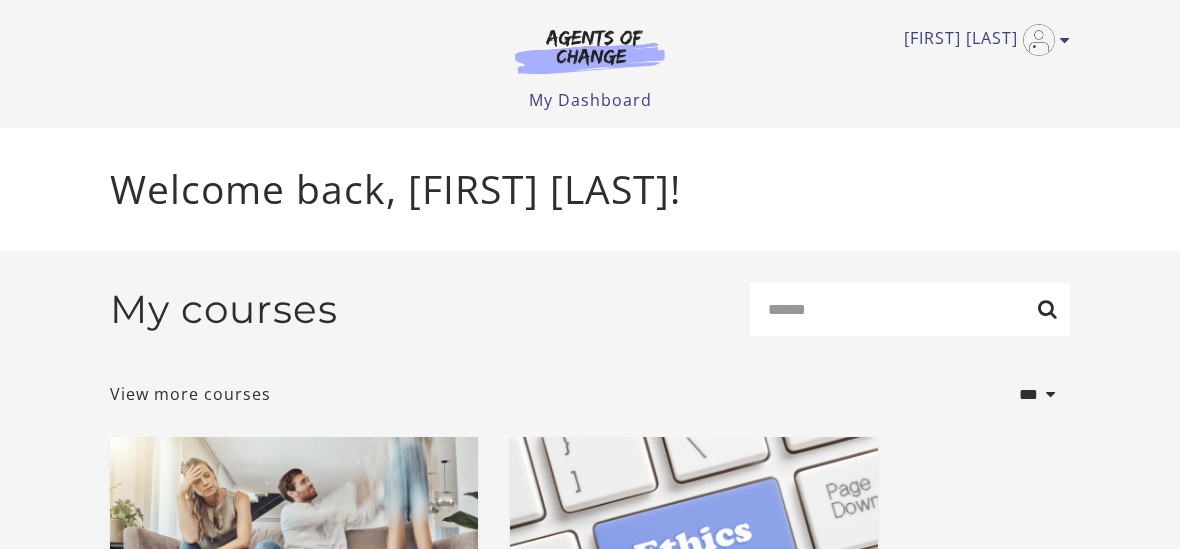 scroll, scrollTop: 0, scrollLeft: 0, axis: both 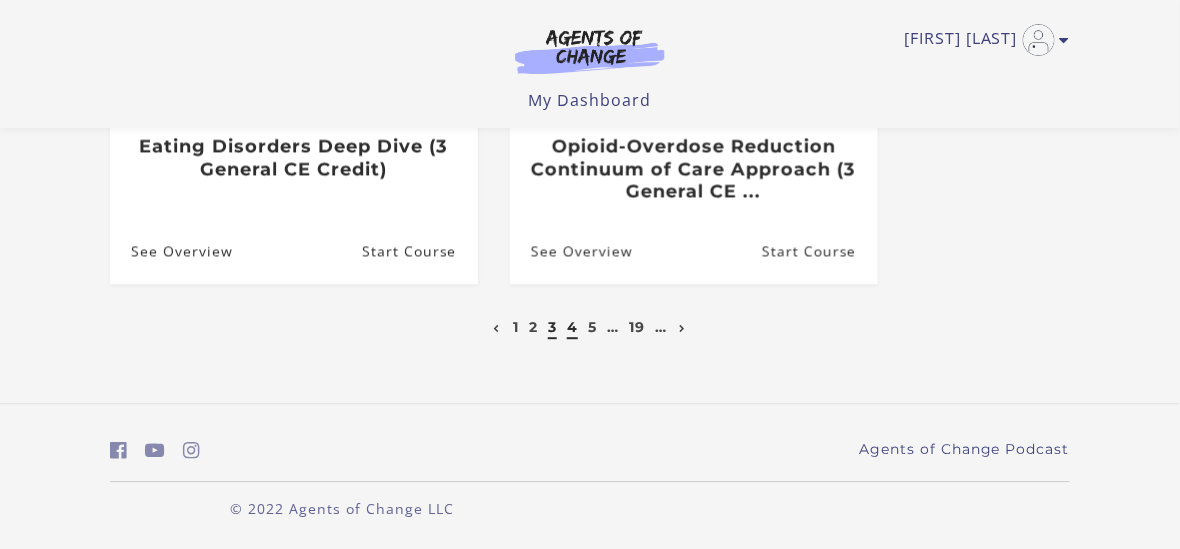 click on "4" at bounding box center (572, 327) 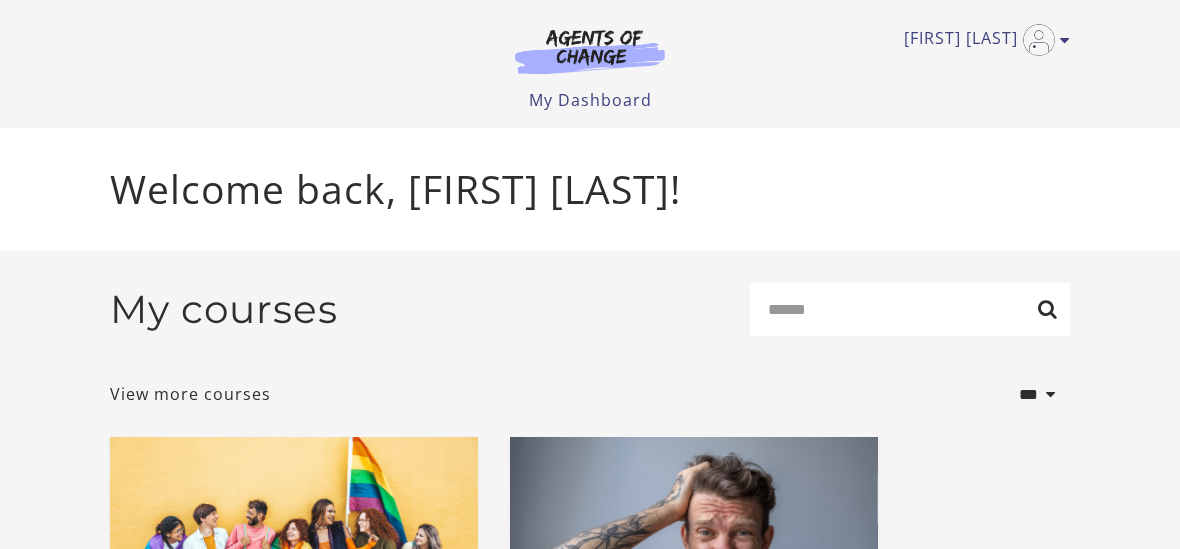 scroll, scrollTop: 0, scrollLeft: 0, axis: both 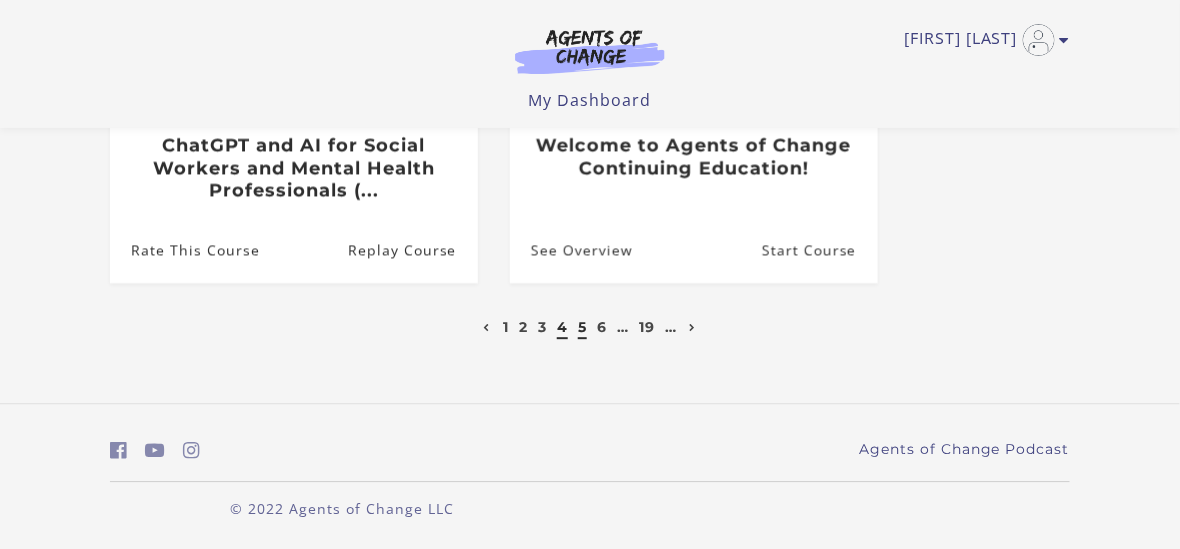 click on "5" at bounding box center (582, 327) 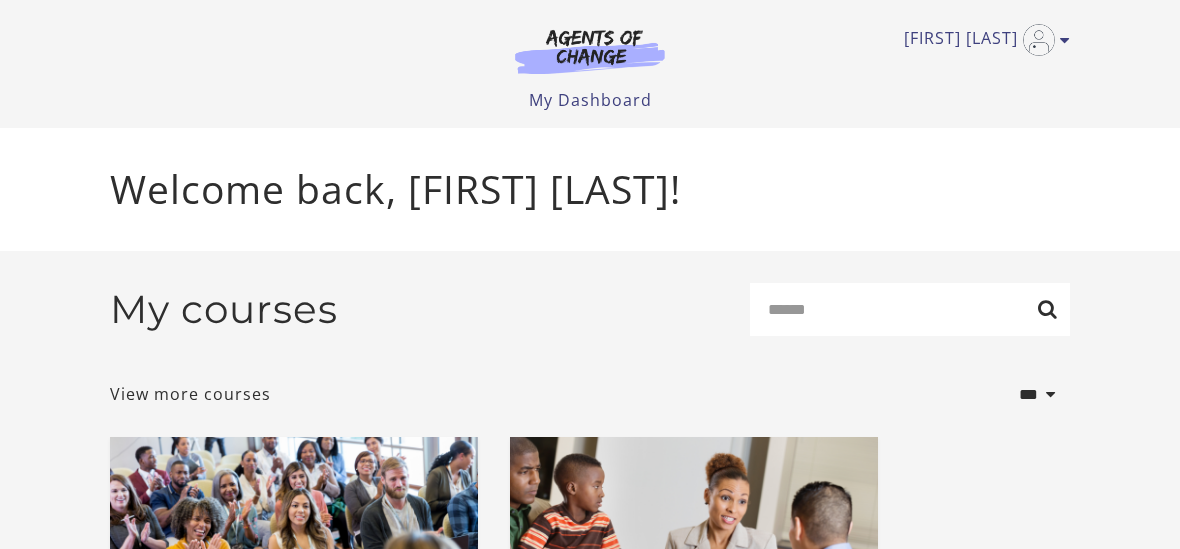 scroll, scrollTop: 0, scrollLeft: 0, axis: both 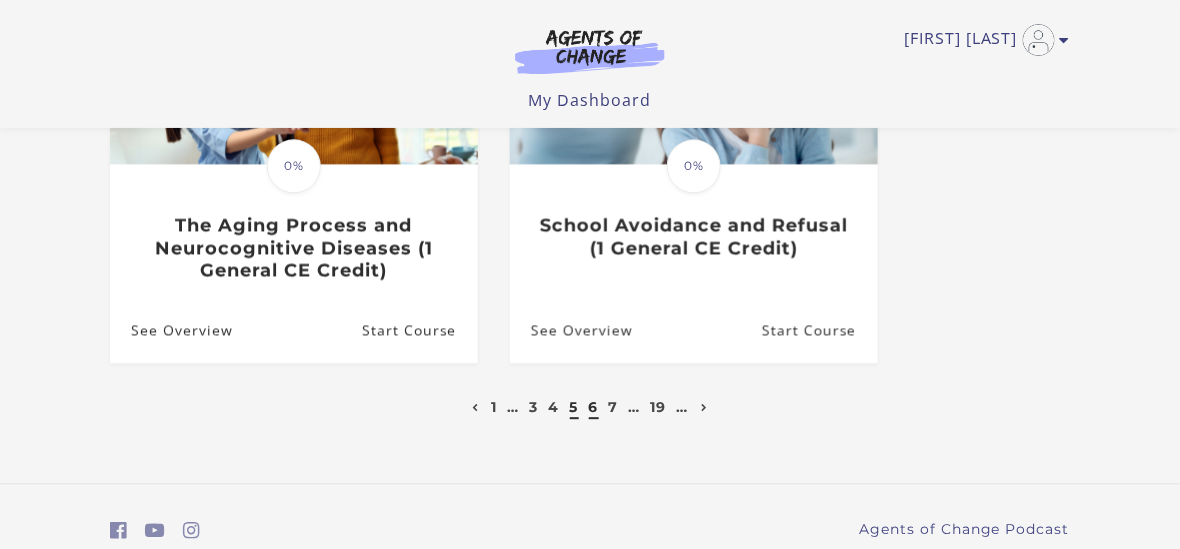 click on "6" at bounding box center [594, 407] 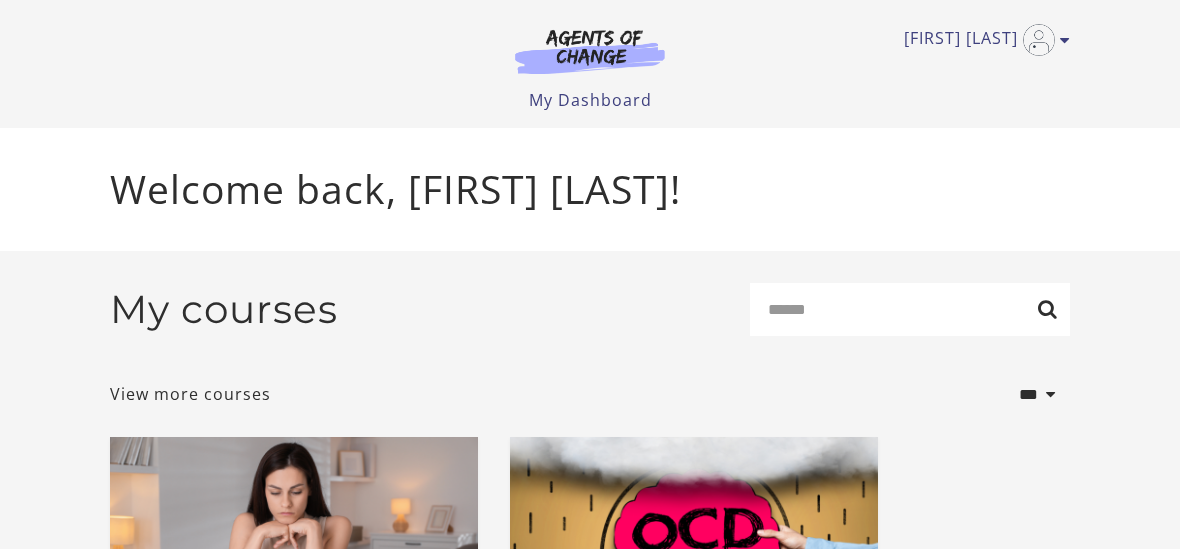 scroll, scrollTop: 0, scrollLeft: 0, axis: both 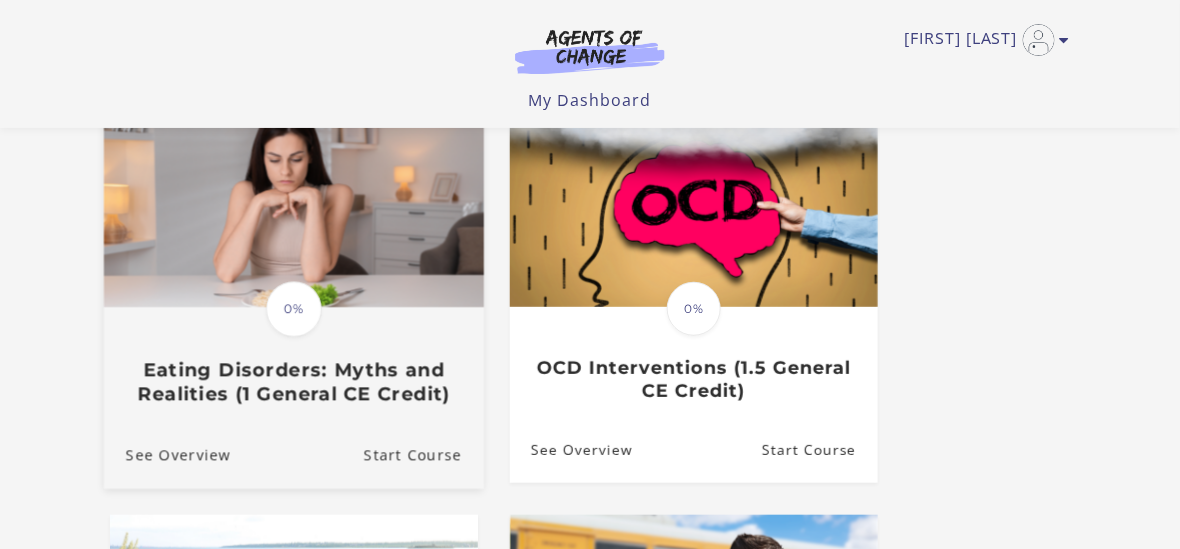 click on "Eating Disorders: Myths and Realities (1 General CE Credit)" at bounding box center [294, 382] 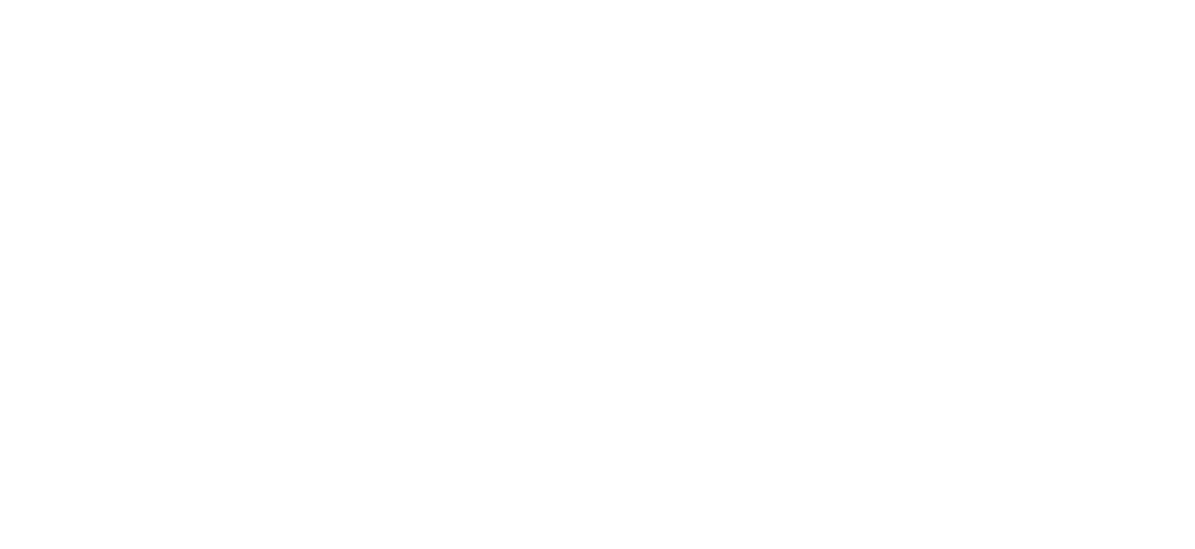 scroll, scrollTop: 0, scrollLeft: 0, axis: both 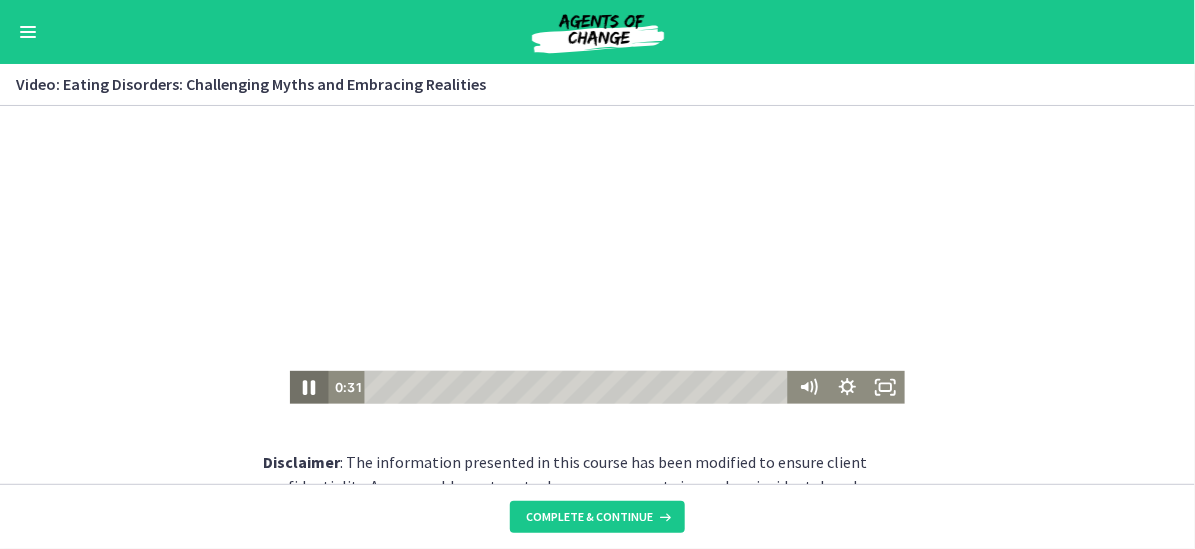 click 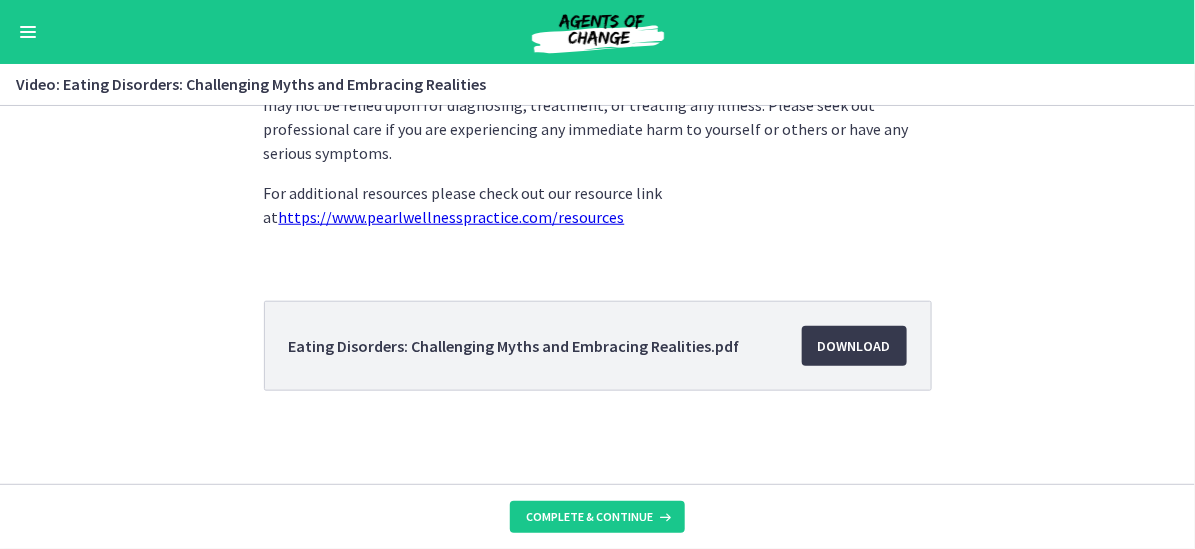 scroll, scrollTop: 520, scrollLeft: 0, axis: vertical 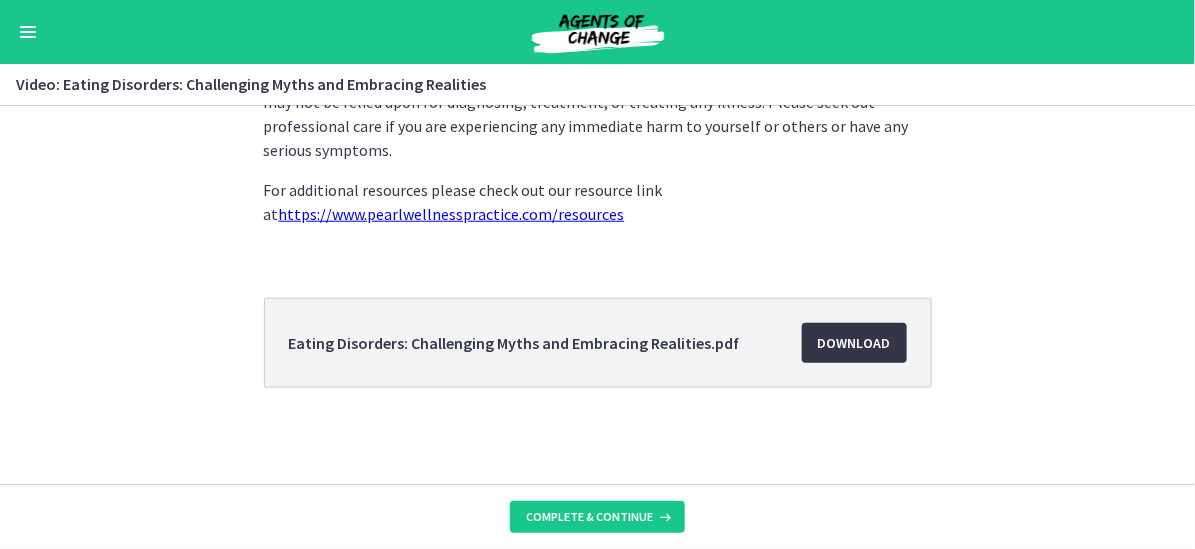 click on "Download
Opens in a new window" at bounding box center (854, 343) 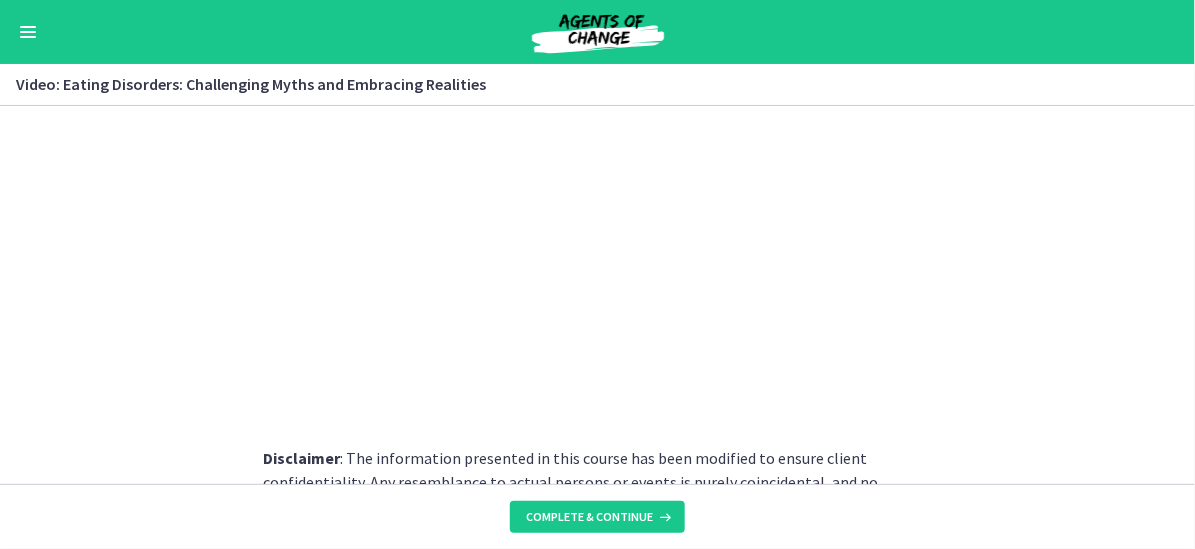 scroll, scrollTop: 0, scrollLeft: 0, axis: both 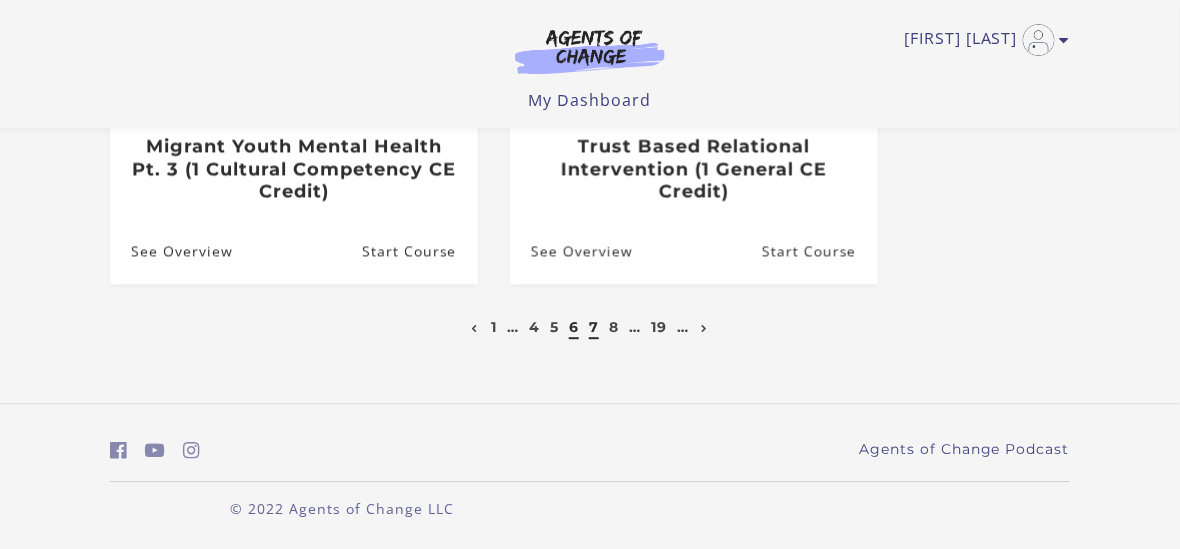 click on "7" at bounding box center [594, 327] 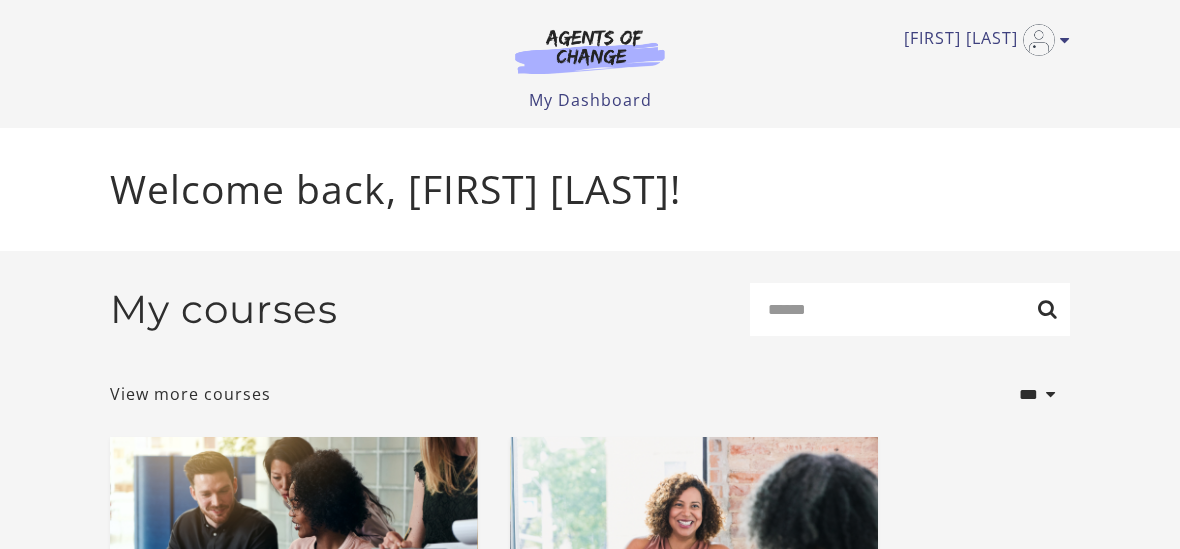 scroll, scrollTop: 0, scrollLeft: 0, axis: both 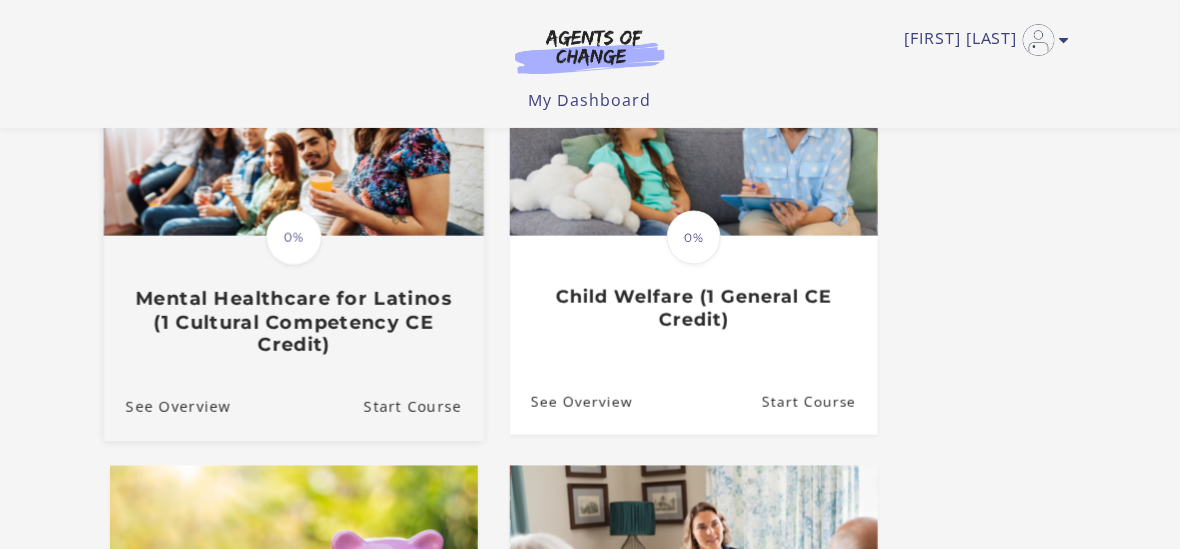 click on "Mental Healthcare for Latinos (1 Cultural Competency CE Credit)" at bounding box center (294, 322) 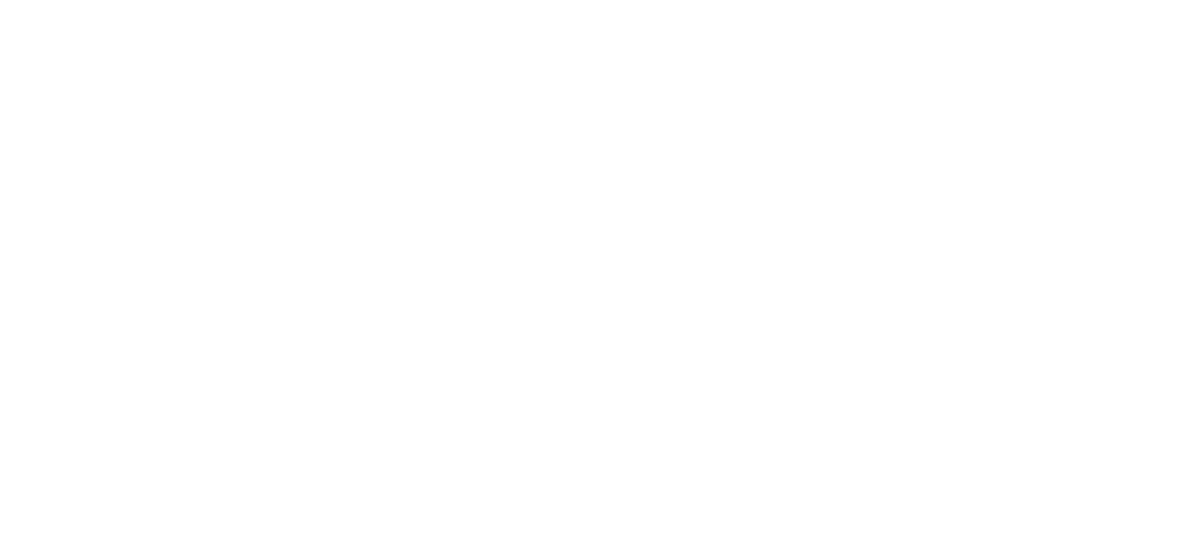 scroll, scrollTop: 0, scrollLeft: 0, axis: both 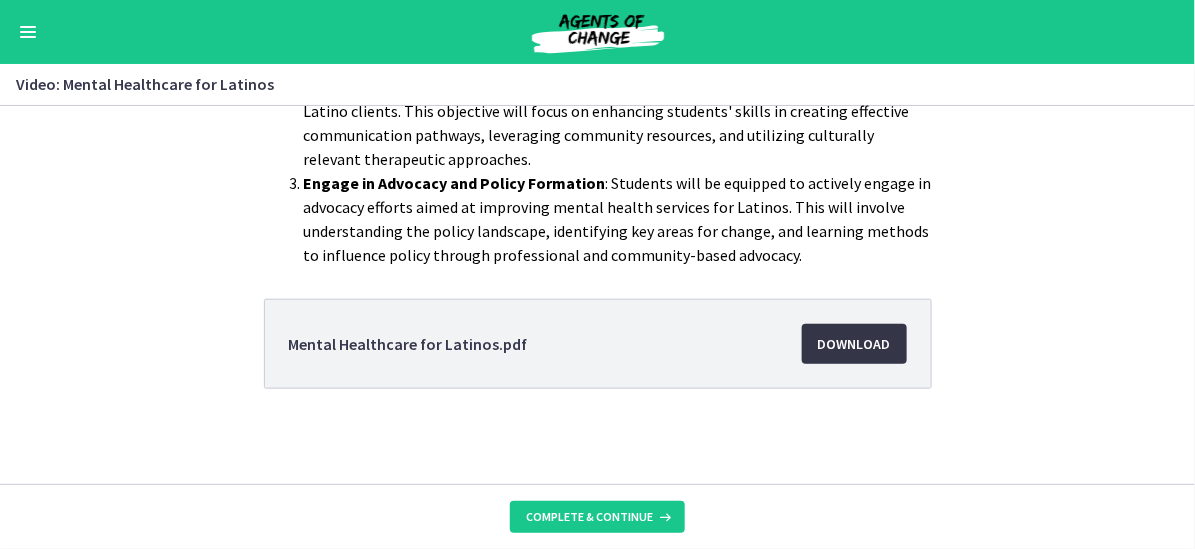 click on "Download
Opens in a new window" at bounding box center [854, 344] 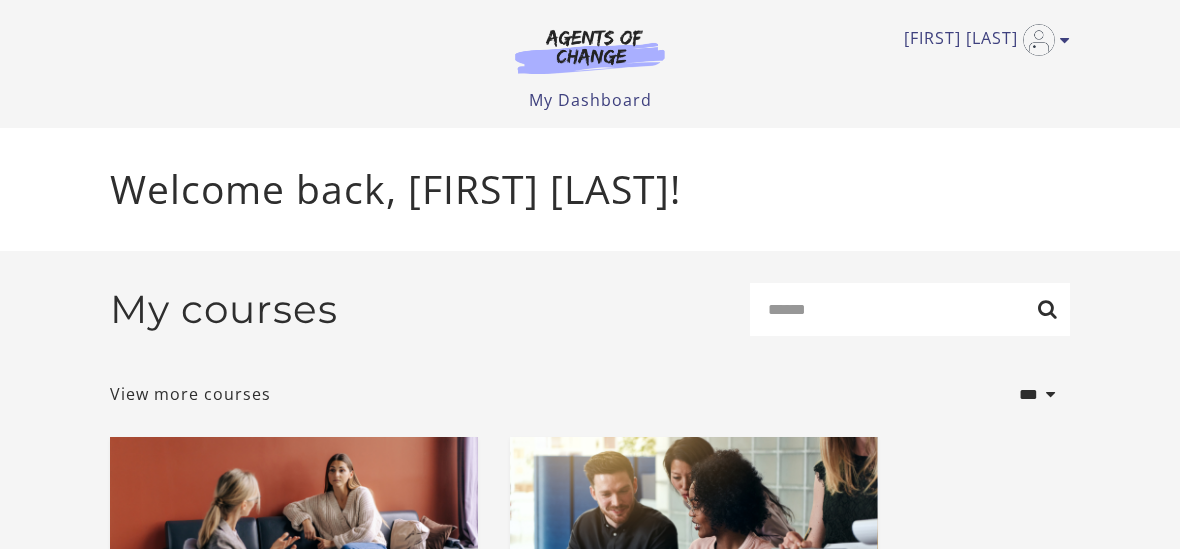 scroll, scrollTop: 828, scrollLeft: 0, axis: vertical 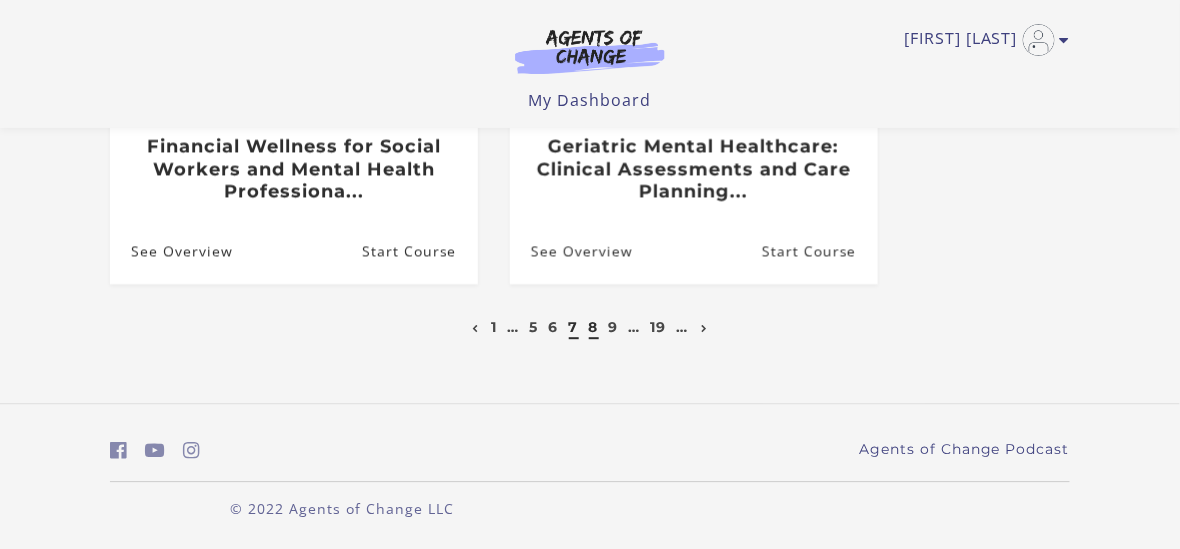 click on "8" at bounding box center [594, 327] 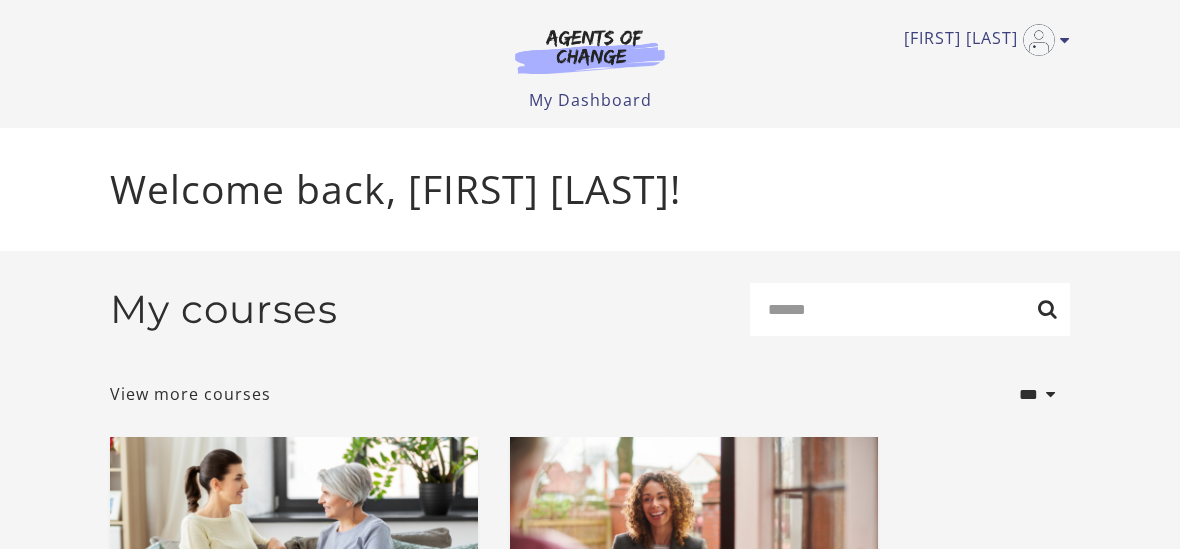 scroll, scrollTop: 0, scrollLeft: 0, axis: both 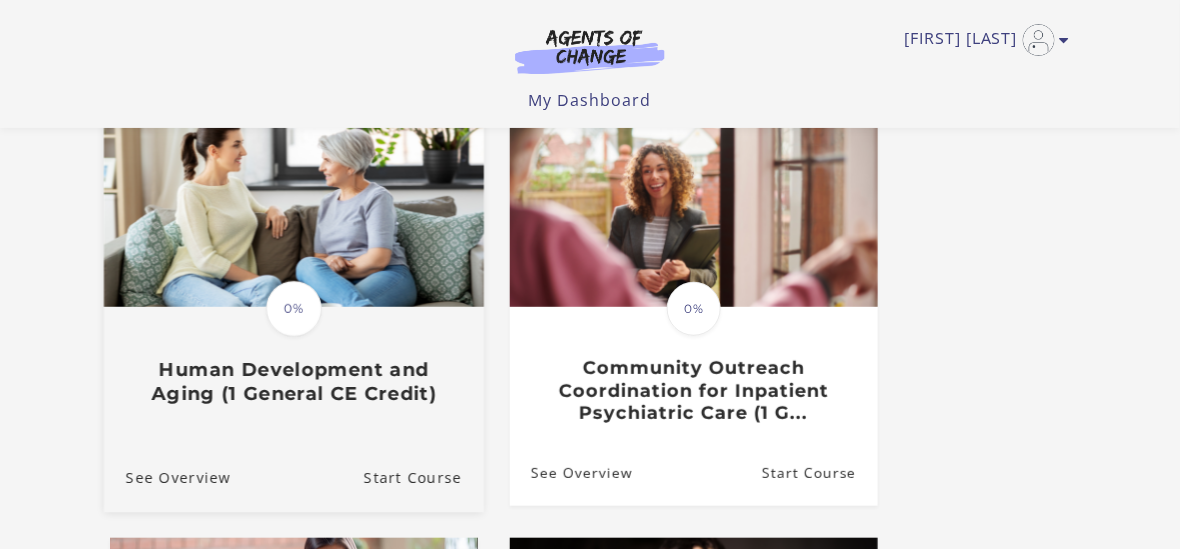 click on "Translation missing: en.liquid.partials.dashboard_course_card.progress_description: 0%
0%
Human Development and Aging (1 General CE Credit)" at bounding box center [294, 357] 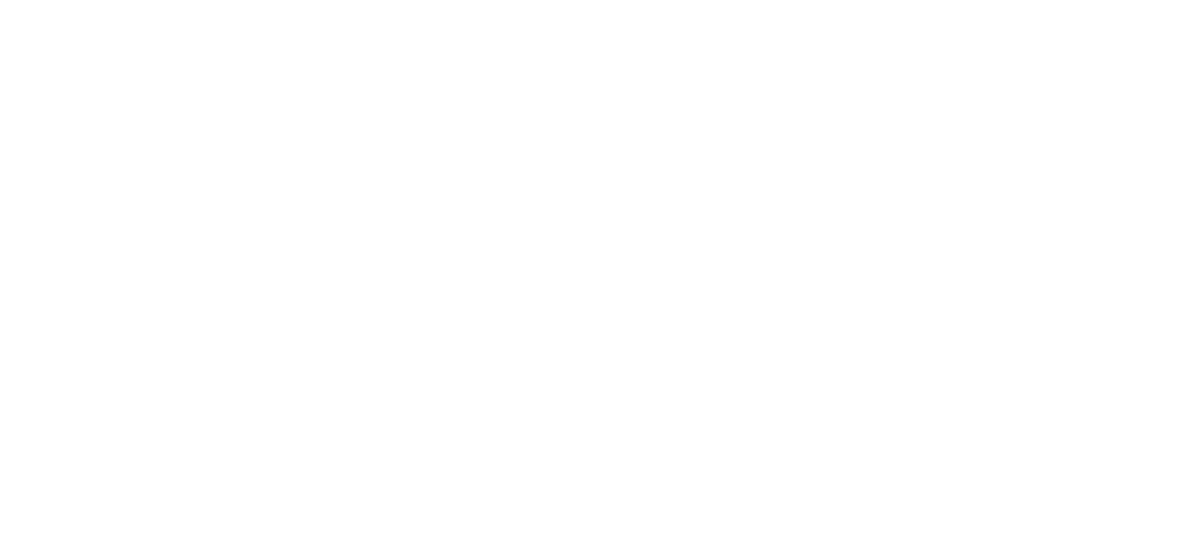 scroll, scrollTop: 0, scrollLeft: 0, axis: both 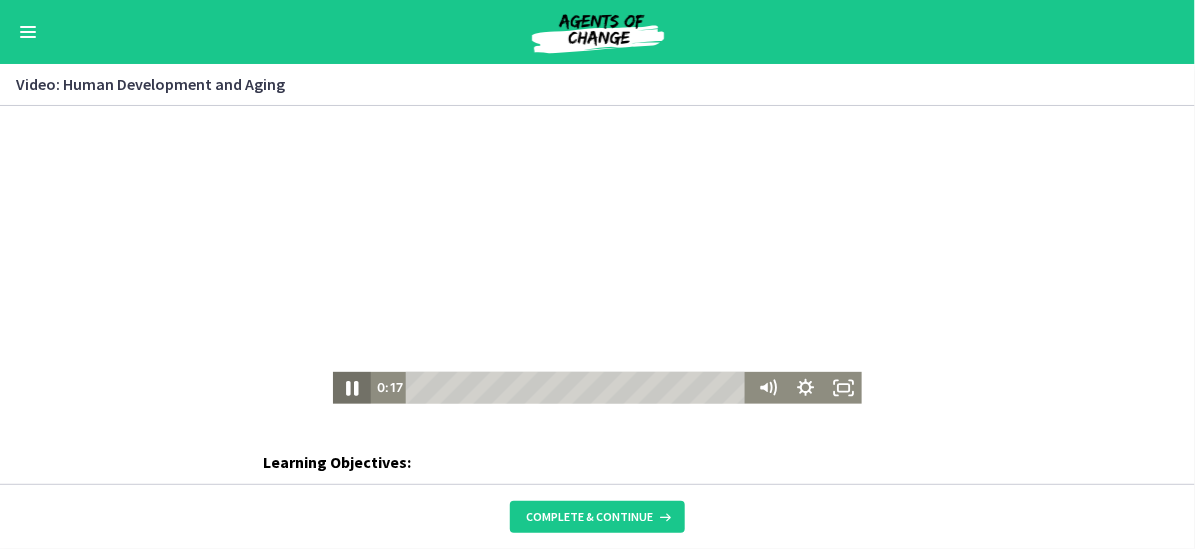 click 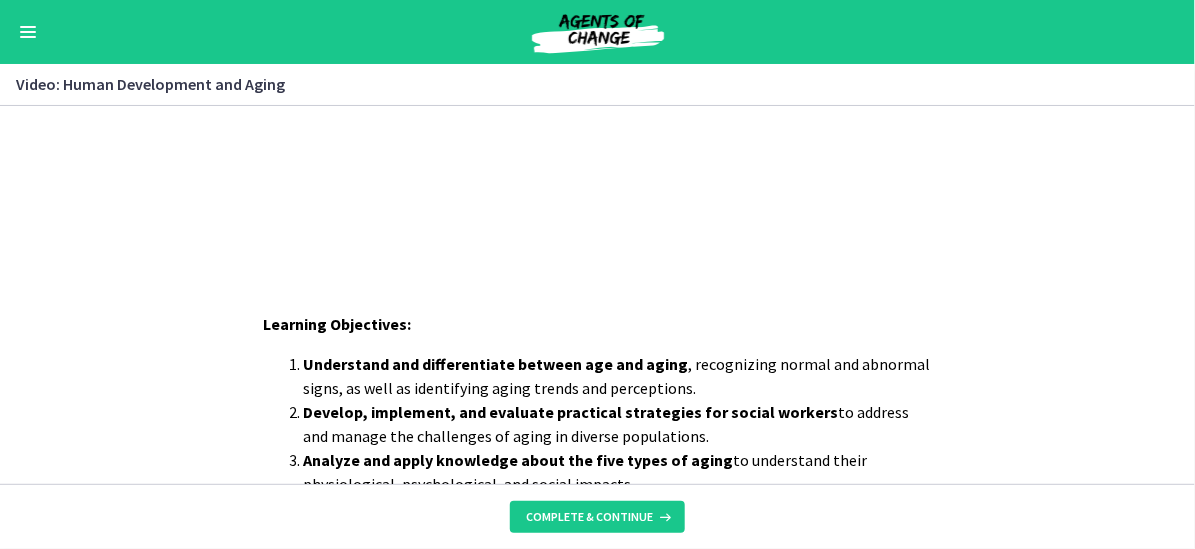 scroll, scrollTop: 0, scrollLeft: 0, axis: both 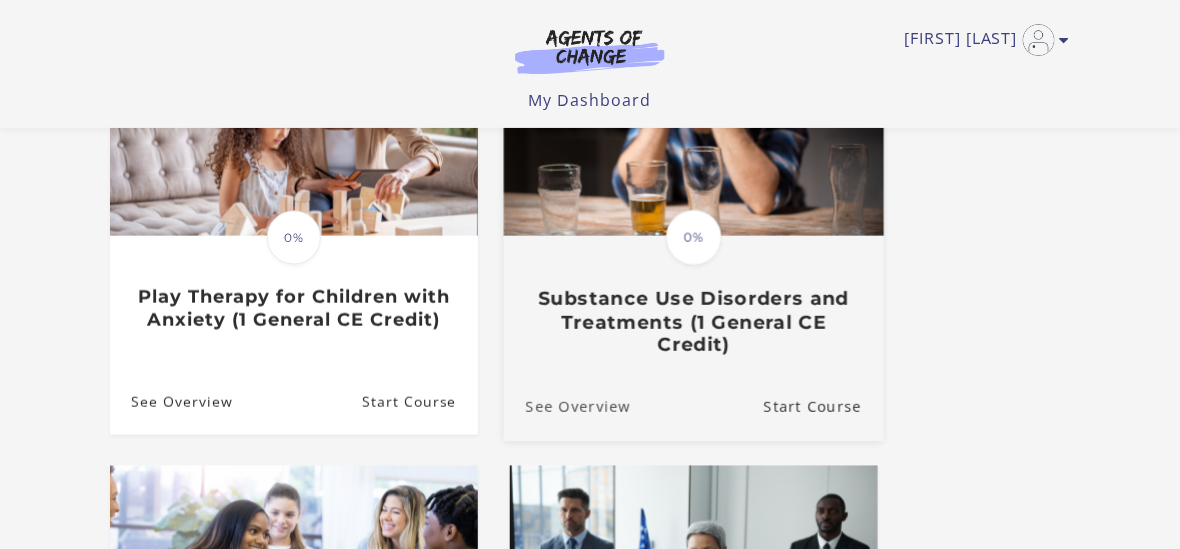 click on "See Overview" at bounding box center (567, 407) 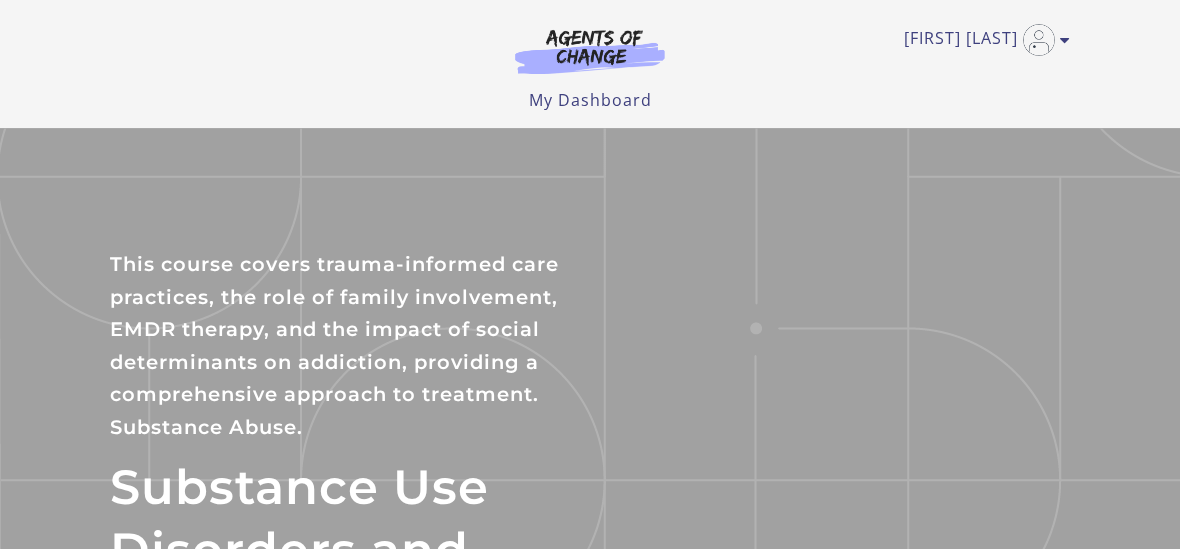scroll, scrollTop: 0, scrollLeft: 0, axis: both 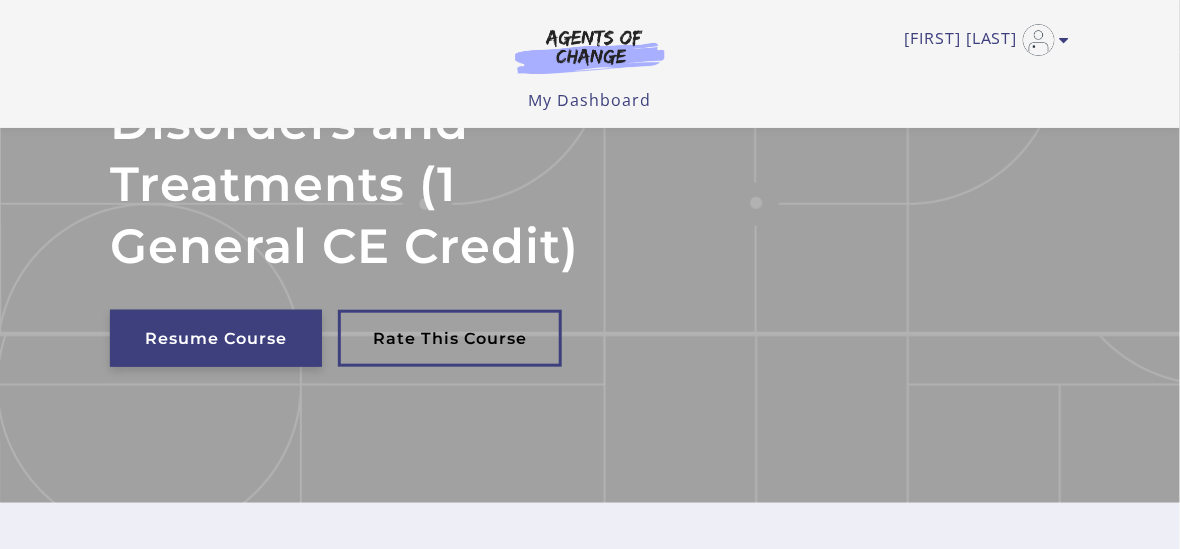 click on "Resume Course" at bounding box center (216, 338) 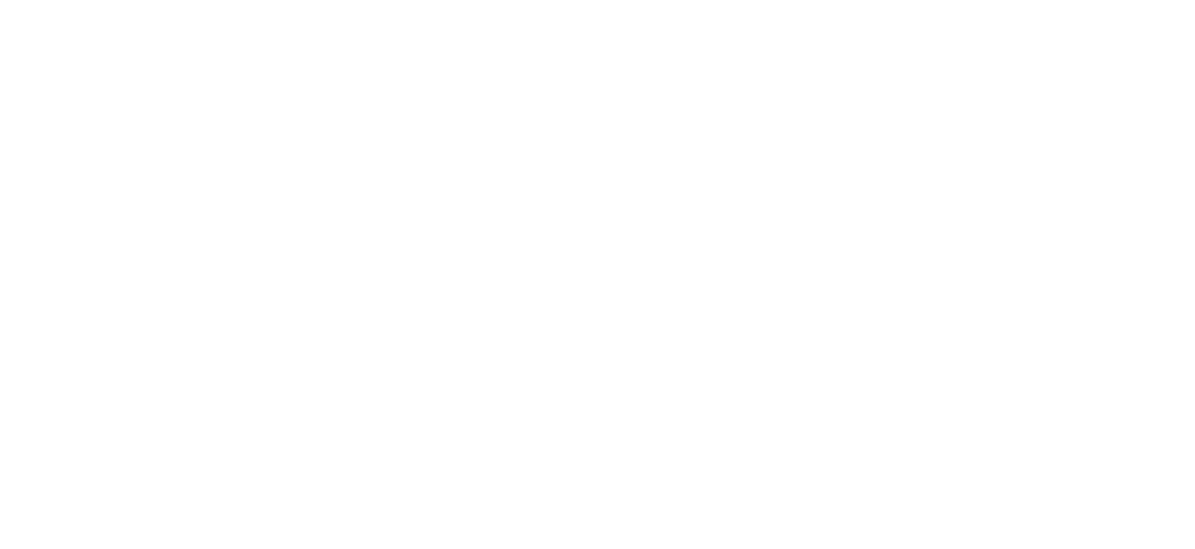 scroll, scrollTop: 0, scrollLeft: 0, axis: both 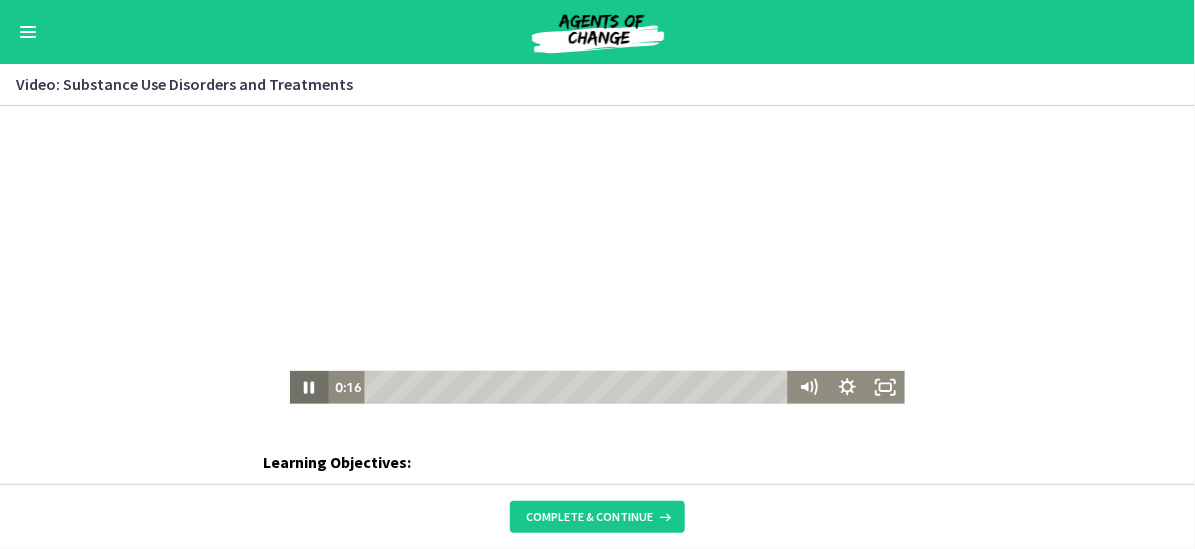 click 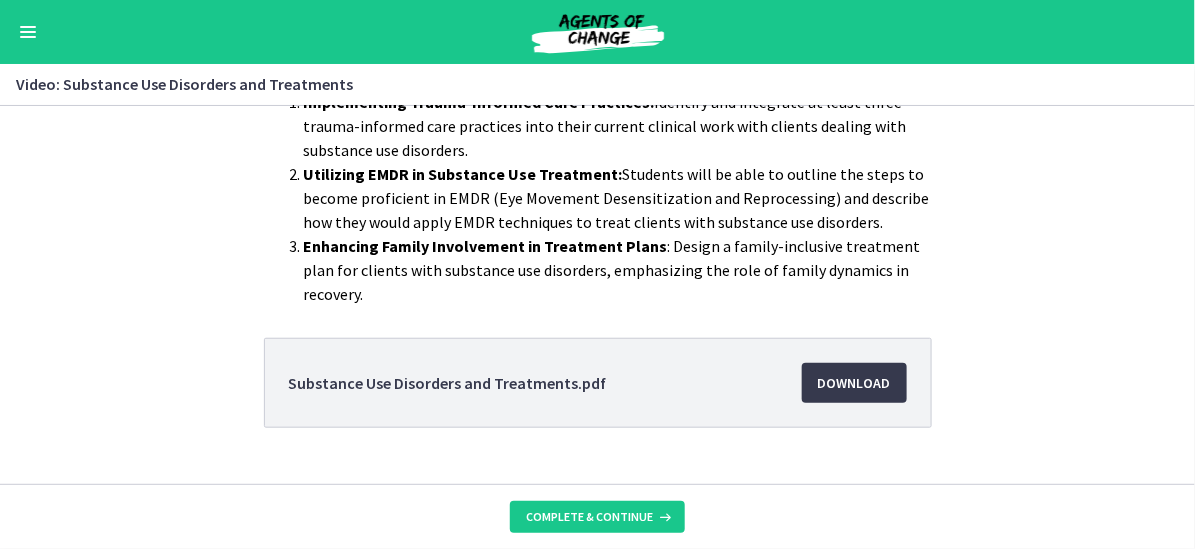 scroll, scrollTop: 439, scrollLeft: 0, axis: vertical 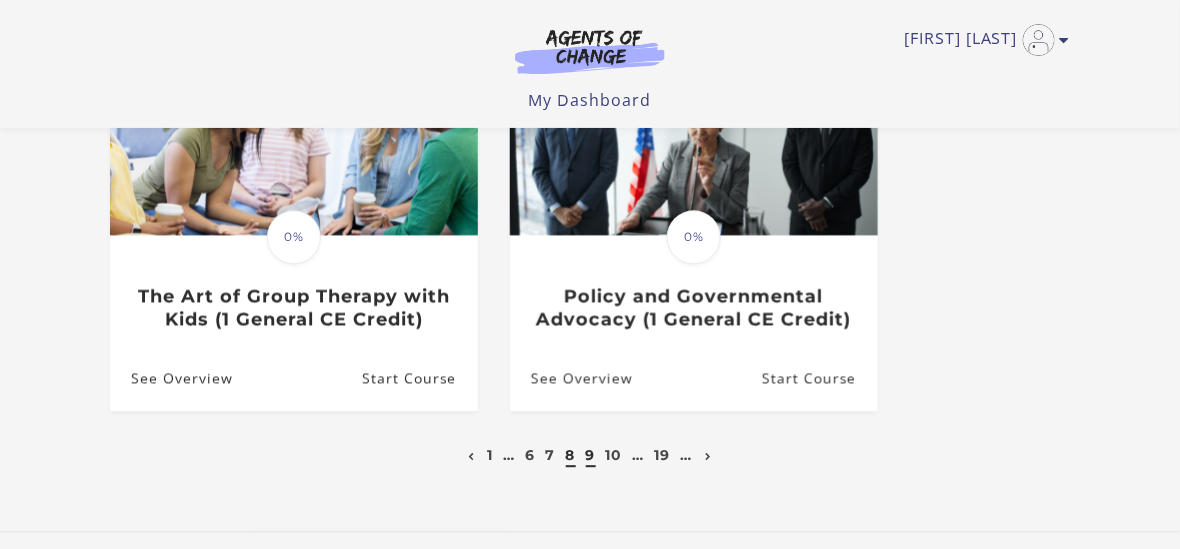 click on "9" at bounding box center [591, 455] 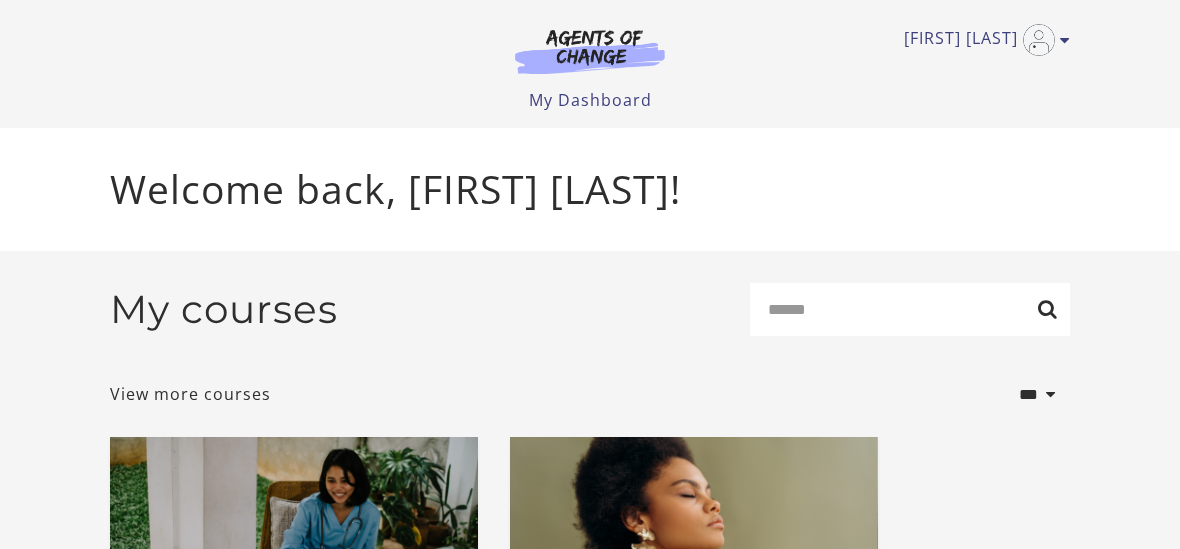scroll, scrollTop: 0, scrollLeft: 0, axis: both 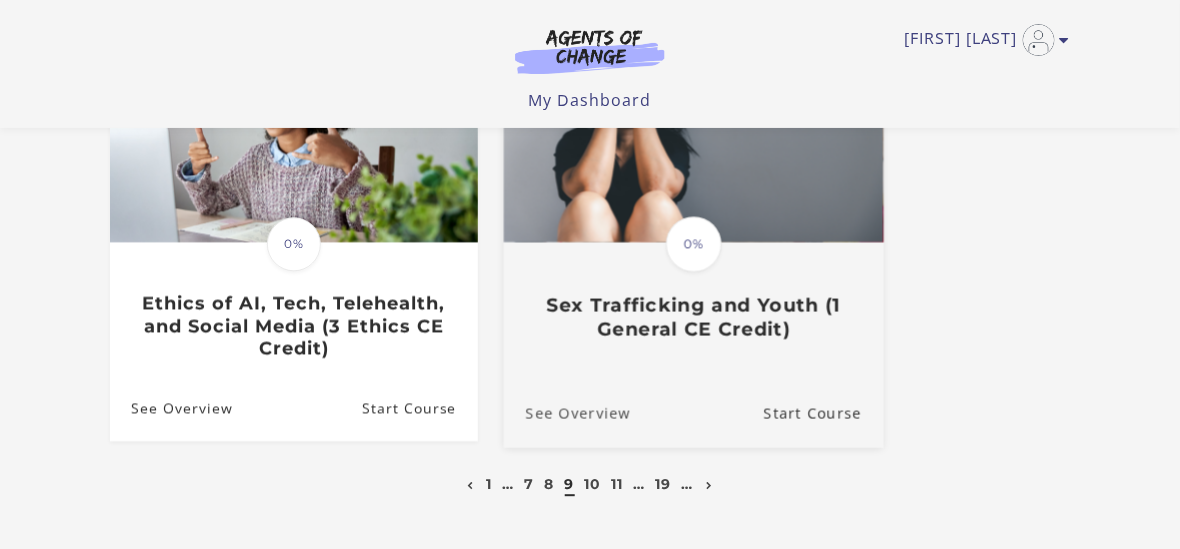 click on "See Overview" at bounding box center (567, 413) 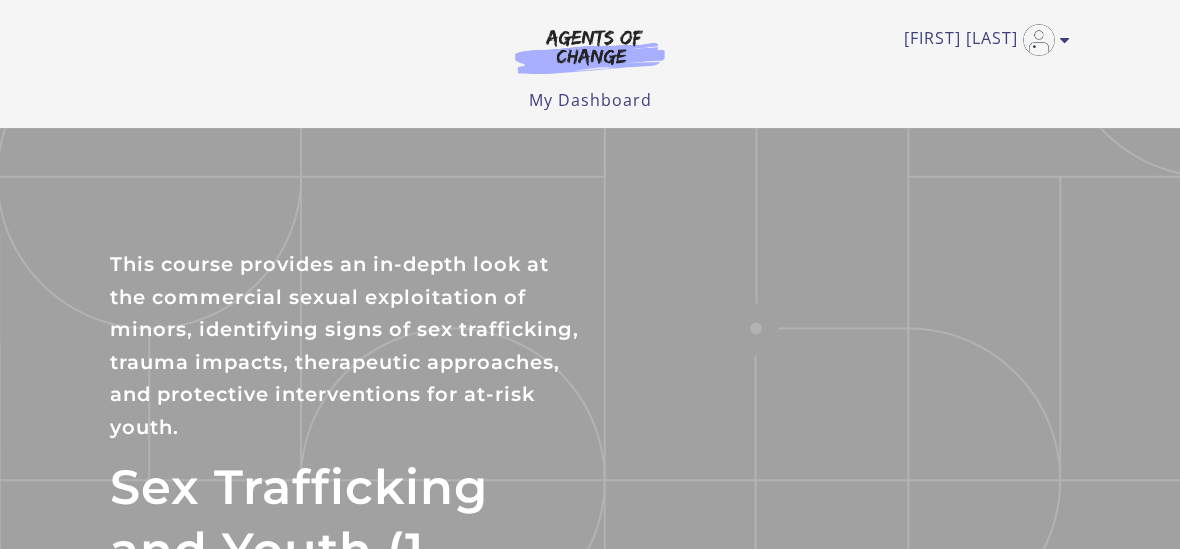 scroll, scrollTop: 0, scrollLeft: 0, axis: both 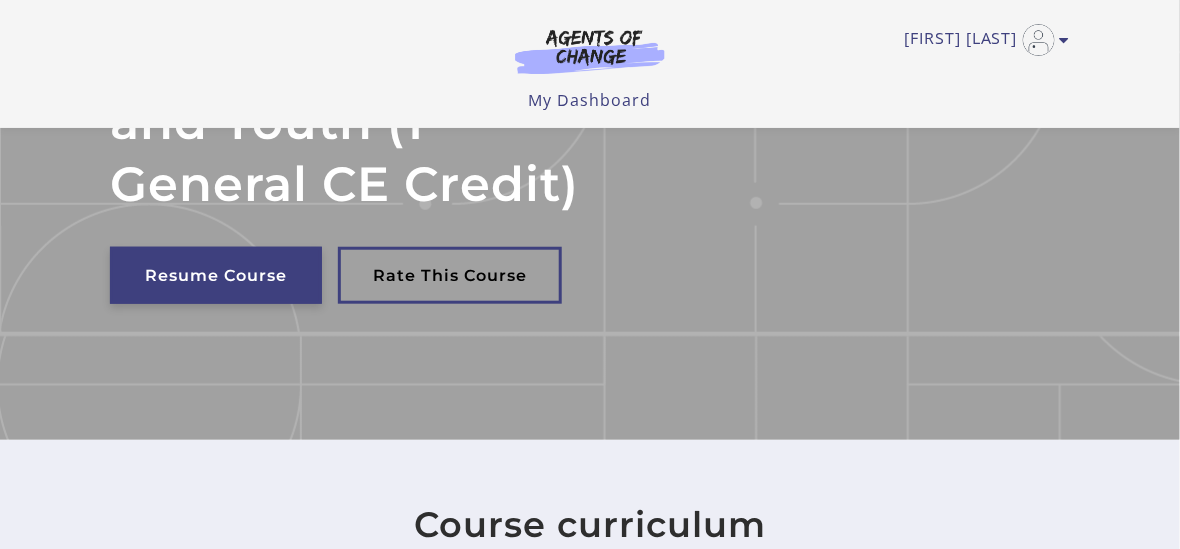 click on "Resume Course" at bounding box center [216, 275] 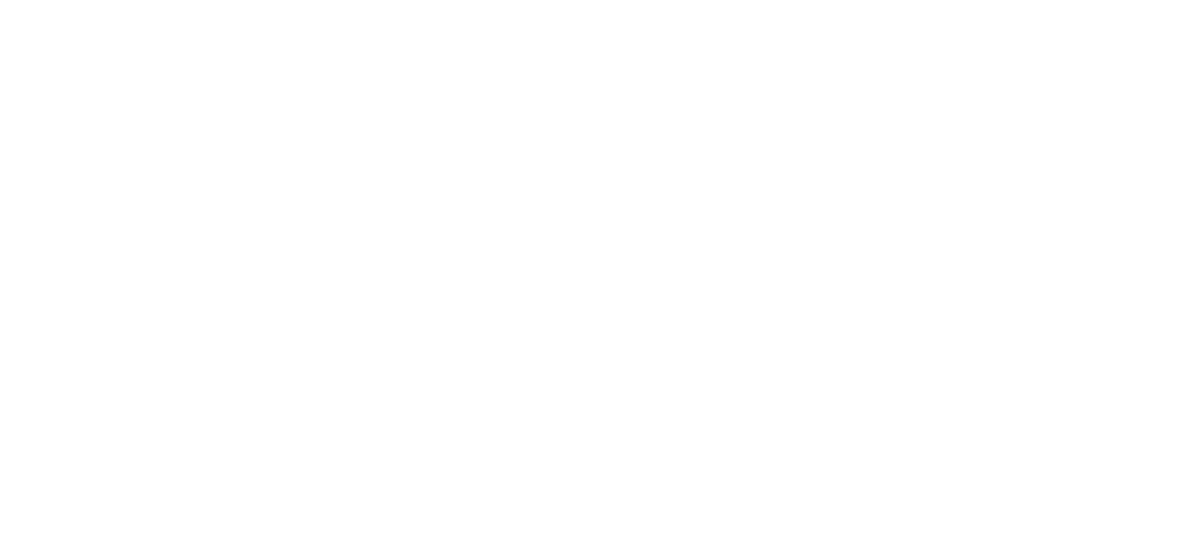 scroll, scrollTop: 0, scrollLeft: 0, axis: both 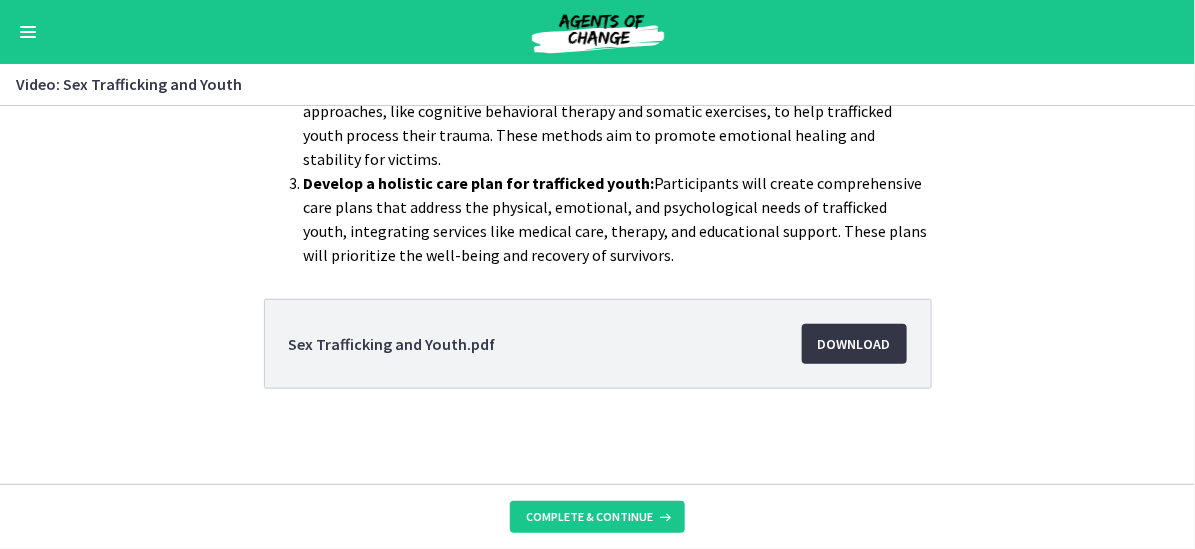 click on "Download
Opens in a new window" at bounding box center (854, 344) 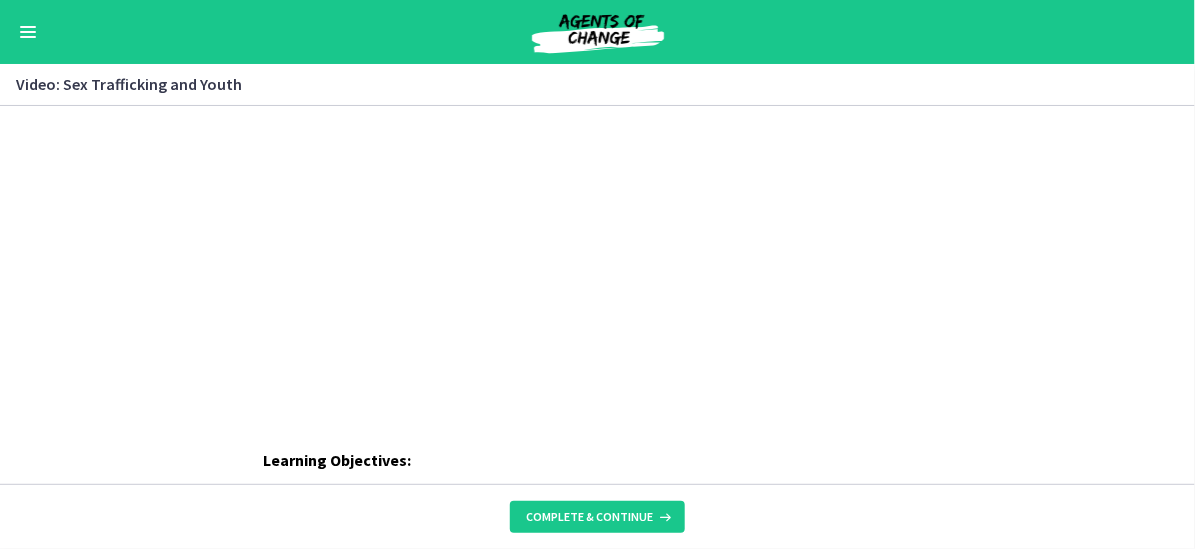 scroll, scrollTop: 0, scrollLeft: 0, axis: both 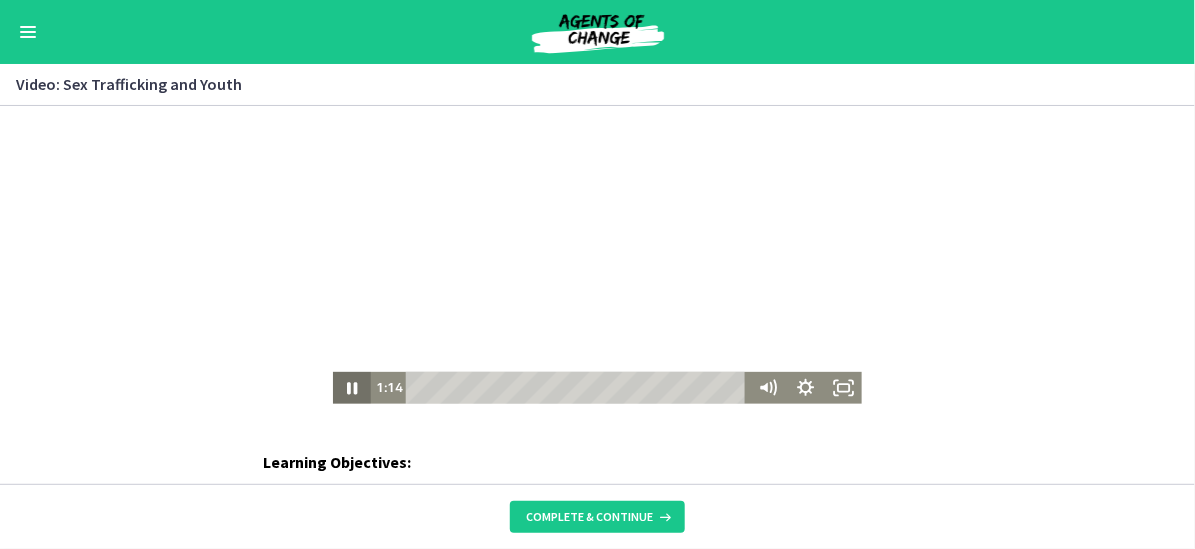 click 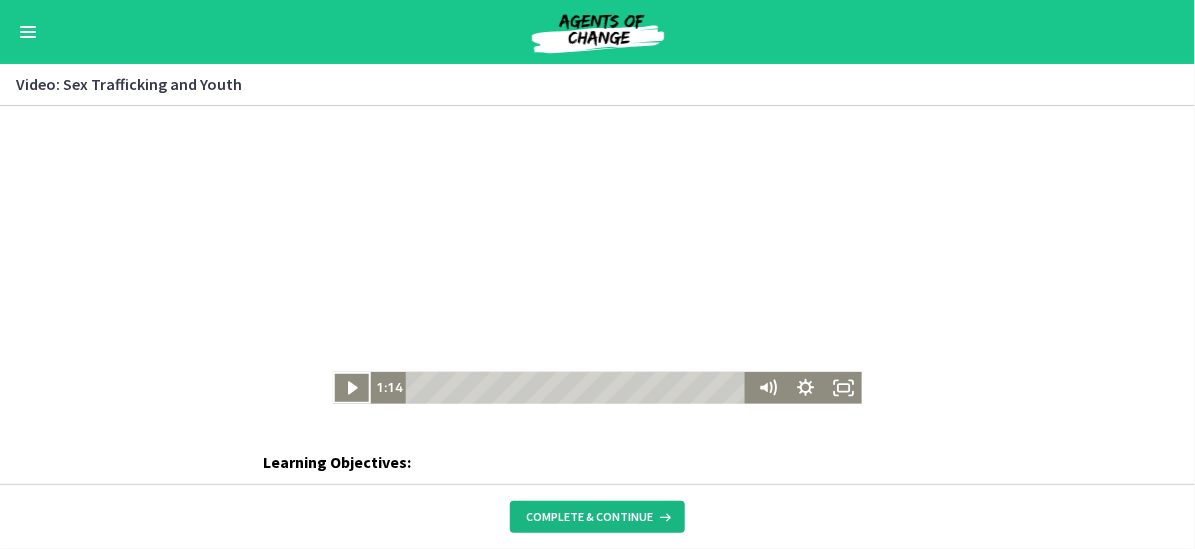 click on "Complete & continue" at bounding box center [589, 517] 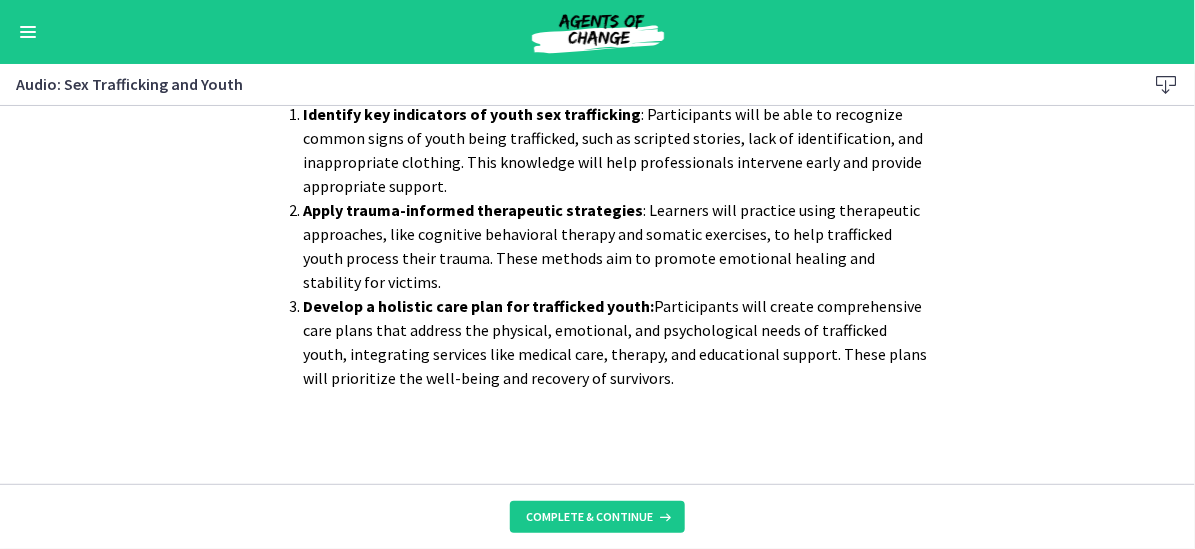 scroll, scrollTop: 178, scrollLeft: 0, axis: vertical 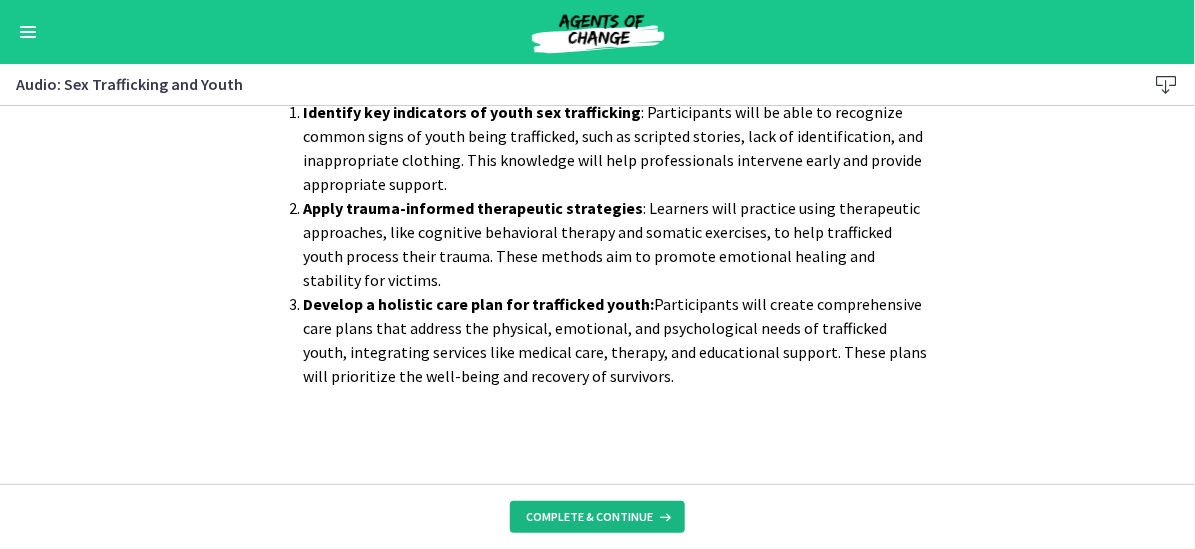 click on "Complete & continue" at bounding box center [597, 517] 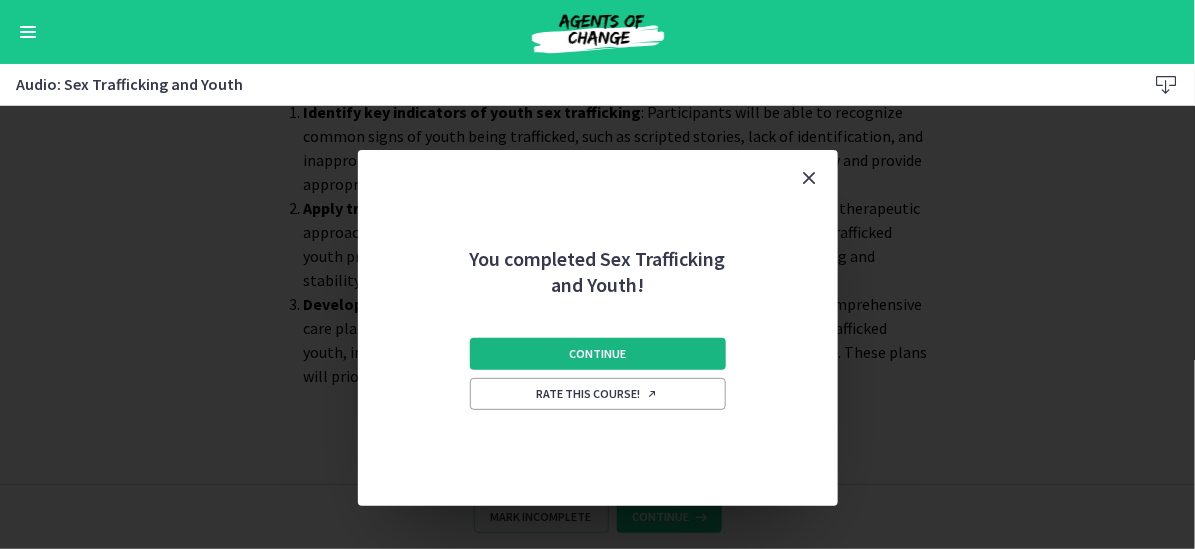 click on "Continue" at bounding box center [597, 354] 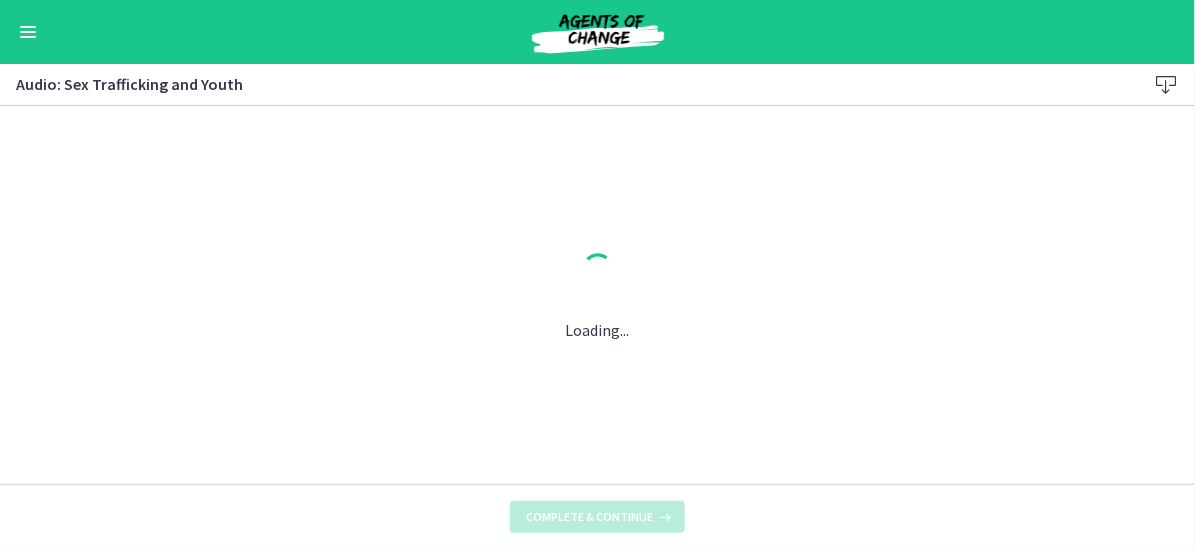 scroll, scrollTop: 0, scrollLeft: 0, axis: both 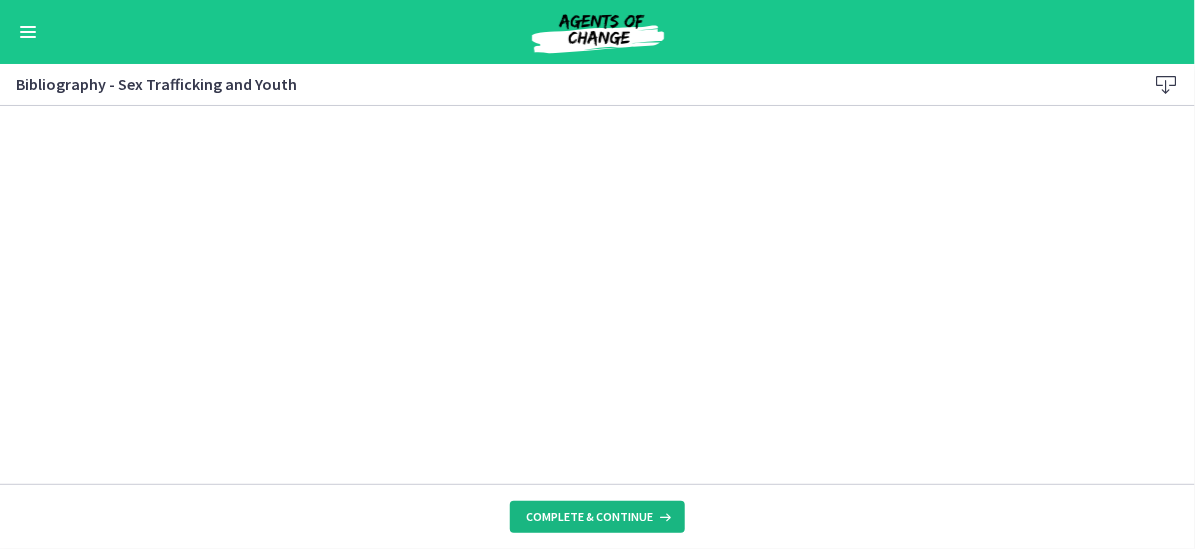 click on "Complete & continue" at bounding box center [589, 517] 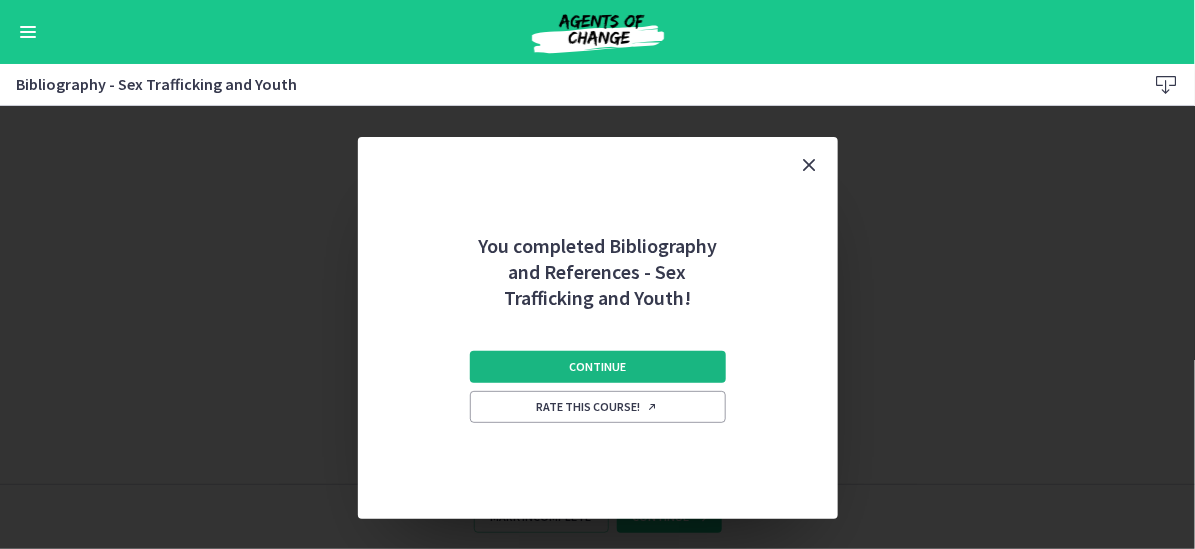 click on "Continue" at bounding box center [598, 367] 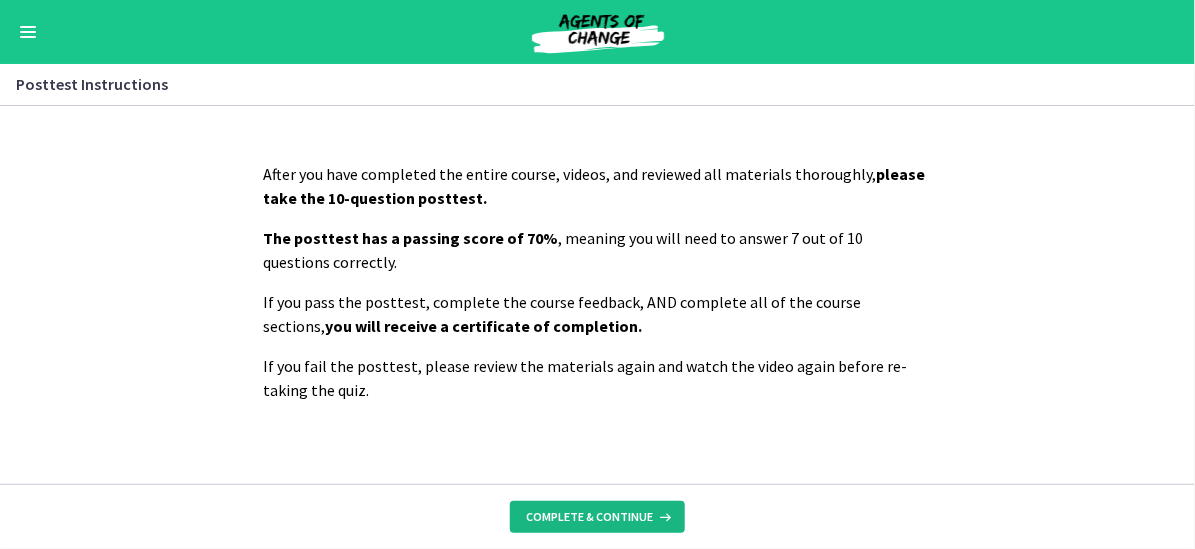 drag, startPoint x: 589, startPoint y: 514, endPoint x: 581, endPoint y: 416, distance: 98.32599 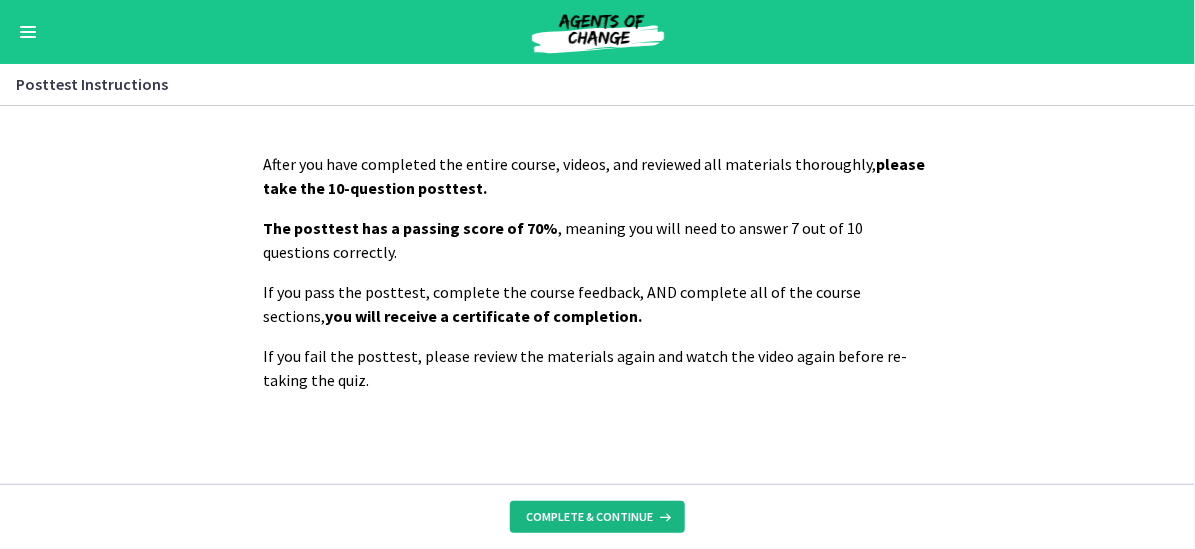 scroll, scrollTop: 13, scrollLeft: 0, axis: vertical 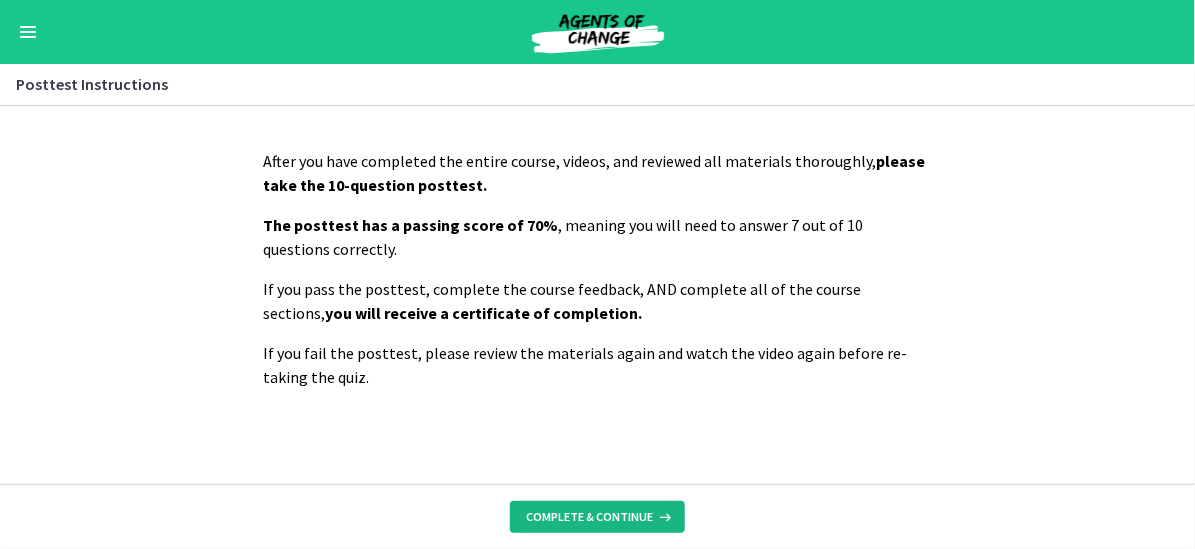 click on "Complete & continue" at bounding box center [589, 517] 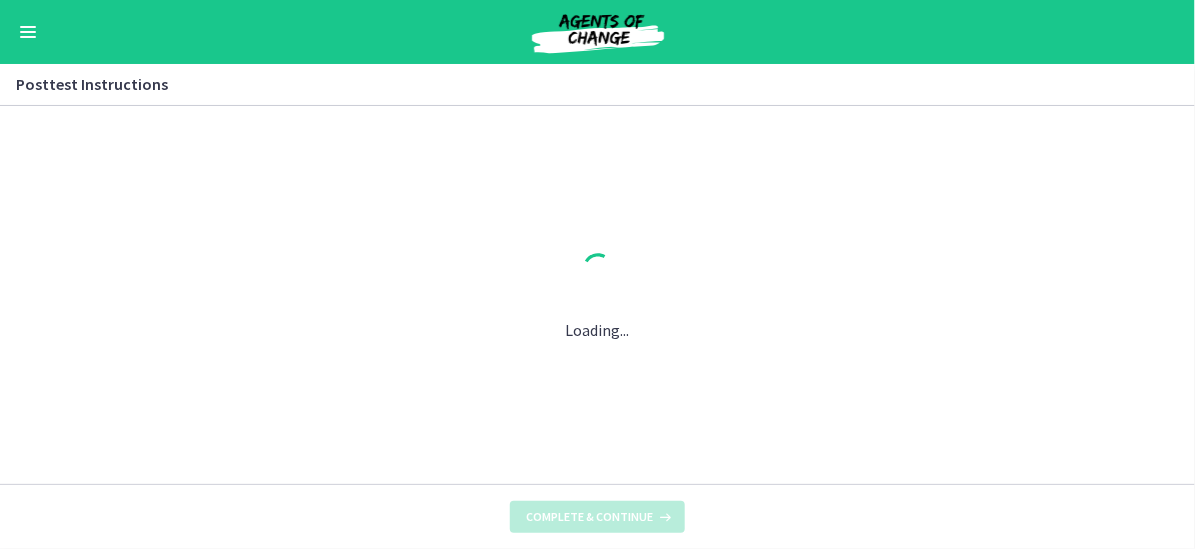 scroll, scrollTop: 0, scrollLeft: 0, axis: both 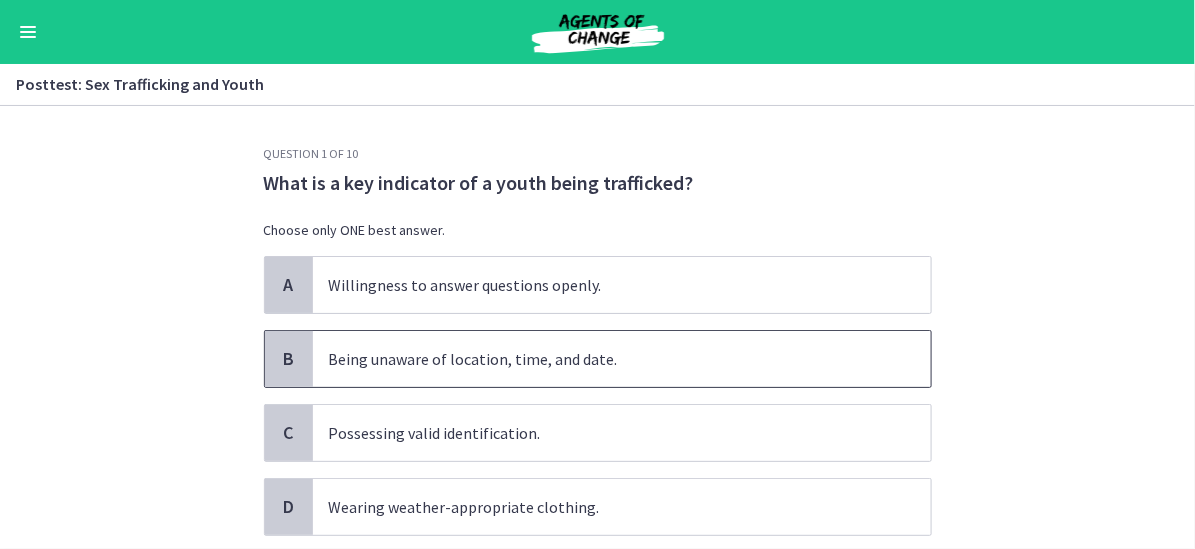 click on "Being unaware of location, time, and date." at bounding box center (622, 359) 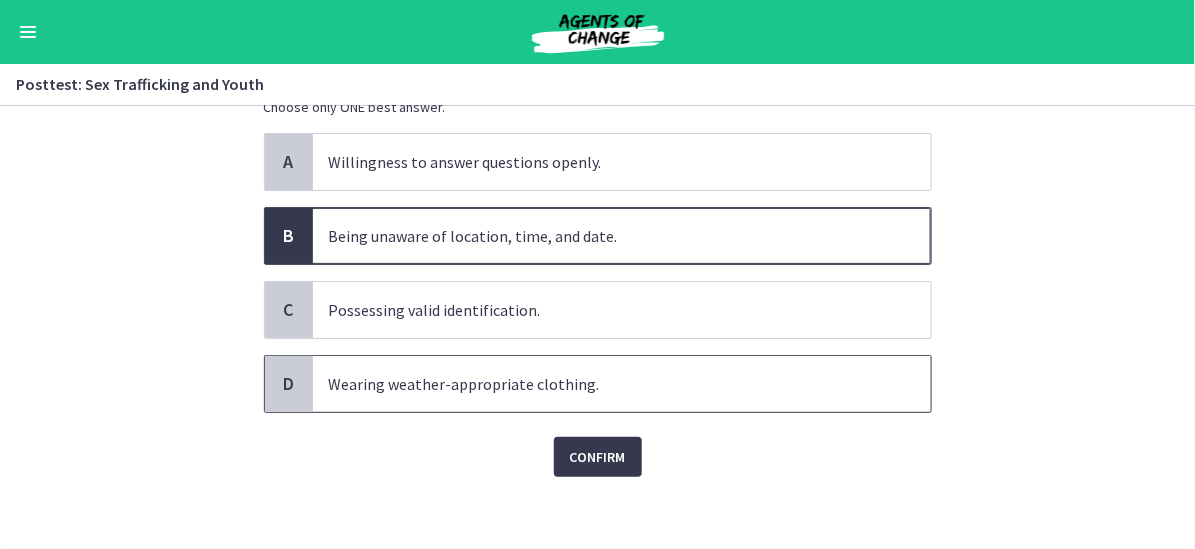 scroll, scrollTop: 128, scrollLeft: 0, axis: vertical 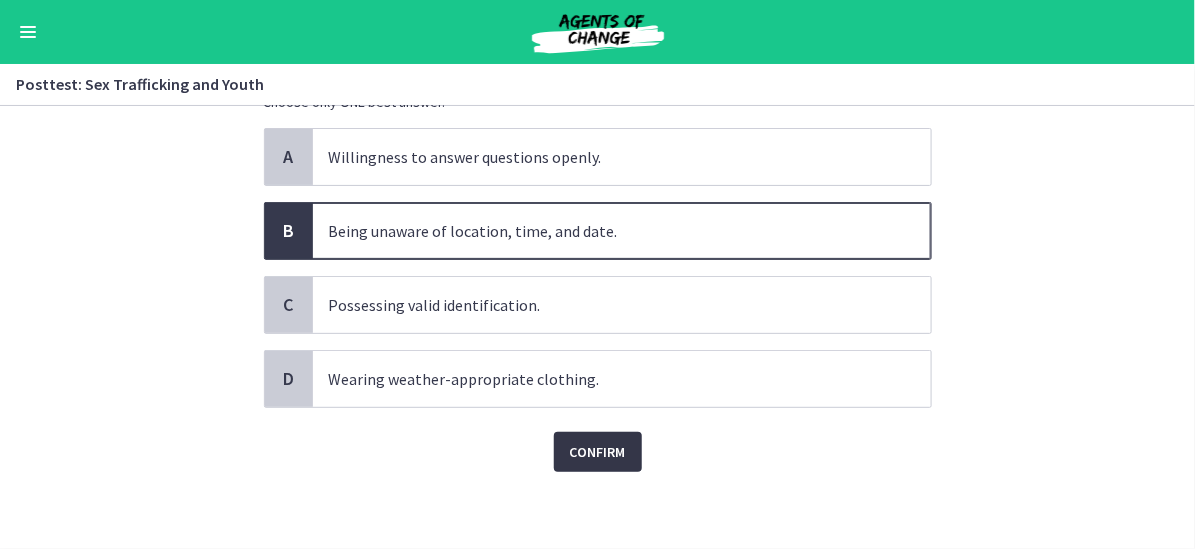 click on "Confirm" at bounding box center [598, 452] 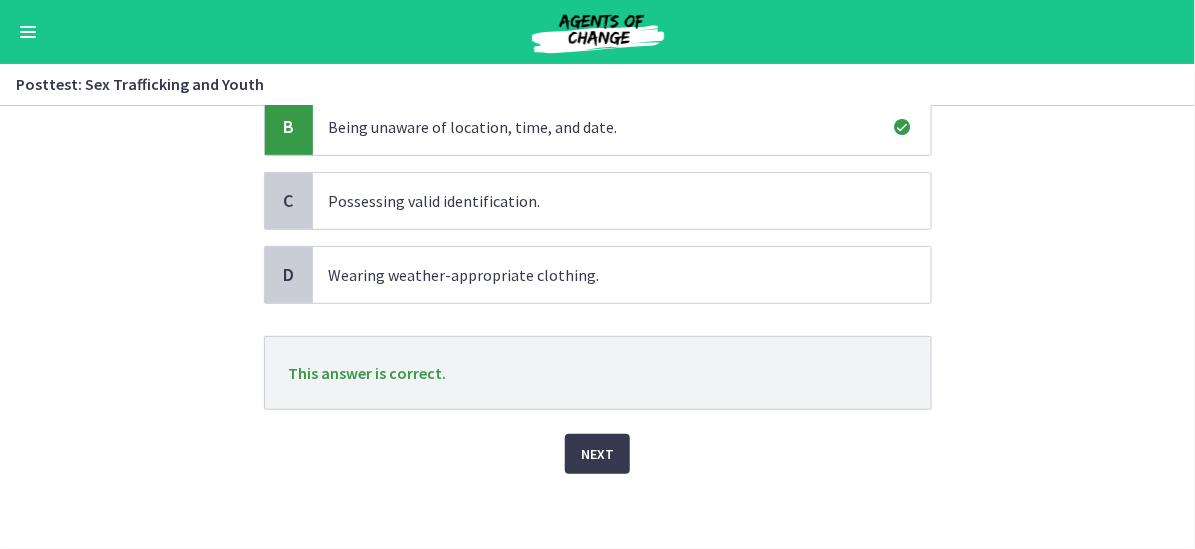 scroll, scrollTop: 234, scrollLeft: 0, axis: vertical 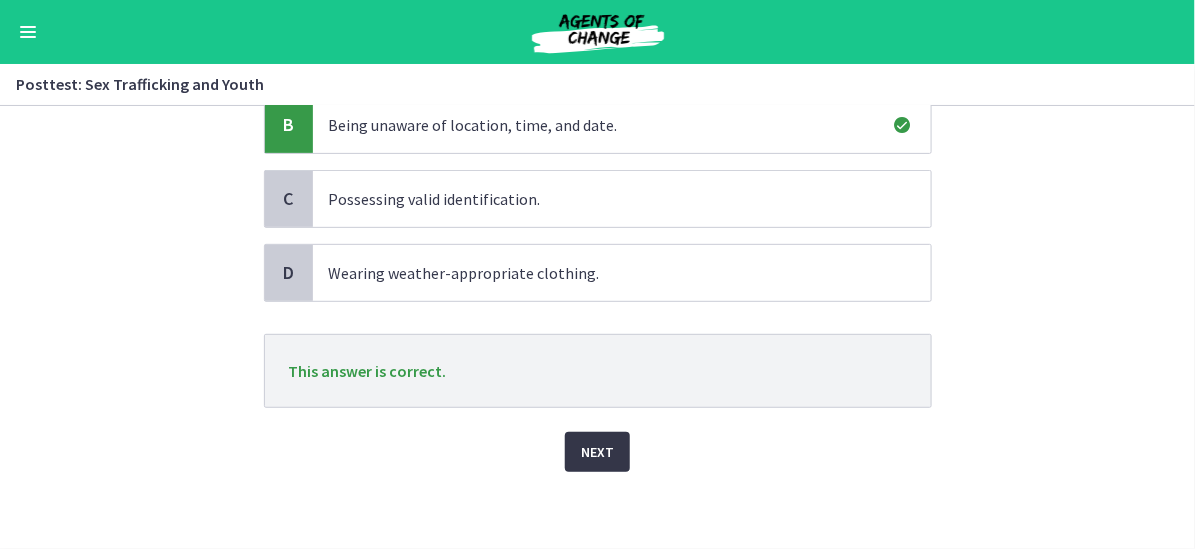 click on "Next" at bounding box center [597, 452] 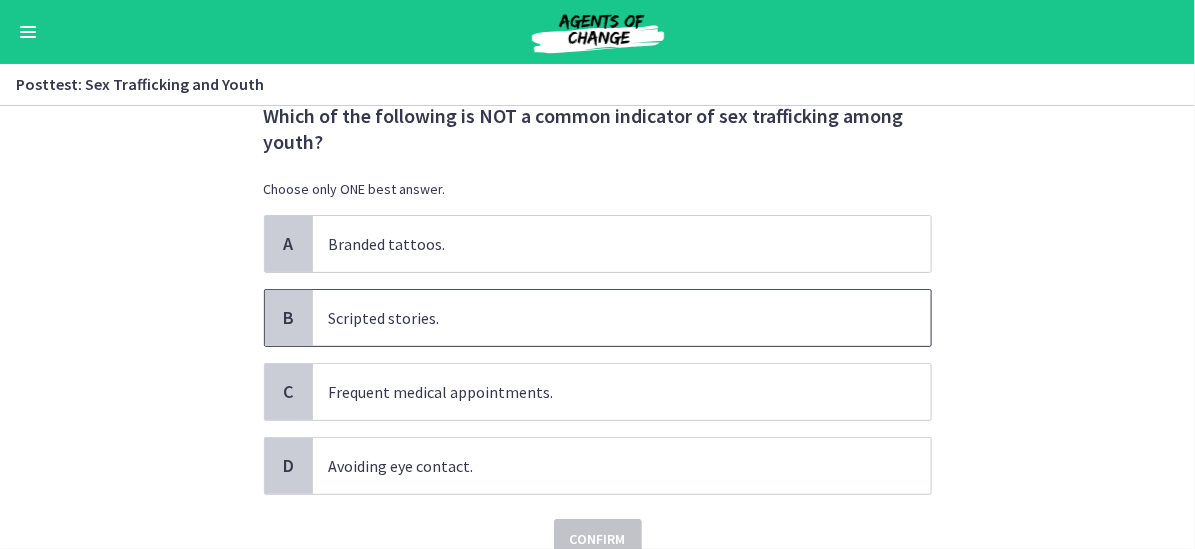 scroll, scrollTop: 100, scrollLeft: 0, axis: vertical 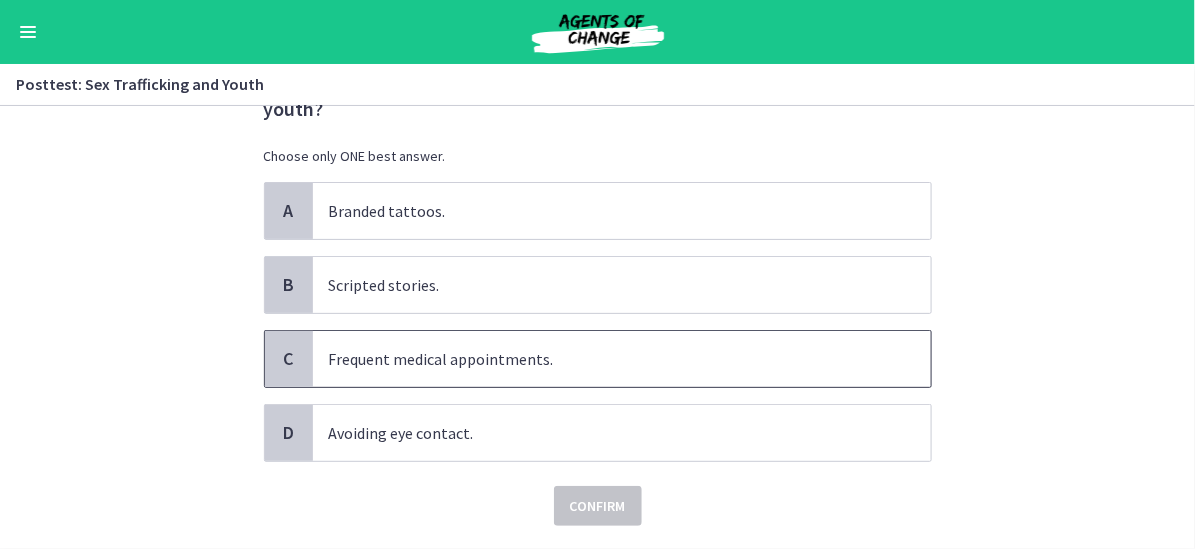 click on "Frequent medical appointments." at bounding box center (622, 359) 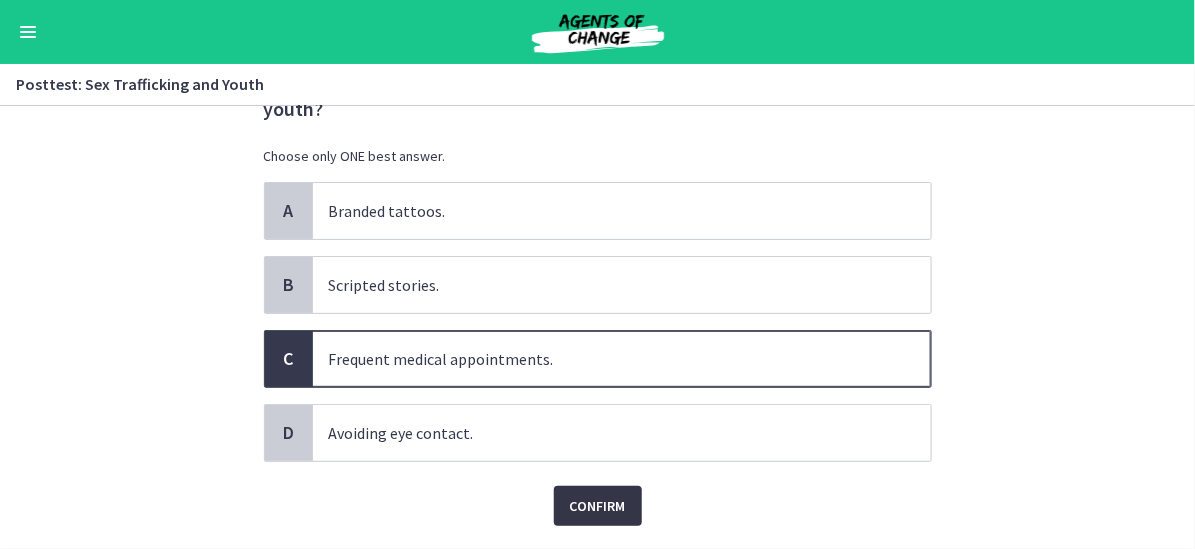 click on "Confirm" at bounding box center [598, 506] 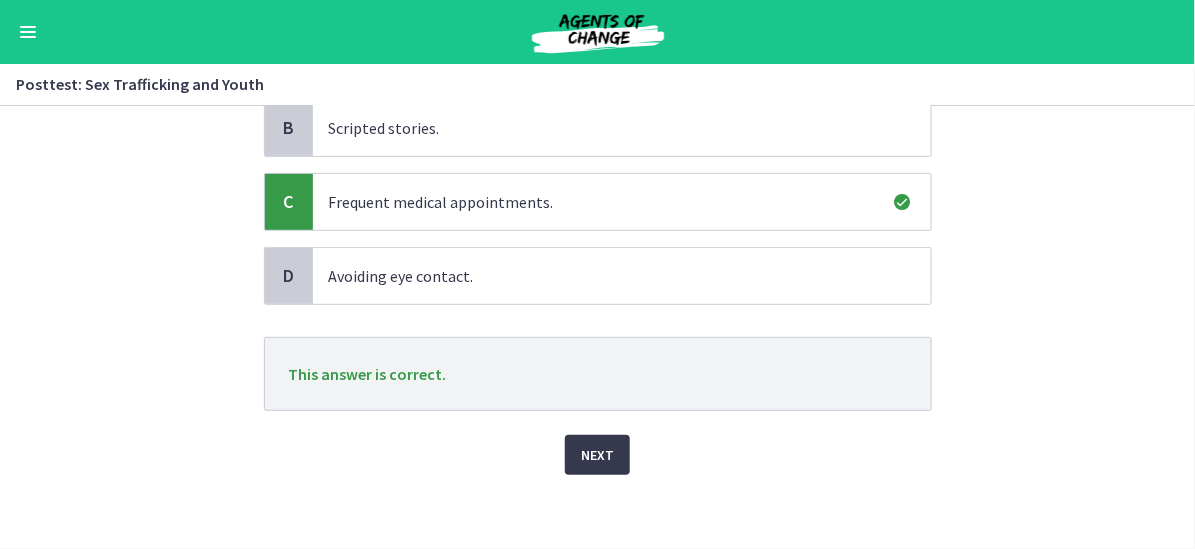 scroll, scrollTop: 260, scrollLeft: 0, axis: vertical 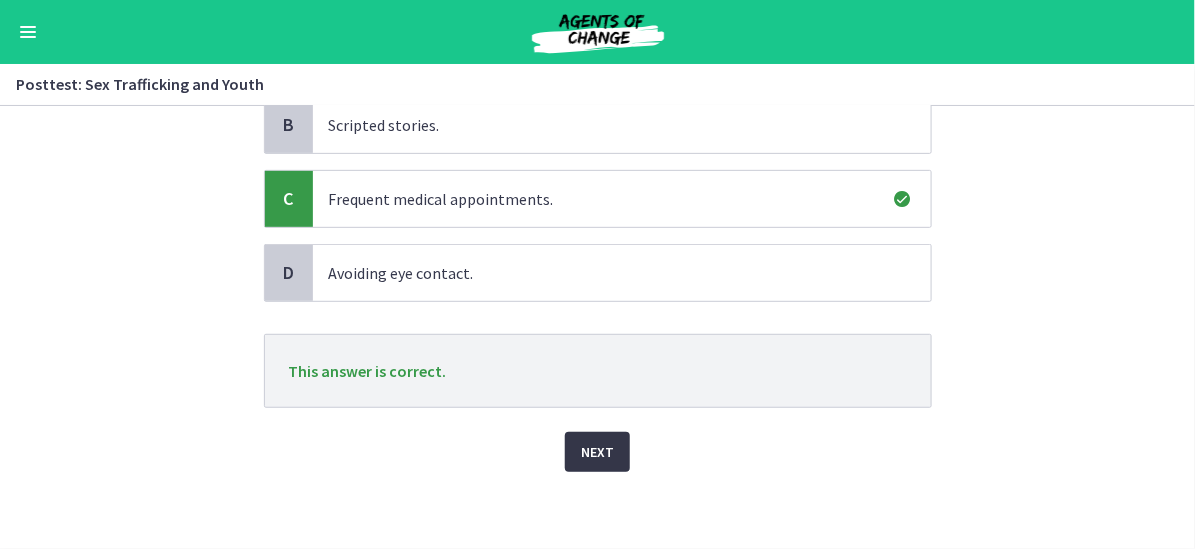 click on "Next" at bounding box center [597, 452] 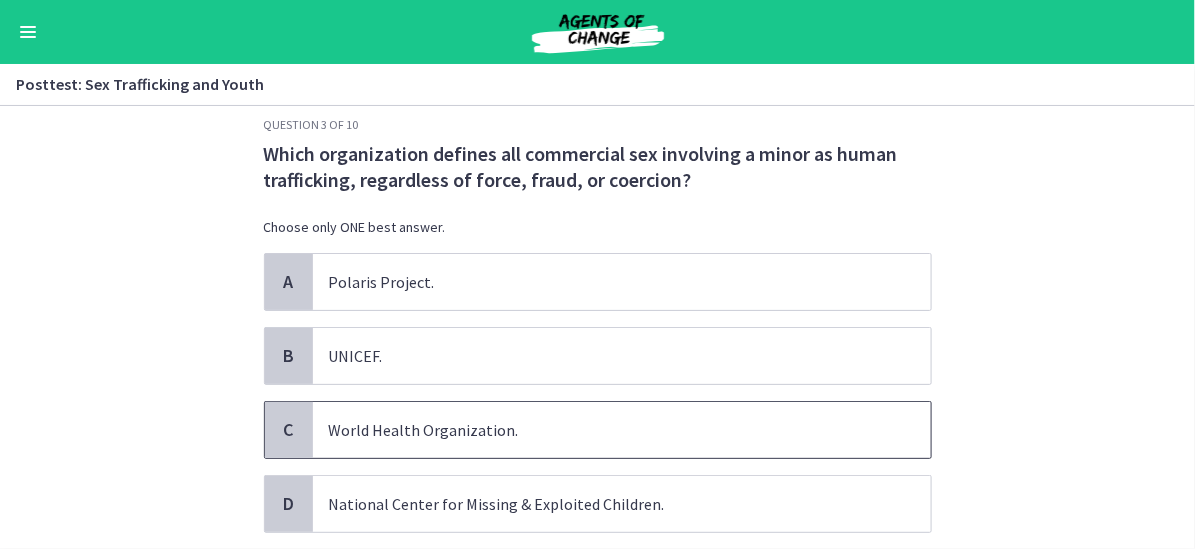 scroll, scrollTop: 0, scrollLeft: 0, axis: both 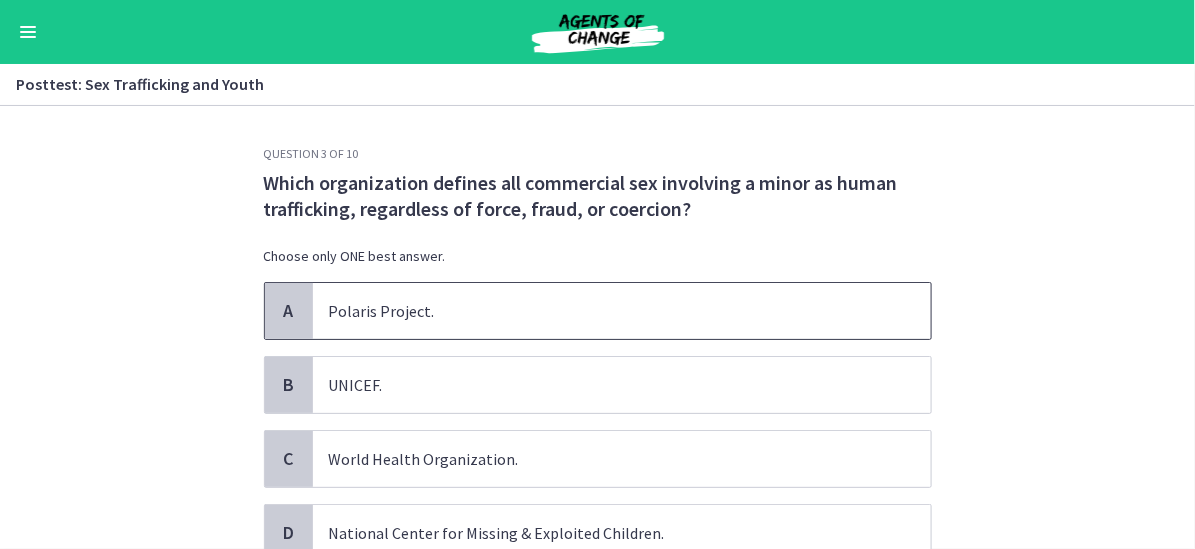 click on "Polaris Project." at bounding box center (622, 311) 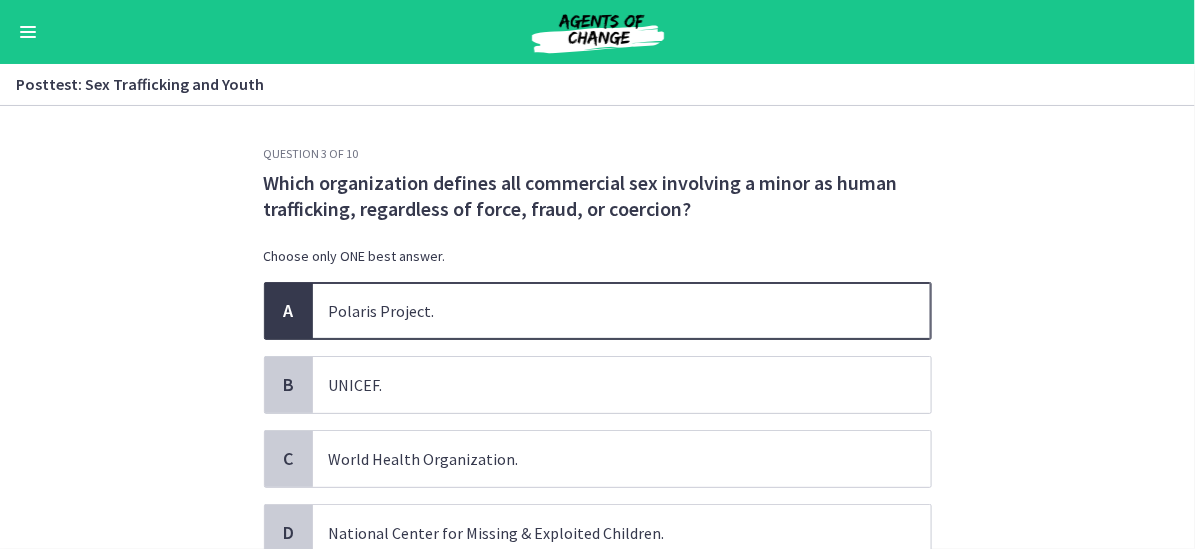 scroll, scrollTop: 100, scrollLeft: 0, axis: vertical 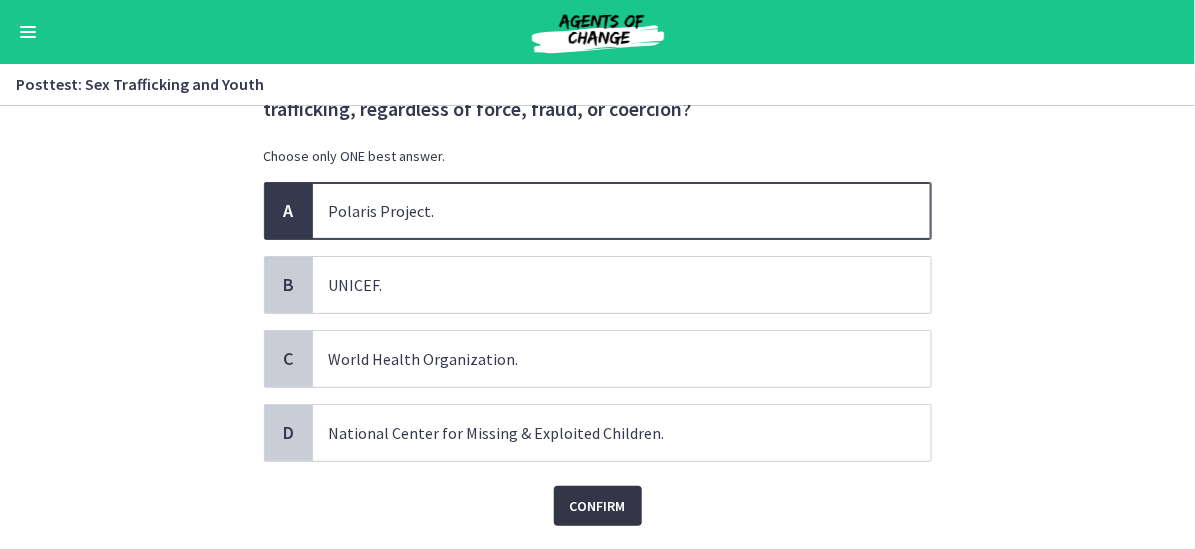 click on "Confirm" at bounding box center [598, 506] 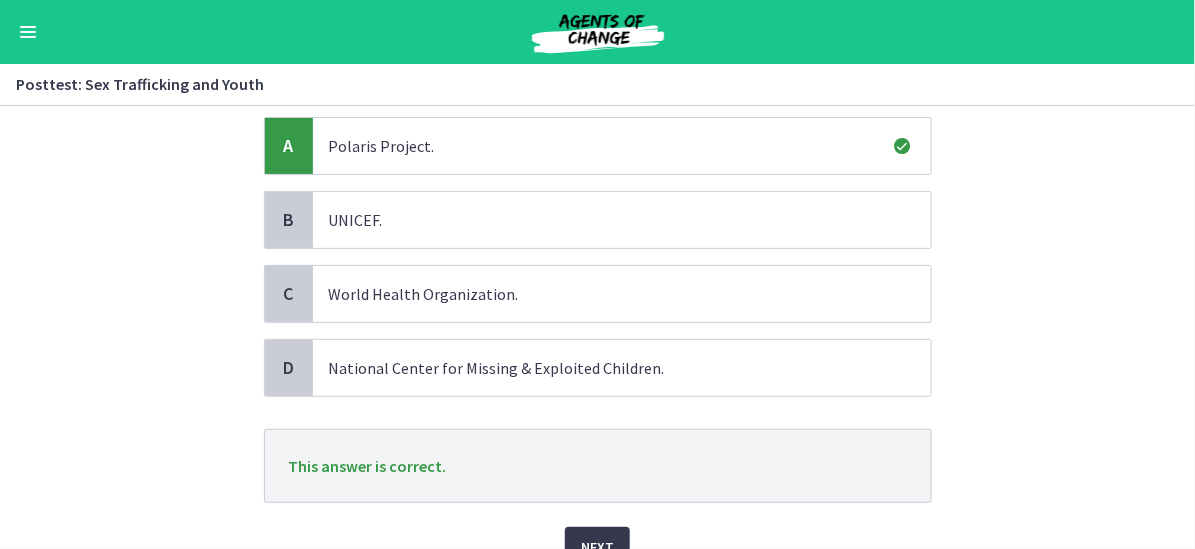 scroll, scrollTop: 260, scrollLeft: 0, axis: vertical 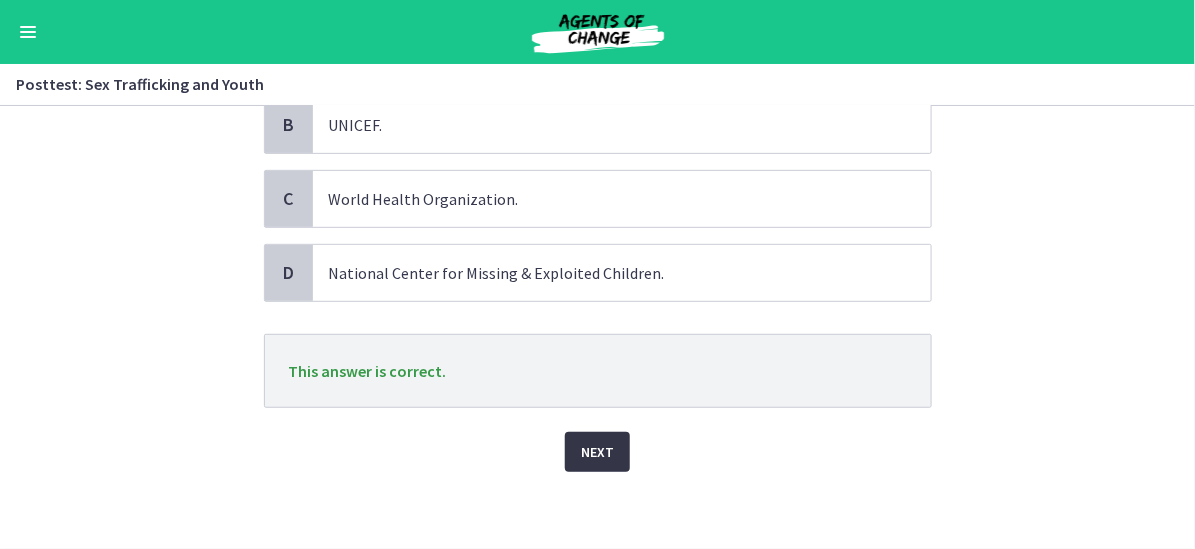 click on "Next" at bounding box center (597, 452) 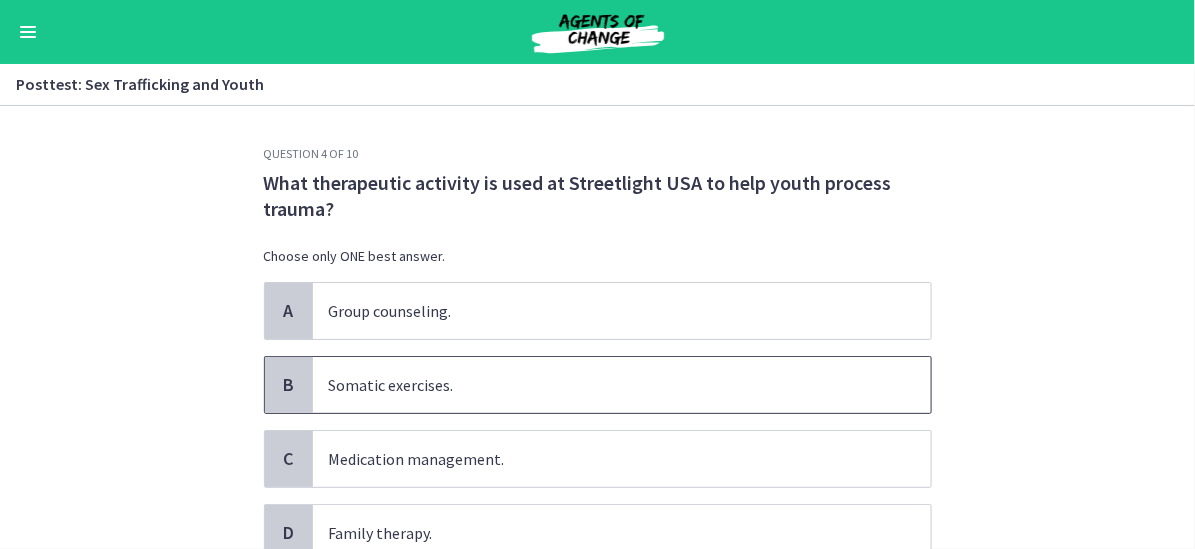 scroll, scrollTop: 100, scrollLeft: 0, axis: vertical 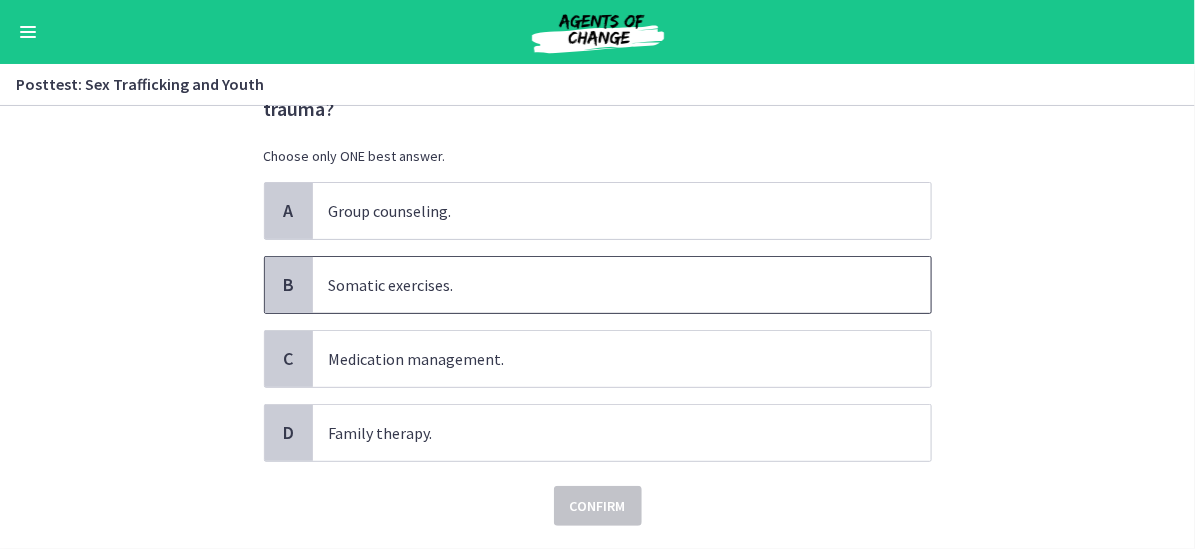 click on "Somatic exercises." at bounding box center [622, 285] 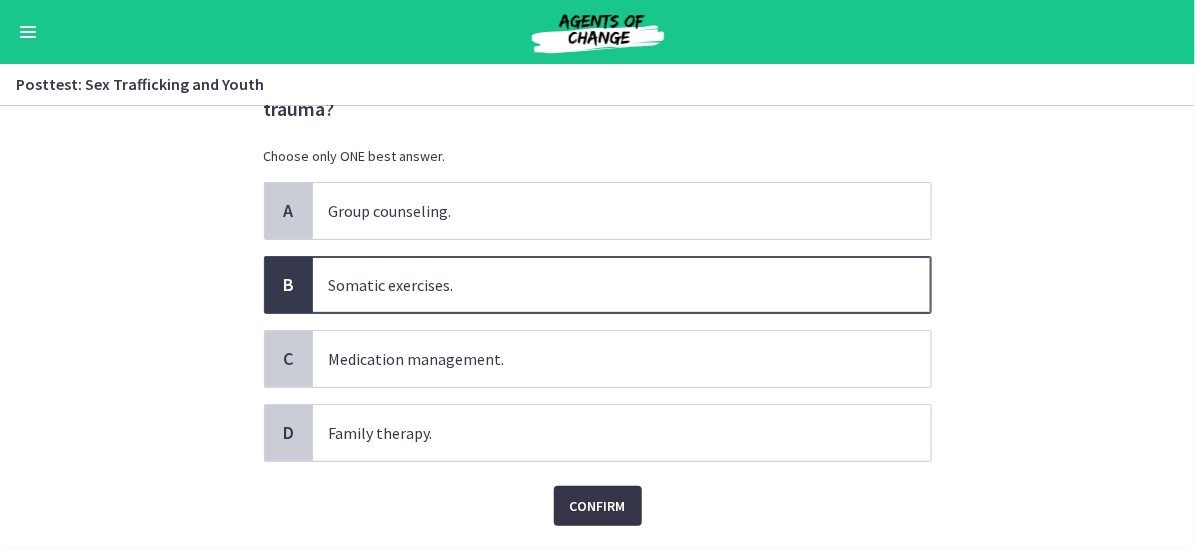 click on "Confirm" at bounding box center [598, 506] 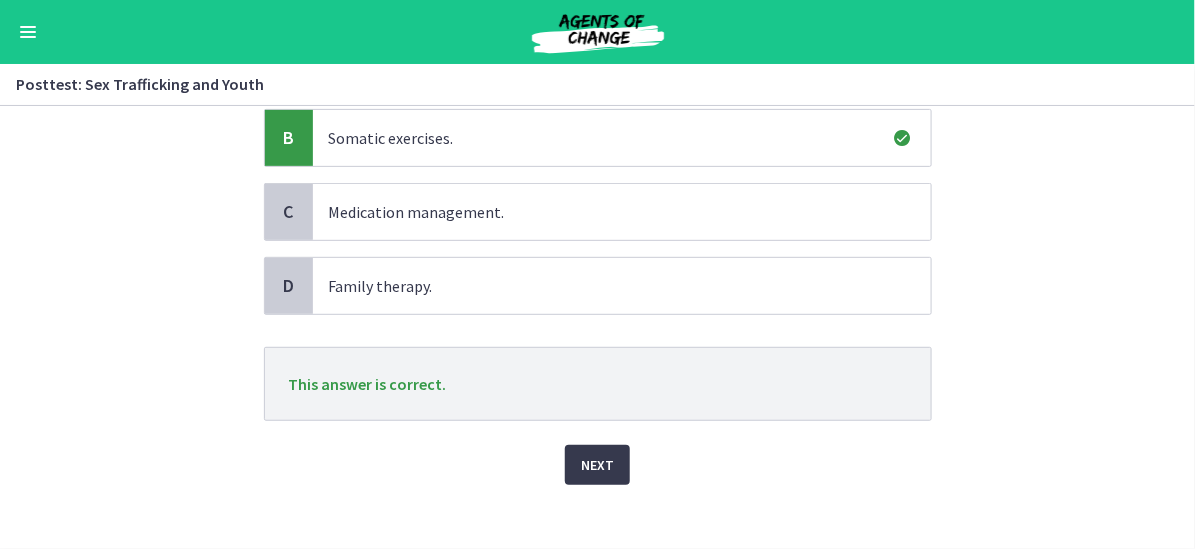scroll, scrollTop: 260, scrollLeft: 0, axis: vertical 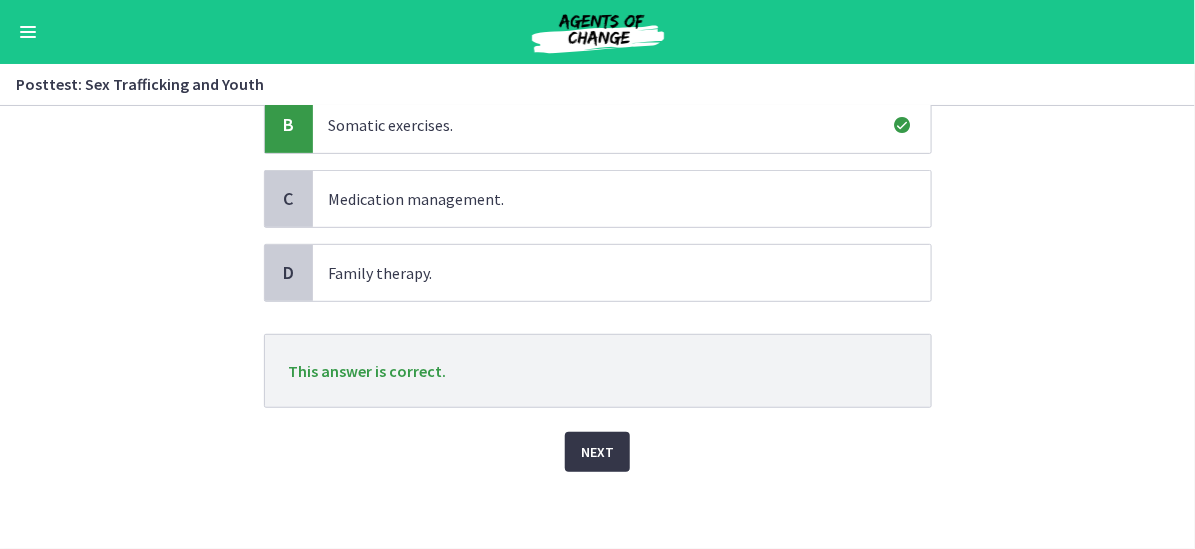 click on "Next" at bounding box center [597, 452] 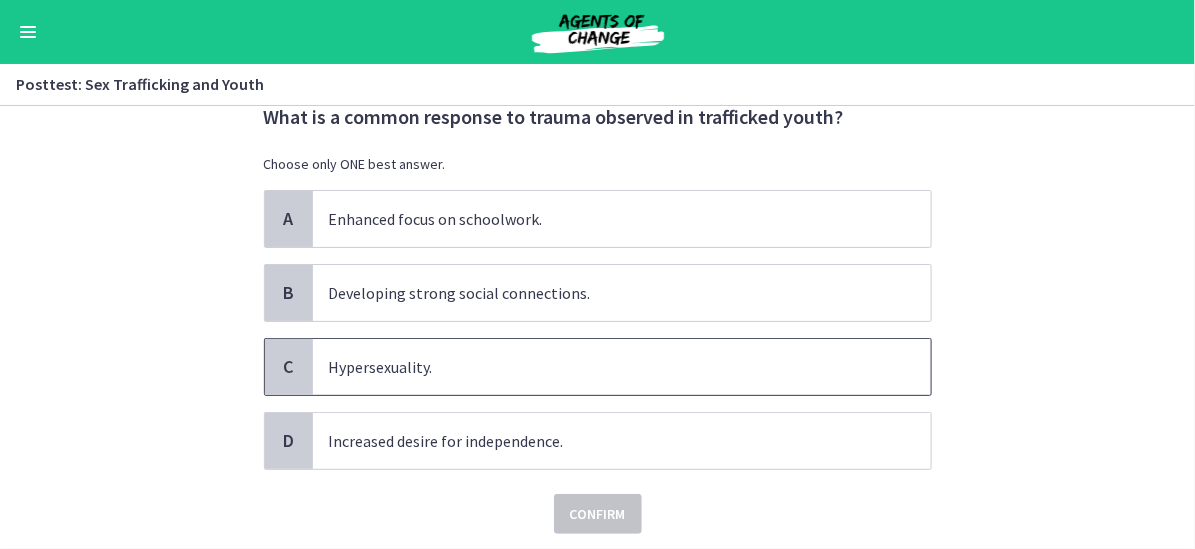 scroll, scrollTop: 100, scrollLeft: 0, axis: vertical 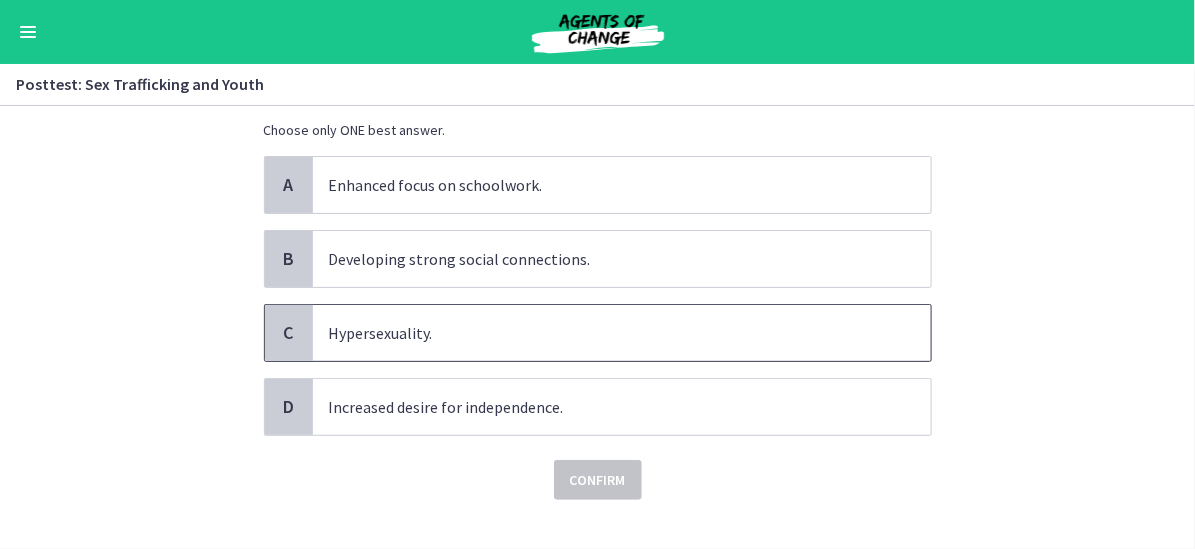 click on "Hypersexuality." at bounding box center [622, 333] 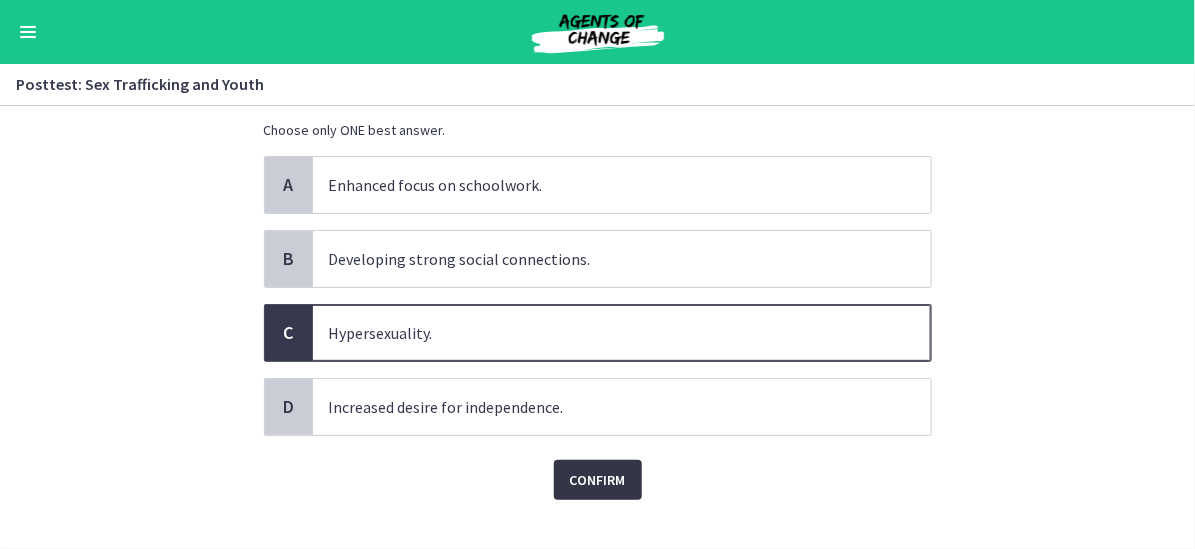 click on "Confirm" at bounding box center (598, 480) 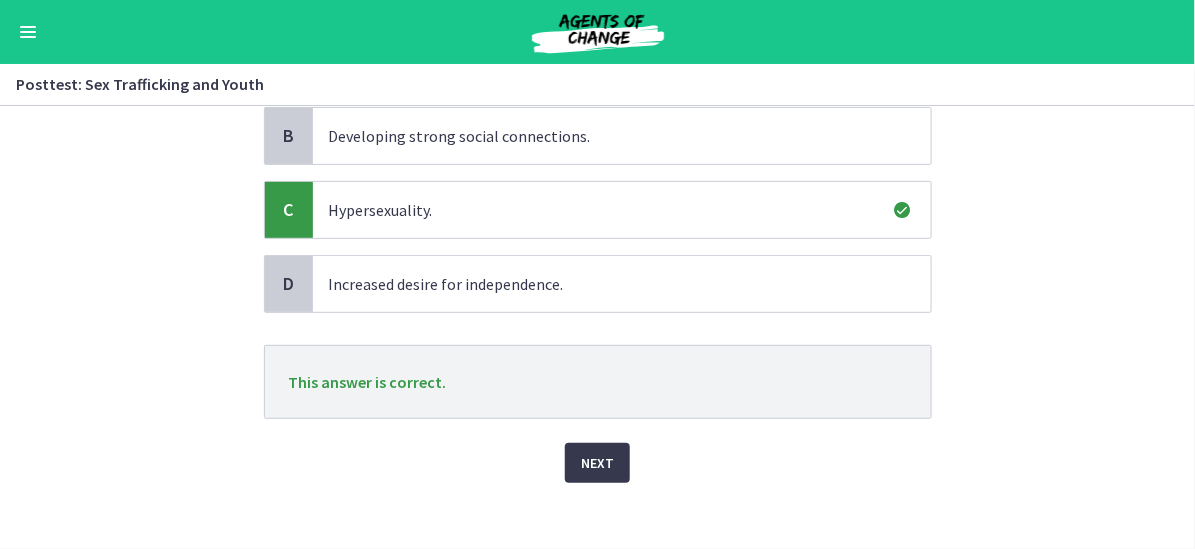 scroll, scrollTop: 234, scrollLeft: 0, axis: vertical 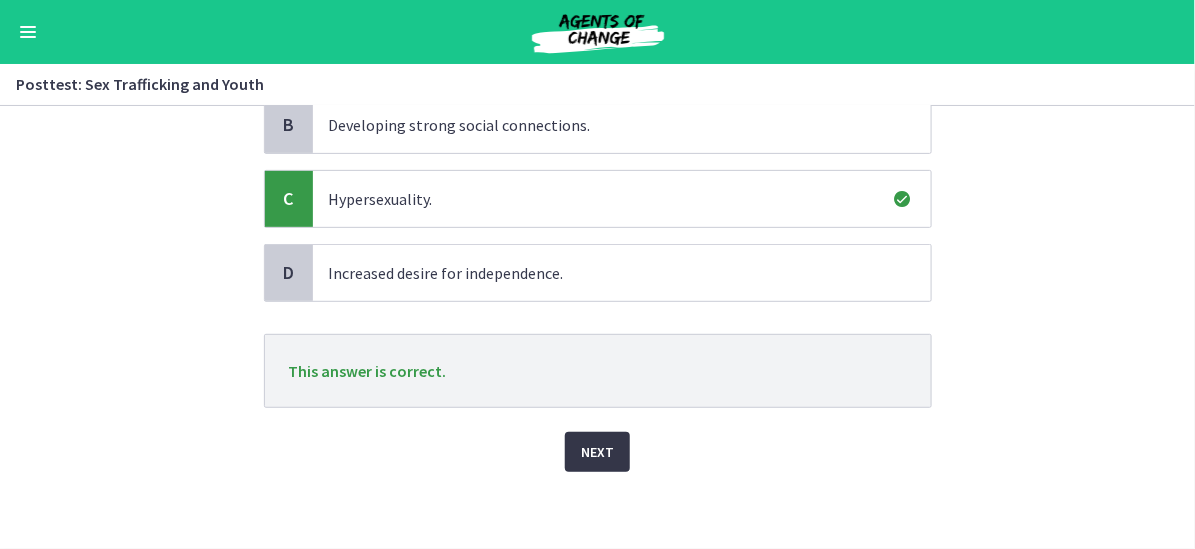 click on "Next" at bounding box center (597, 452) 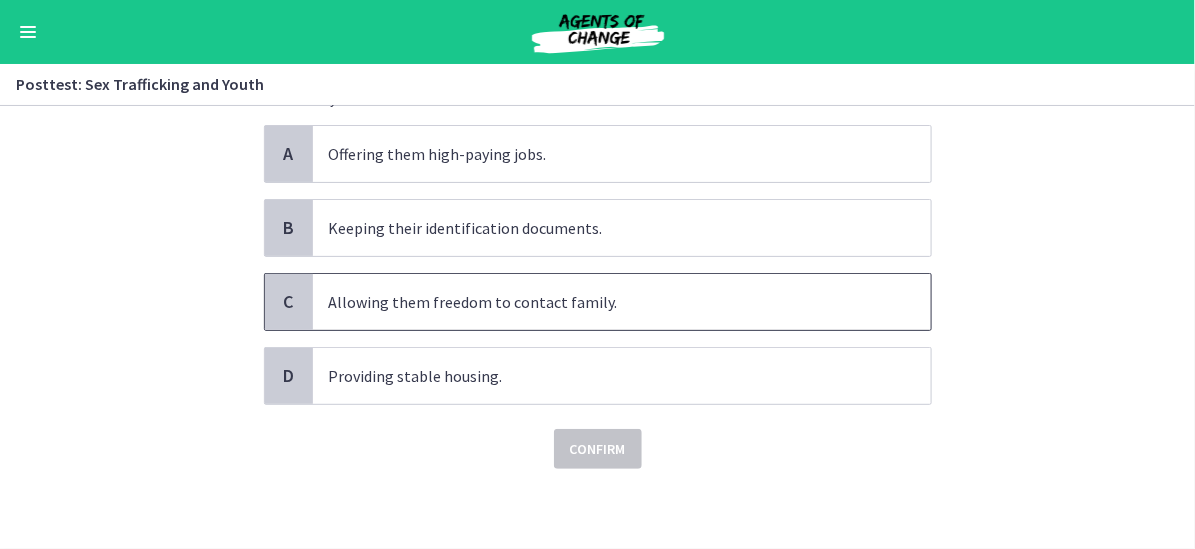 scroll, scrollTop: 0, scrollLeft: 0, axis: both 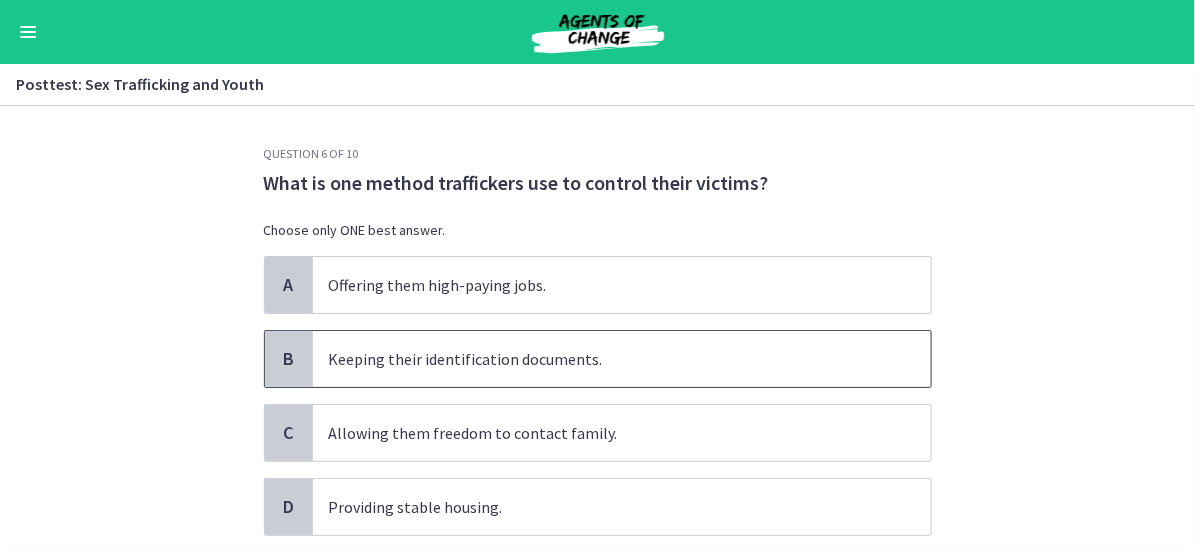 click on "Keeping their identification documents." at bounding box center (622, 359) 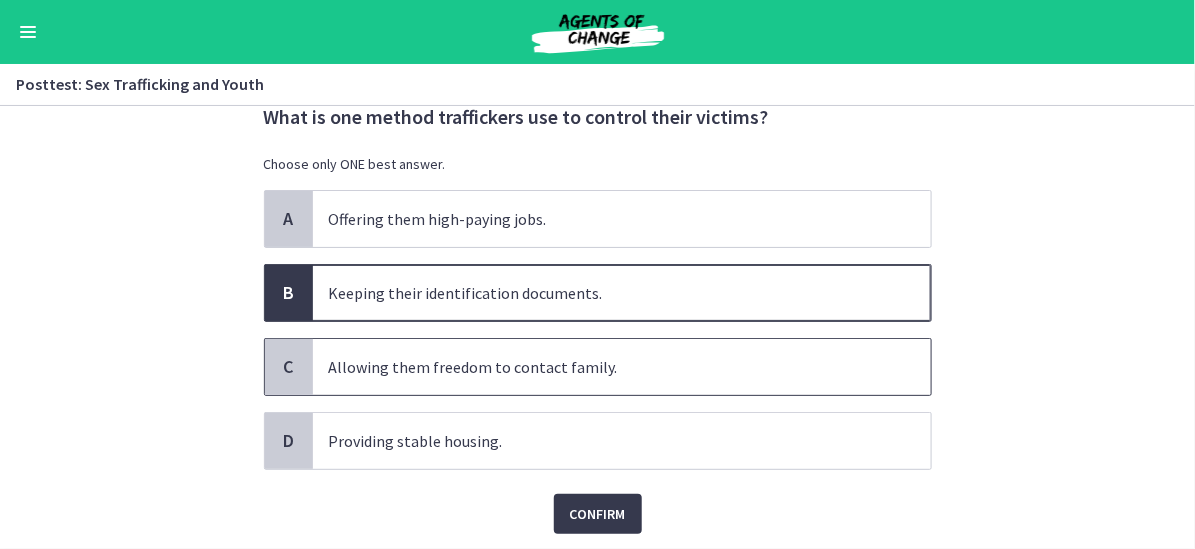 scroll, scrollTop: 100, scrollLeft: 0, axis: vertical 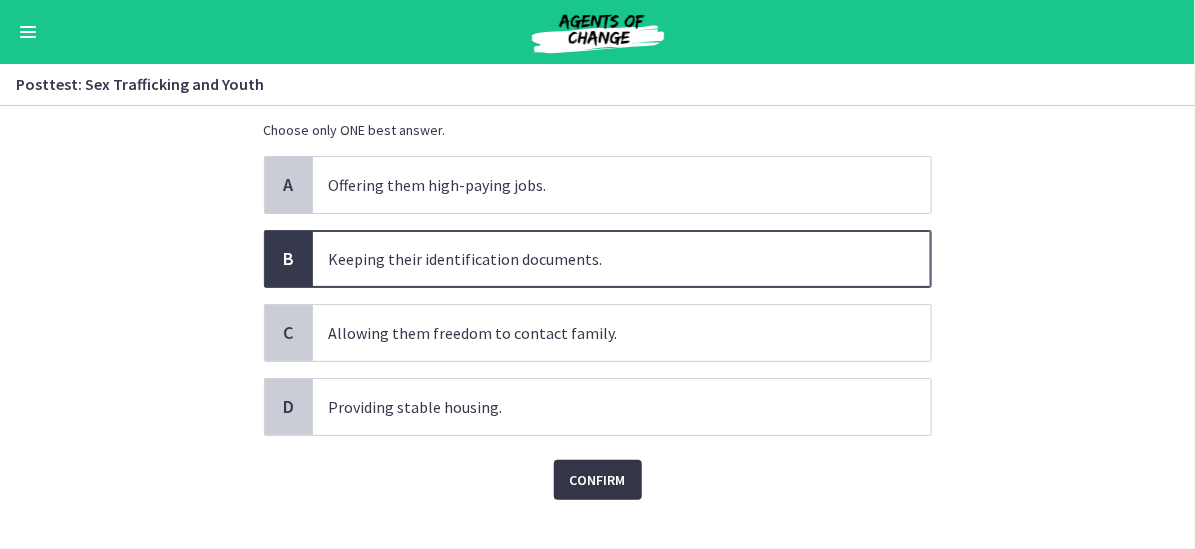 click on "Confirm" at bounding box center (598, 480) 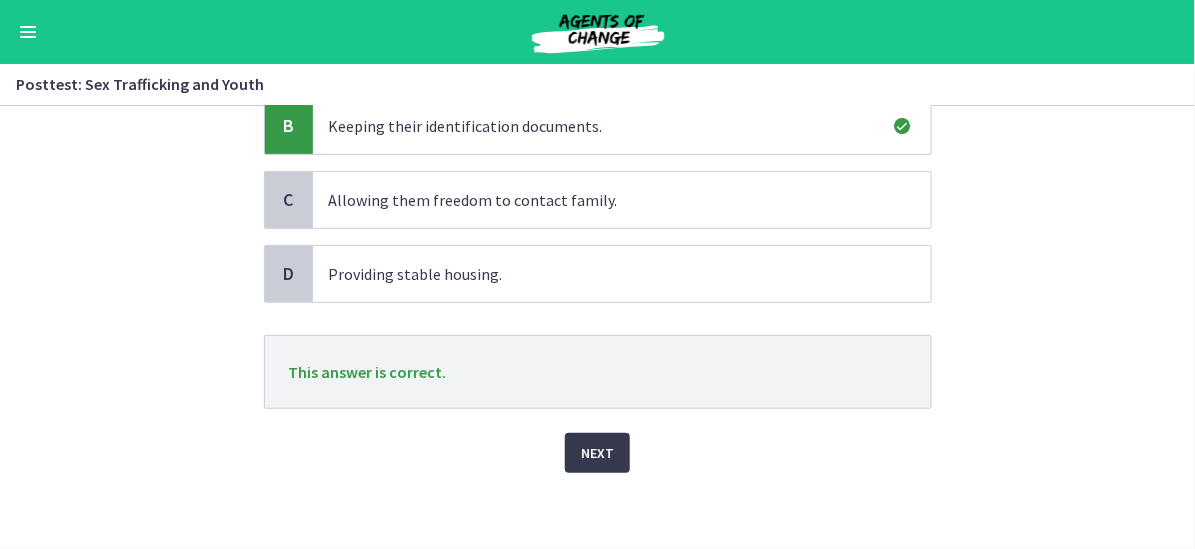 scroll, scrollTop: 234, scrollLeft: 0, axis: vertical 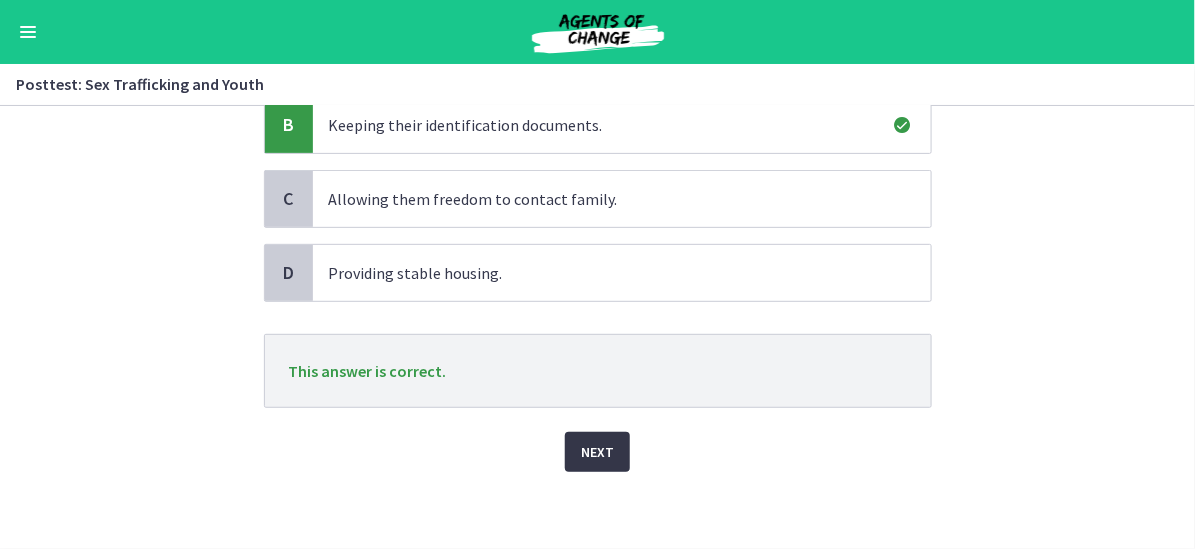 click on "Next" at bounding box center (597, 452) 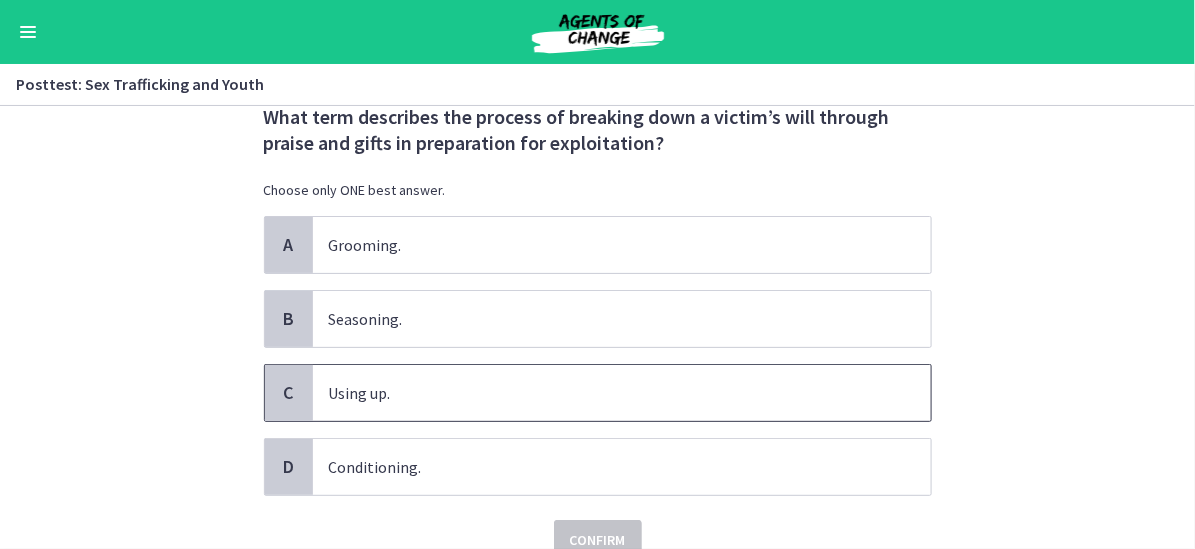 scroll, scrollTop: 100, scrollLeft: 0, axis: vertical 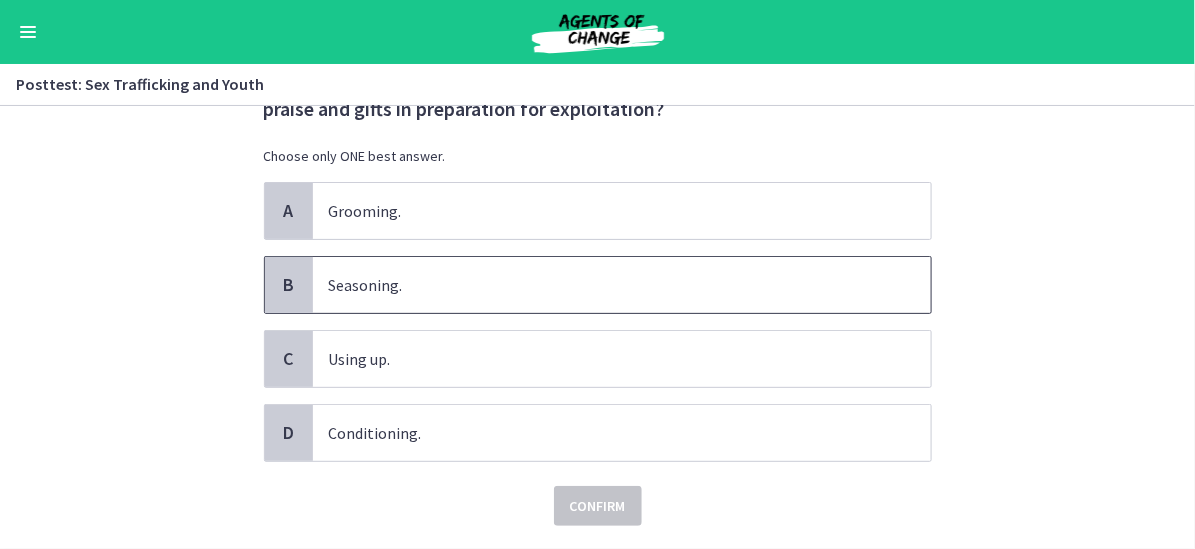 click on "Seasoning." at bounding box center [622, 285] 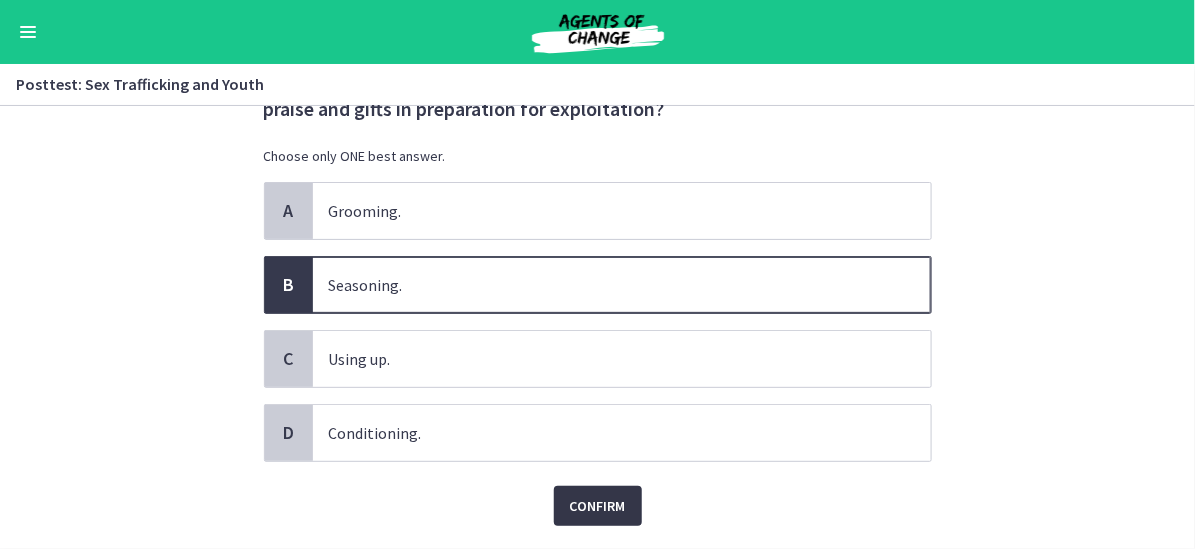 click on "Confirm" at bounding box center (598, 506) 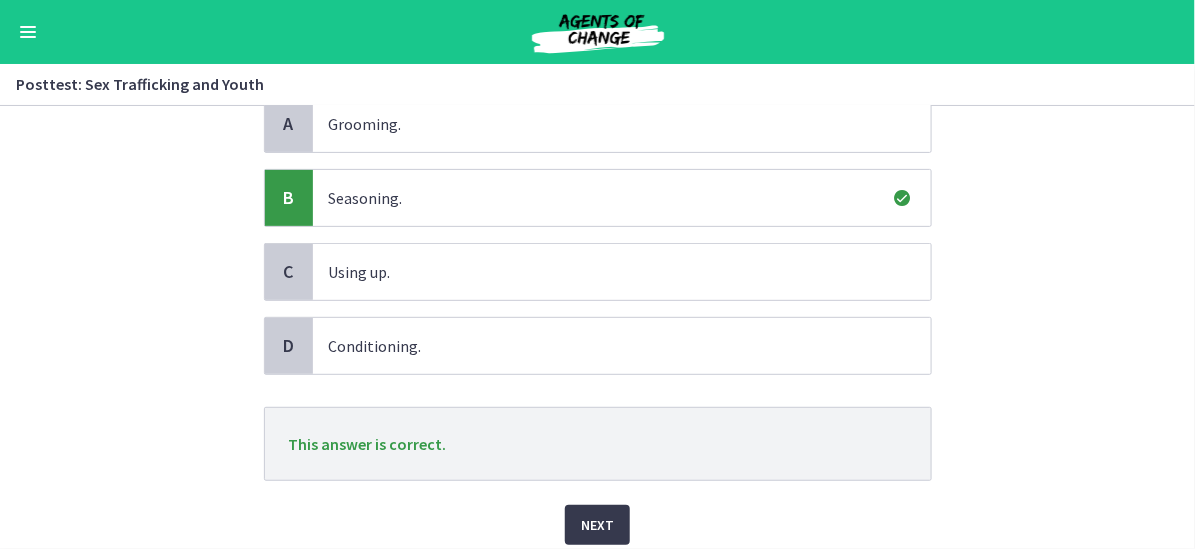 scroll, scrollTop: 260, scrollLeft: 0, axis: vertical 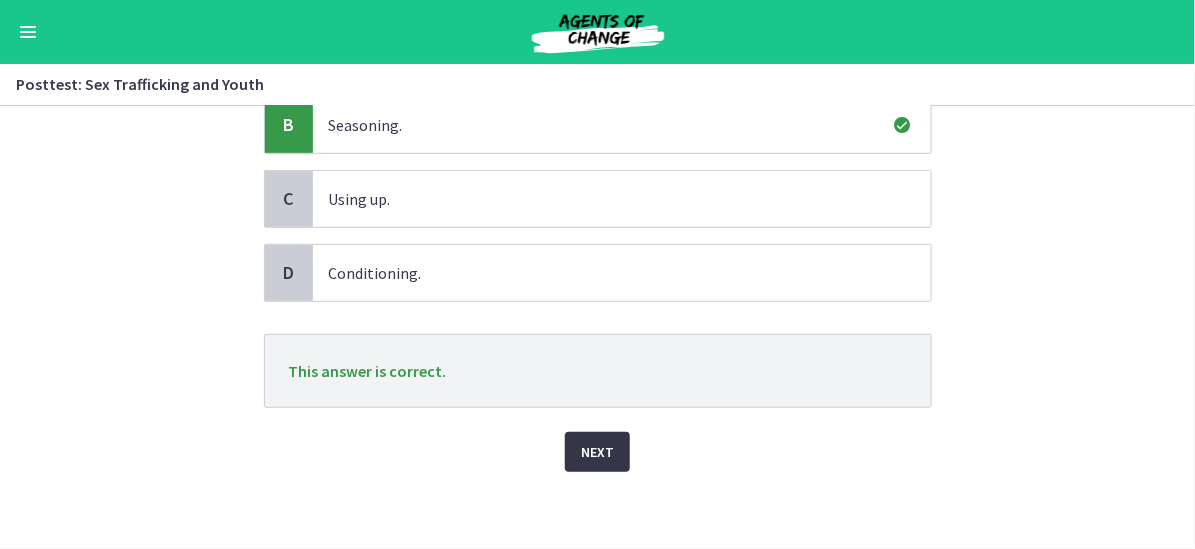 click on "Next" at bounding box center [597, 452] 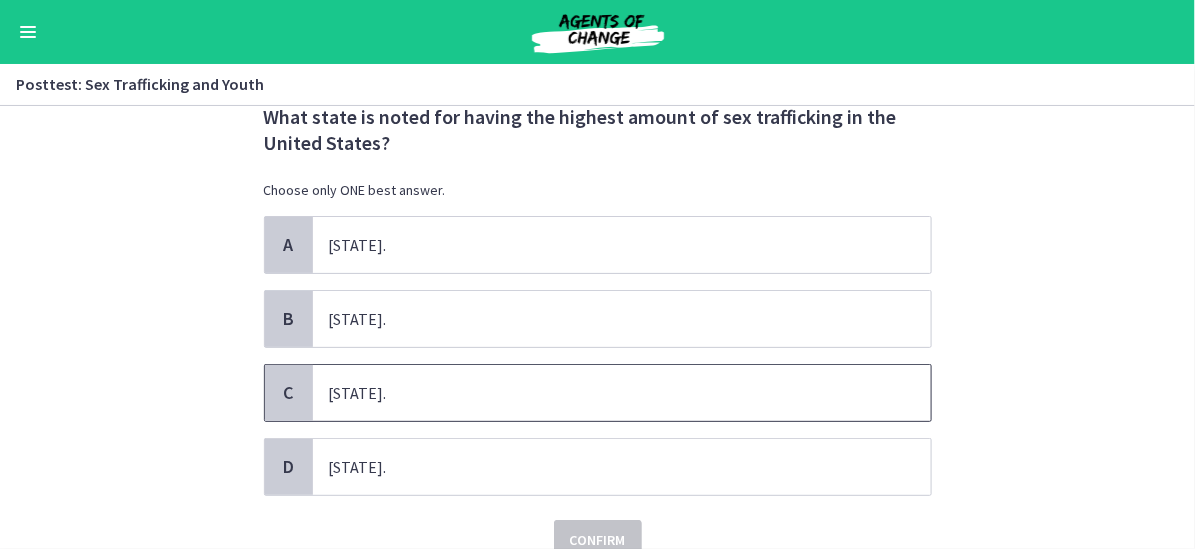 scroll, scrollTop: 100, scrollLeft: 0, axis: vertical 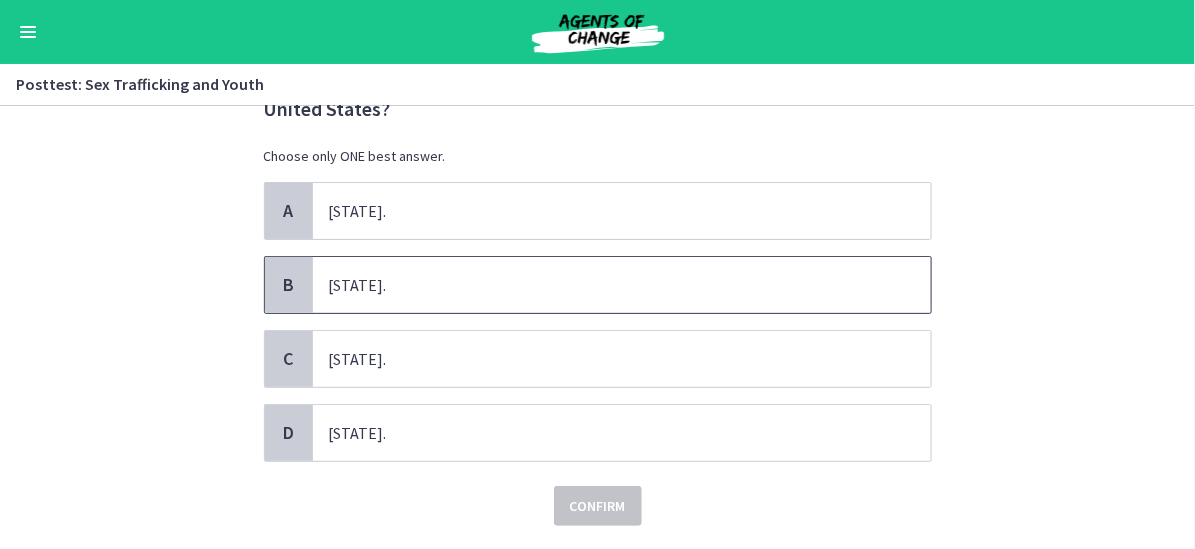 click on "Nevada." at bounding box center [622, 285] 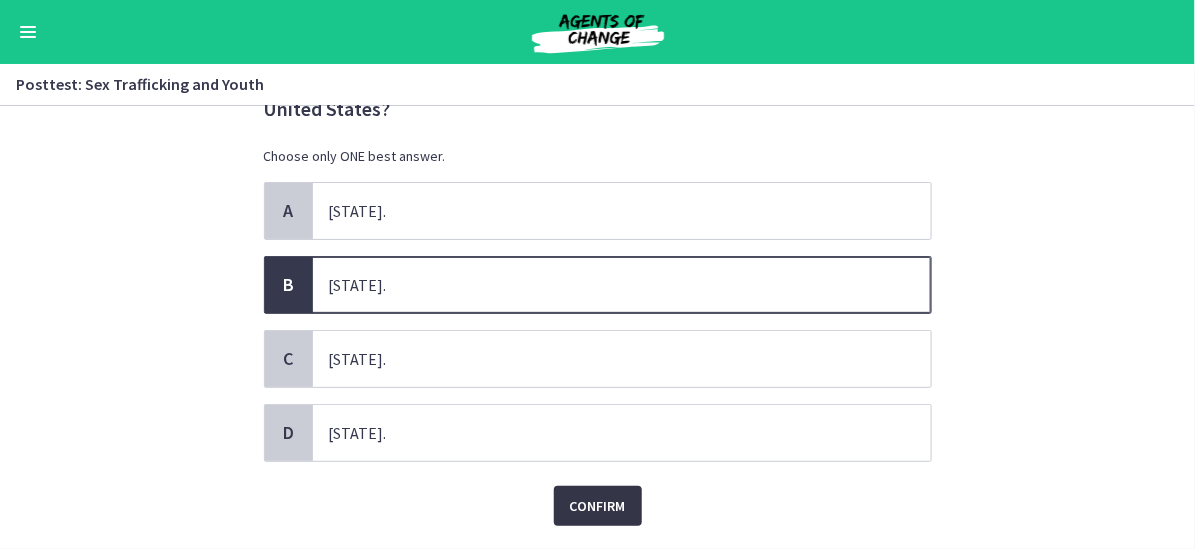 click on "Confirm" at bounding box center (598, 506) 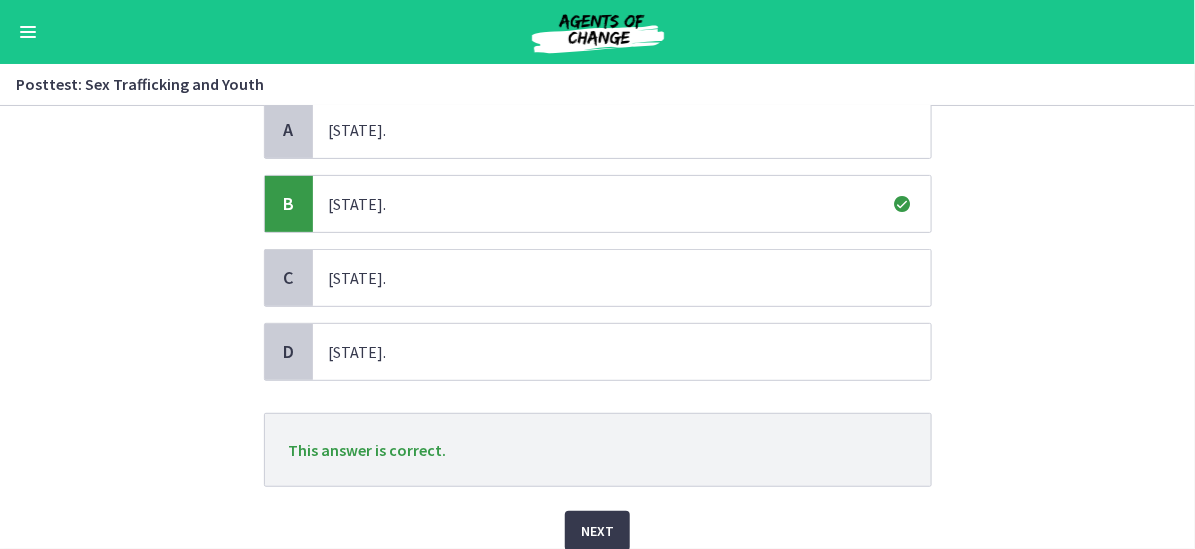 scroll, scrollTop: 260, scrollLeft: 0, axis: vertical 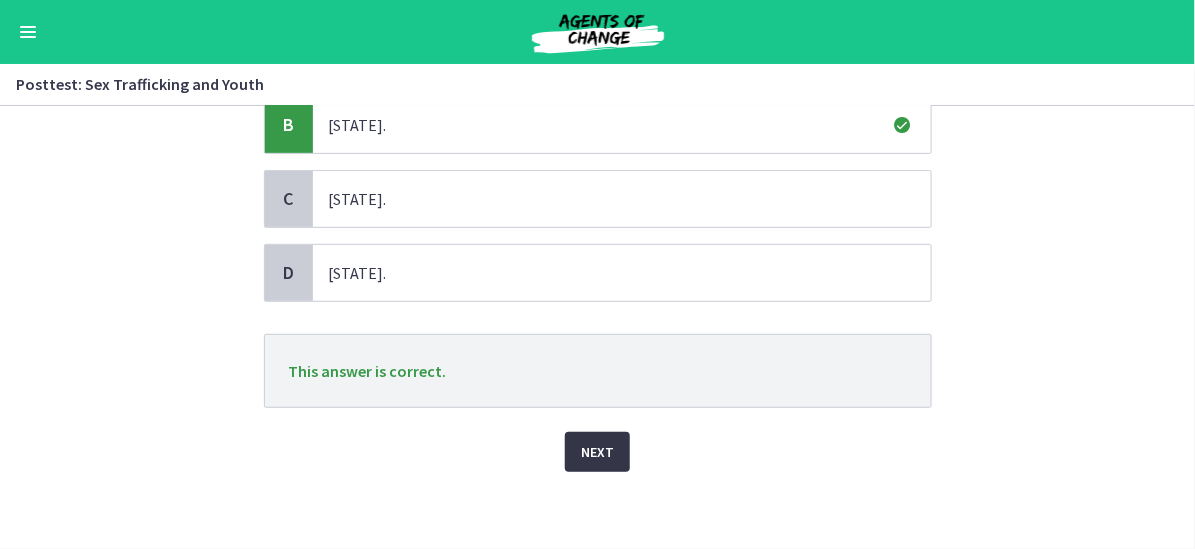 click on "Next" at bounding box center [597, 452] 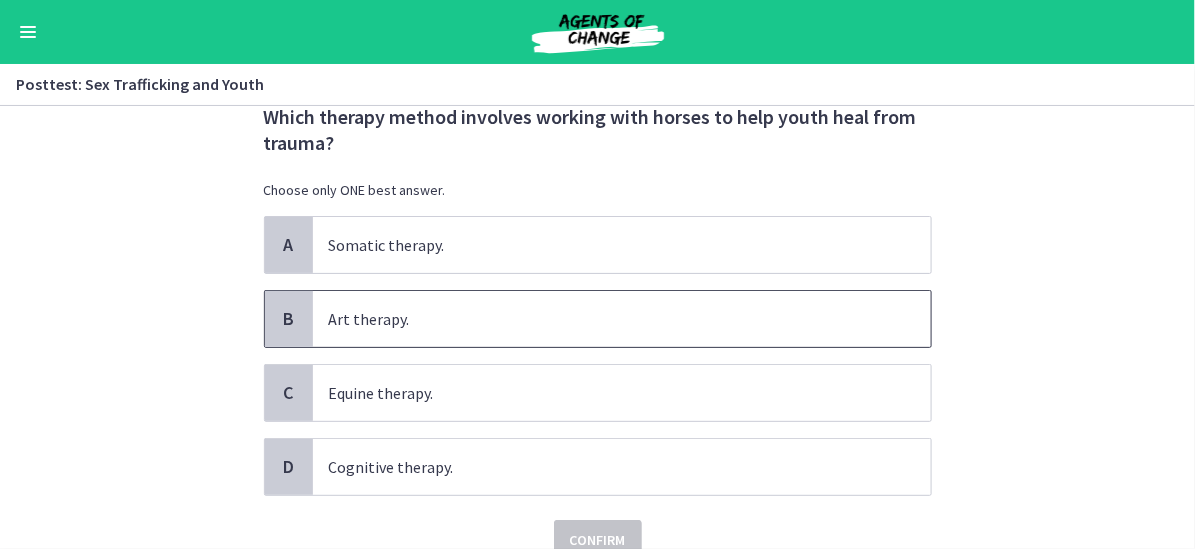 scroll, scrollTop: 100, scrollLeft: 0, axis: vertical 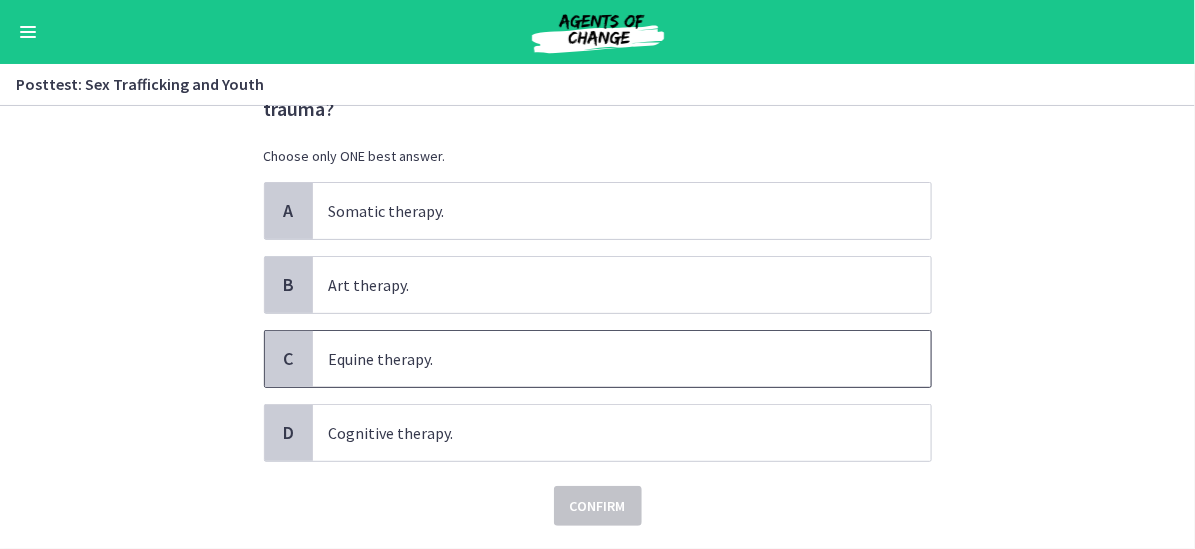 click on "Equine therapy." at bounding box center (622, 359) 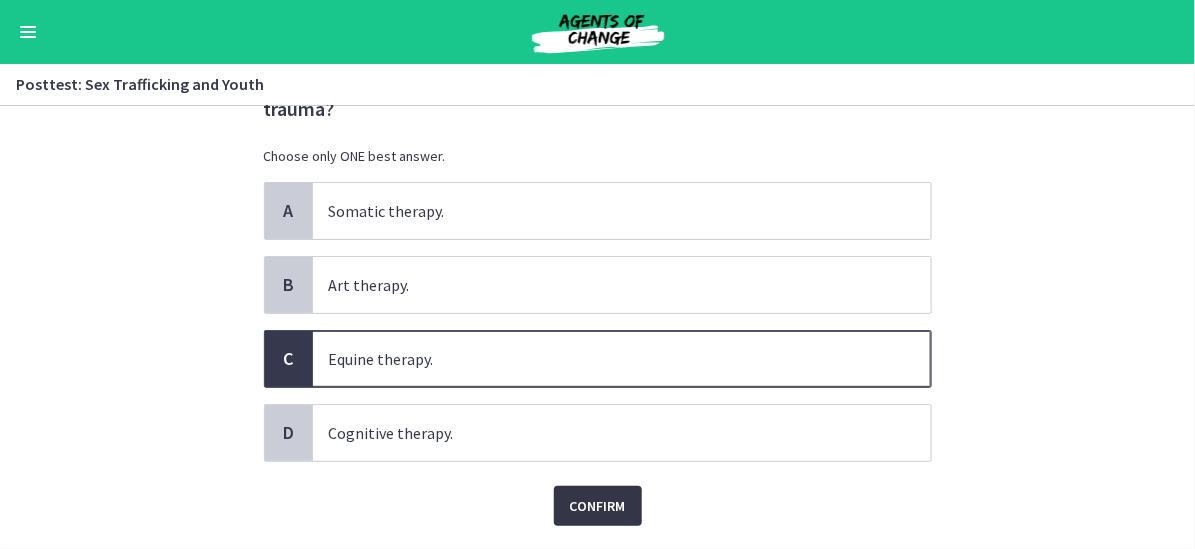 click on "Confirm" at bounding box center [598, 506] 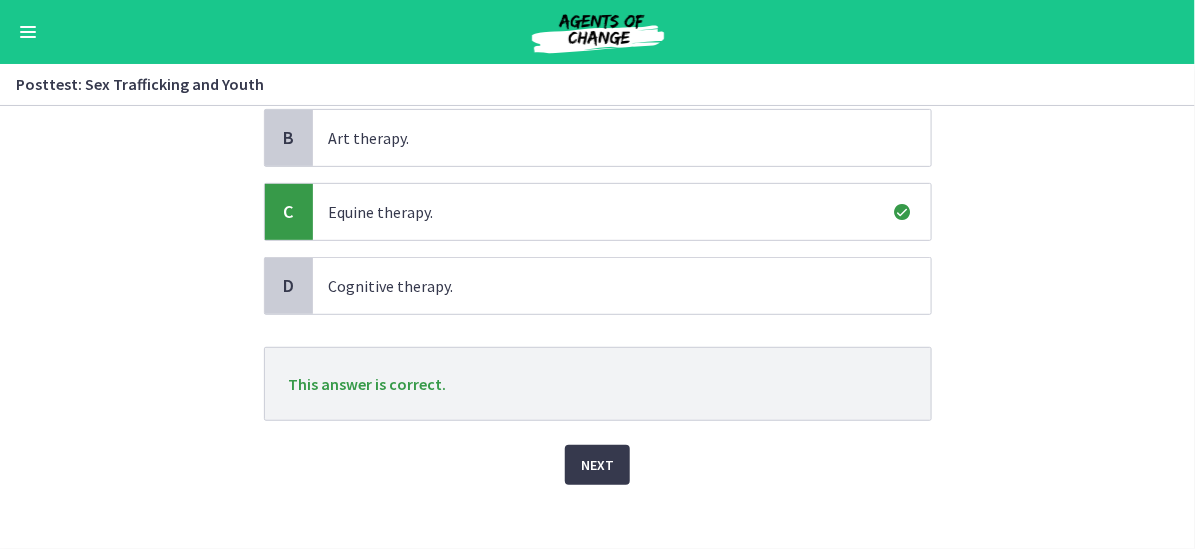 scroll, scrollTop: 260, scrollLeft: 0, axis: vertical 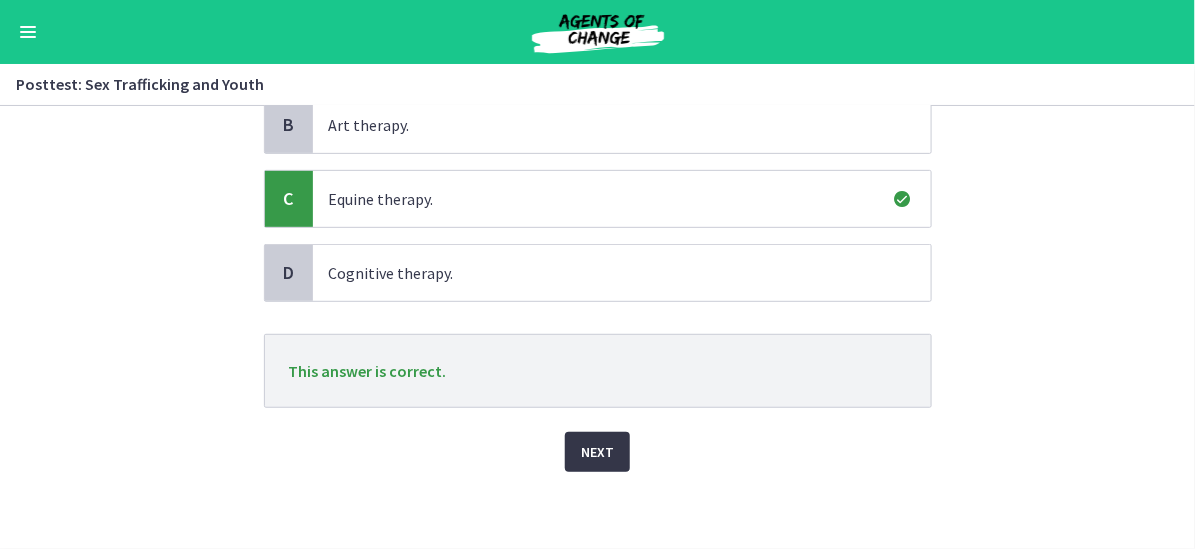 click on "Next" at bounding box center [597, 452] 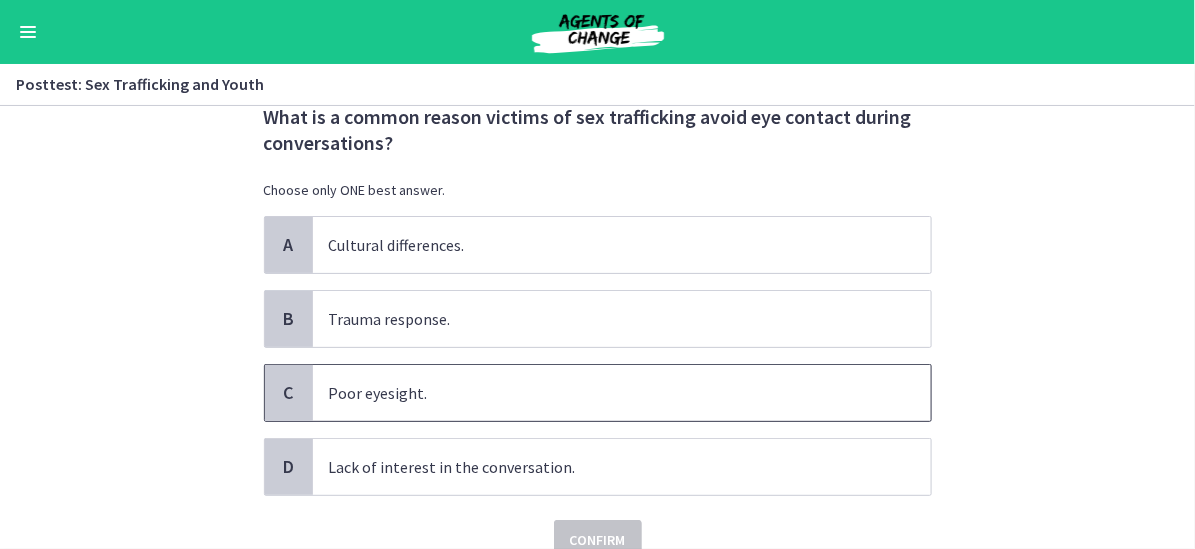 scroll, scrollTop: 100, scrollLeft: 0, axis: vertical 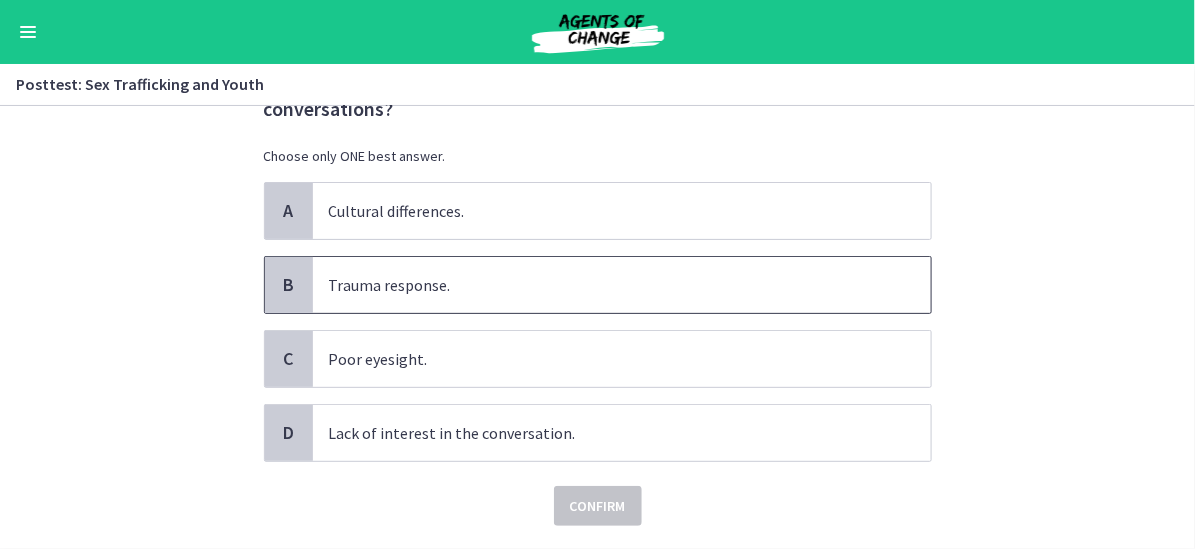click on "Trauma response." at bounding box center [622, 285] 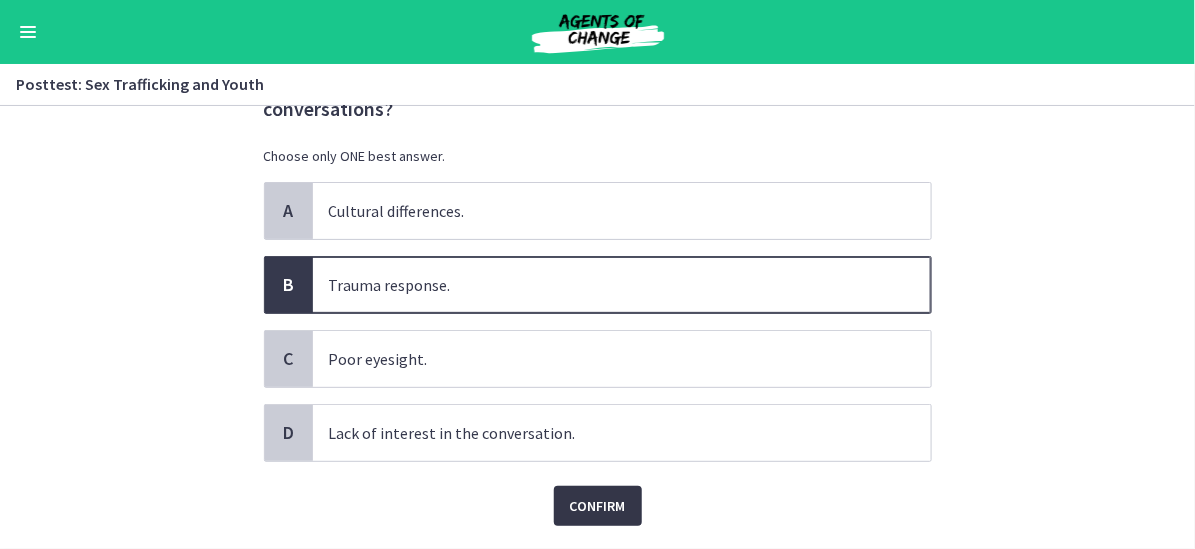 click on "Confirm" at bounding box center (598, 506) 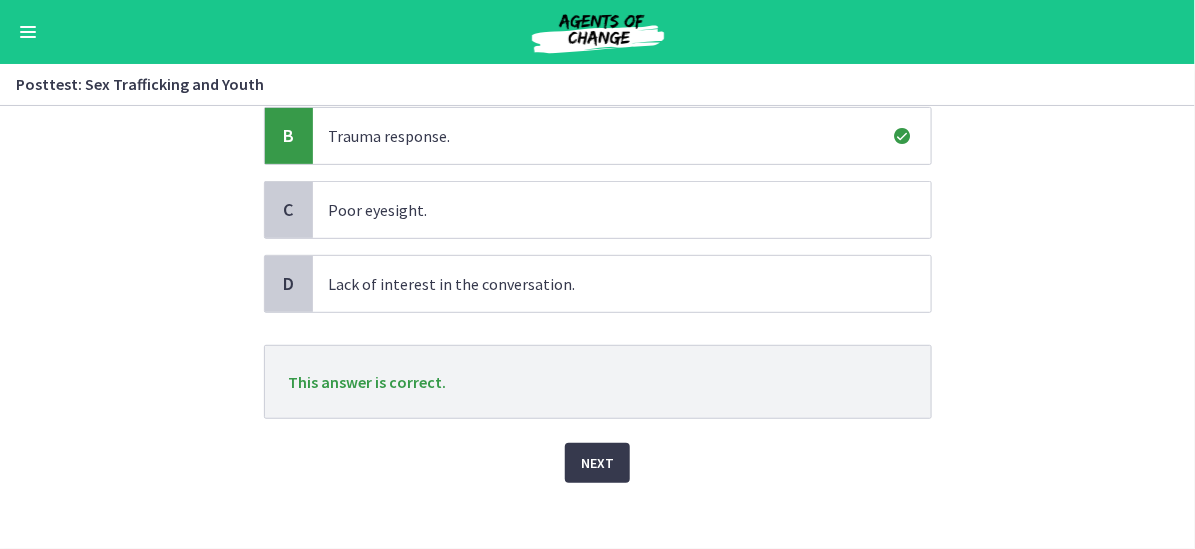 scroll, scrollTop: 260, scrollLeft: 0, axis: vertical 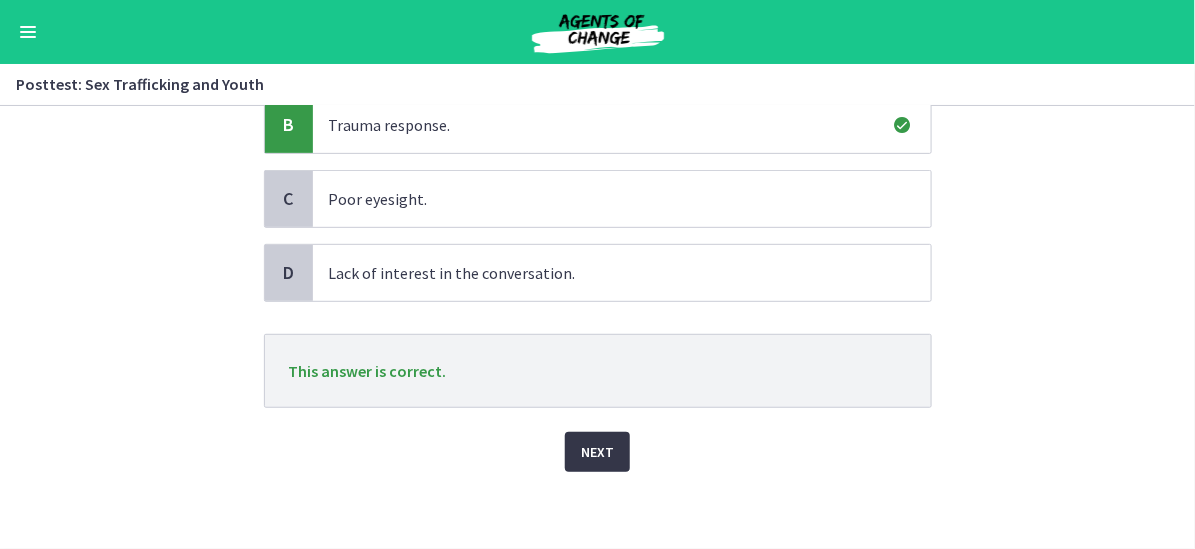 click on "Next" at bounding box center (597, 452) 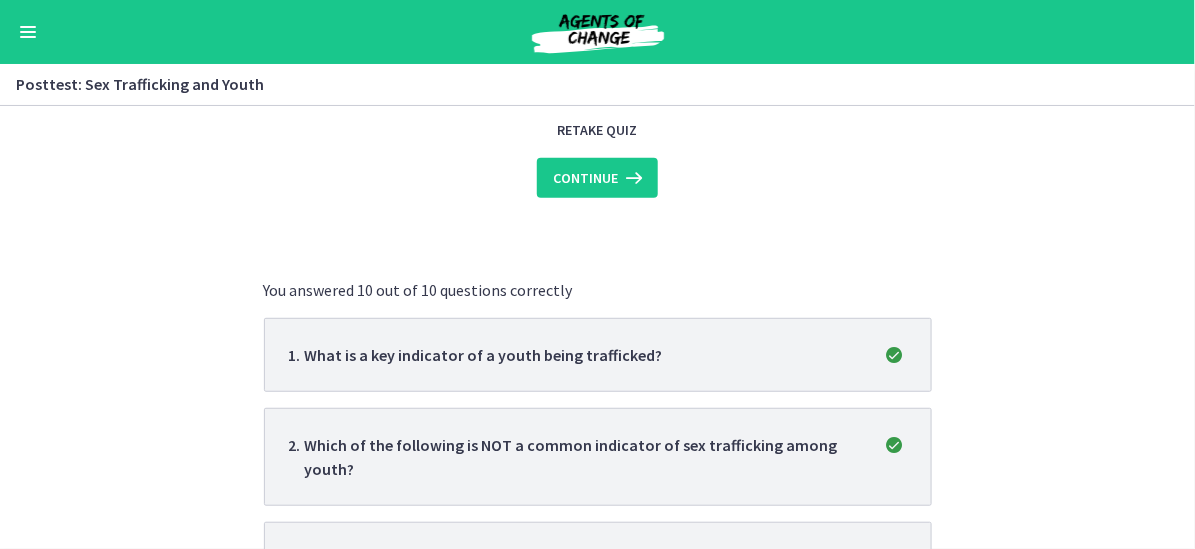 scroll, scrollTop: 0, scrollLeft: 0, axis: both 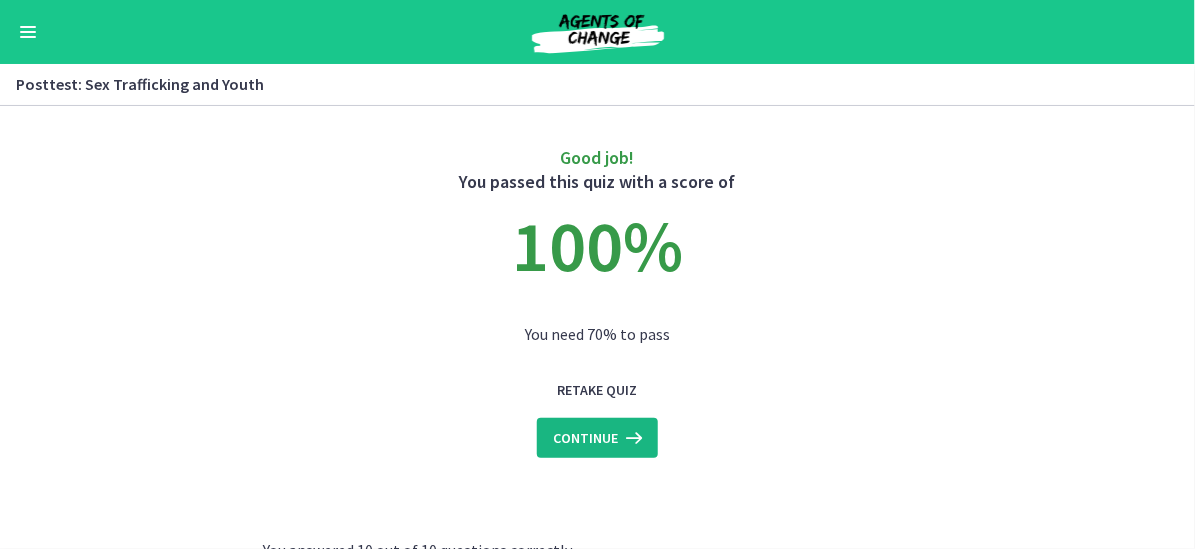 click on "Continue" at bounding box center [585, 438] 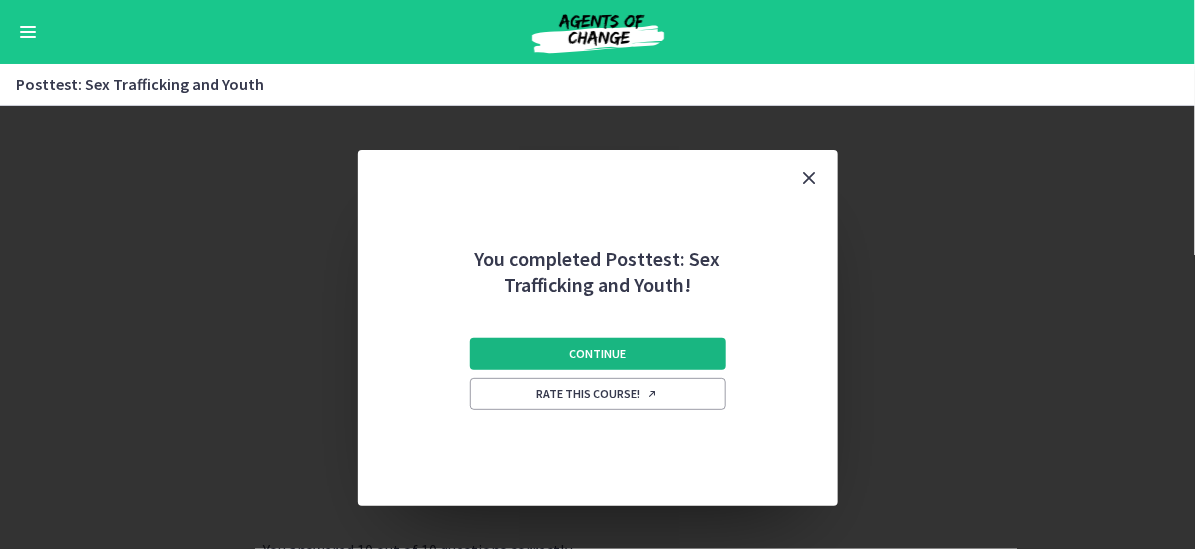 click on "Continue" at bounding box center (597, 354) 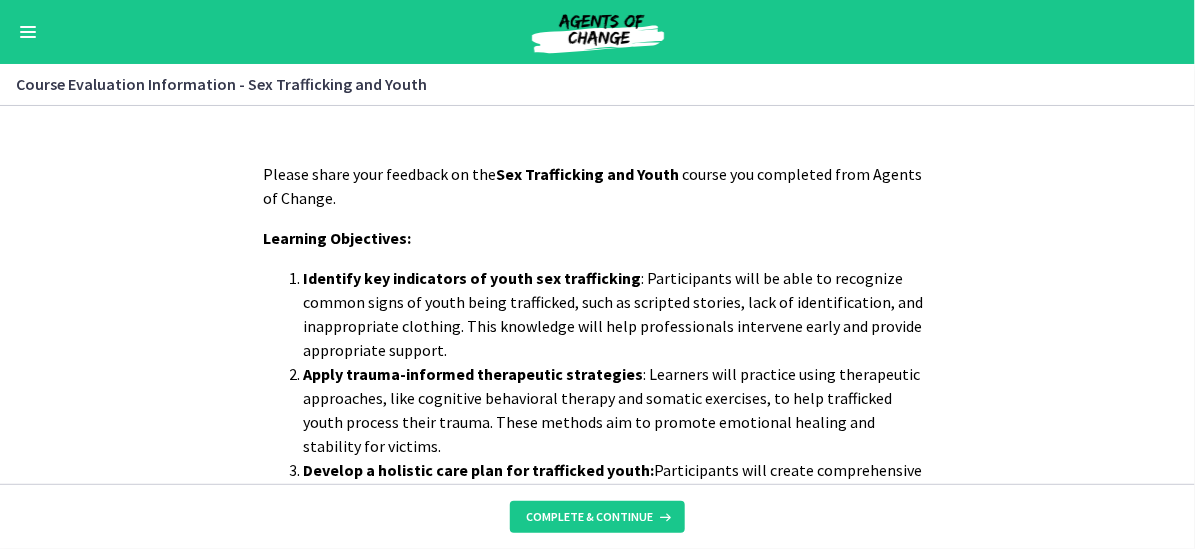 scroll, scrollTop: 165, scrollLeft: 0, axis: vertical 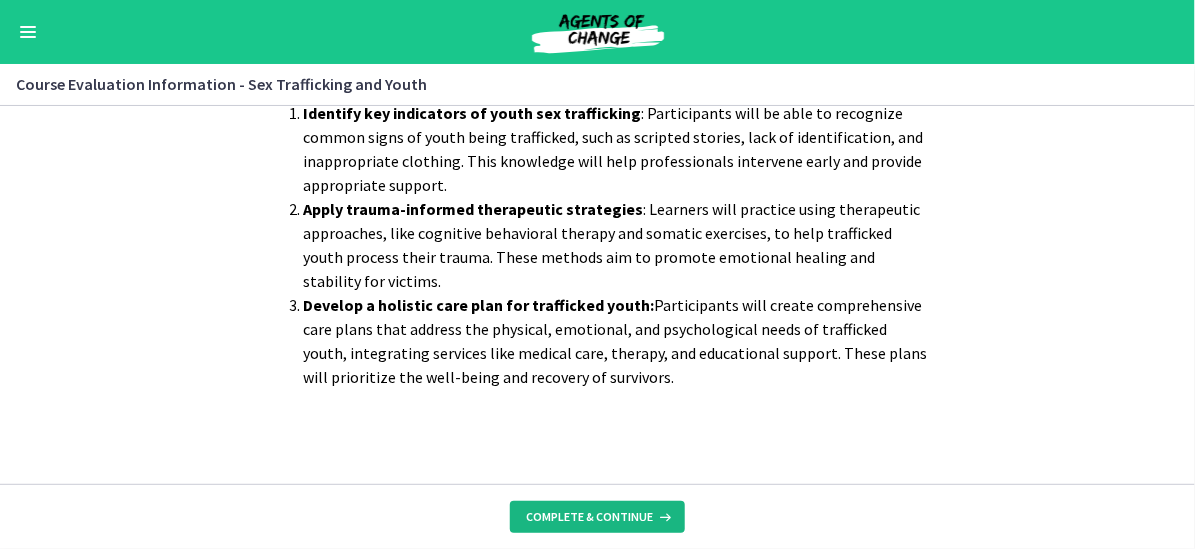 click on "Complete & continue" at bounding box center (589, 517) 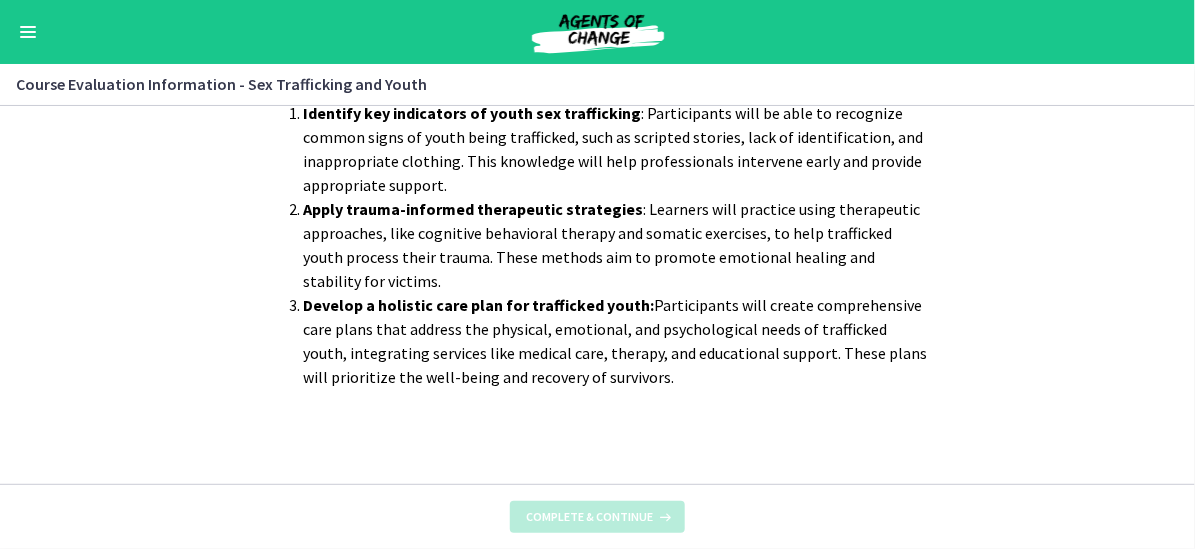 scroll, scrollTop: 0, scrollLeft: 0, axis: both 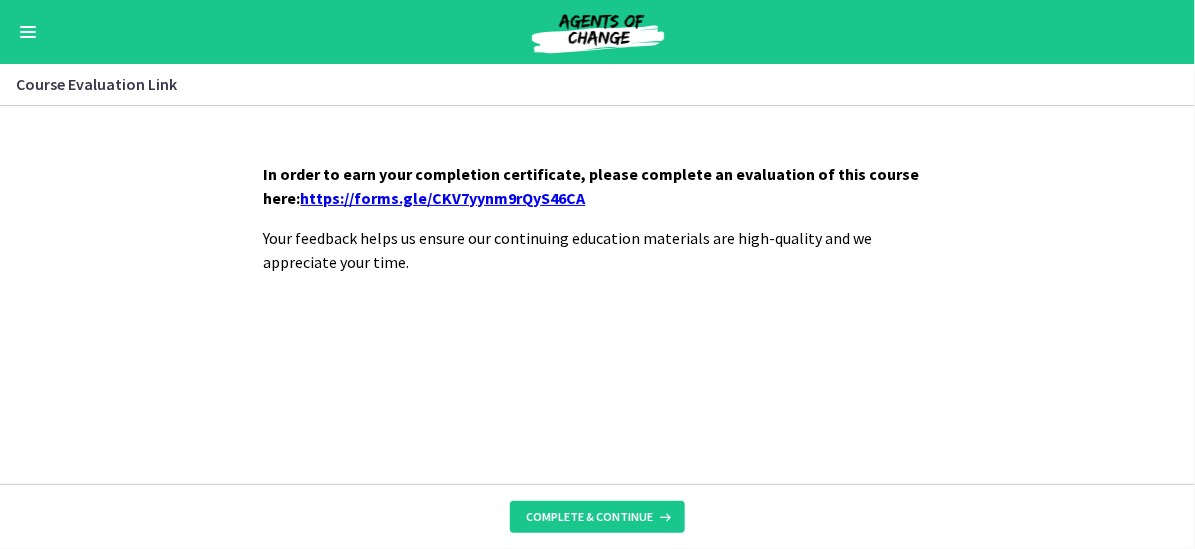 click on "https://forms.gle/CKV7yynm9rQyS46CA" at bounding box center (443, 198) 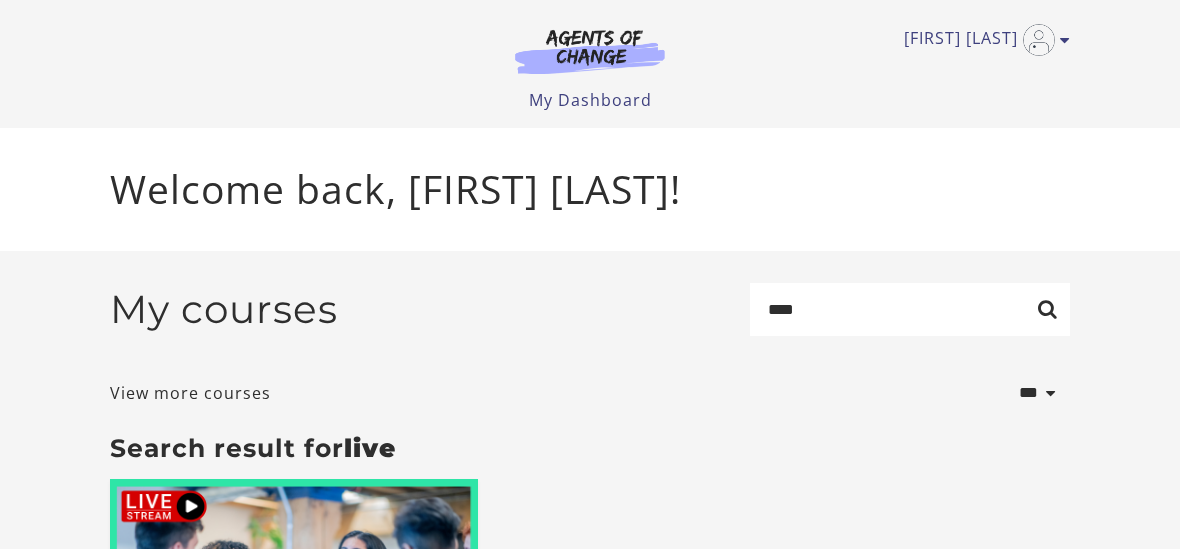 scroll, scrollTop: 0, scrollLeft: 0, axis: both 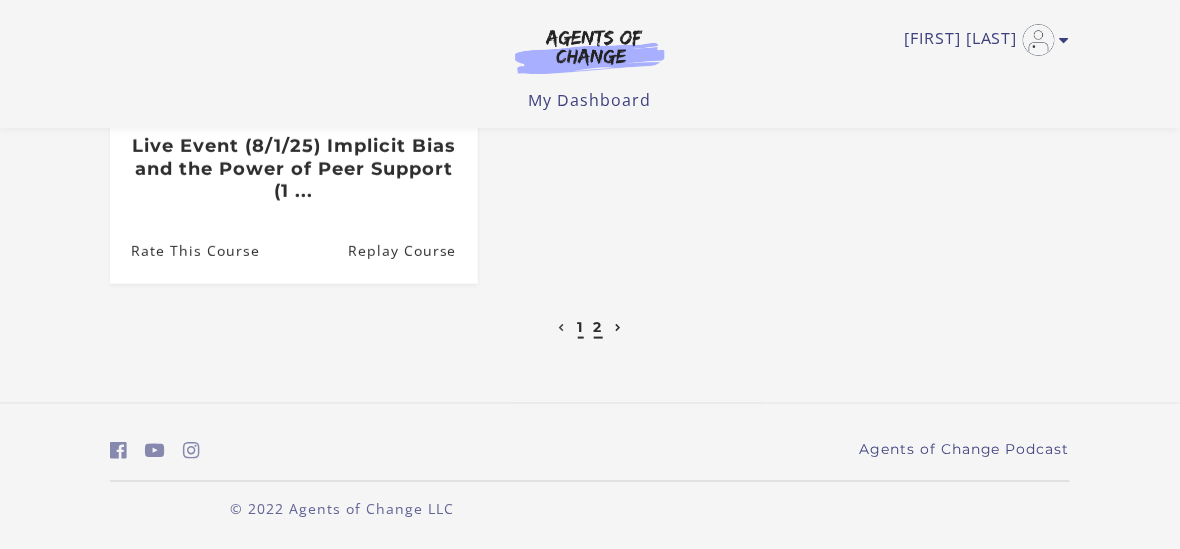 click on "1" at bounding box center [581, 327] 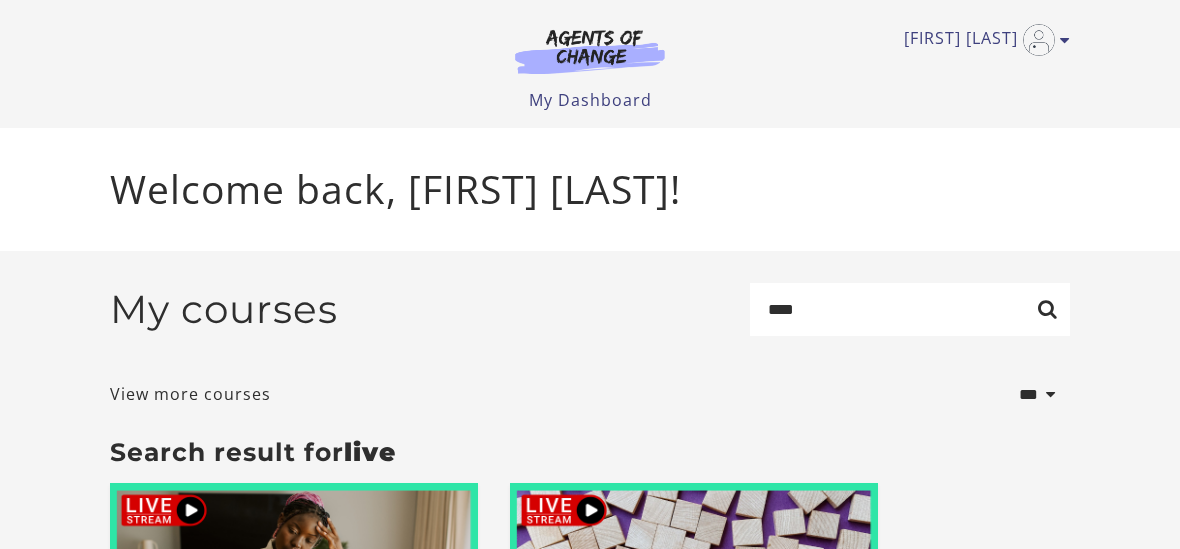 scroll, scrollTop: 0, scrollLeft: 0, axis: both 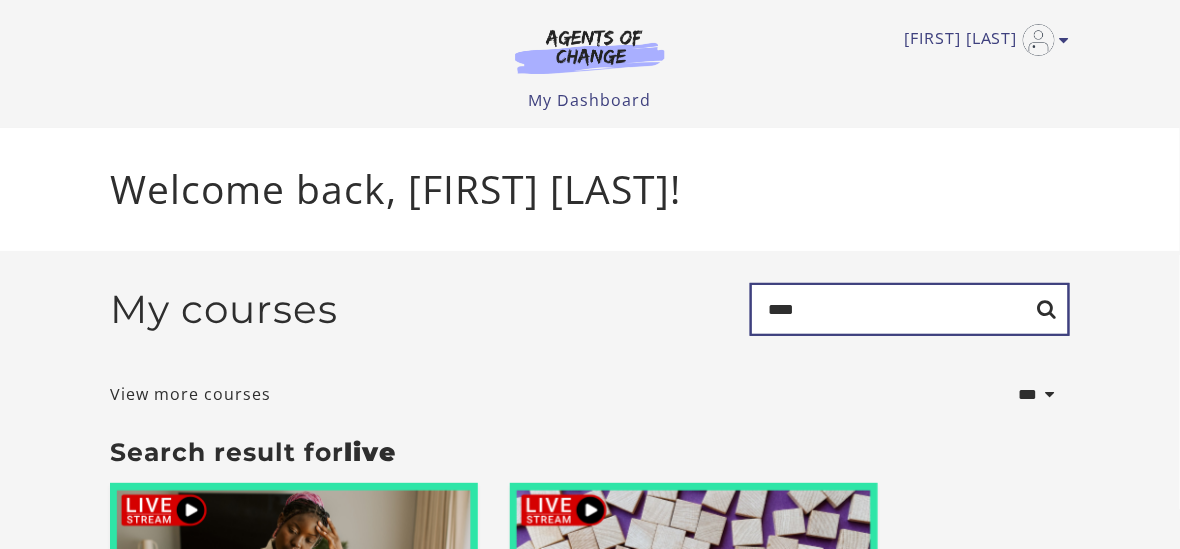 click on "****" at bounding box center [910, 309] 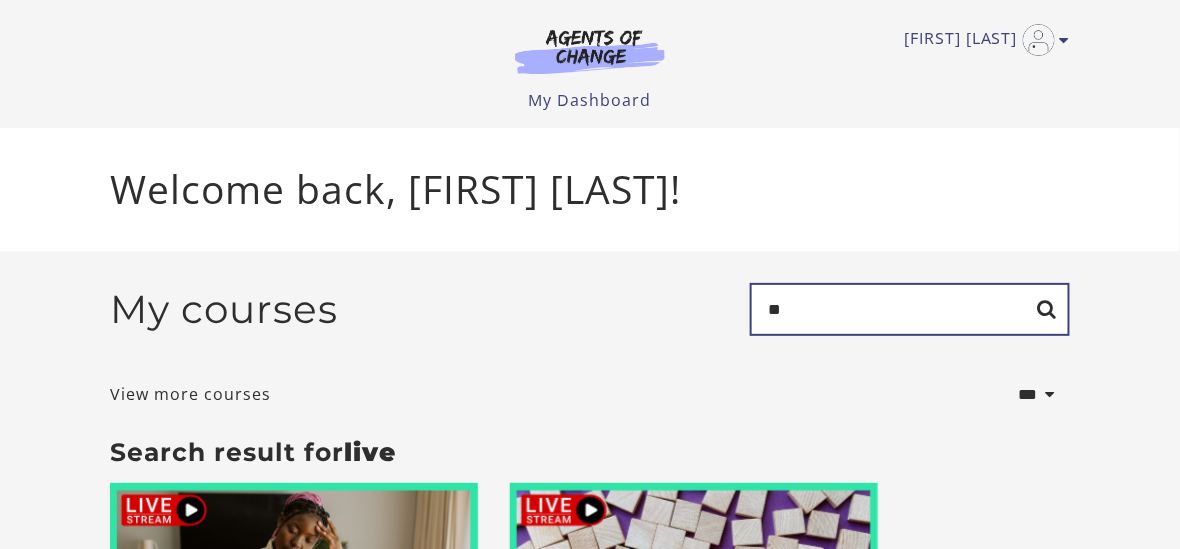 type on "*" 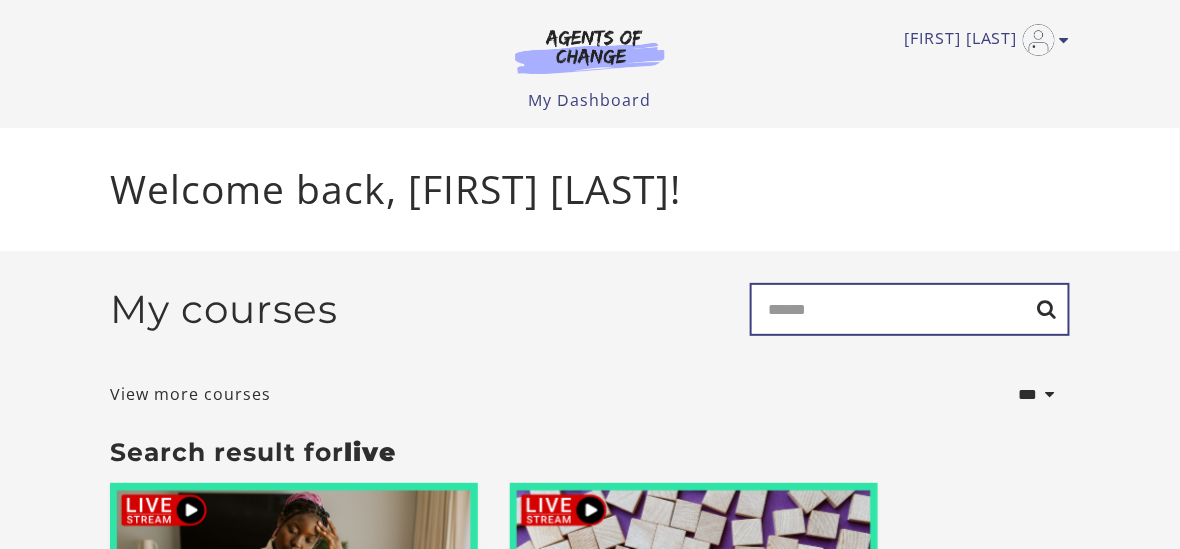 type 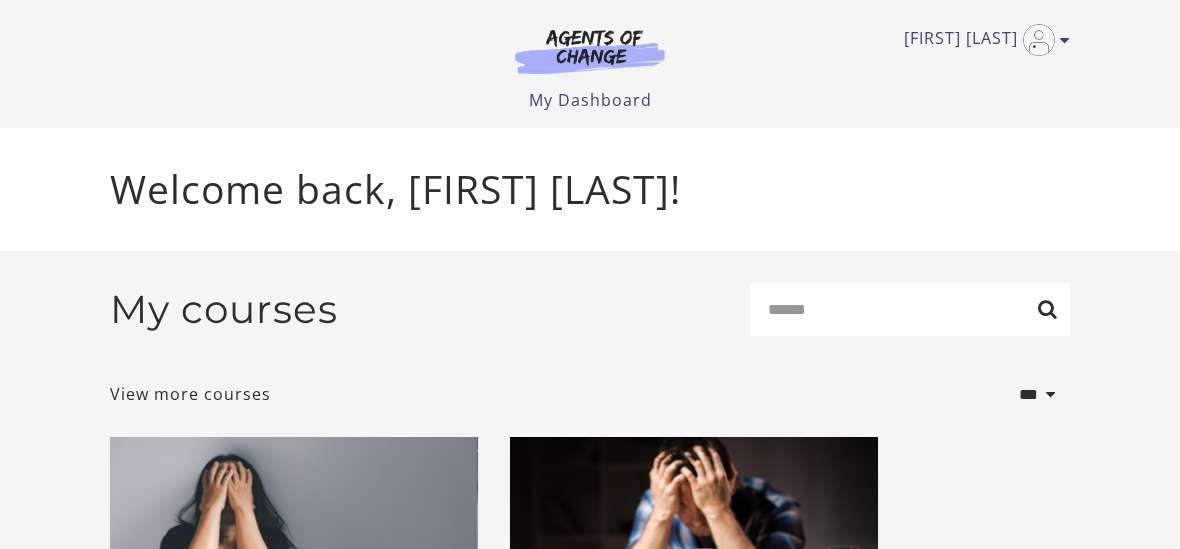 scroll, scrollTop: 0, scrollLeft: 0, axis: both 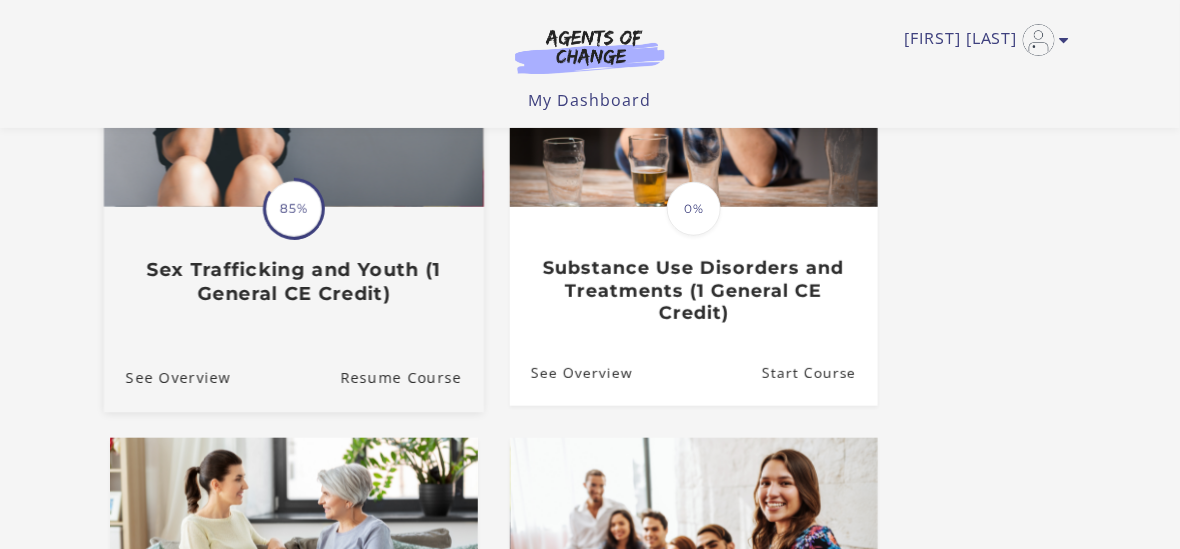 click on "Translation missing: en.liquid.partials.dashboard_course_card.progress_description: 85%
85%
Sex Trafficking and Youth (1 General CE Credit)" at bounding box center [294, 257] 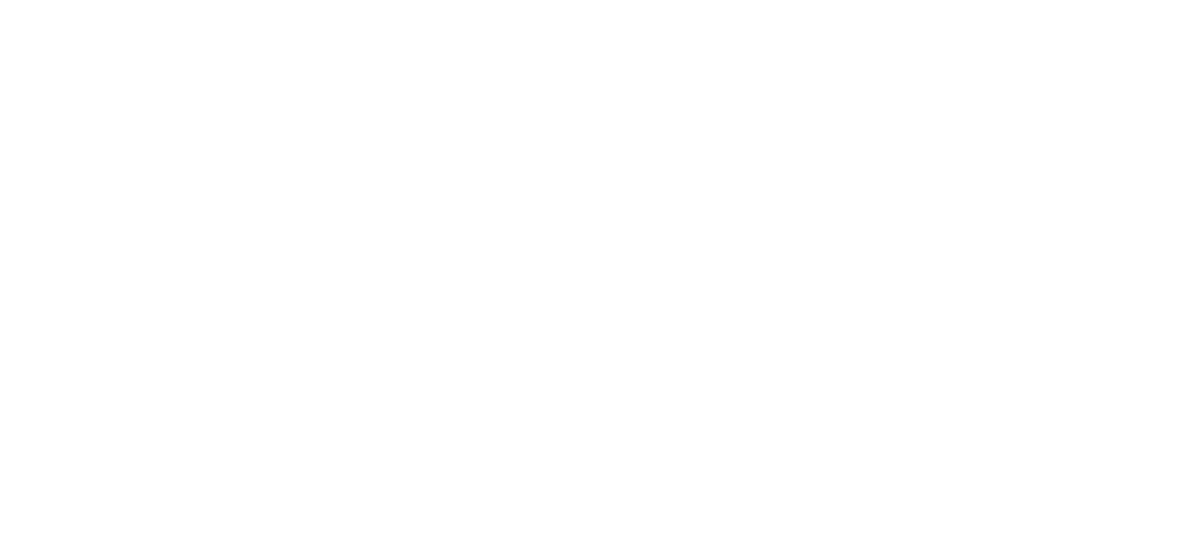 scroll, scrollTop: 0, scrollLeft: 0, axis: both 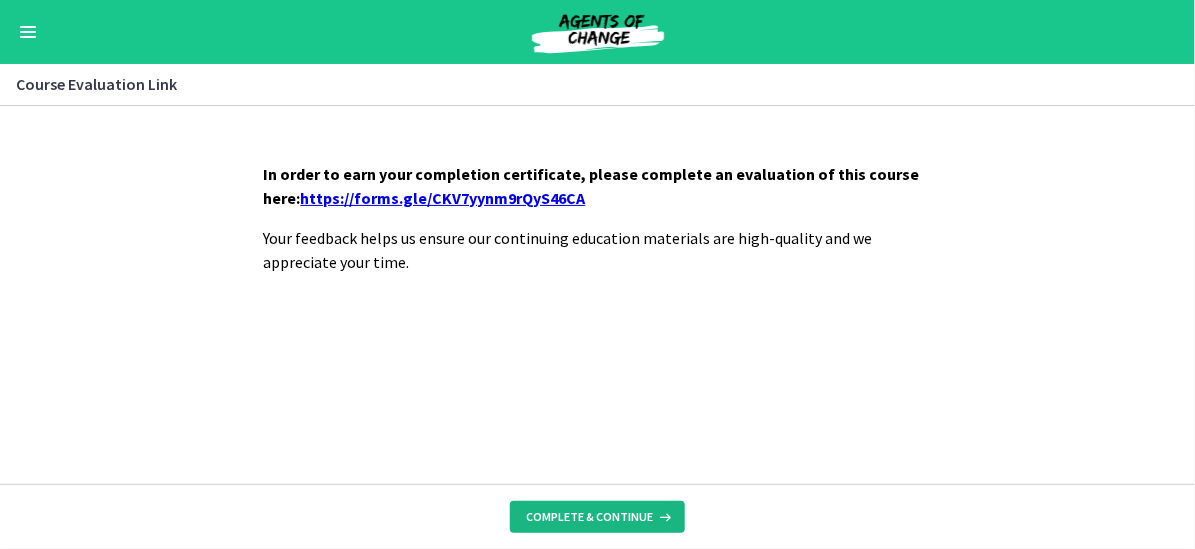 click on "Complete & continue" at bounding box center [589, 517] 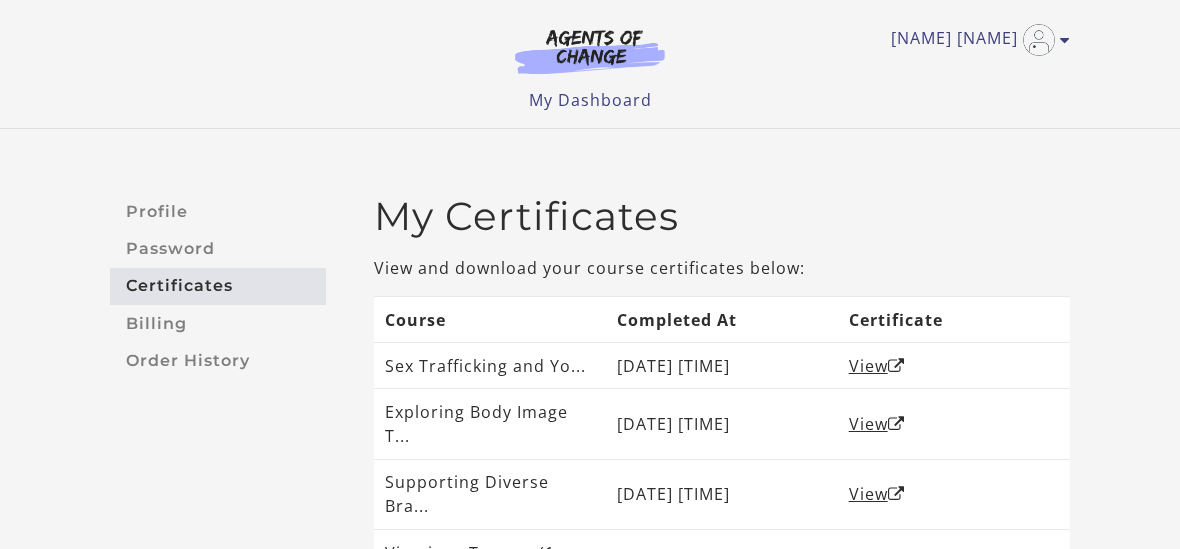 scroll, scrollTop: 0, scrollLeft: 0, axis: both 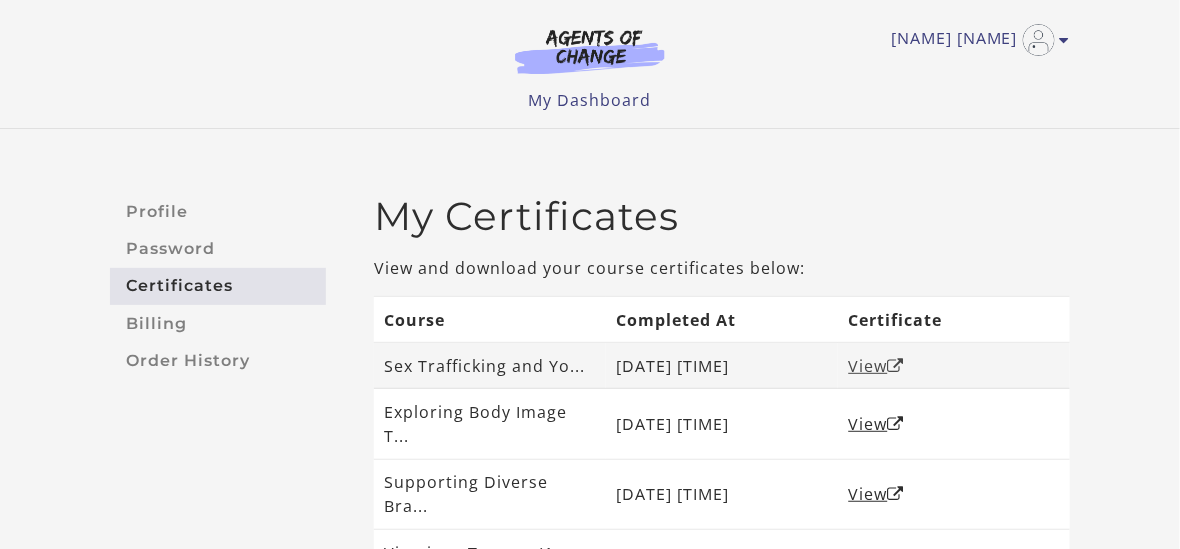 click on "View" at bounding box center [877, 366] 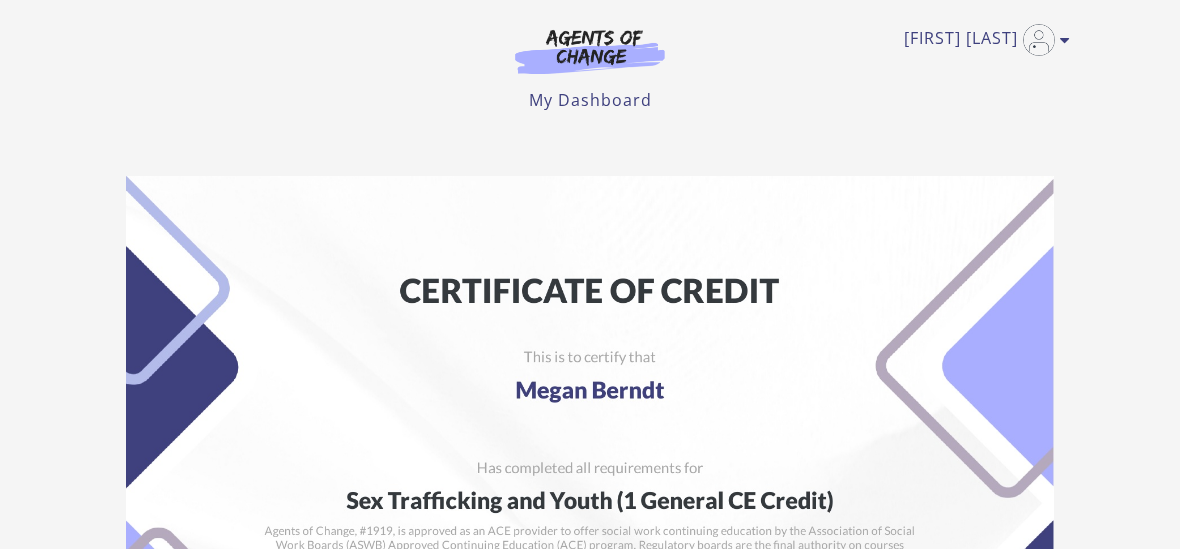scroll, scrollTop: 0, scrollLeft: 0, axis: both 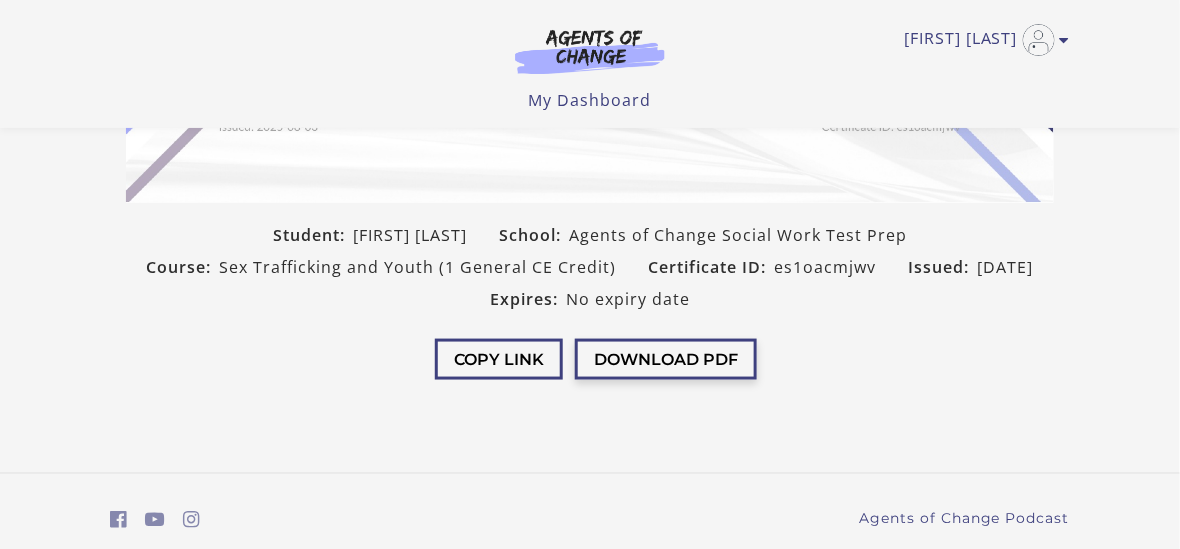 click on "Download PDF" at bounding box center [666, 359] 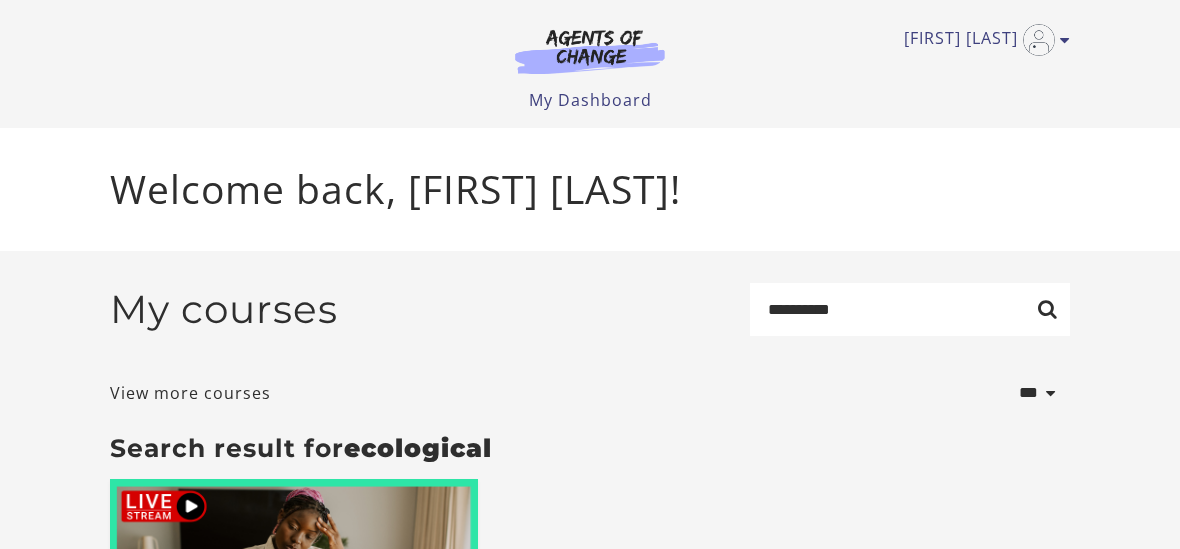 scroll, scrollTop: 0, scrollLeft: 0, axis: both 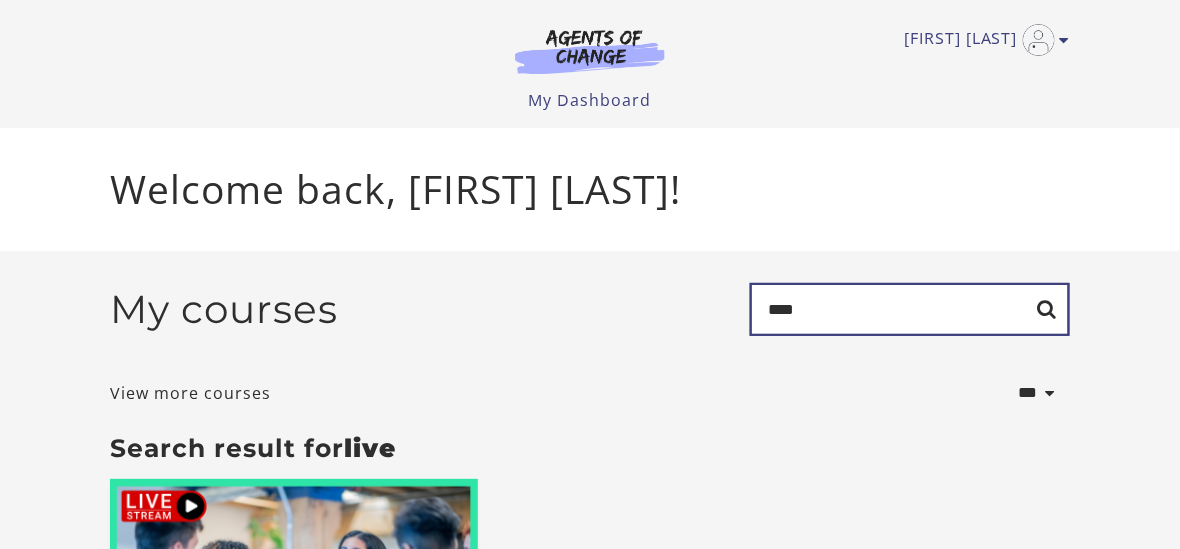 click on "****" at bounding box center (910, 309) 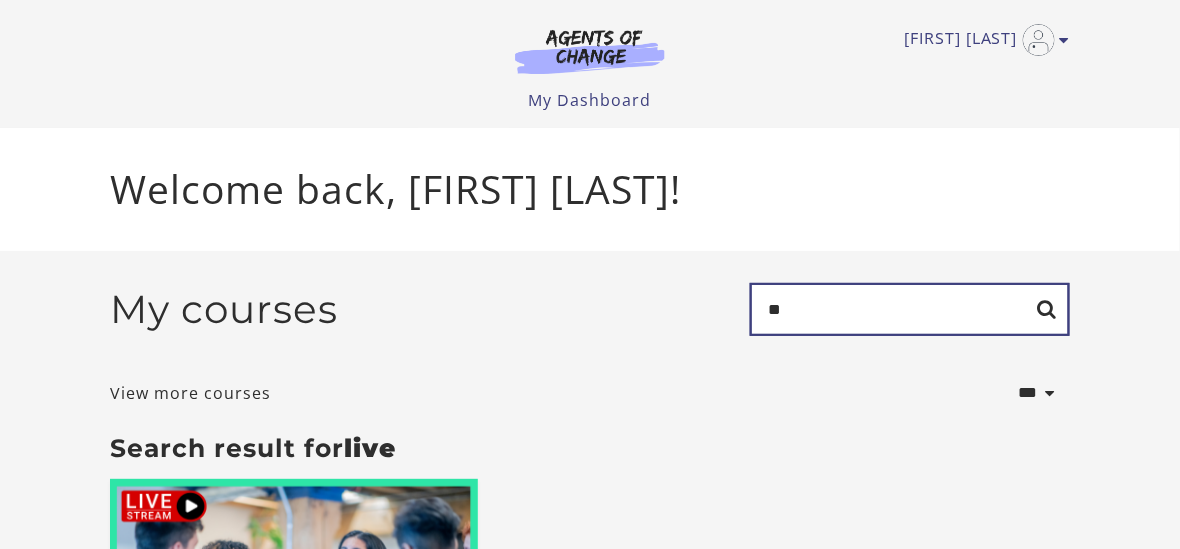type on "*" 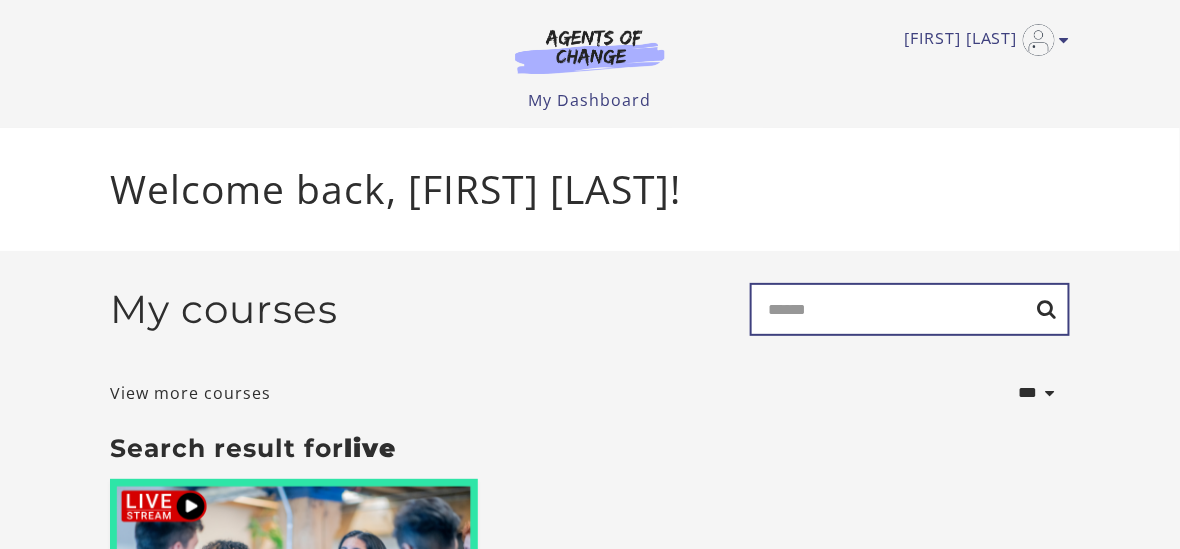 type 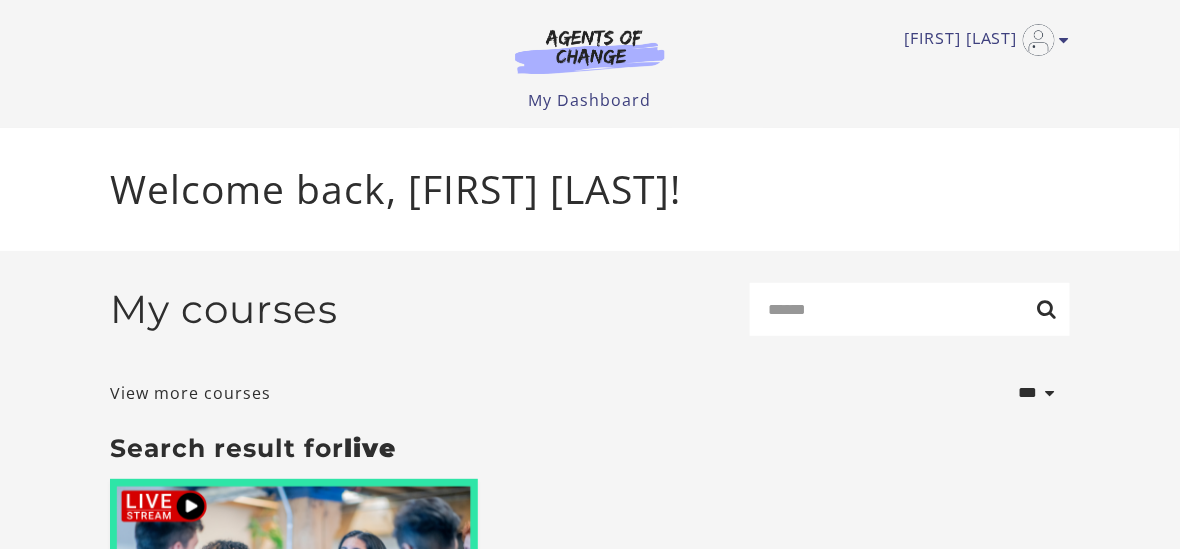 click at bounding box center (590, 51) 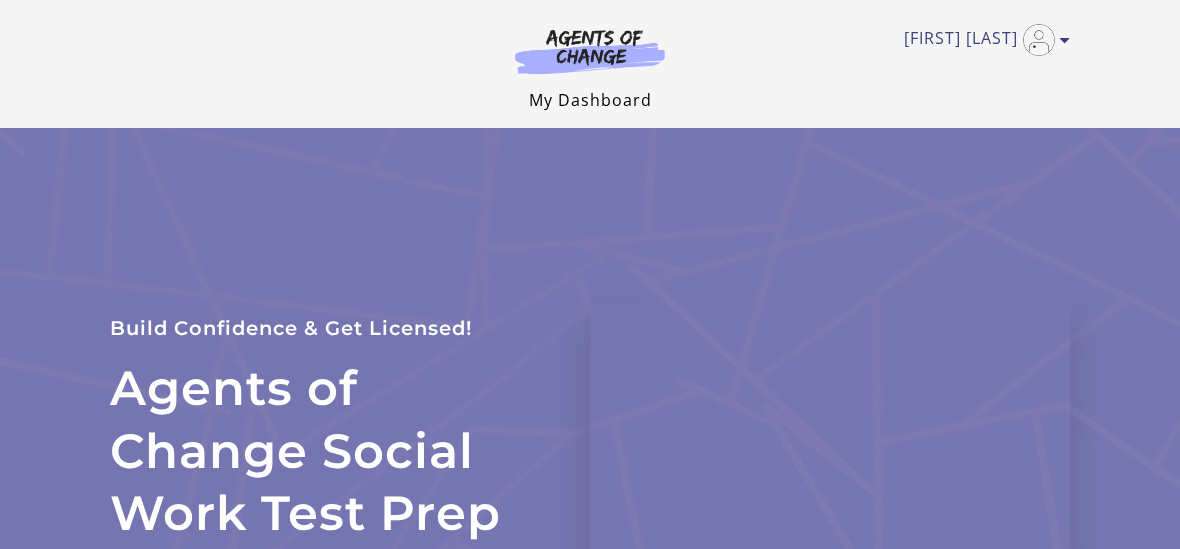 scroll, scrollTop: 0, scrollLeft: 0, axis: both 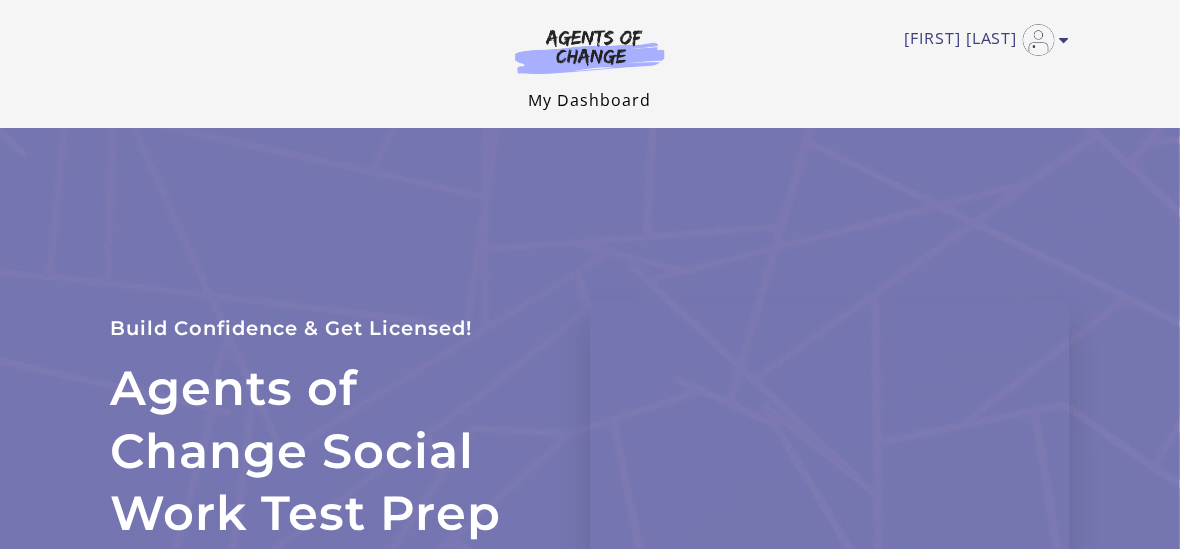 click on "My Dashboard" at bounding box center (590, 100) 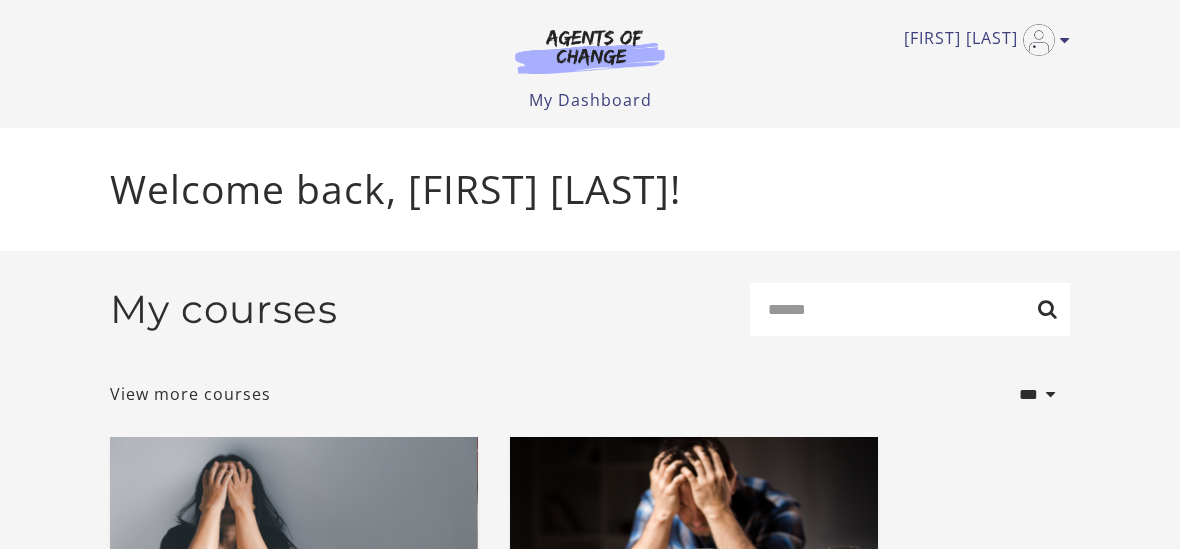 scroll, scrollTop: 0, scrollLeft: 0, axis: both 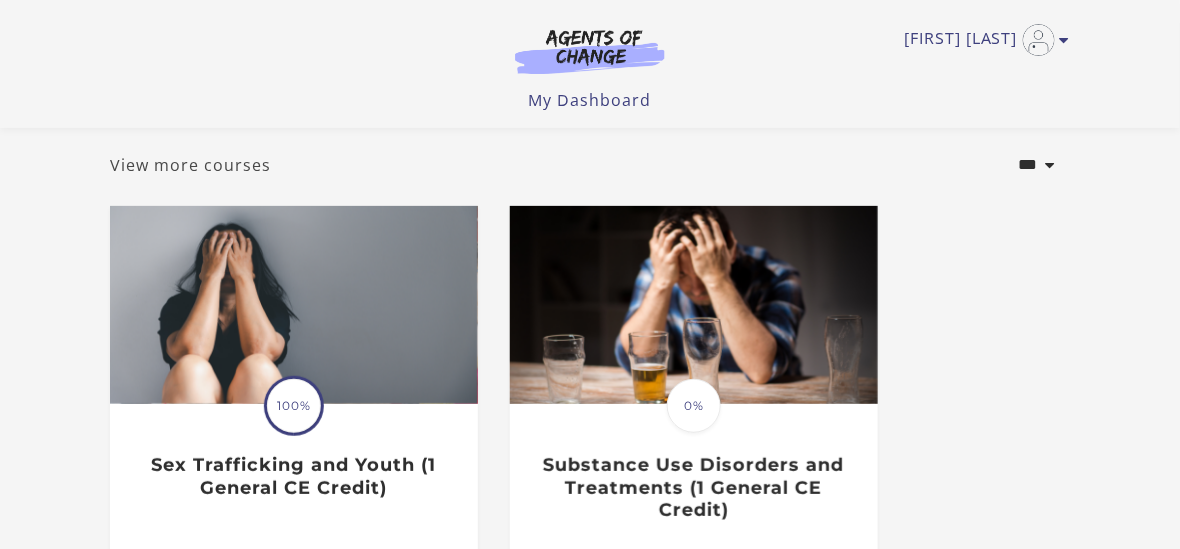 click on "View more courses" at bounding box center [190, 165] 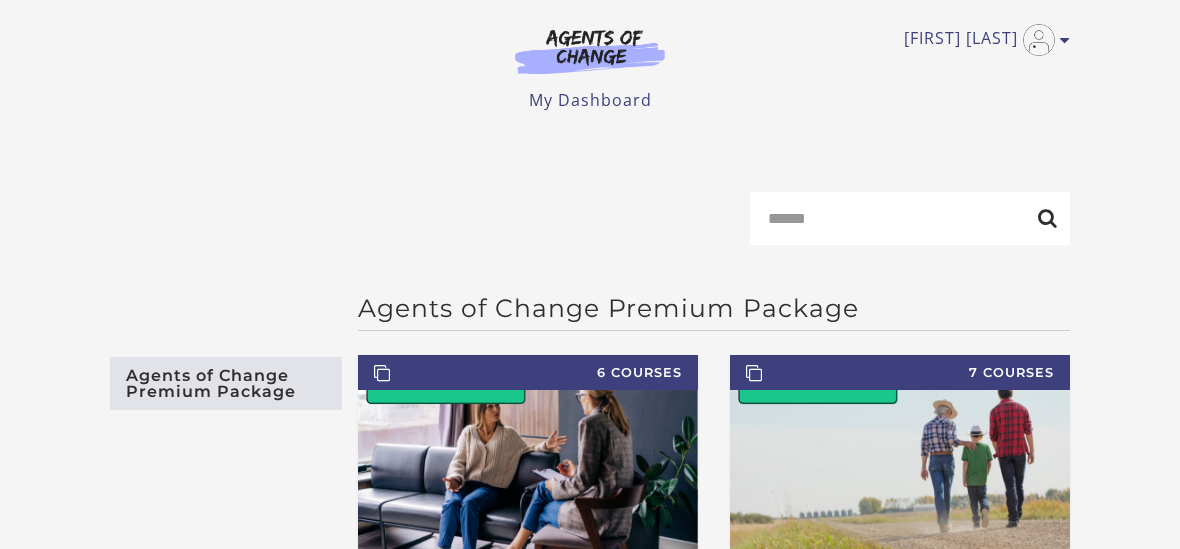 scroll, scrollTop: 0, scrollLeft: 0, axis: both 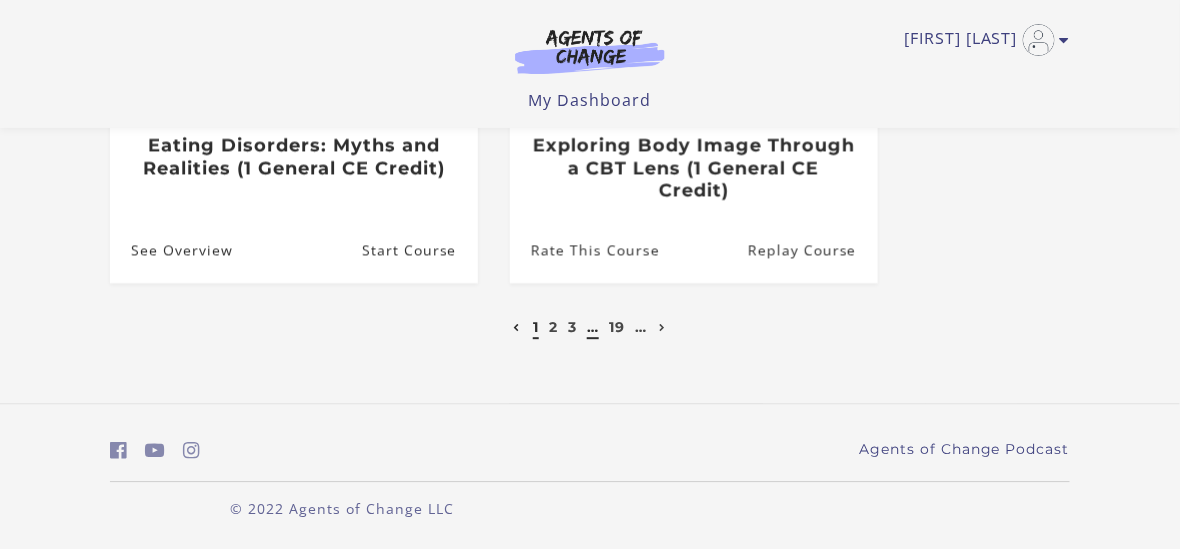 click on "…" at bounding box center [593, 327] 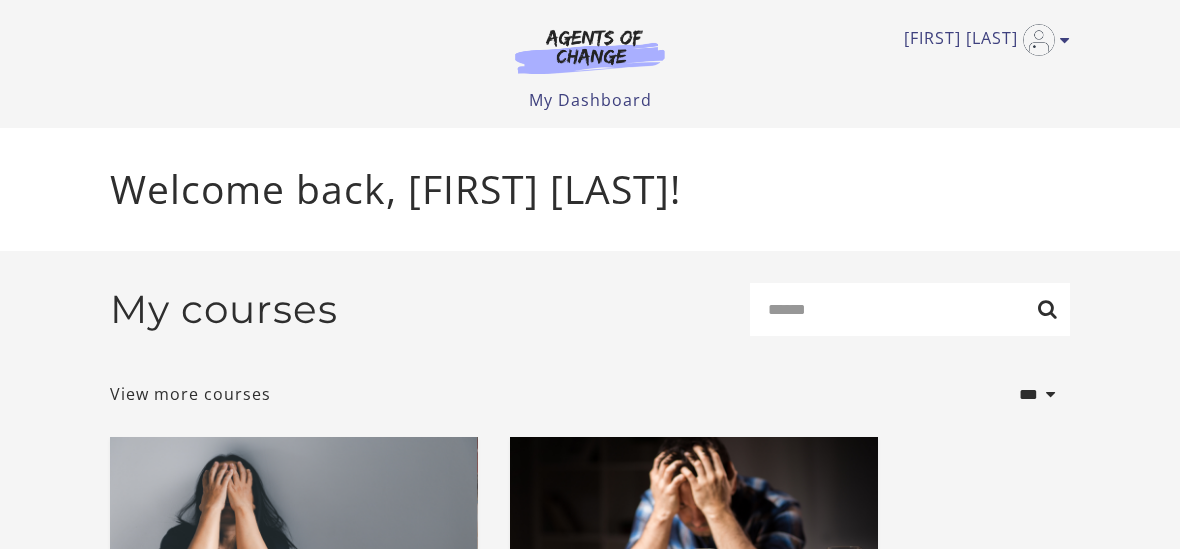 scroll, scrollTop: 61, scrollLeft: 0, axis: vertical 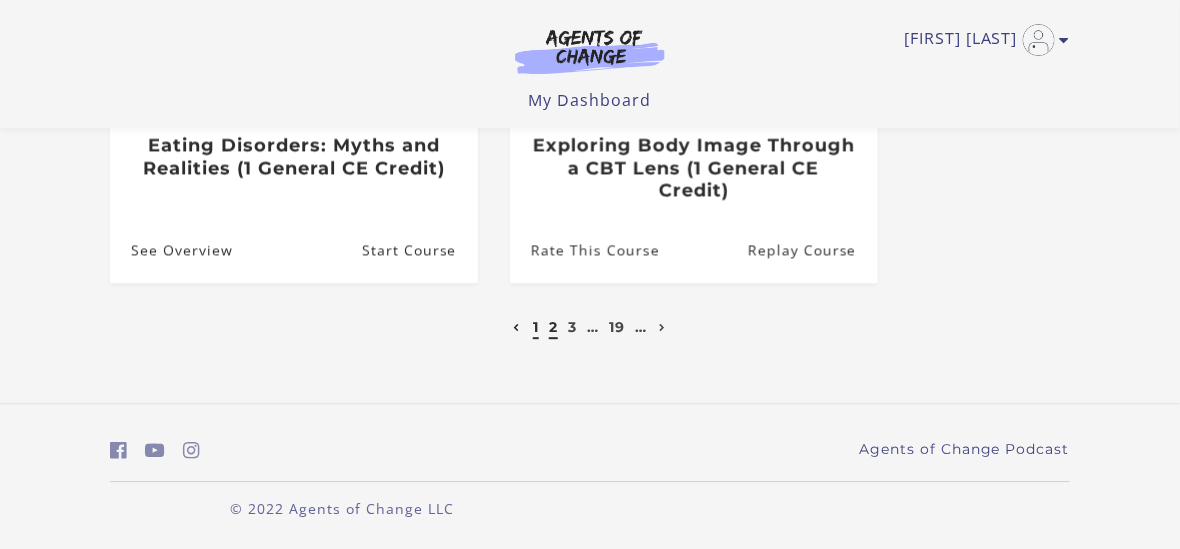 click on "2" at bounding box center [553, 327] 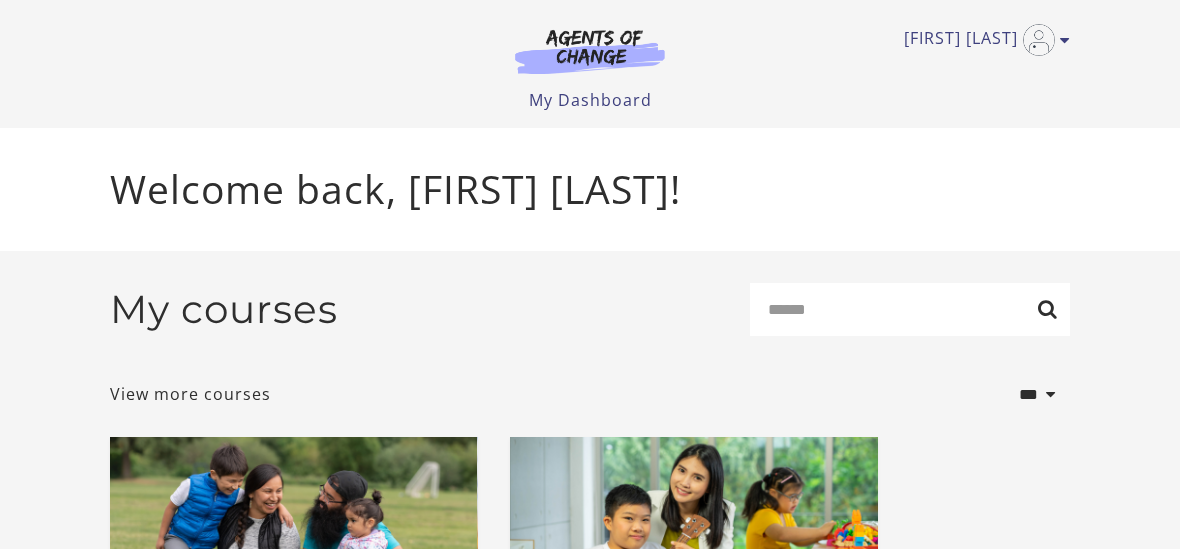 scroll, scrollTop: 46, scrollLeft: 0, axis: vertical 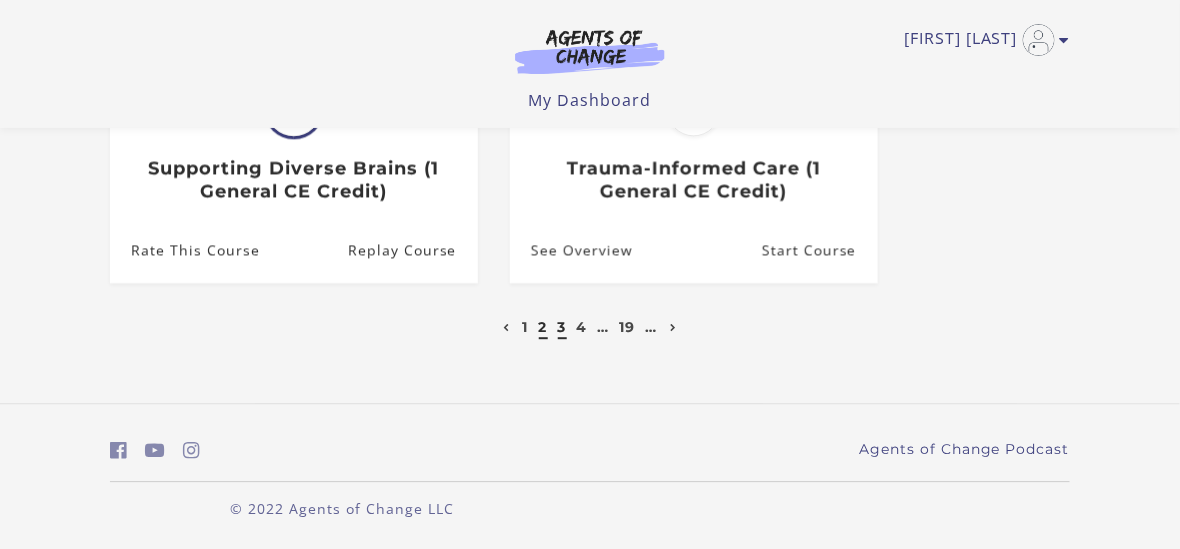 click on "3" at bounding box center [562, 327] 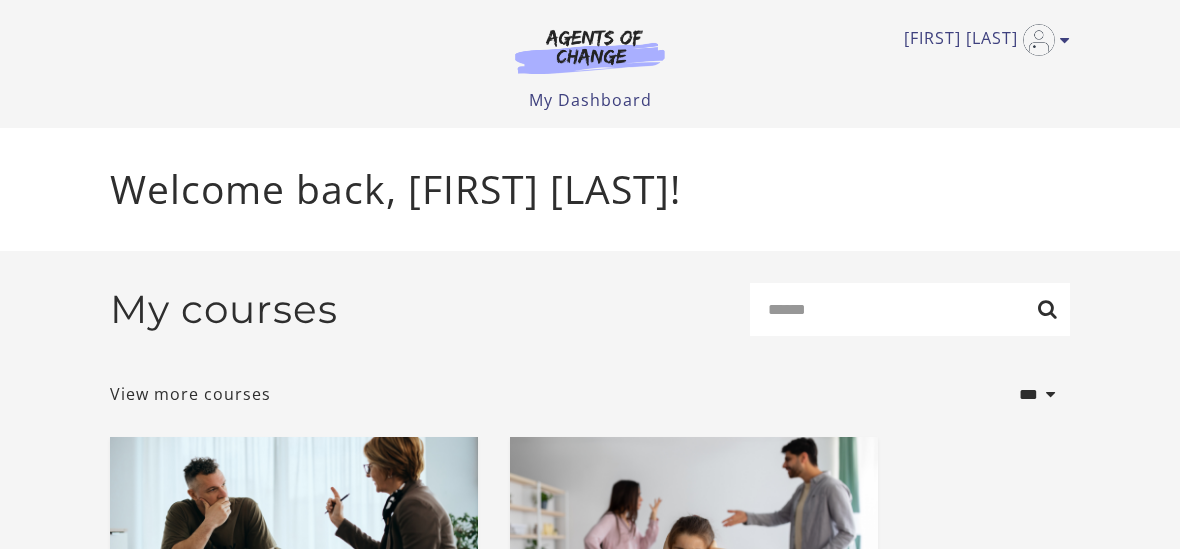 scroll, scrollTop: 0, scrollLeft: 0, axis: both 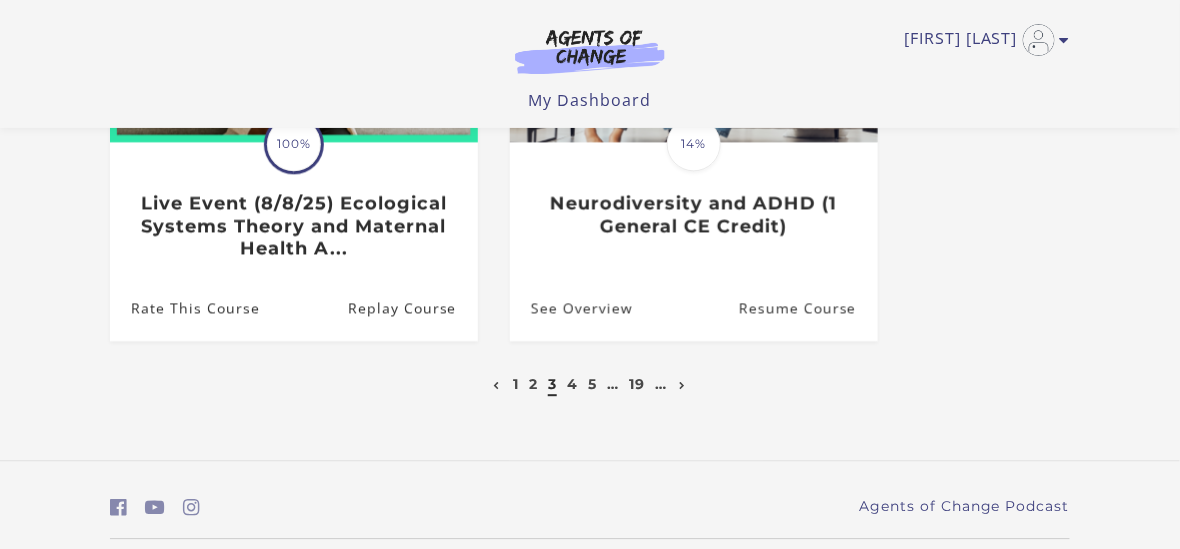 click on "4" at bounding box center (573, 384) 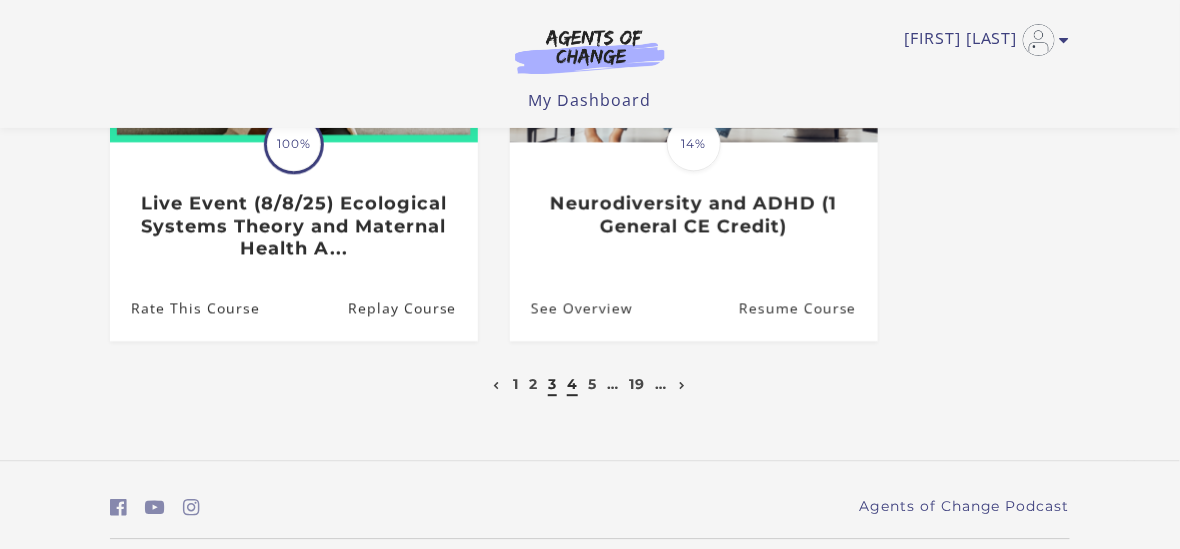 click on "4" at bounding box center [572, 384] 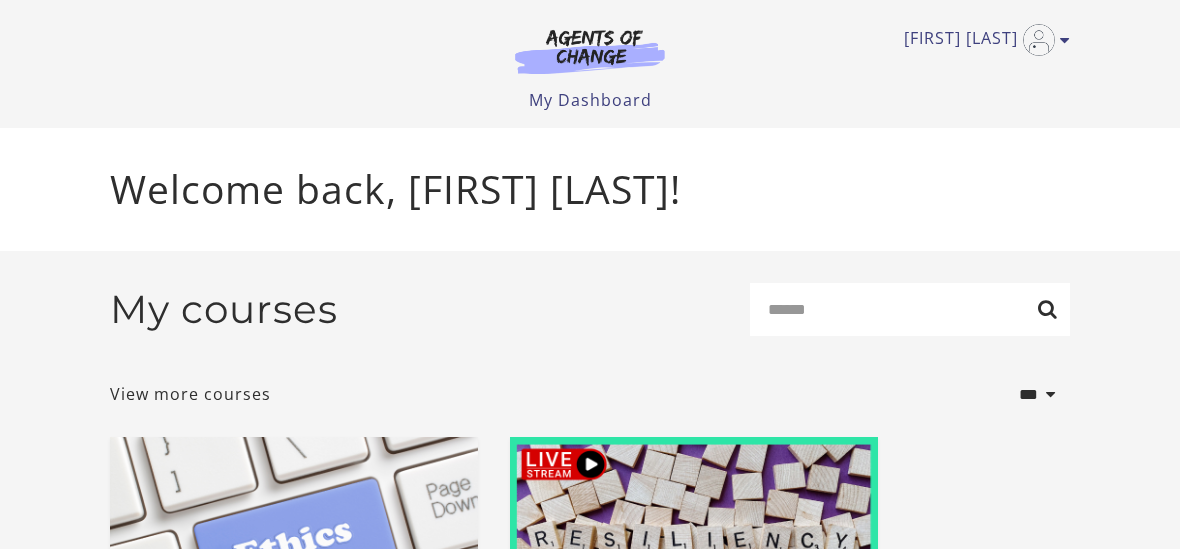 scroll, scrollTop: 0, scrollLeft: 0, axis: both 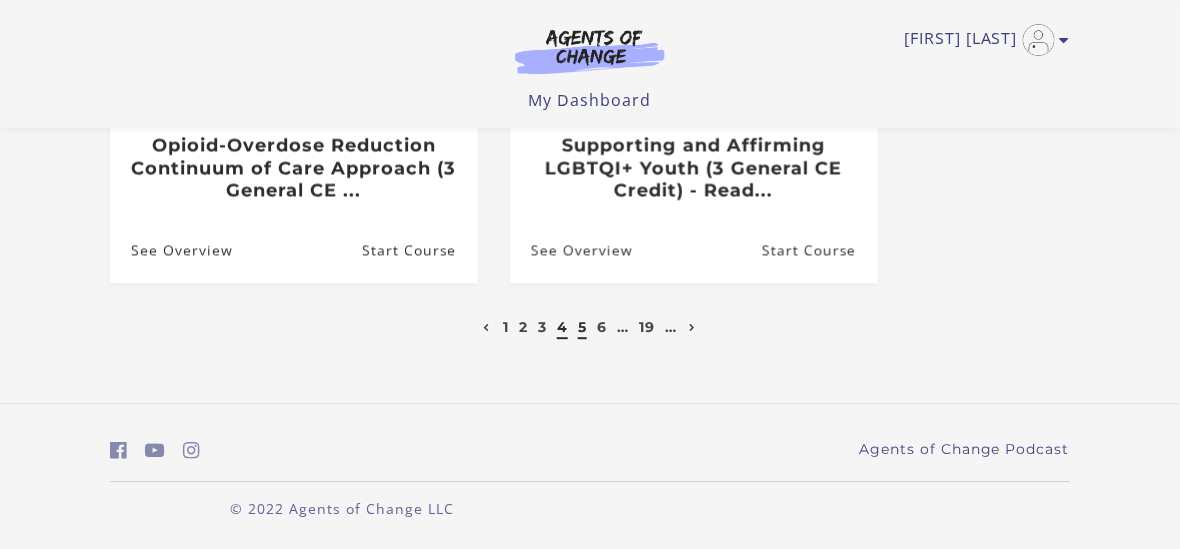 click on "5" at bounding box center [582, 327] 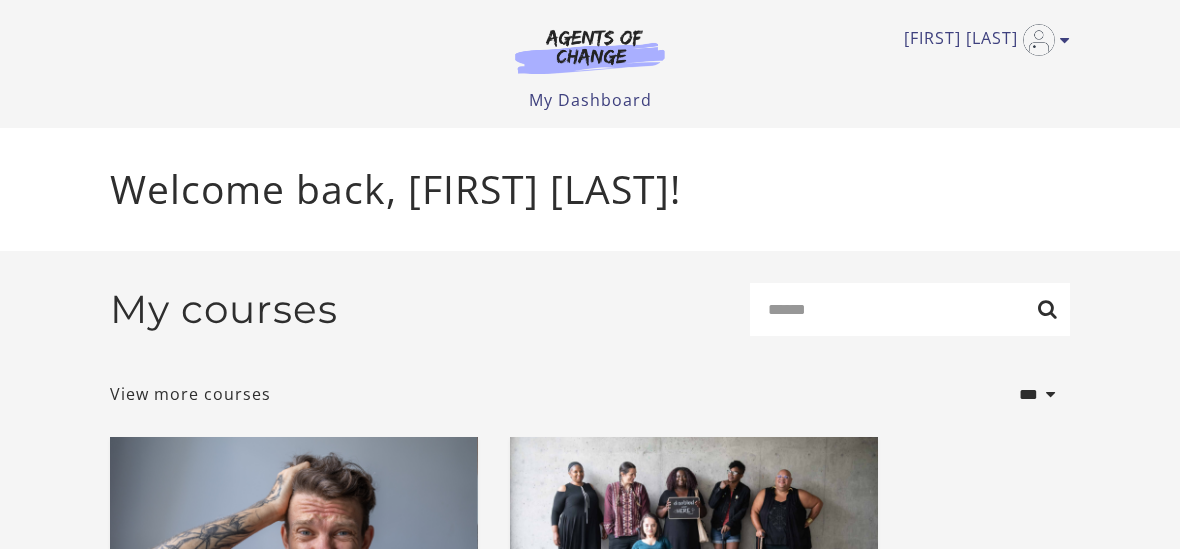 scroll, scrollTop: 0, scrollLeft: 0, axis: both 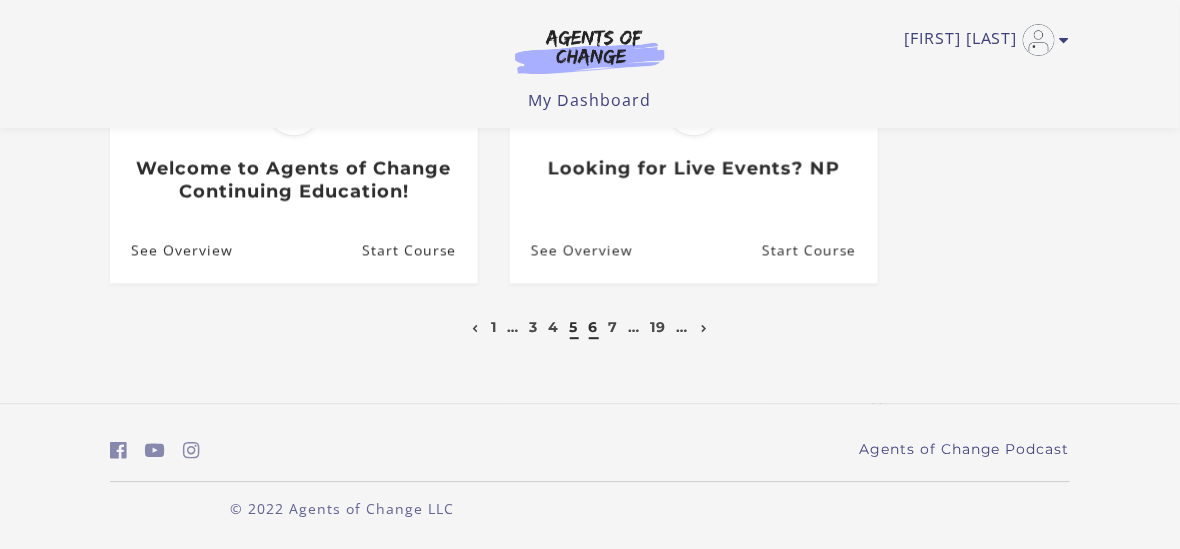 click on "6" at bounding box center [594, 327] 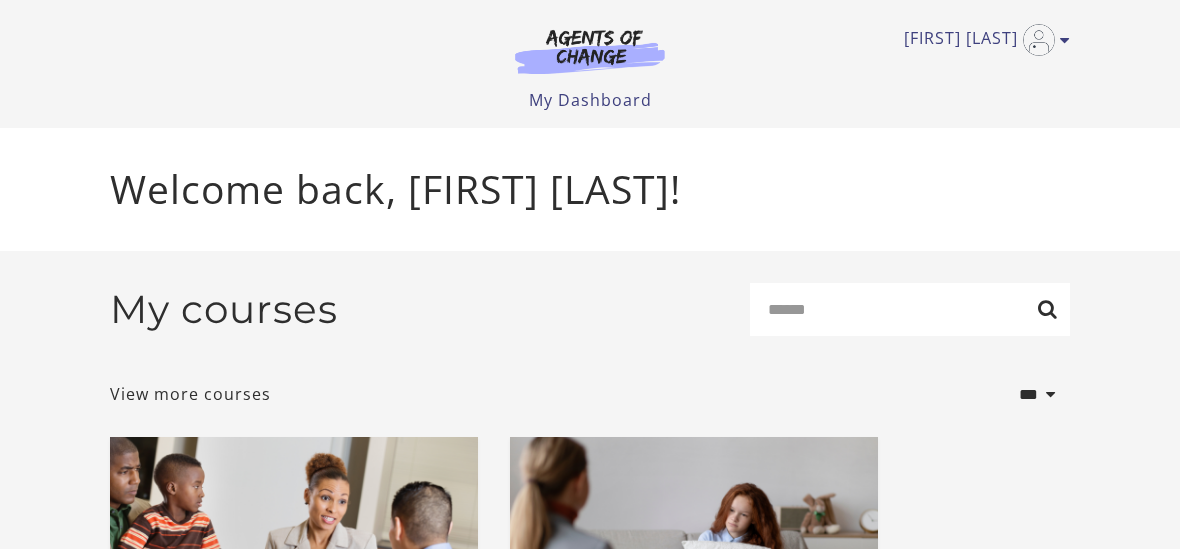scroll, scrollTop: 0, scrollLeft: 0, axis: both 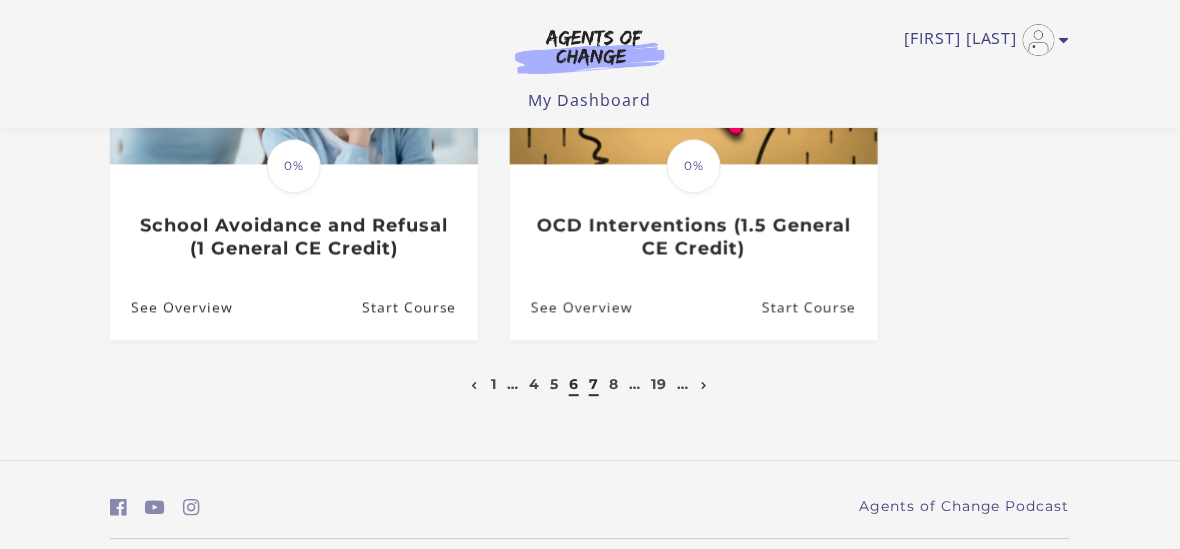 click on "7" at bounding box center [594, 384] 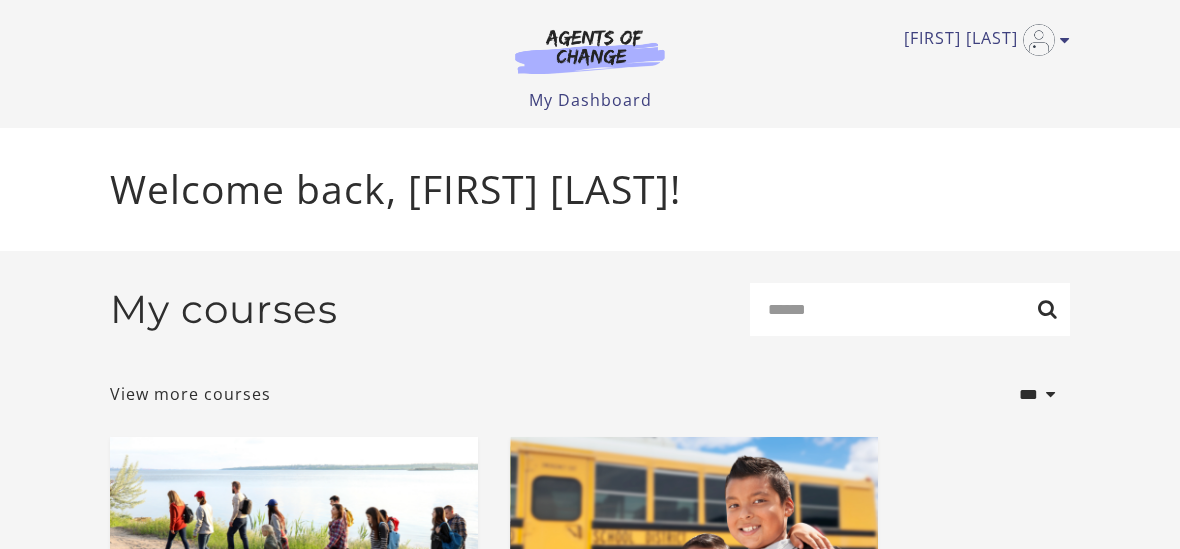 scroll, scrollTop: 0, scrollLeft: 0, axis: both 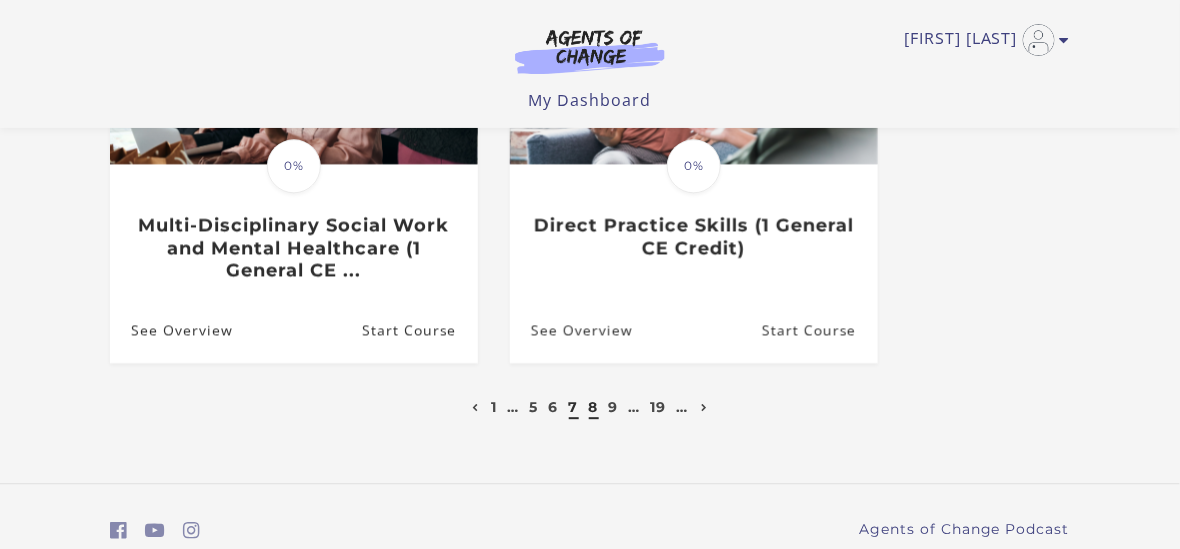 click on "8" at bounding box center [594, 407] 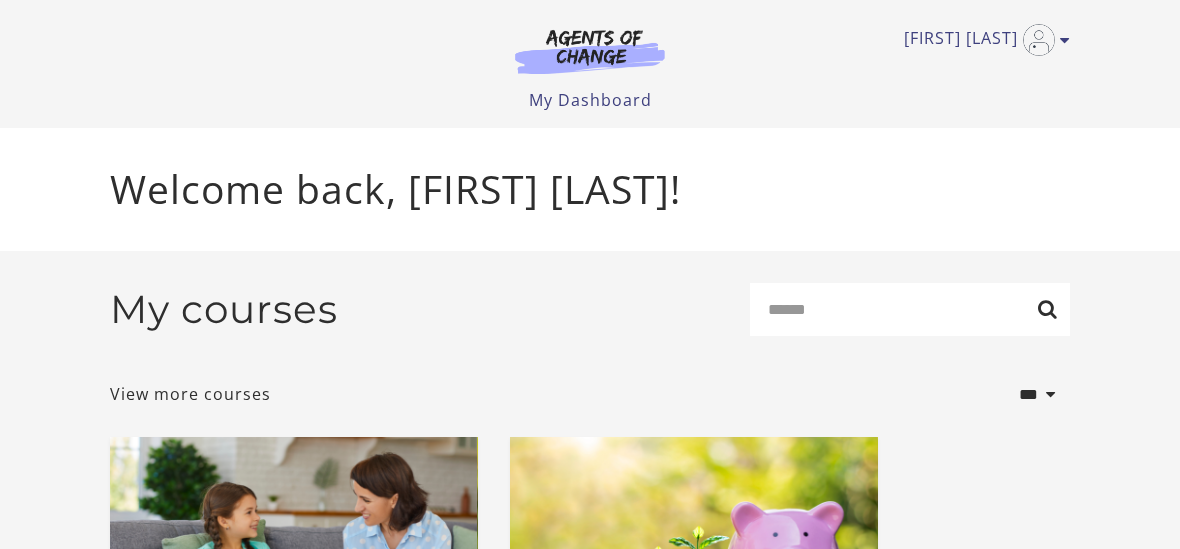 scroll, scrollTop: 0, scrollLeft: 0, axis: both 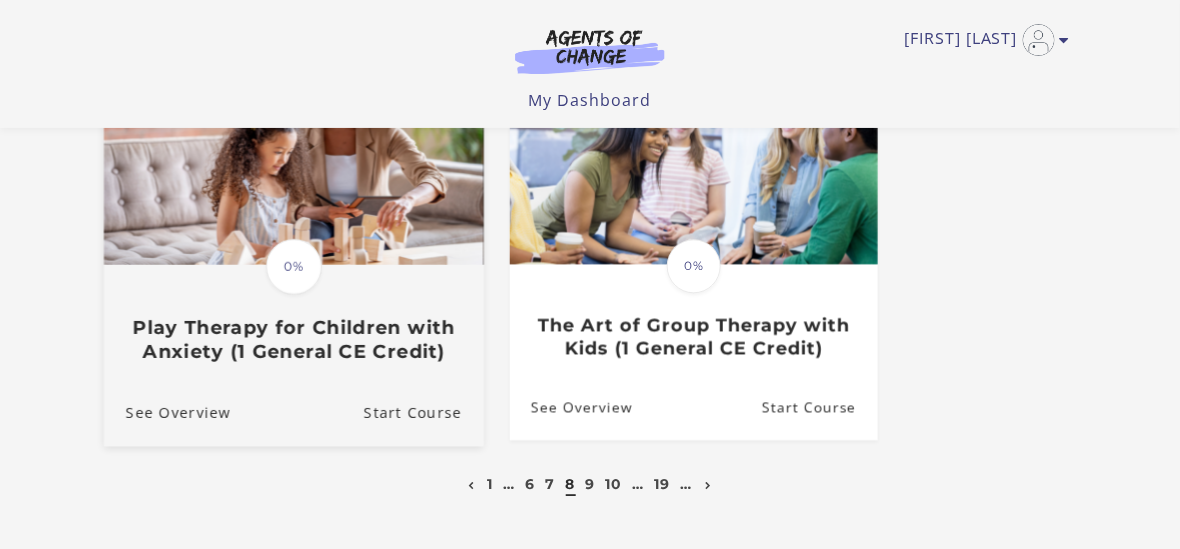 click on "Play Therapy for Children with Anxiety (1 General CE Credit)" at bounding box center [294, 339] 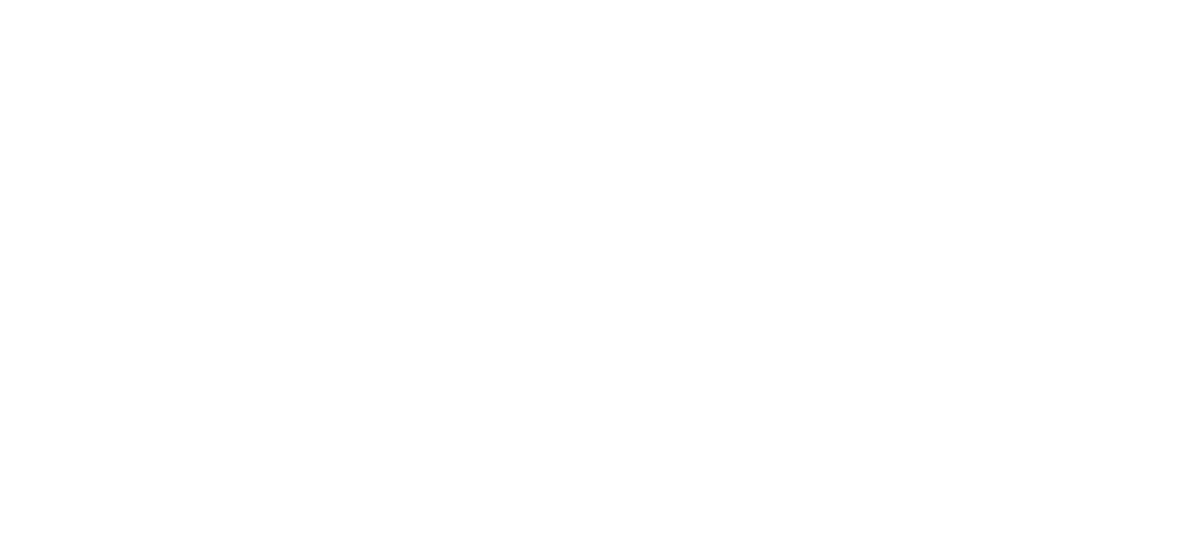 scroll, scrollTop: 0, scrollLeft: 0, axis: both 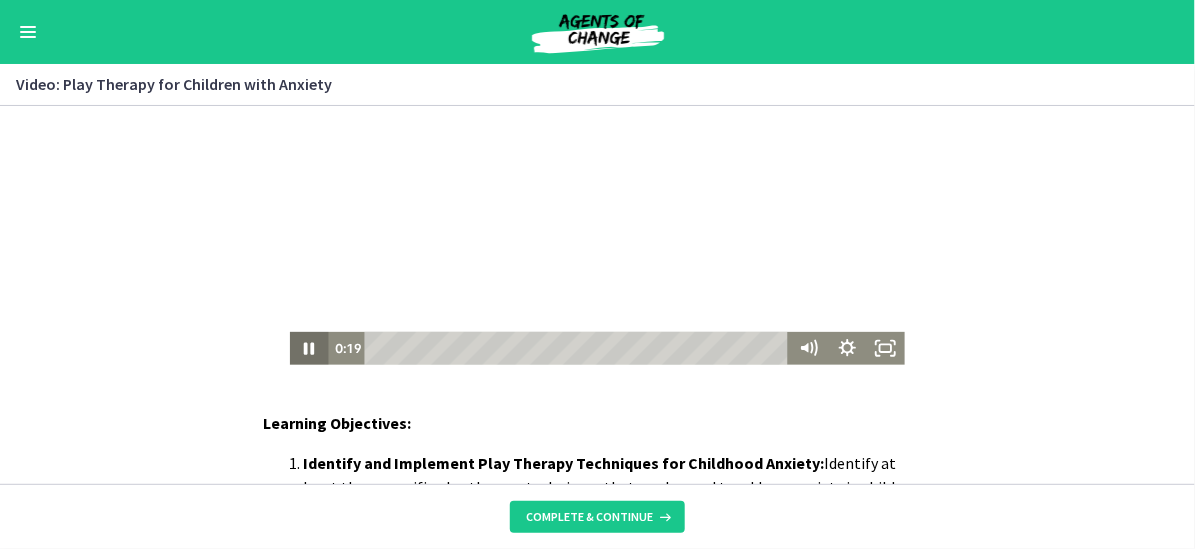 click 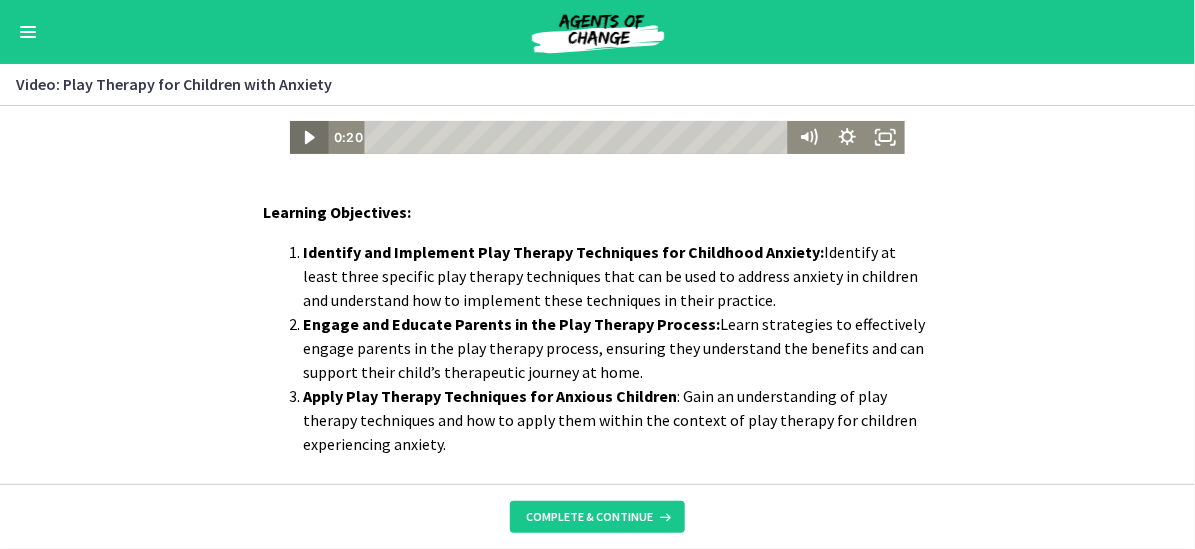 scroll, scrollTop: 339, scrollLeft: 0, axis: vertical 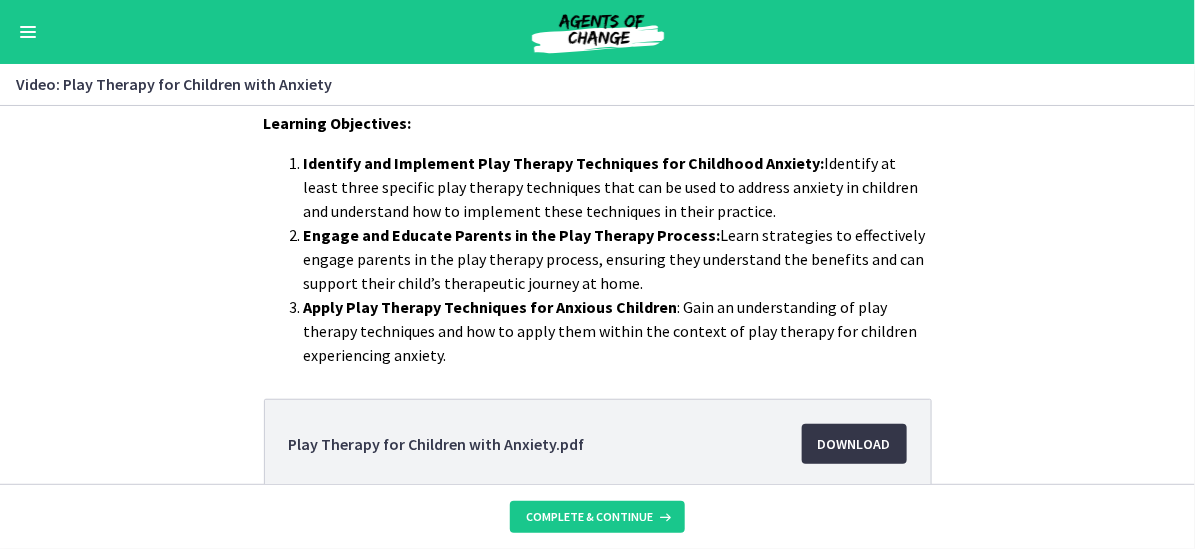 click on "Download
Opens in a new window" at bounding box center (854, 444) 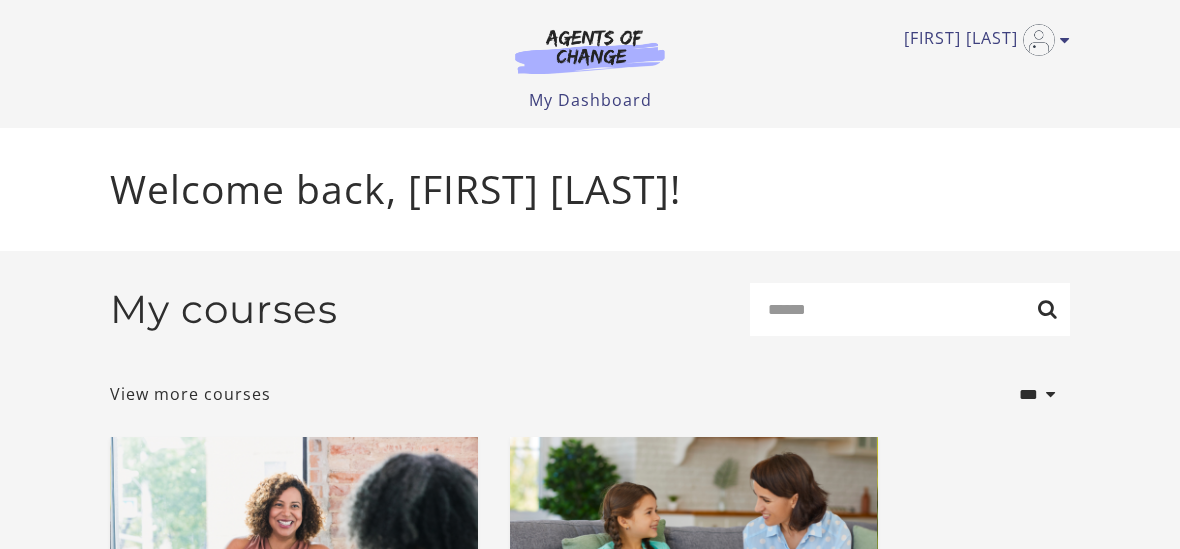 scroll, scrollTop: 1182, scrollLeft: 0, axis: vertical 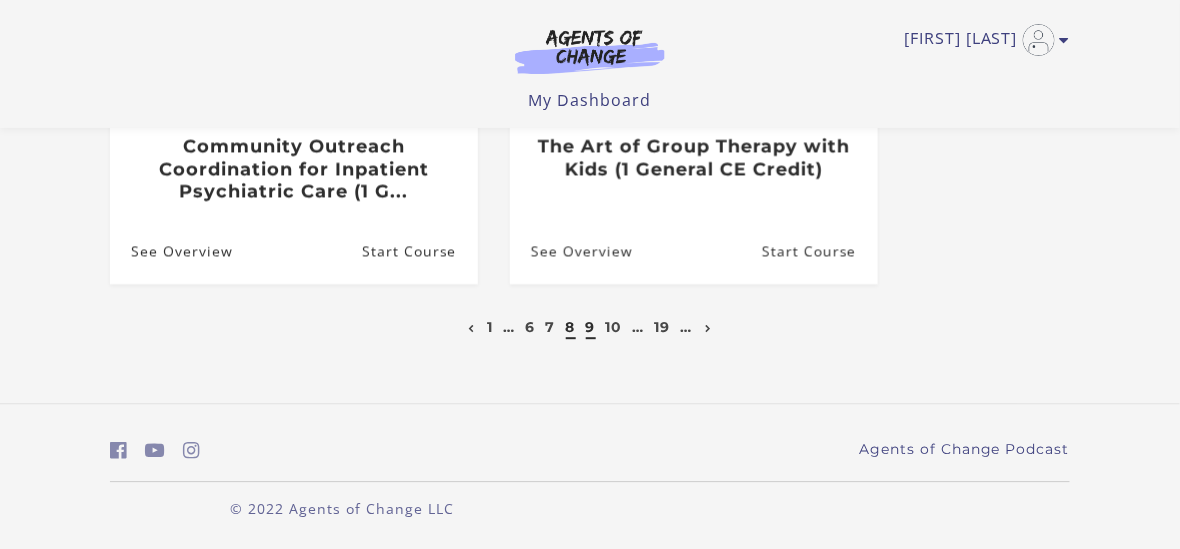 click on "9" at bounding box center (591, 327) 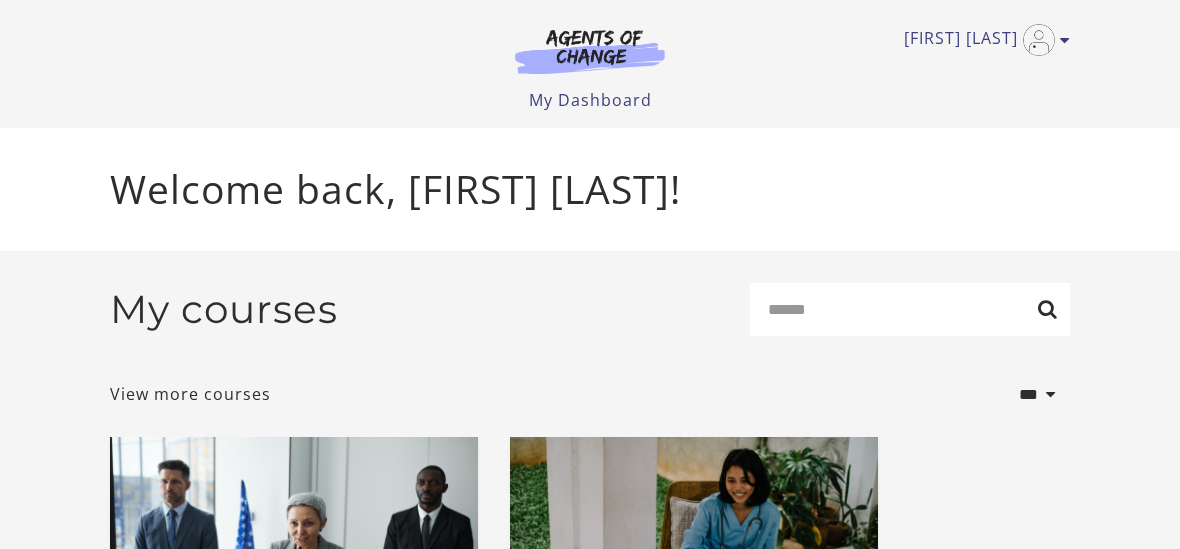 scroll, scrollTop: 0, scrollLeft: 0, axis: both 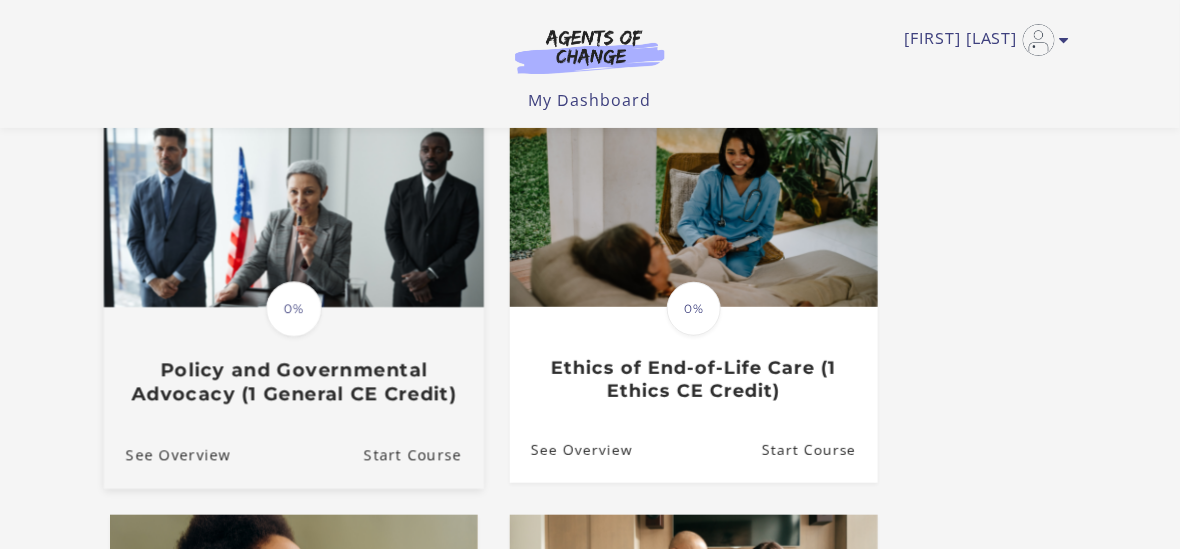 click on "Policy and Governmental Advocacy (1 General CE Credit)" at bounding box center [294, 382] 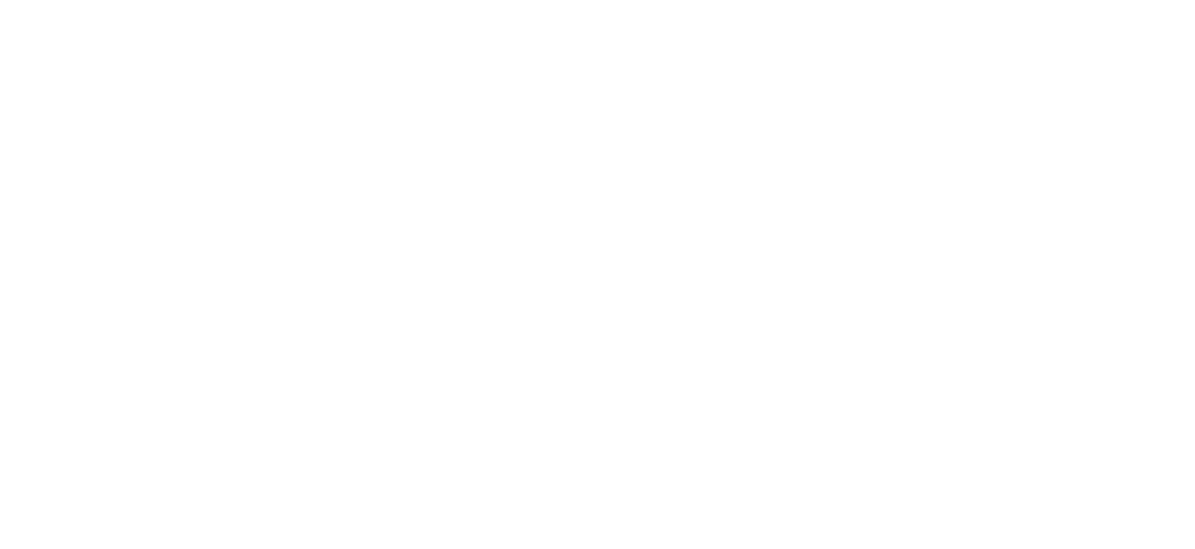 scroll, scrollTop: 0, scrollLeft: 0, axis: both 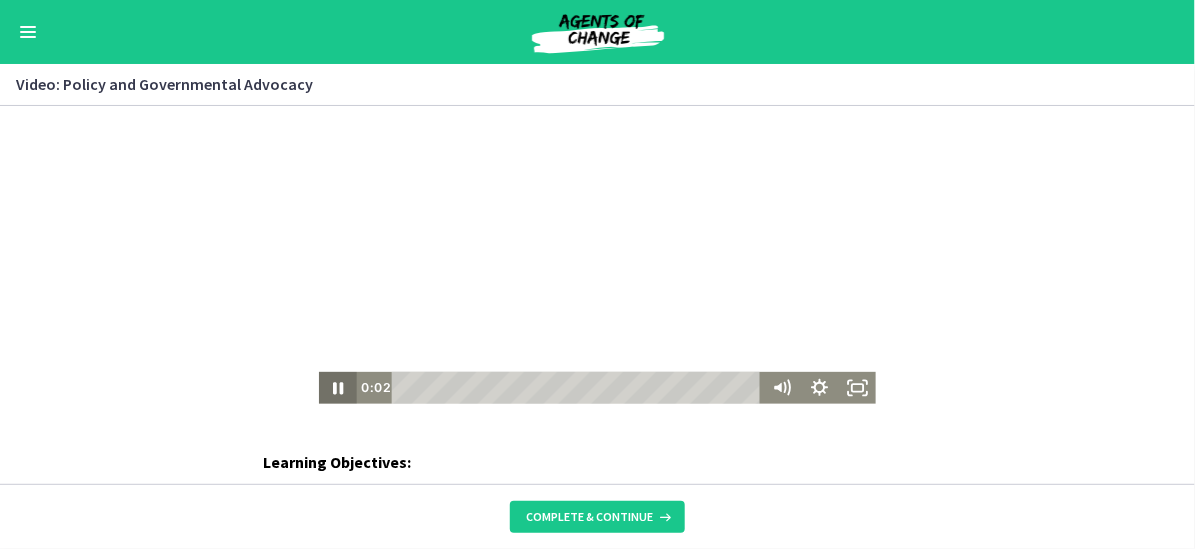 click 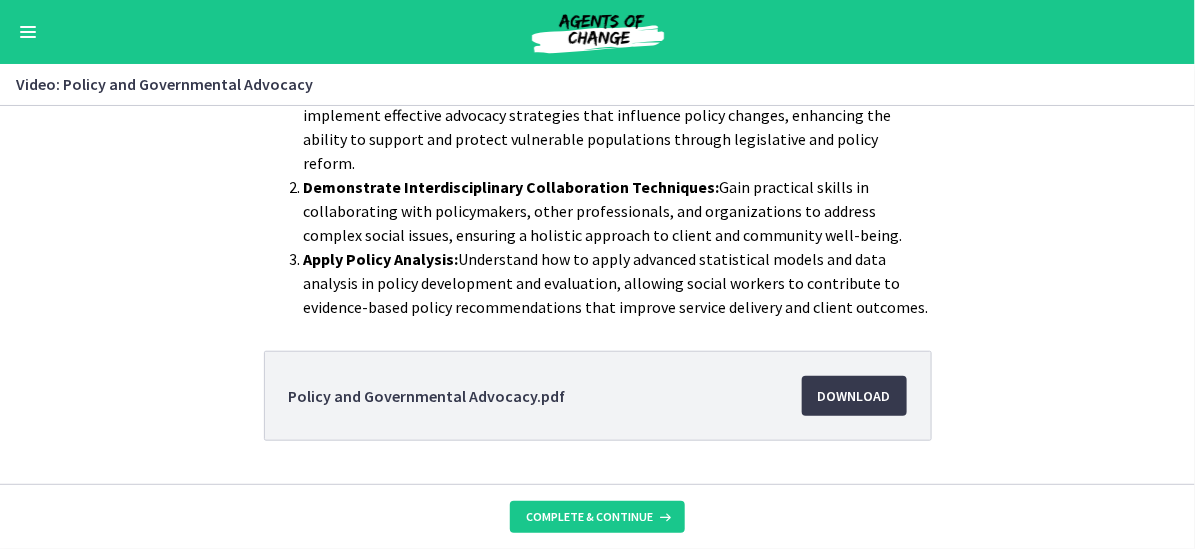 scroll, scrollTop: 439, scrollLeft: 0, axis: vertical 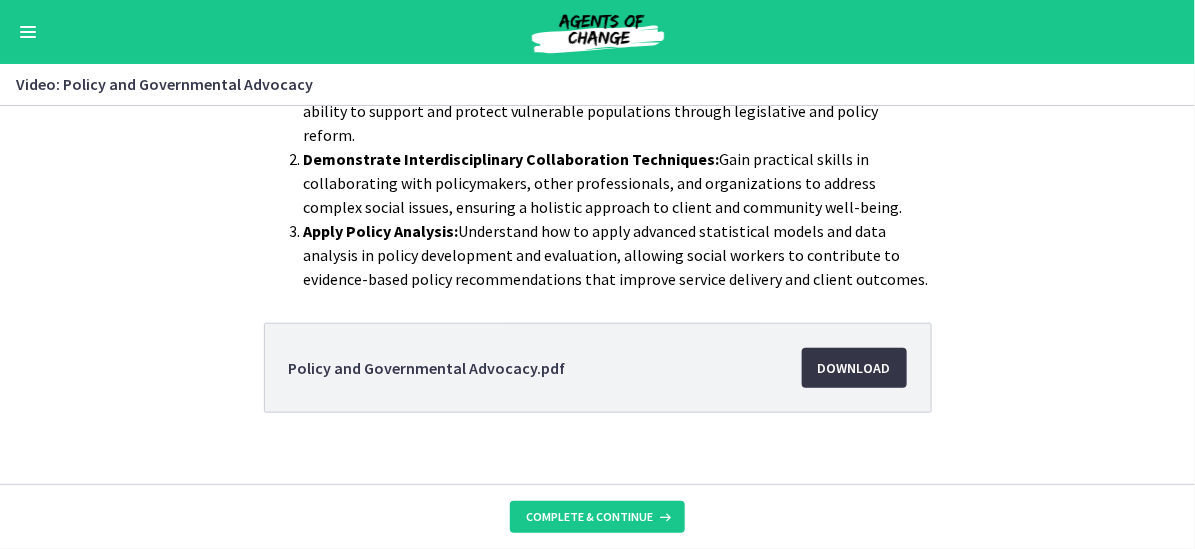 click on "Download
Opens in a new window" at bounding box center (854, 368) 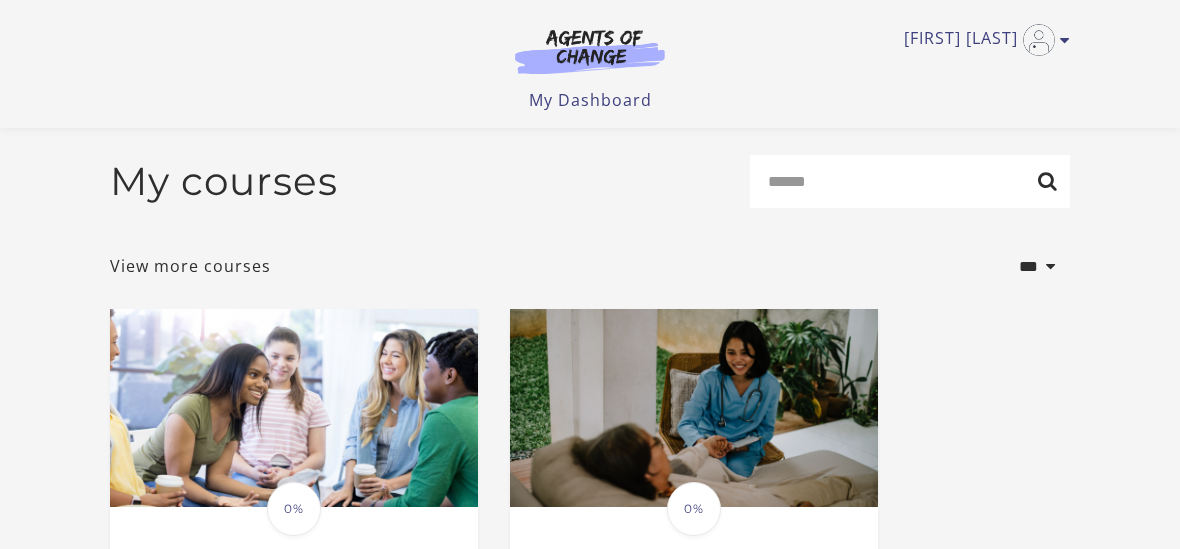 scroll, scrollTop: 200, scrollLeft: 0, axis: vertical 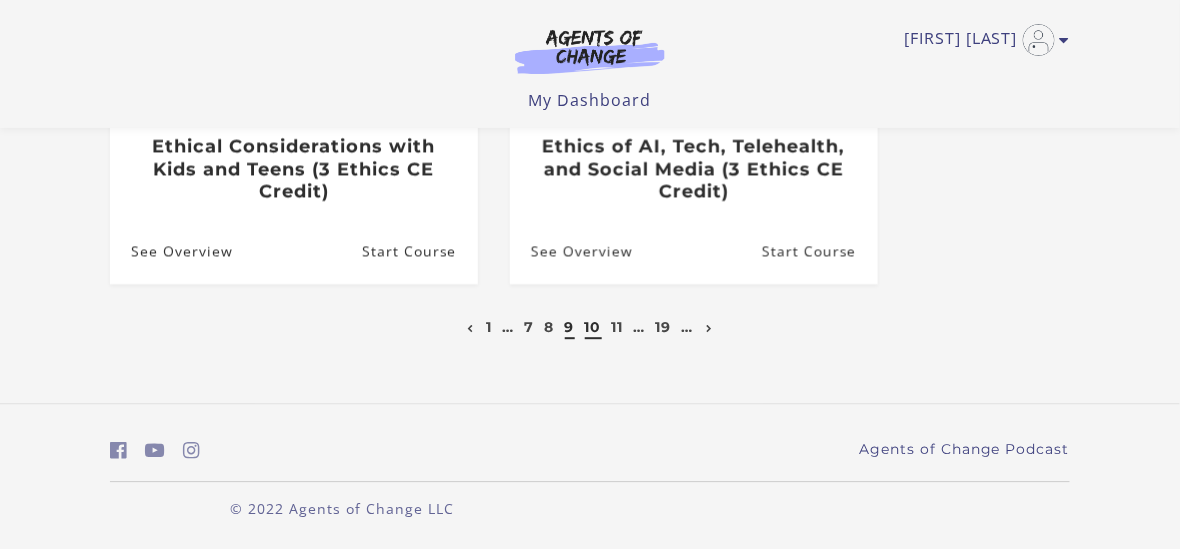 click on "10" at bounding box center (593, 327) 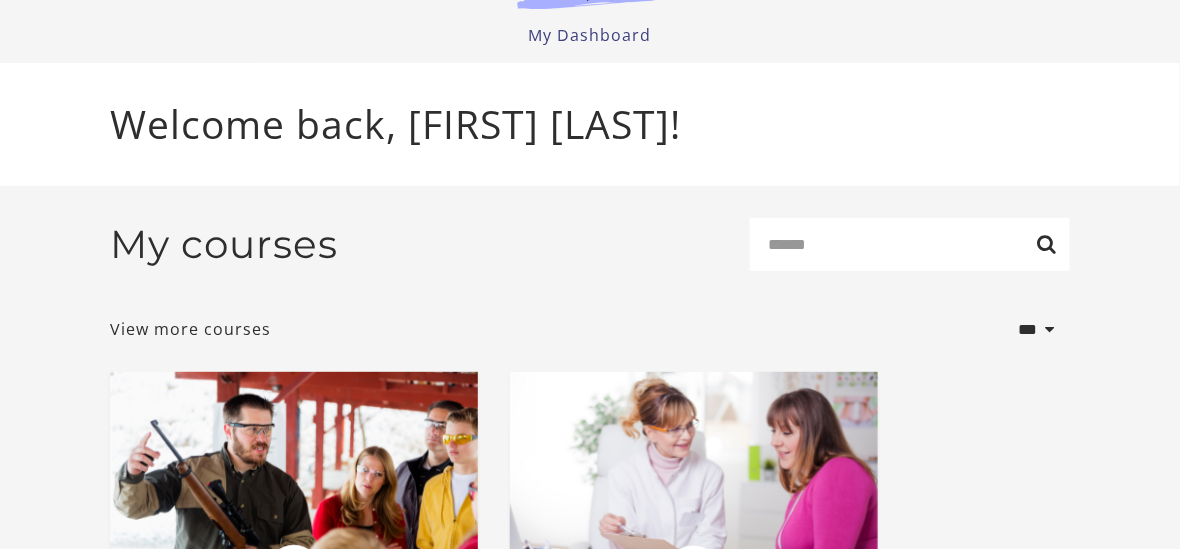 scroll, scrollTop: 0, scrollLeft: 0, axis: both 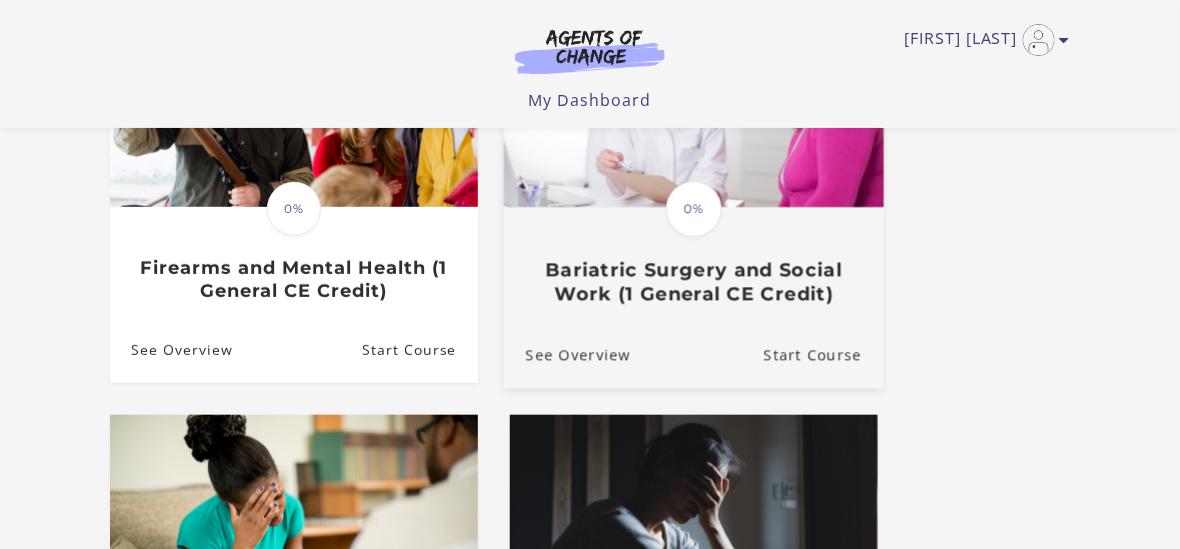 click on "Bariatric Surgery and Social Work (1 General CE Credit)" at bounding box center (694, 282) 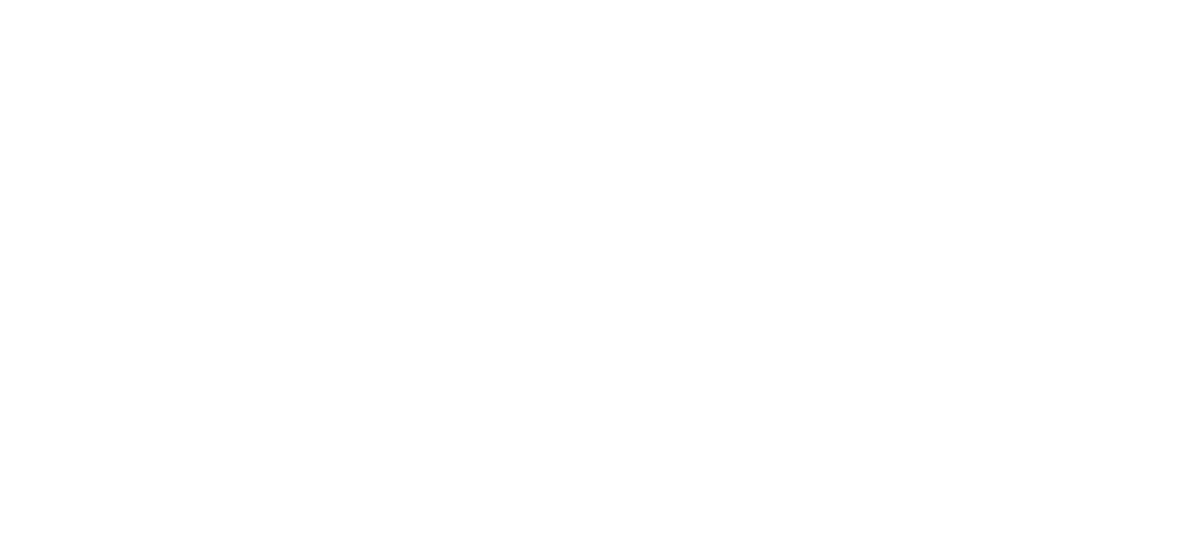scroll, scrollTop: 0, scrollLeft: 0, axis: both 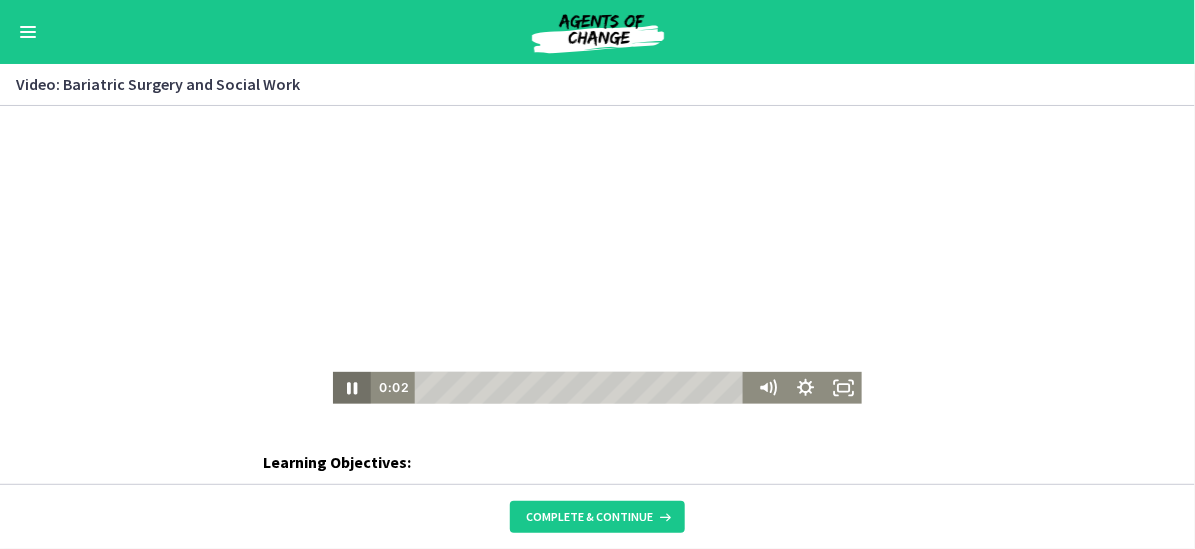 click 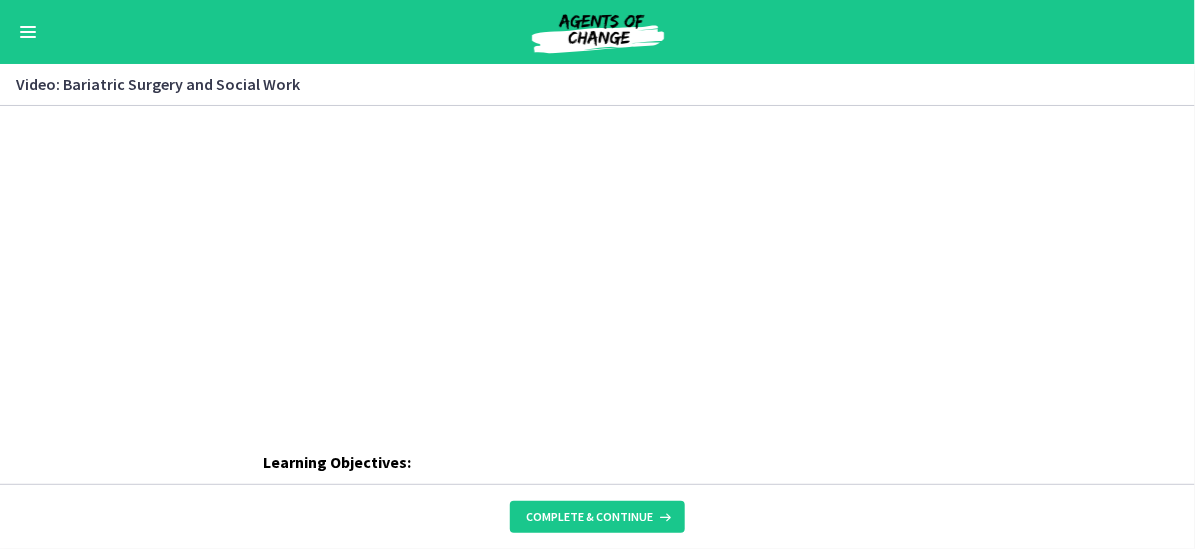 scroll, scrollTop: 400, scrollLeft: 0, axis: vertical 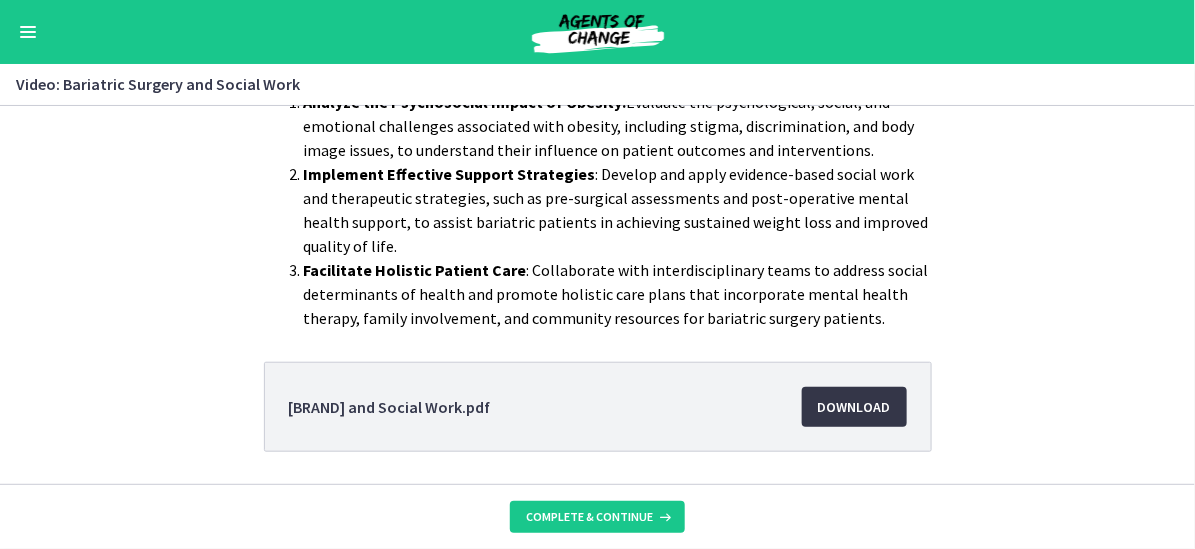 click on "Download
Opens in a new window" at bounding box center (854, 407) 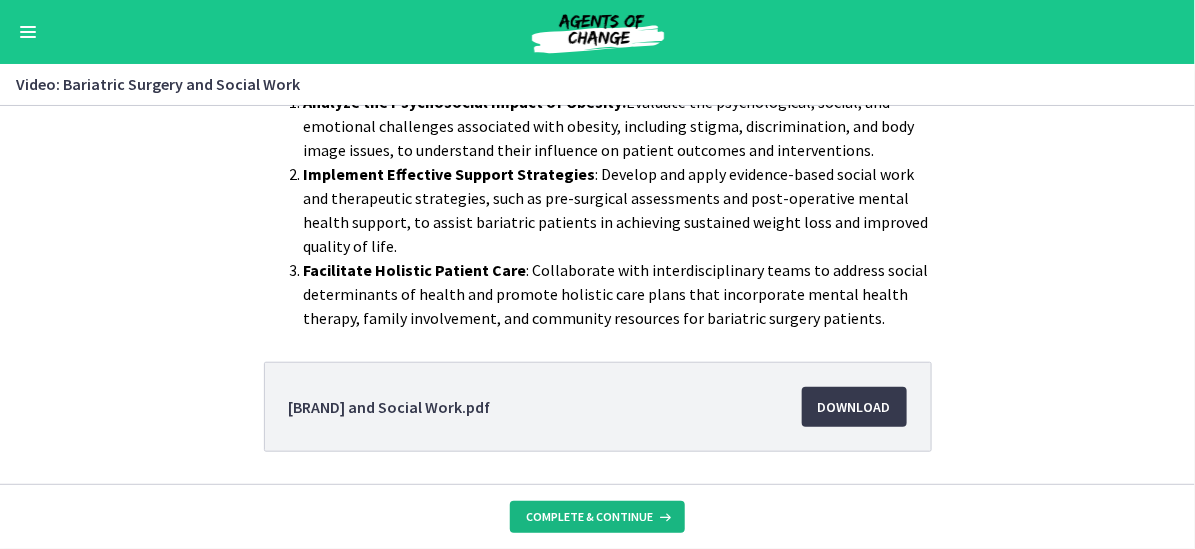 click on "Complete & continue" at bounding box center (589, 517) 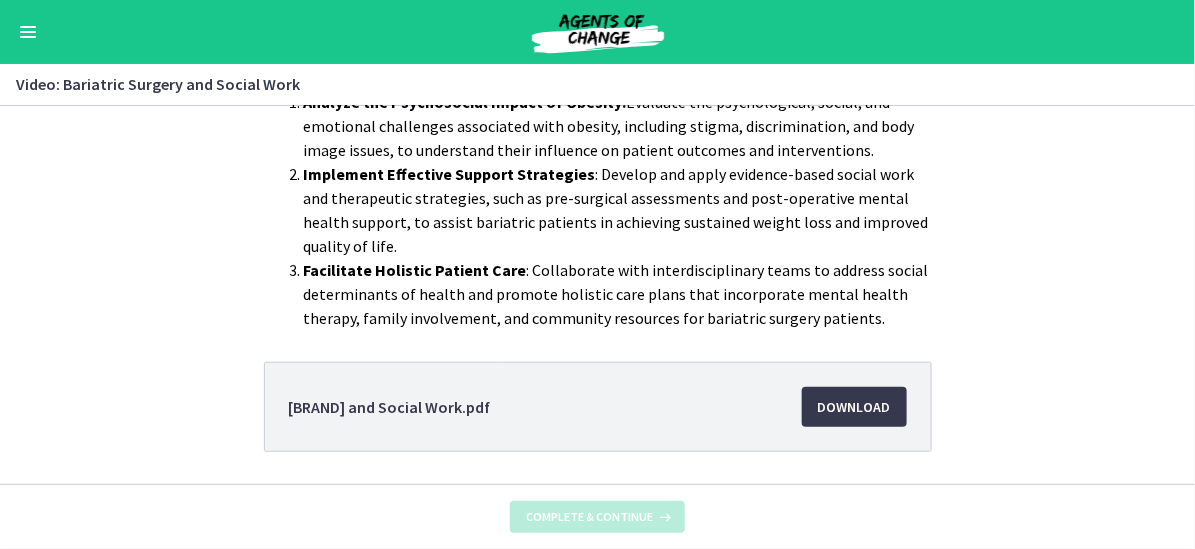 scroll, scrollTop: 0, scrollLeft: 0, axis: both 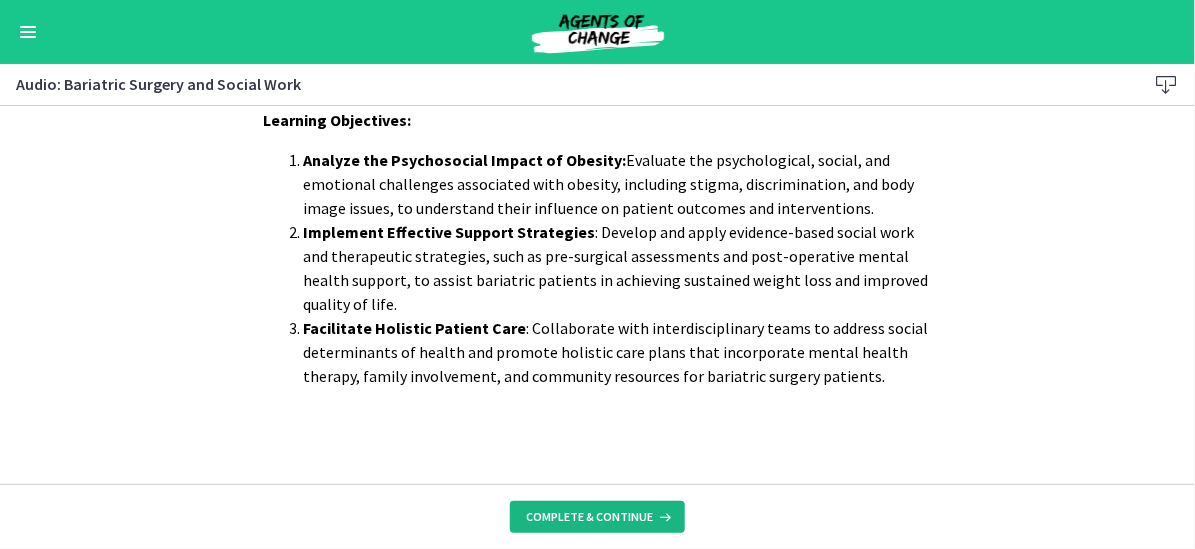 click on "Complete & continue" at bounding box center (589, 517) 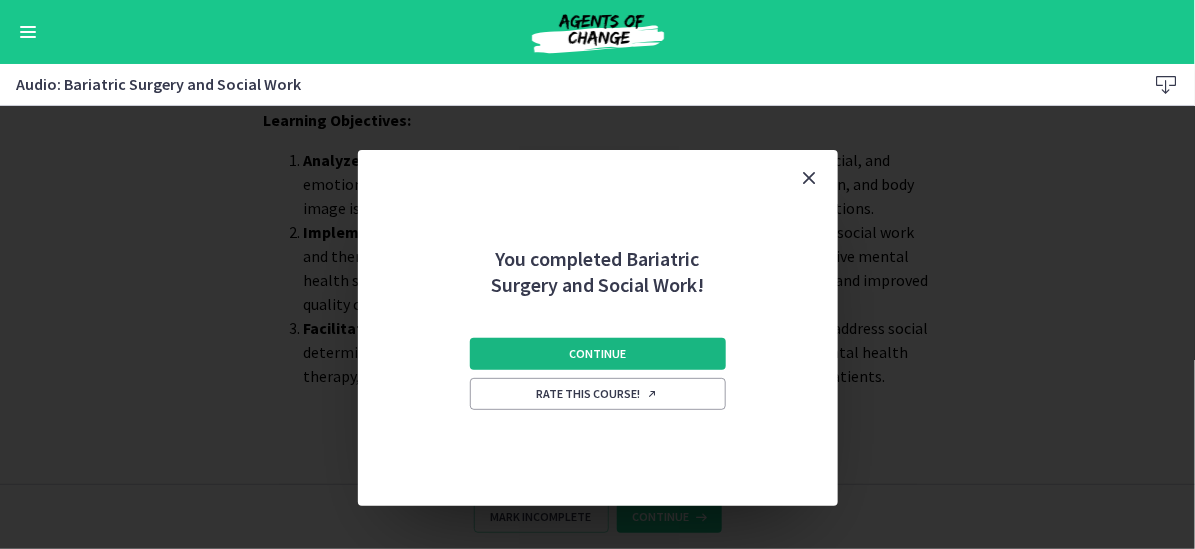 click on "Continue" at bounding box center [597, 354] 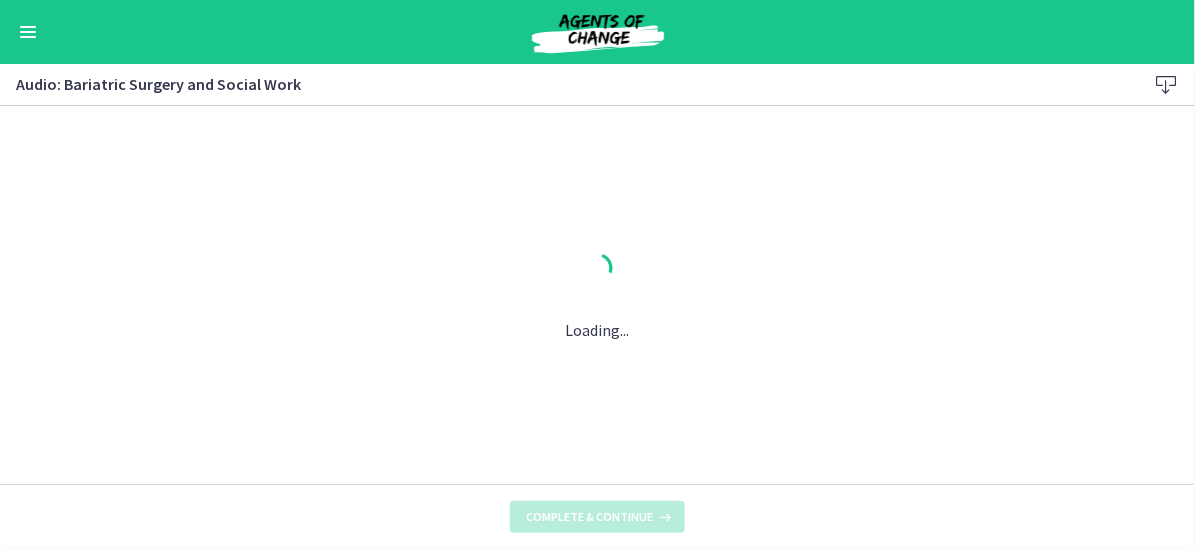 scroll, scrollTop: 0, scrollLeft: 0, axis: both 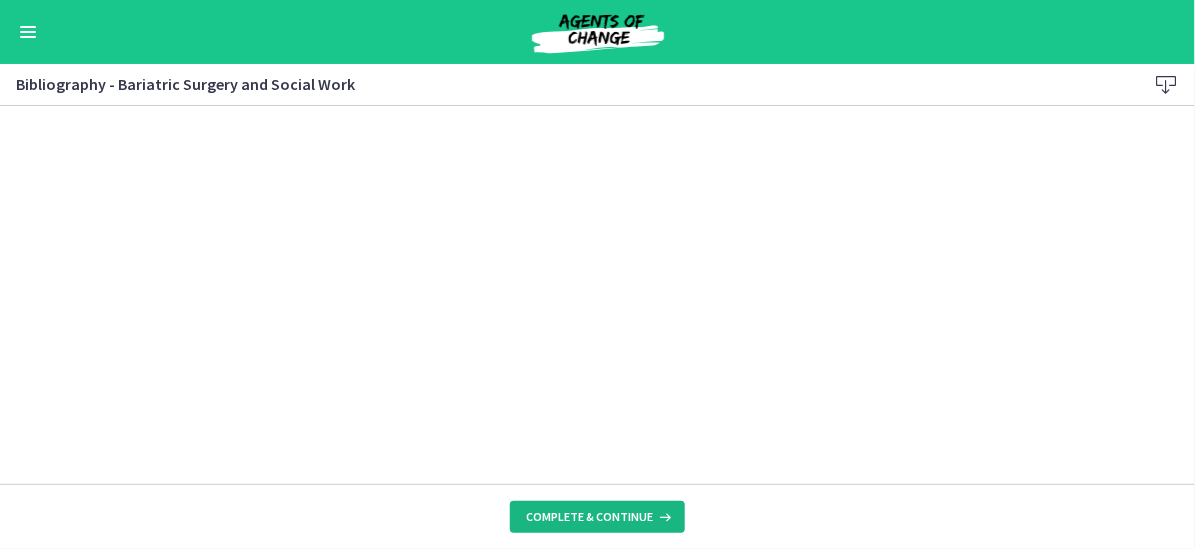 click on "Complete & continue" at bounding box center (589, 517) 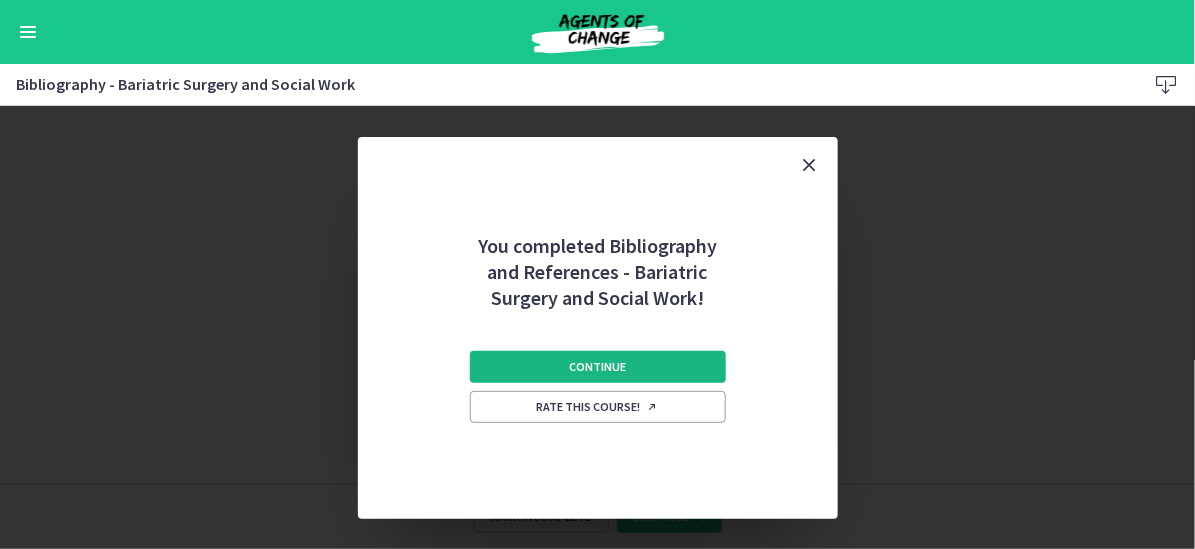 click on "Continue" at bounding box center (597, 367) 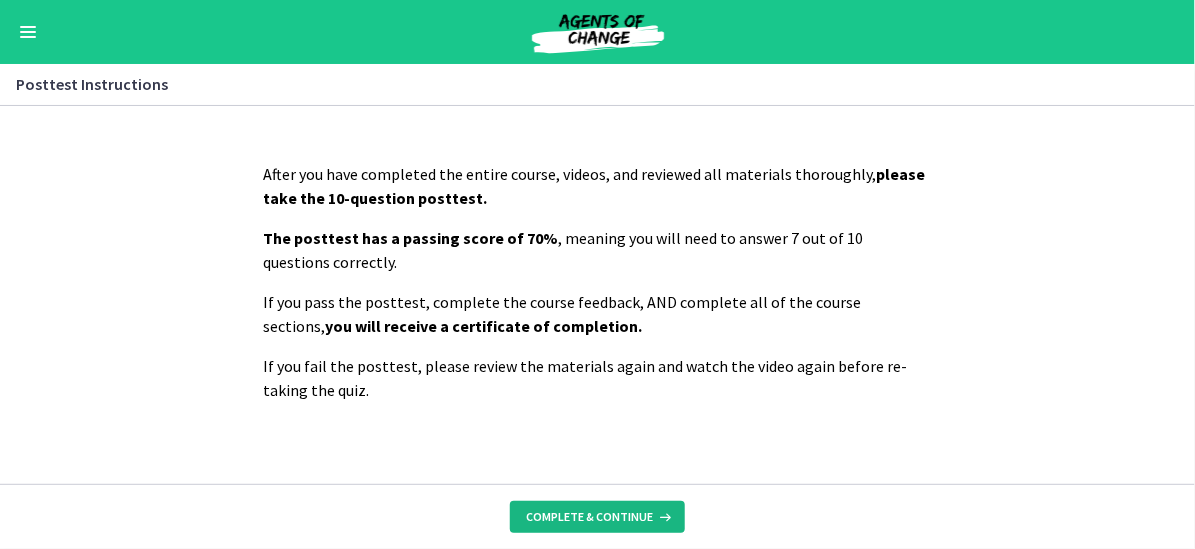 click on "Complete & continue" at bounding box center [589, 517] 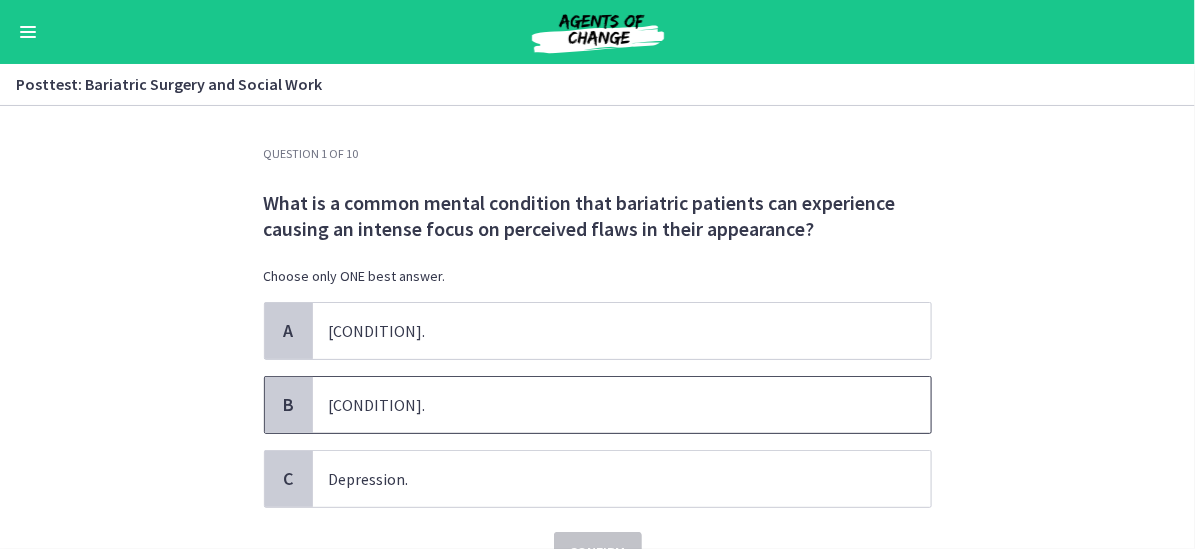 click on "Body Dysmorphia." at bounding box center (622, 405) 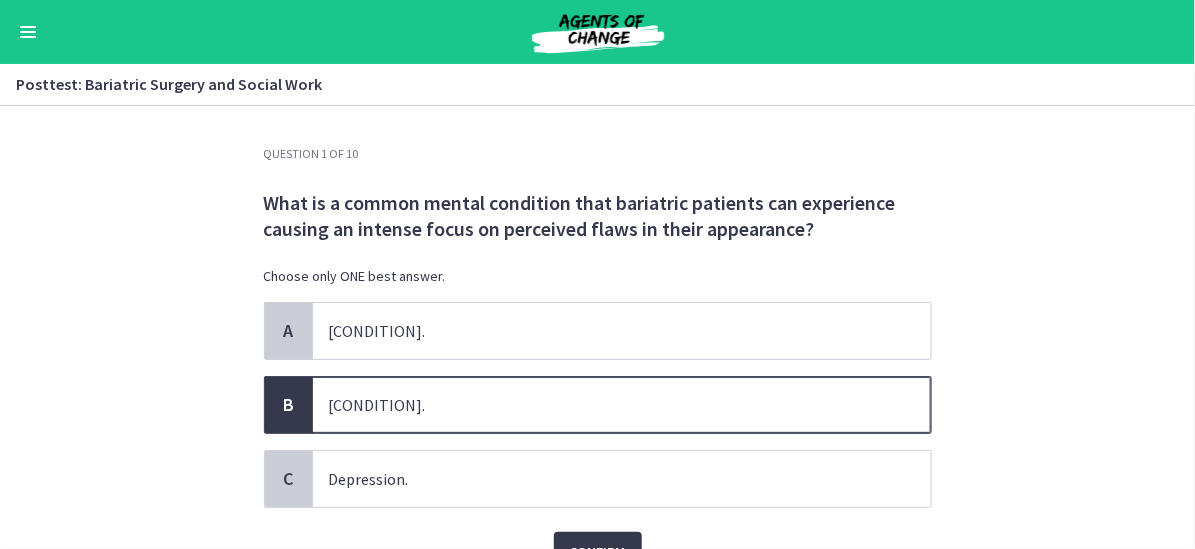 scroll, scrollTop: 100, scrollLeft: 0, axis: vertical 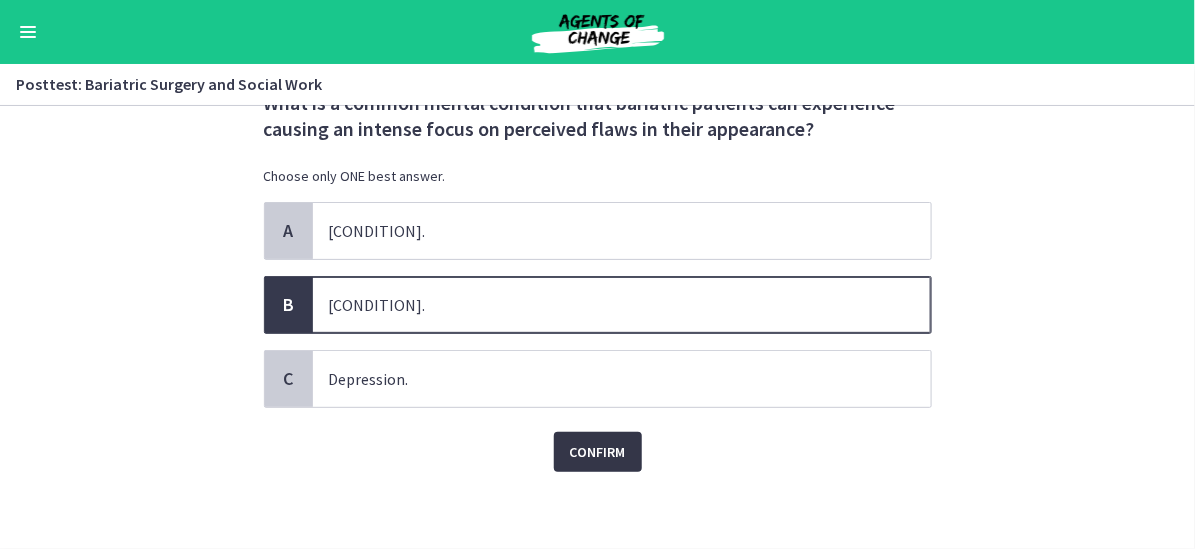 click on "Confirm" at bounding box center (598, 452) 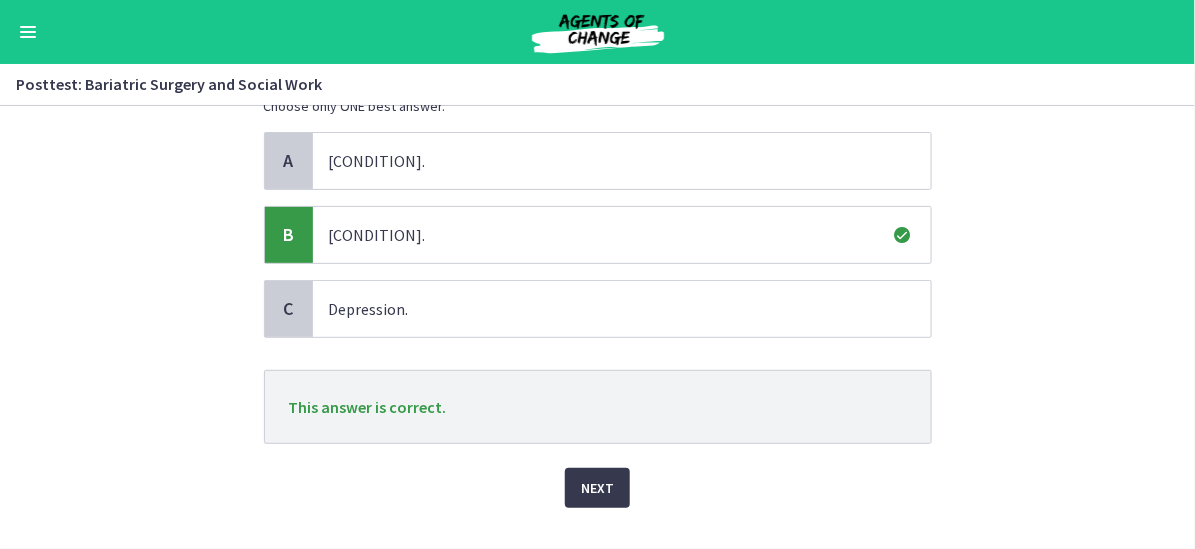 scroll, scrollTop: 200, scrollLeft: 0, axis: vertical 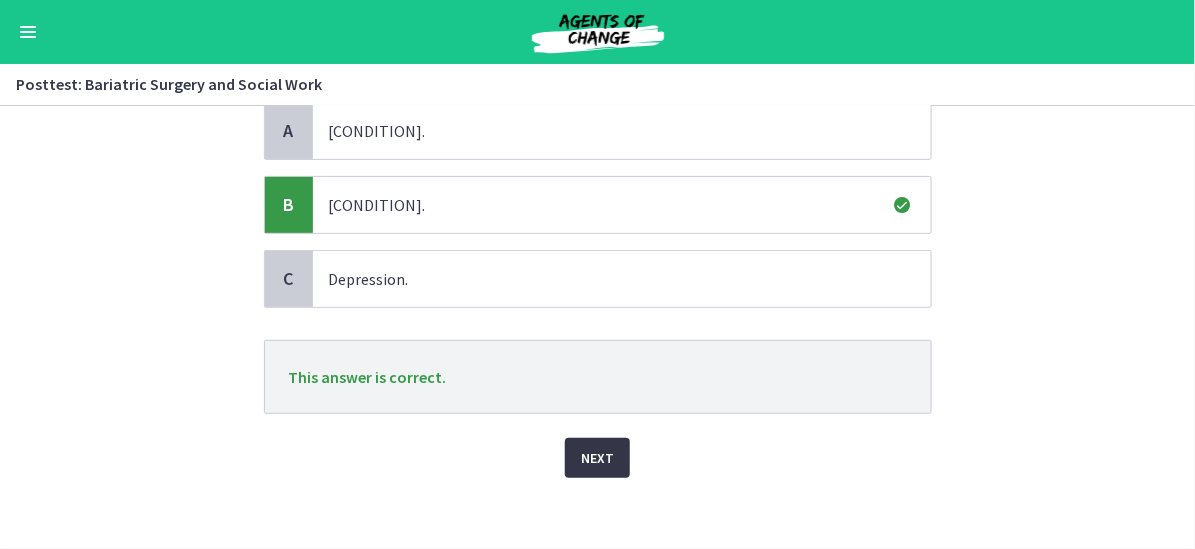 click on "Next" at bounding box center [597, 458] 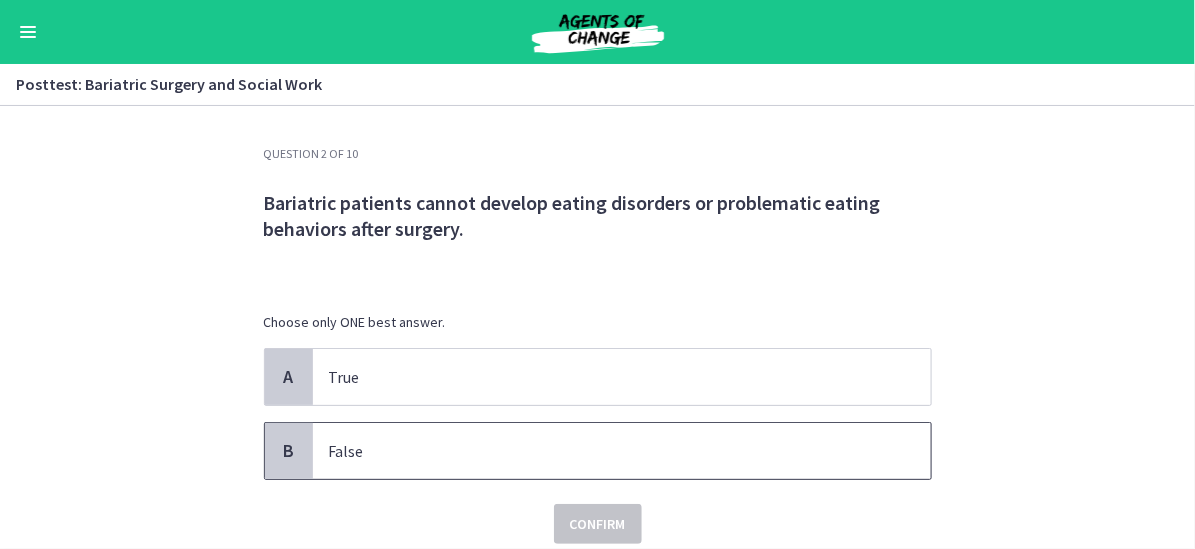 click on "False" at bounding box center [622, 451] 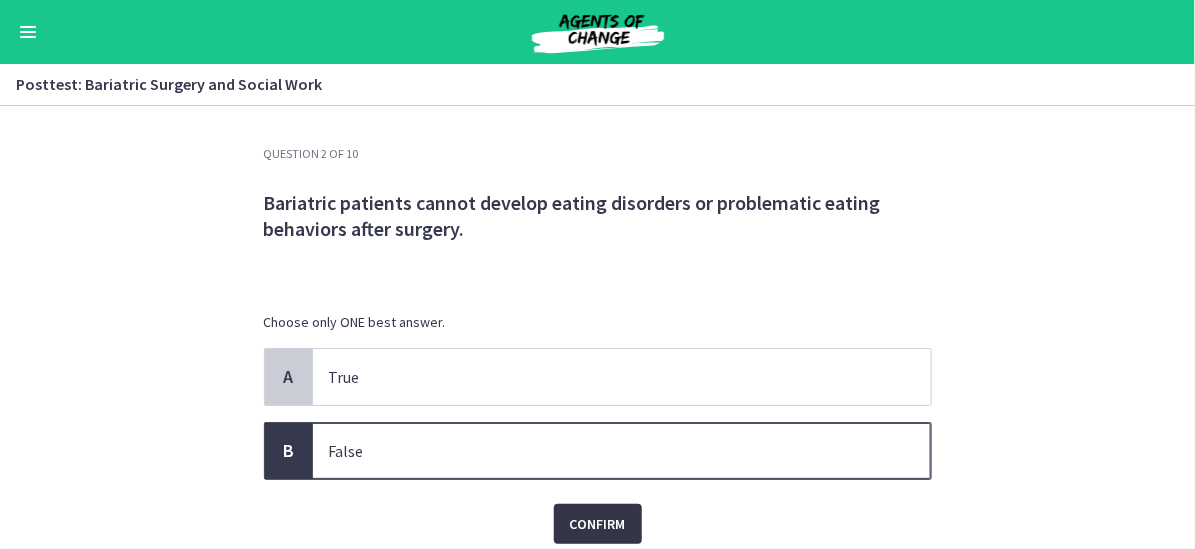 click on "Confirm" at bounding box center (598, 524) 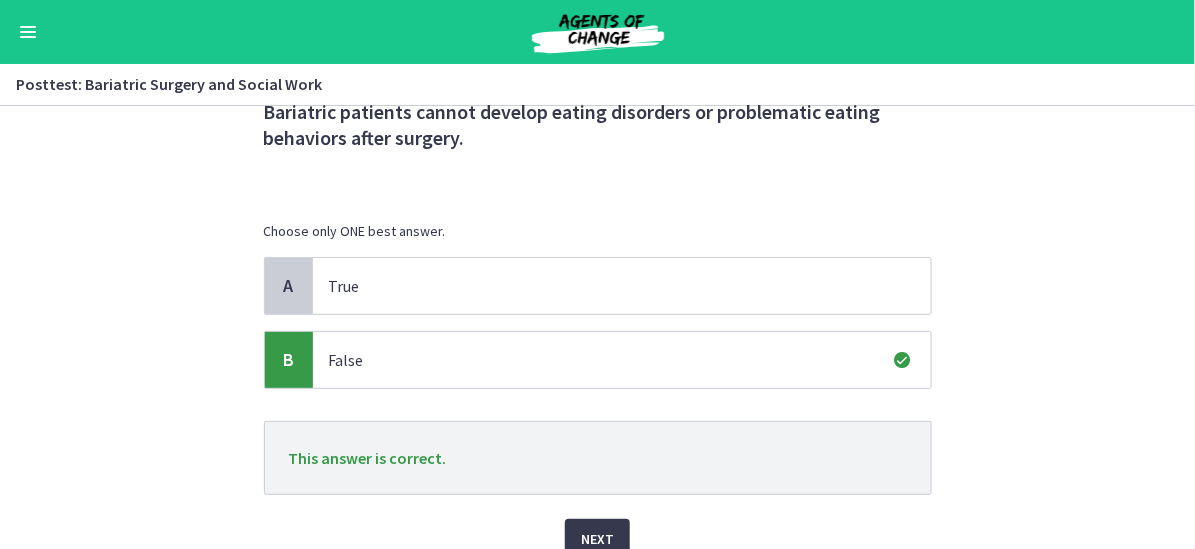 scroll, scrollTop: 179, scrollLeft: 0, axis: vertical 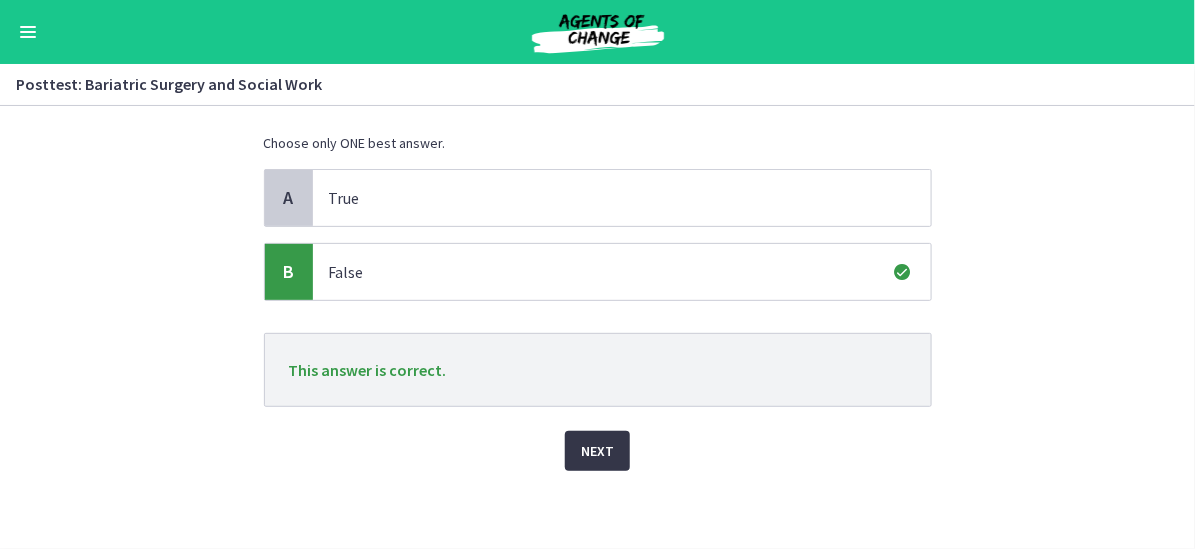 click on "Next" at bounding box center [597, 451] 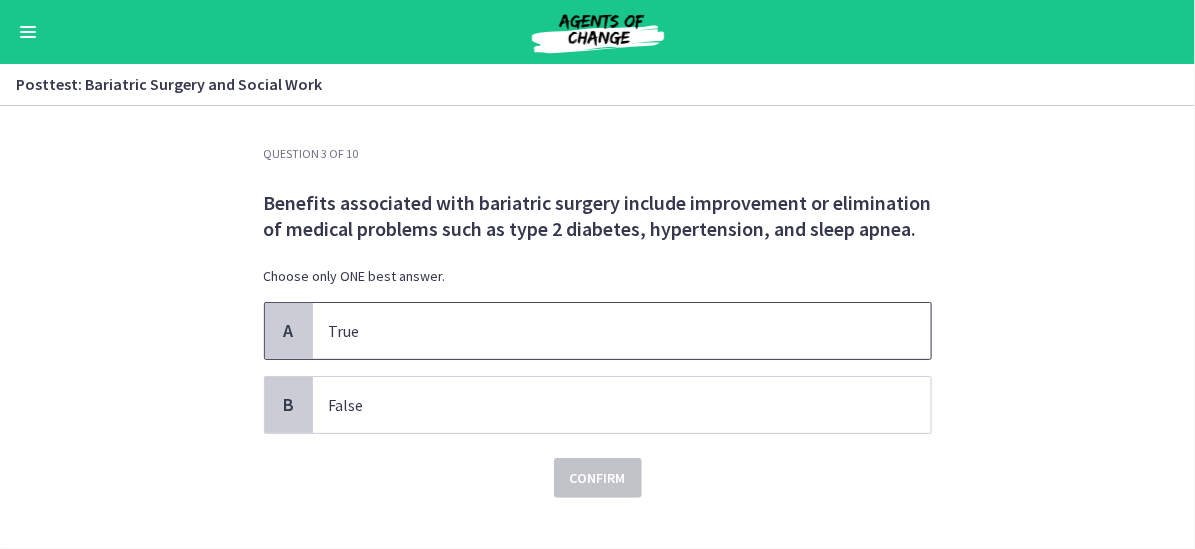 click on "True" at bounding box center [622, 331] 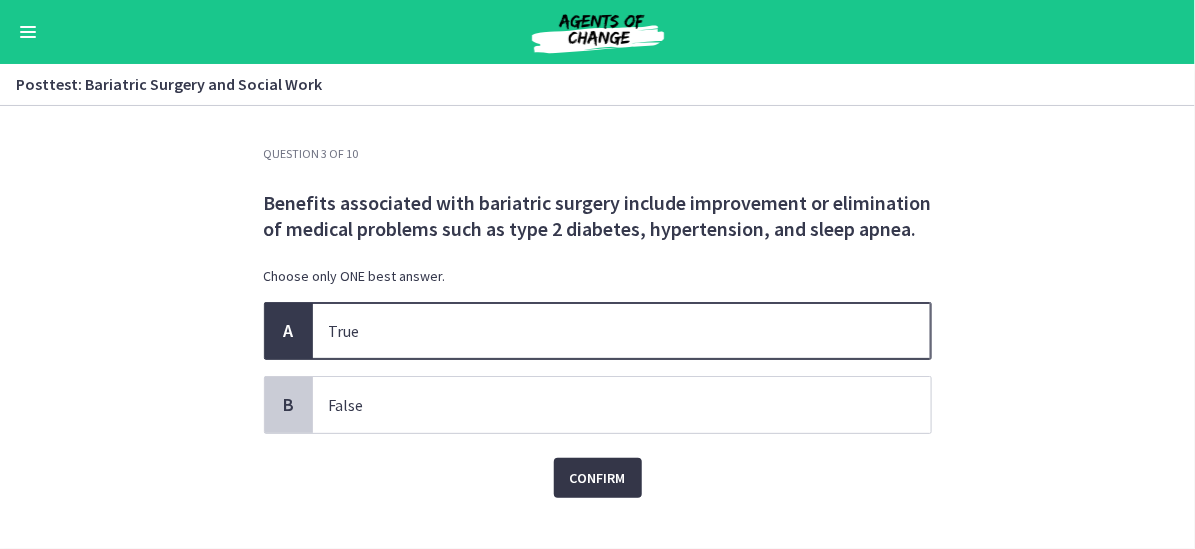 click on "Confirm" at bounding box center (598, 478) 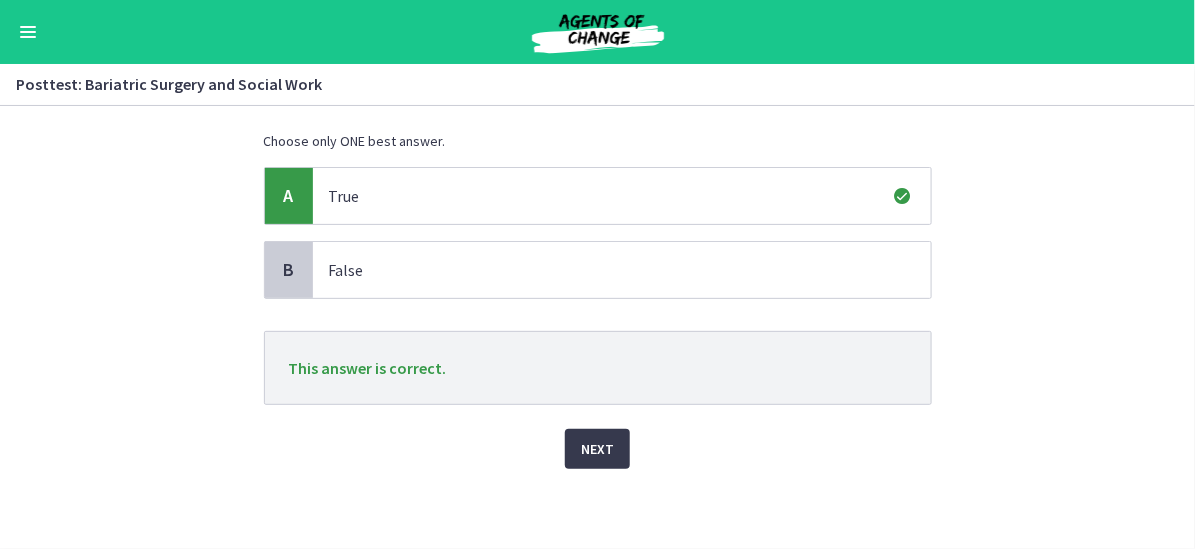 scroll, scrollTop: 158, scrollLeft: 0, axis: vertical 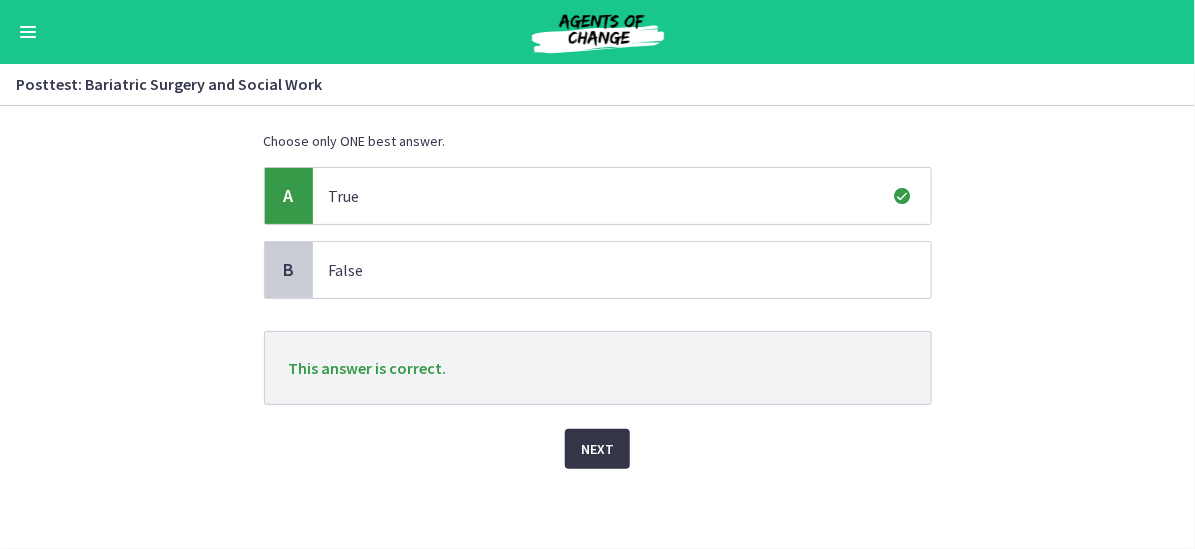 click on "Next" at bounding box center (597, 449) 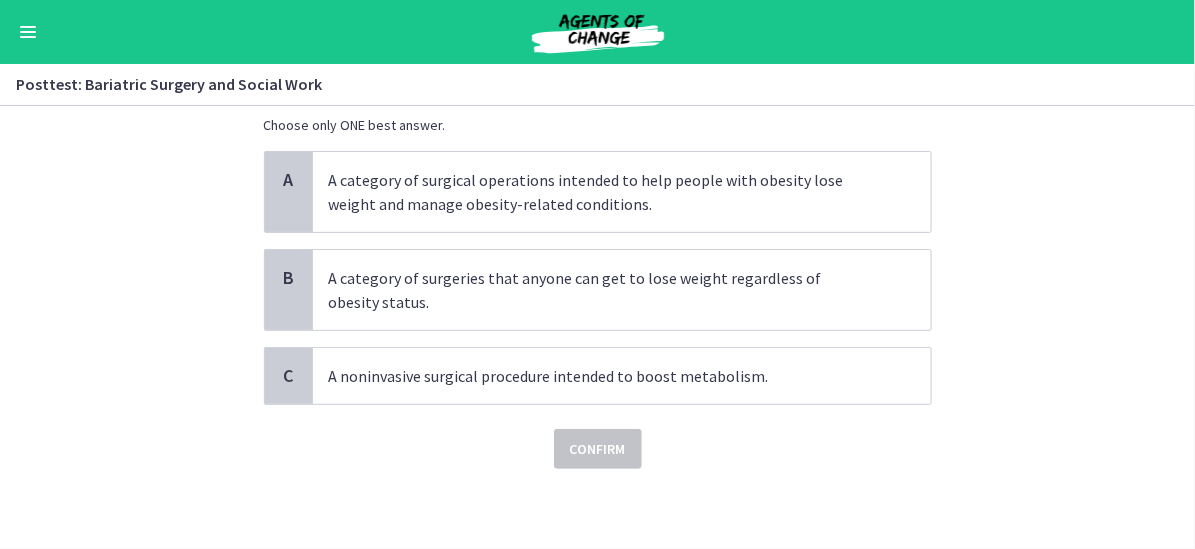 scroll, scrollTop: 0, scrollLeft: 0, axis: both 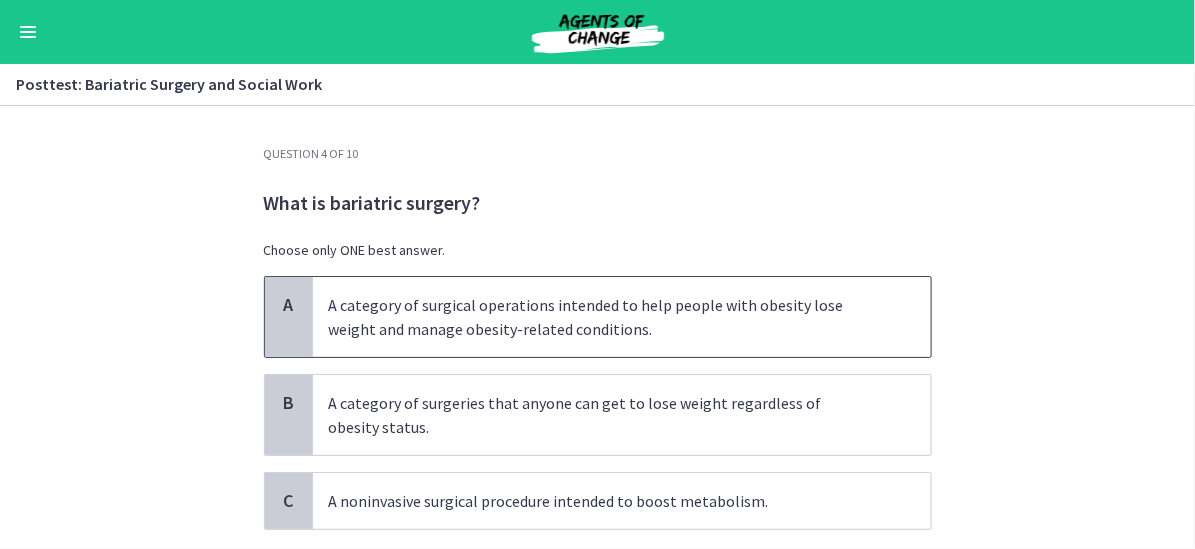 click on "A category of surgical operations intended to help people with obesity lose weight and manage obesity-related conditions." at bounding box center [622, 317] 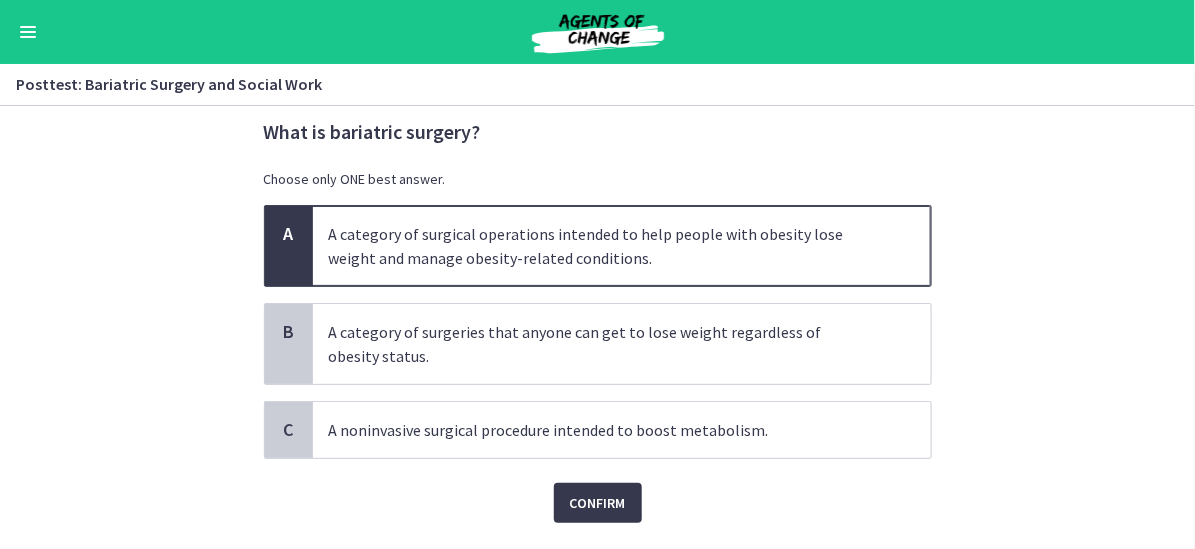 scroll, scrollTop: 100, scrollLeft: 0, axis: vertical 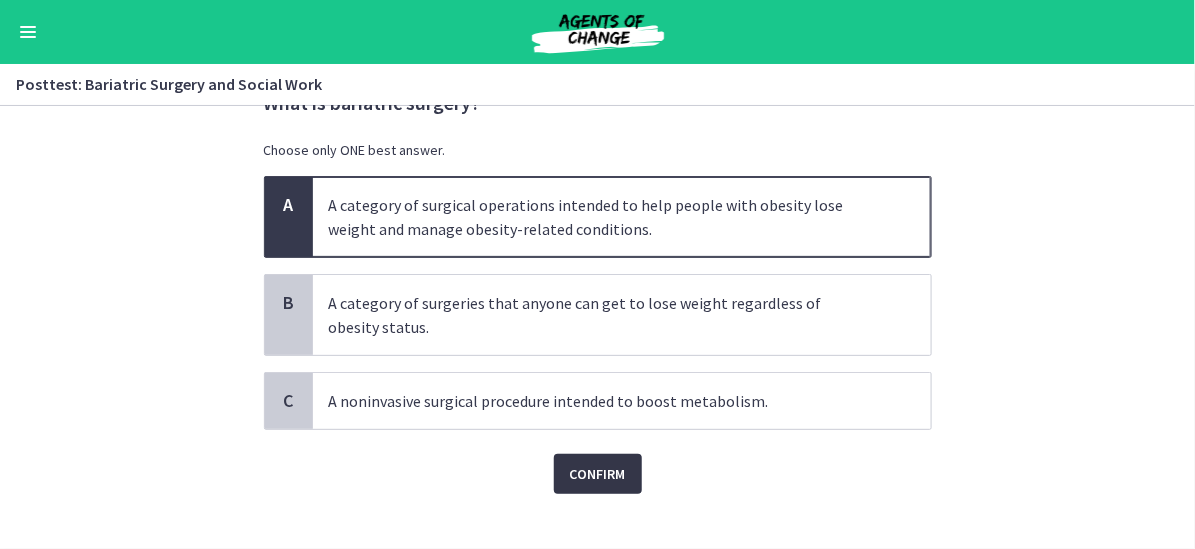 click on "Confirm" at bounding box center [598, 474] 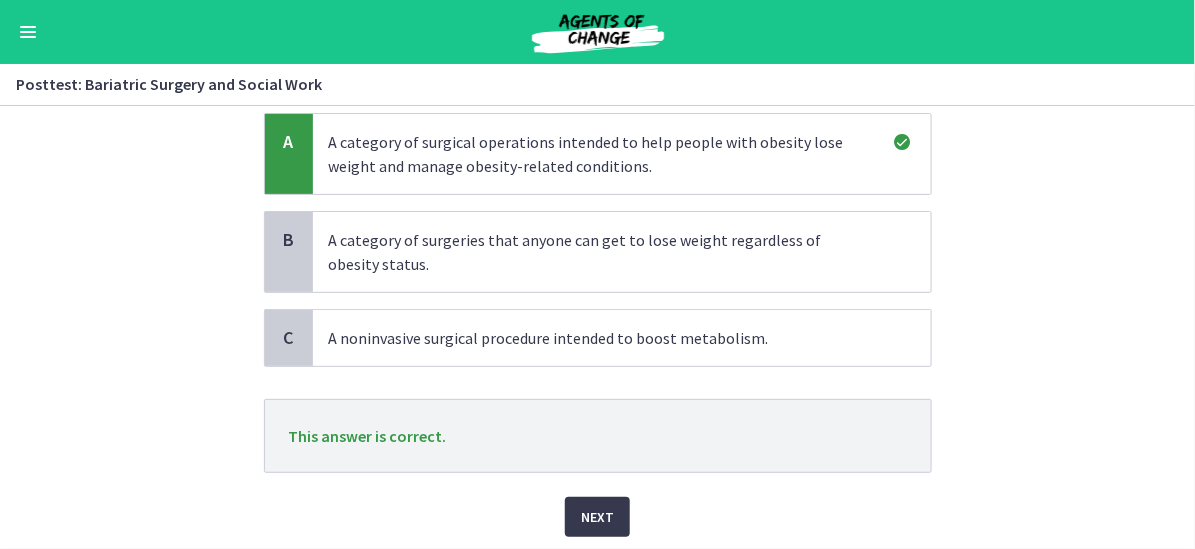 scroll, scrollTop: 228, scrollLeft: 0, axis: vertical 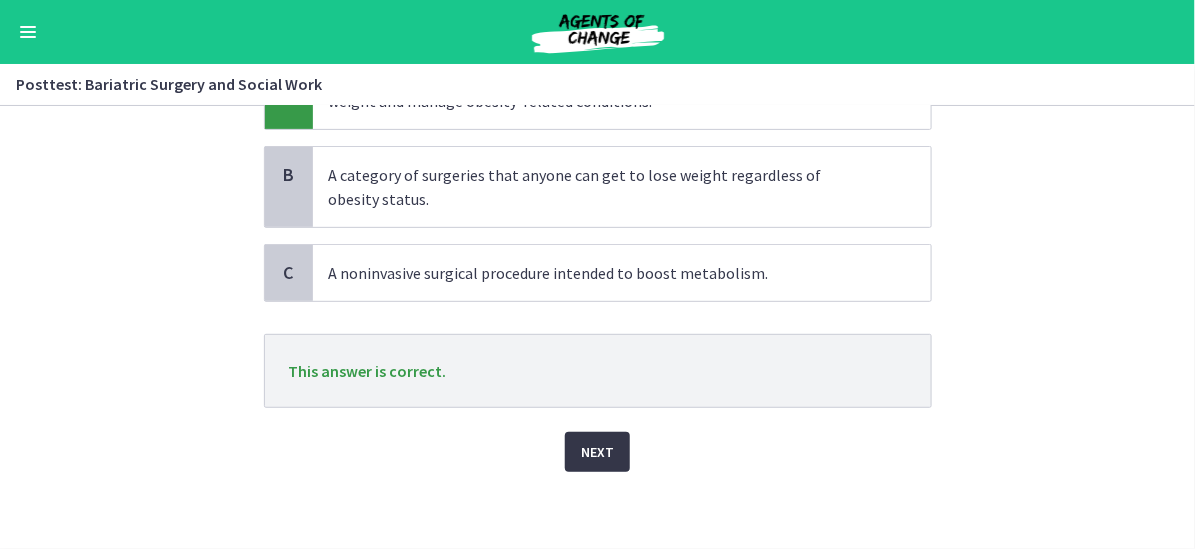 click on "Next" at bounding box center (597, 452) 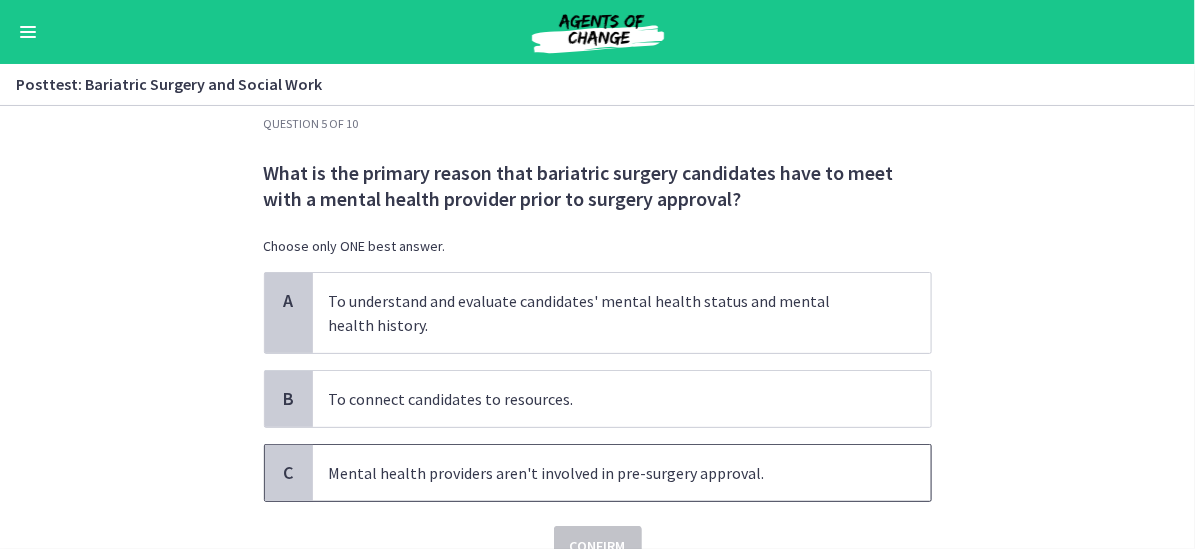 scroll, scrollTop: 0, scrollLeft: 0, axis: both 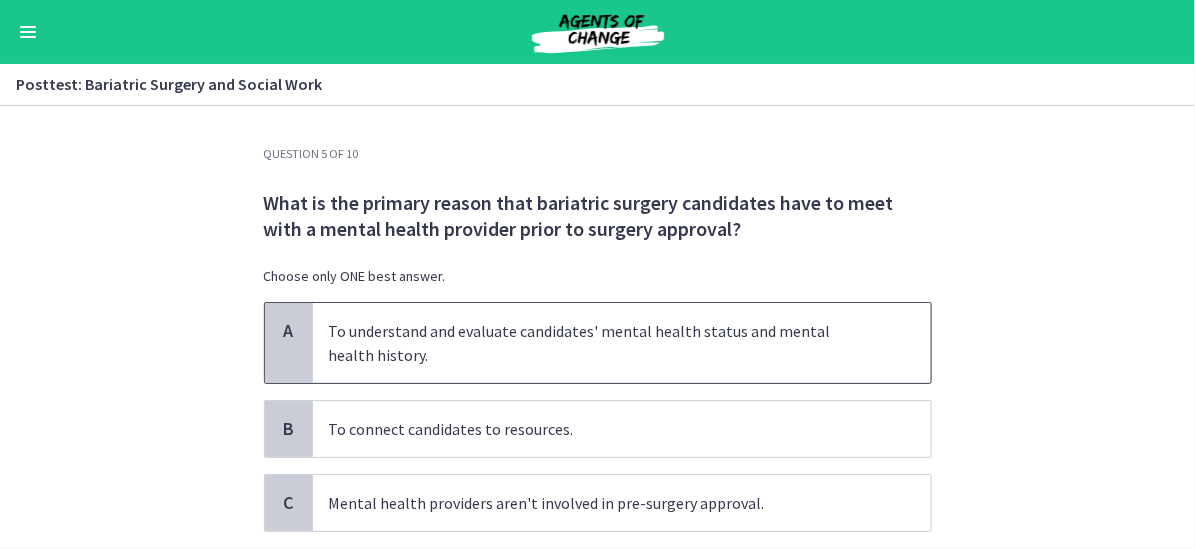 click on "To understand and evaluate candidates' mental health status and mental health history." at bounding box center [602, 343] 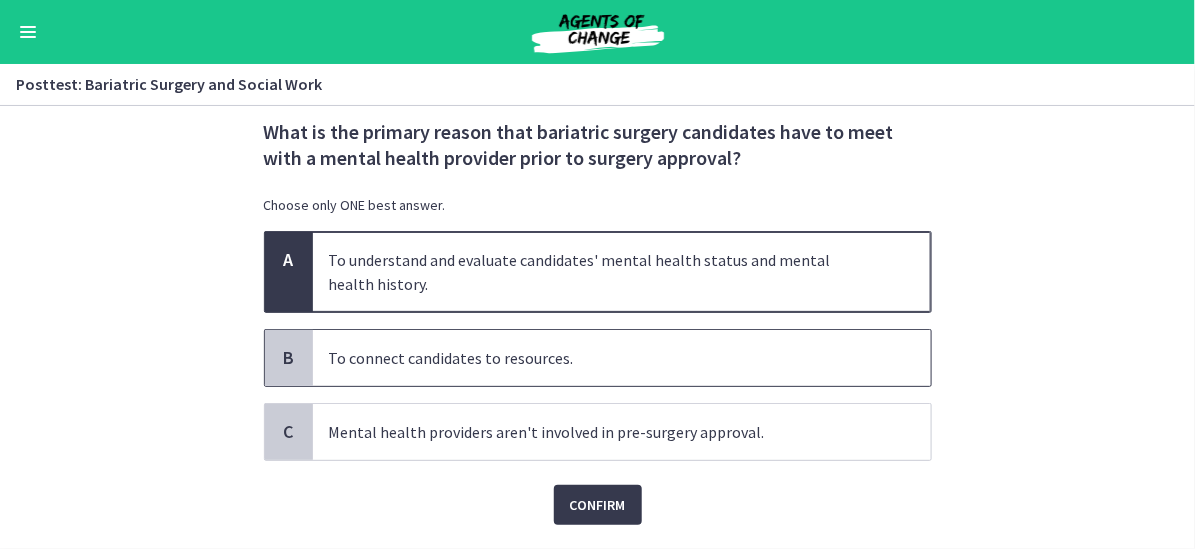 scroll, scrollTop: 100, scrollLeft: 0, axis: vertical 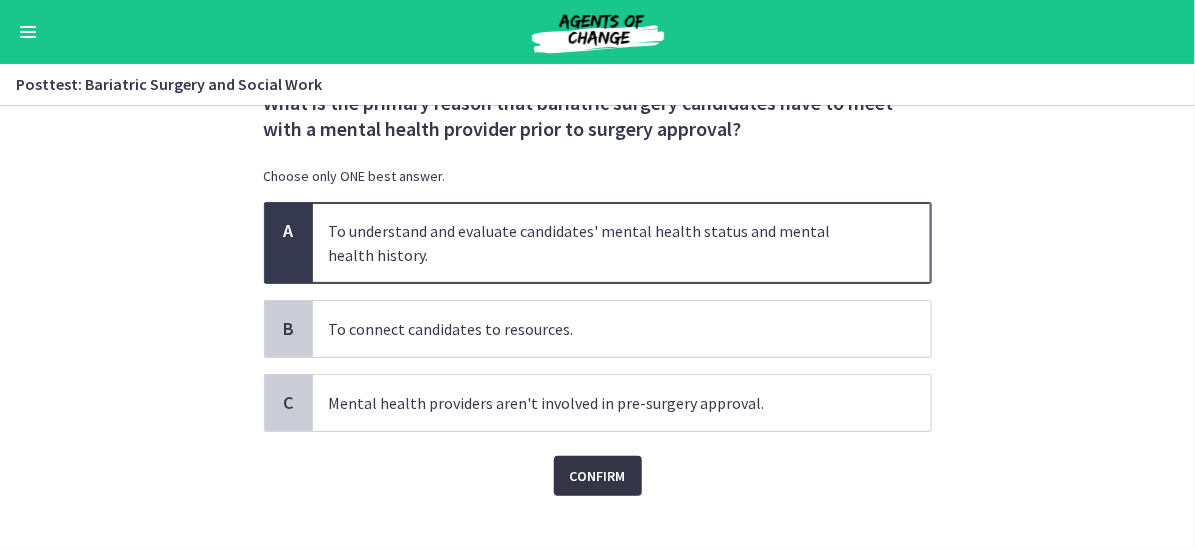 click on "Confirm" at bounding box center (598, 476) 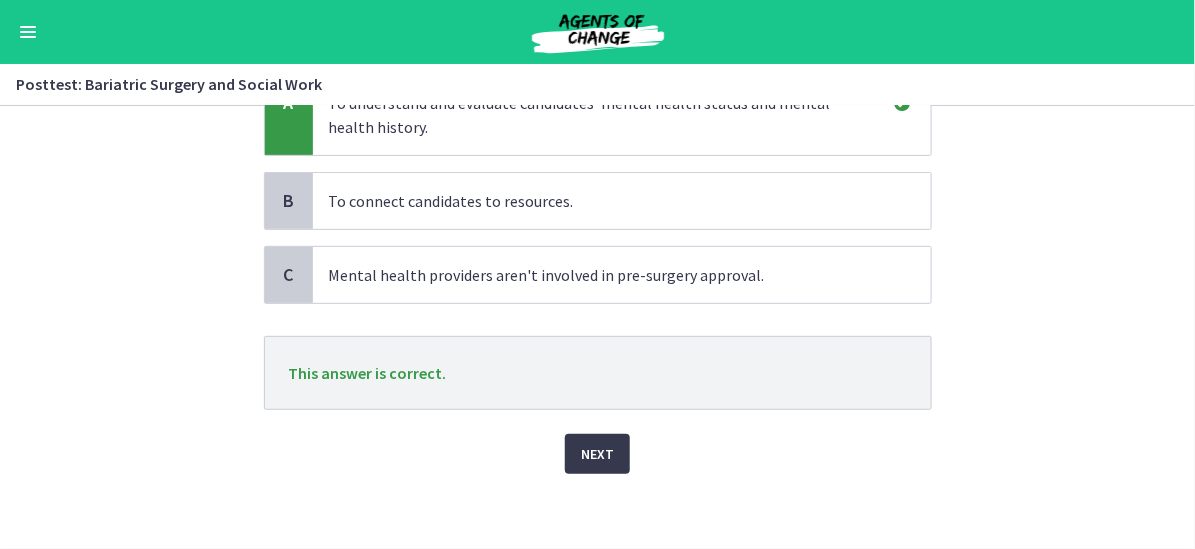 scroll, scrollTop: 230, scrollLeft: 0, axis: vertical 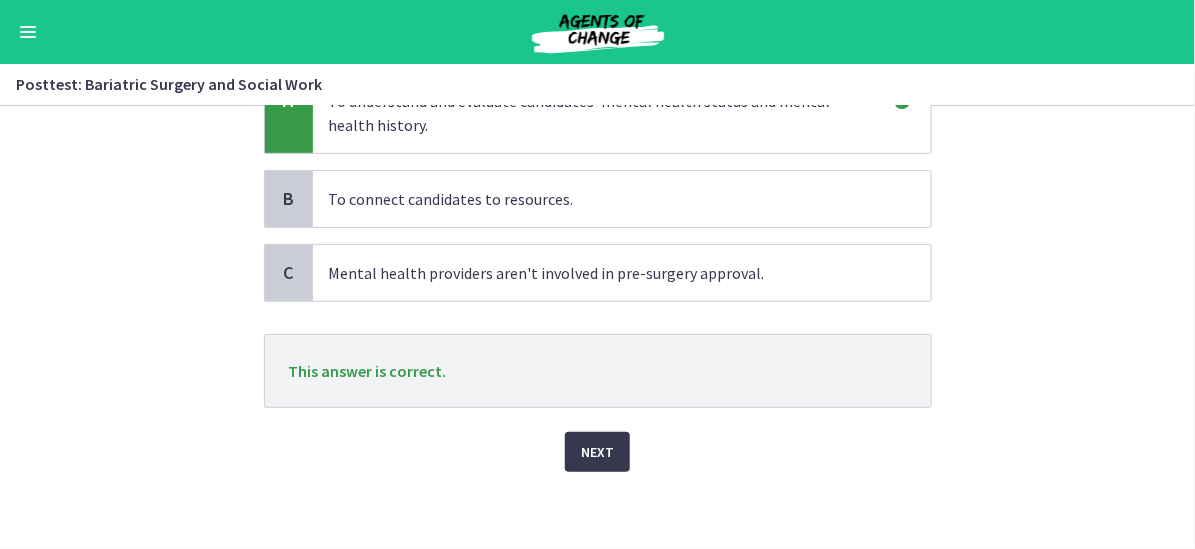 click on "Next" at bounding box center [598, 440] 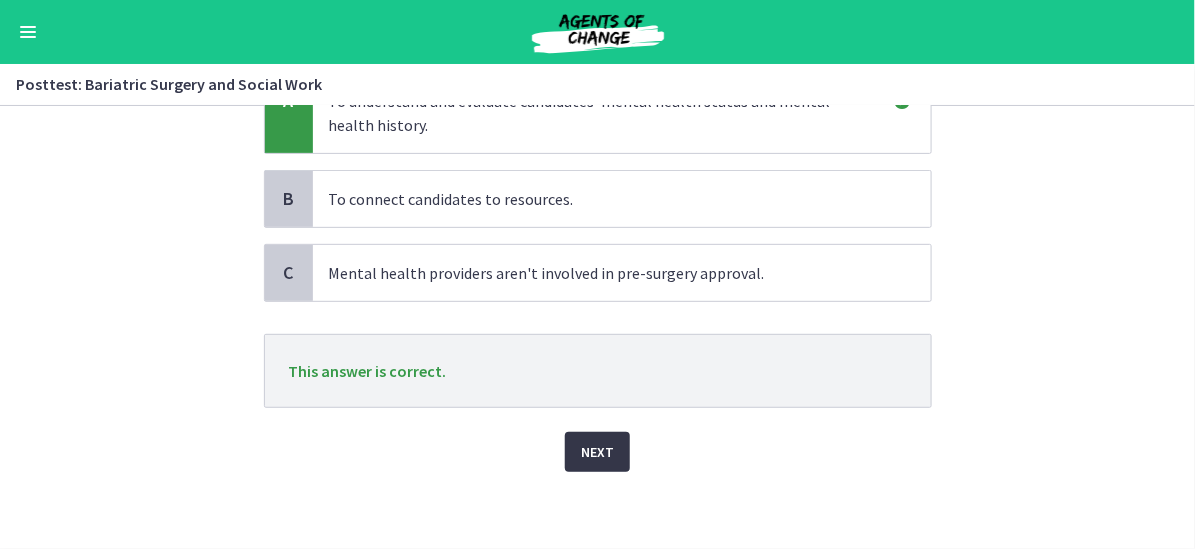 click on "Next" at bounding box center [597, 452] 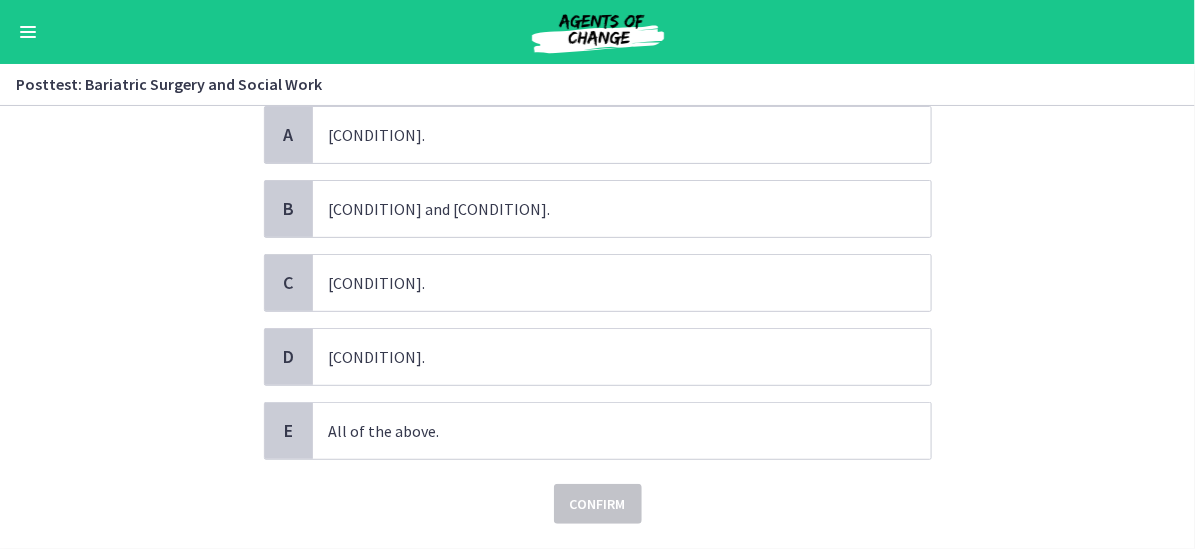 scroll, scrollTop: 200, scrollLeft: 0, axis: vertical 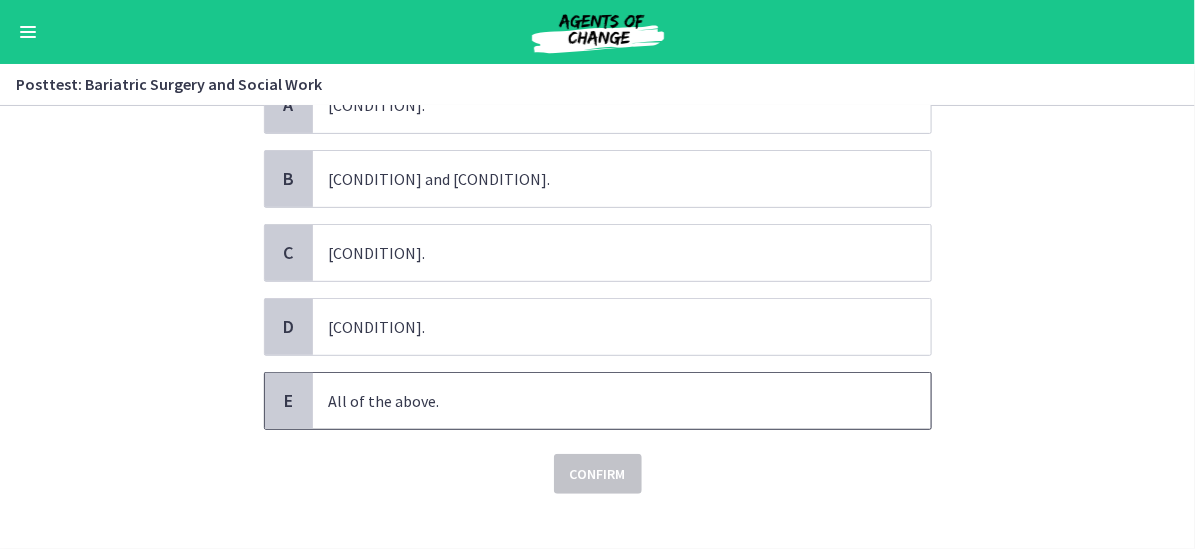 drag, startPoint x: 547, startPoint y: 395, endPoint x: 554, endPoint y: 421, distance: 26.925823 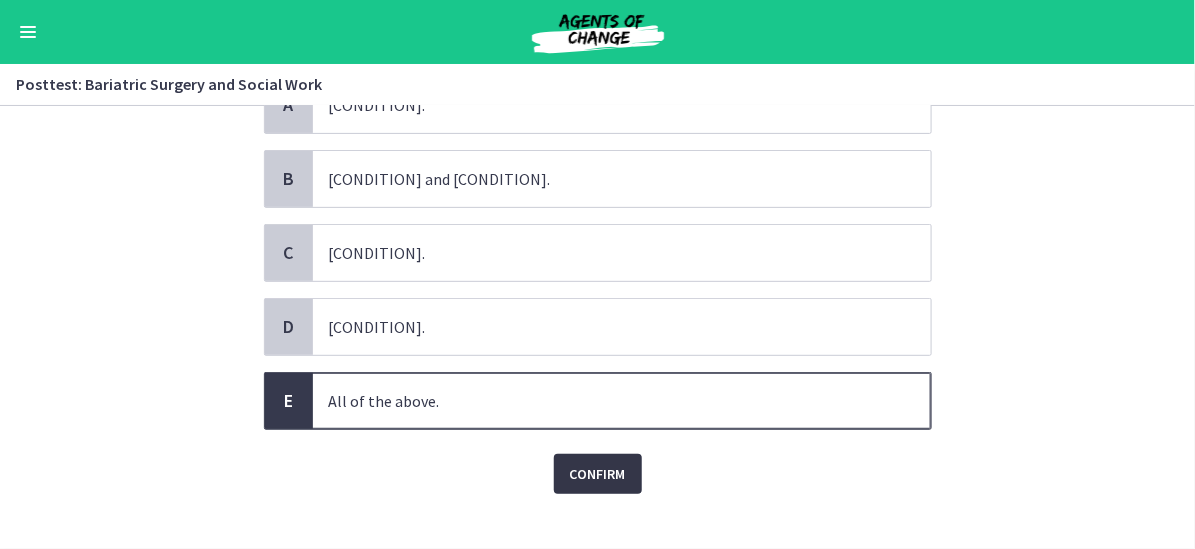 click on "Confirm" at bounding box center (598, 474) 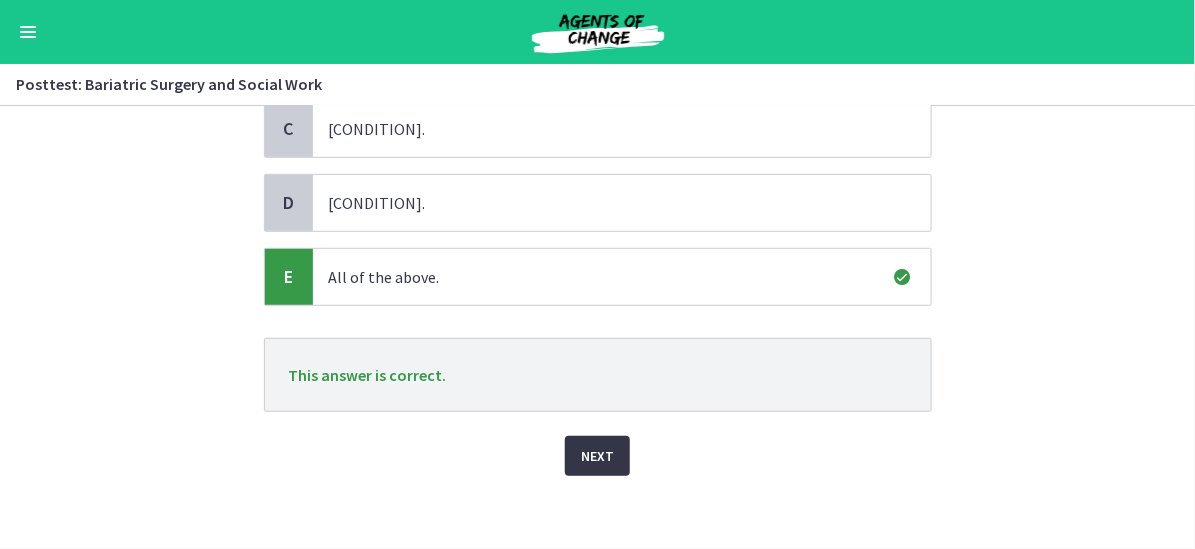 scroll, scrollTop: 327, scrollLeft: 0, axis: vertical 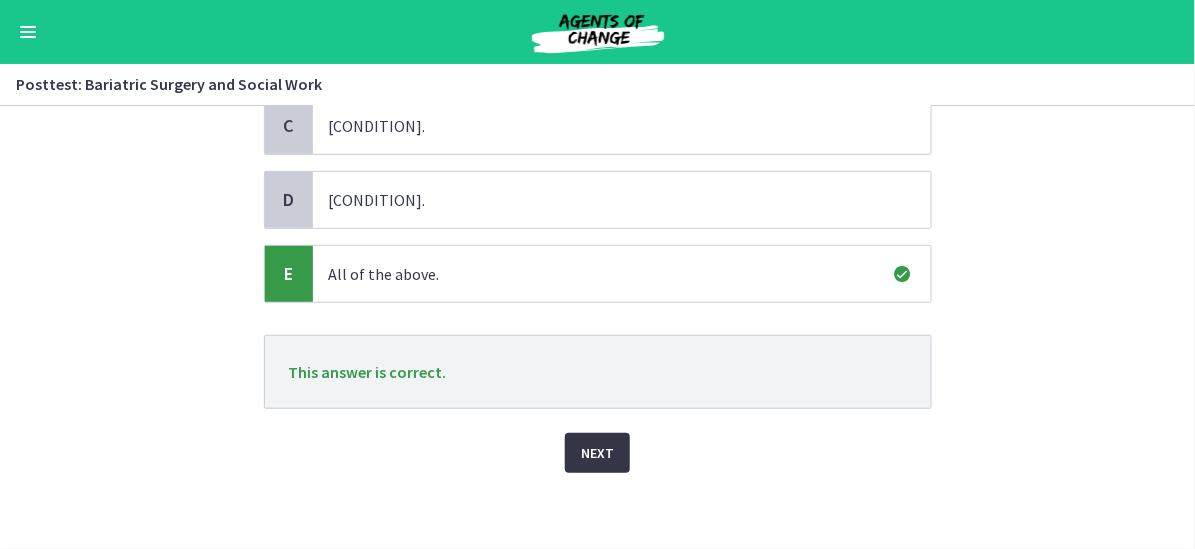 click on "Next" at bounding box center [597, 453] 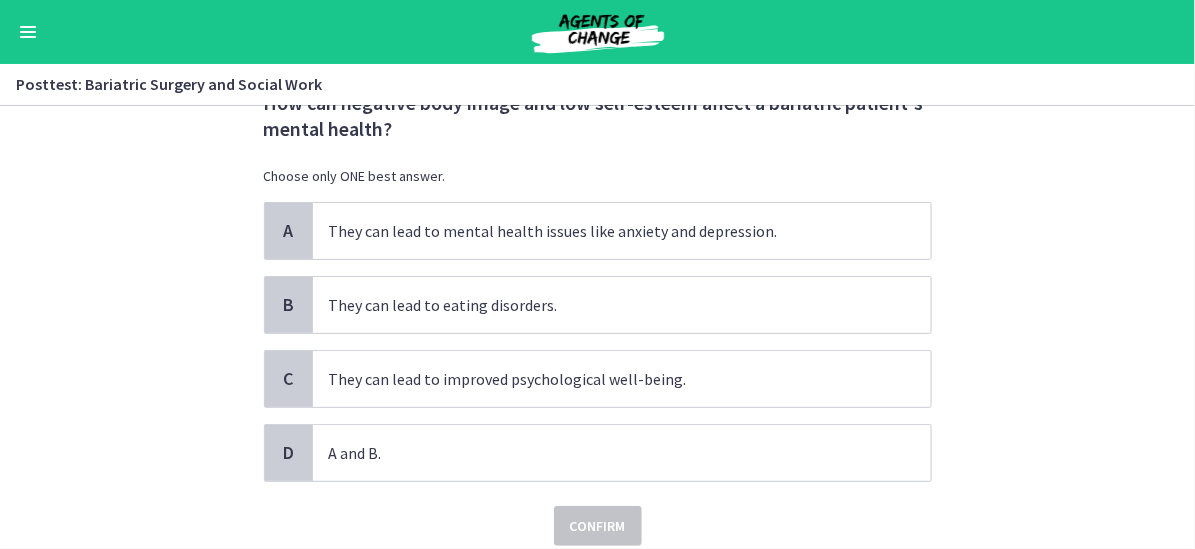 scroll, scrollTop: 0, scrollLeft: 0, axis: both 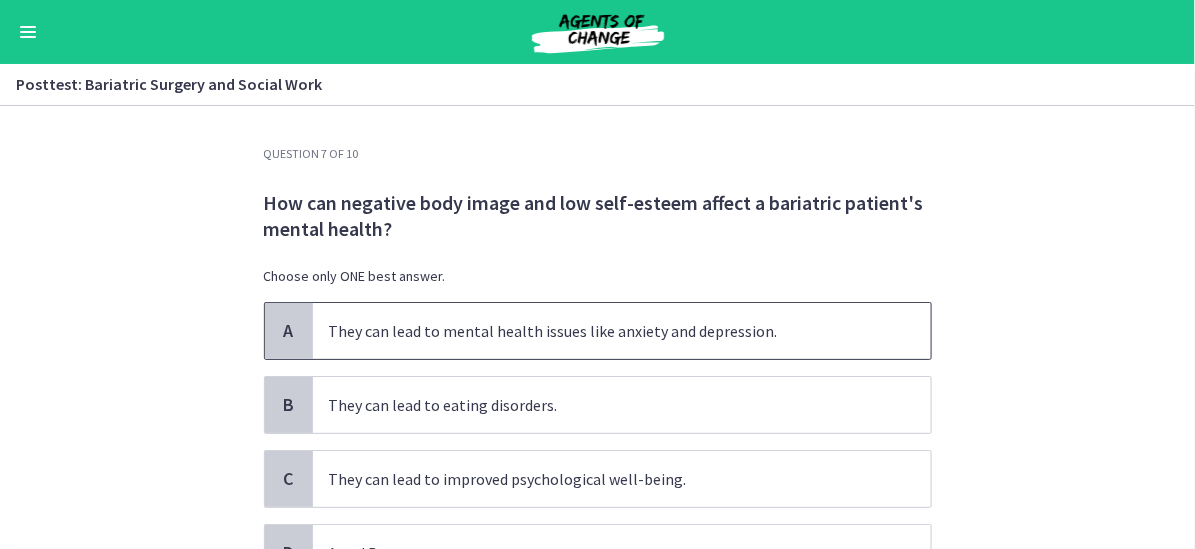 click on "They can lead to mental health issues like anxiety and depression." at bounding box center [602, 331] 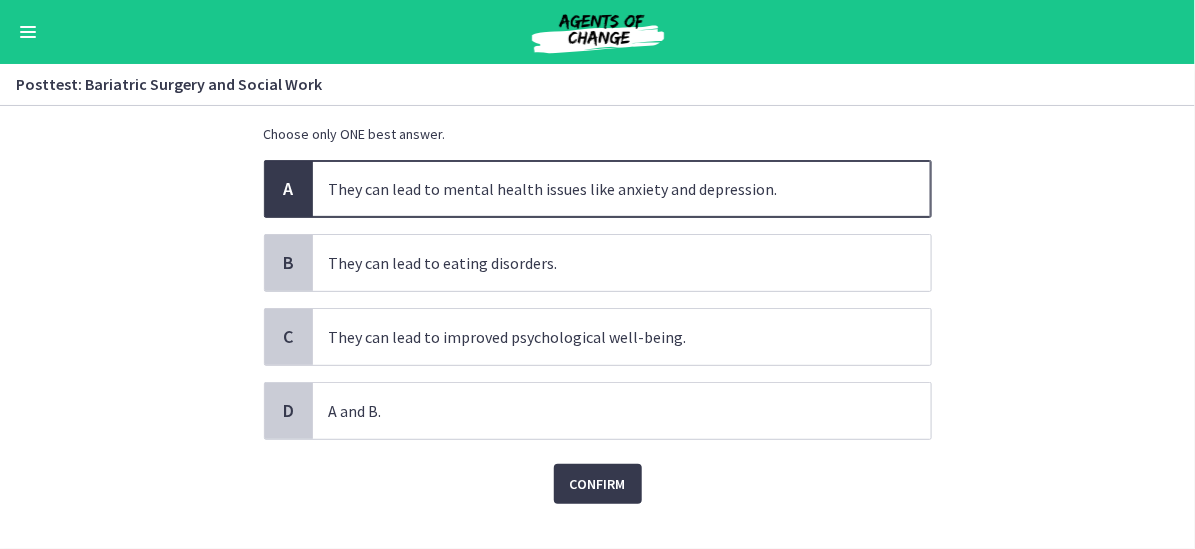 scroll, scrollTop: 174, scrollLeft: 0, axis: vertical 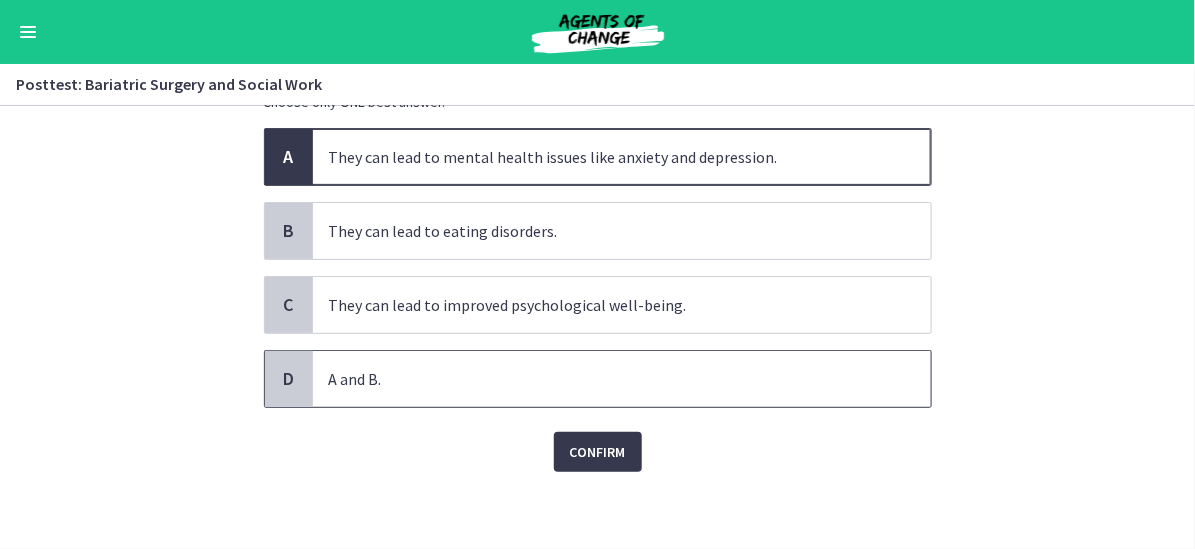 click on "A and B." at bounding box center [622, 379] 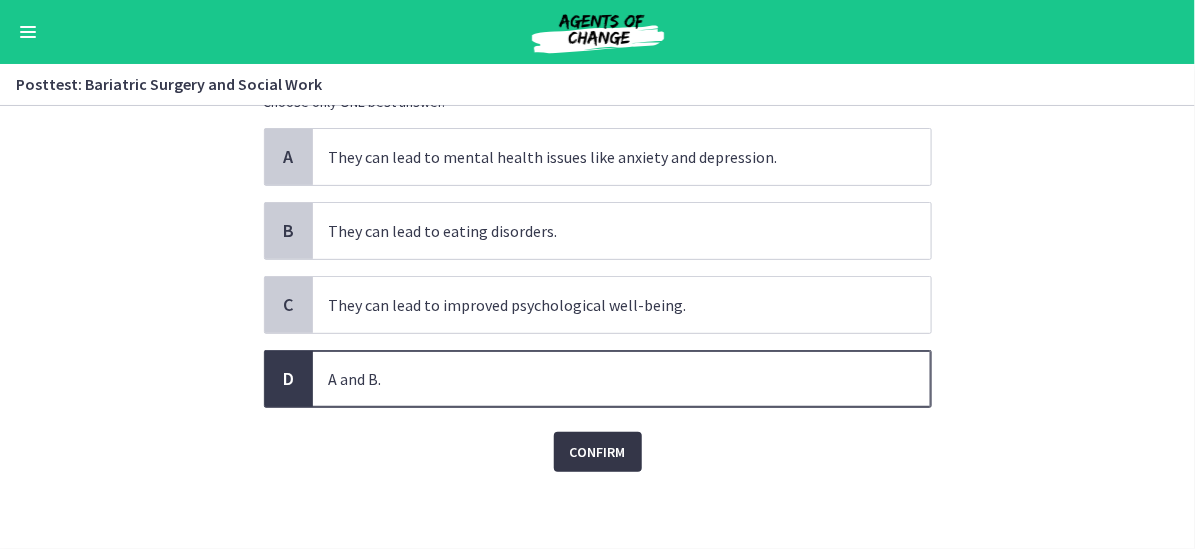 click on "Confirm" at bounding box center [598, 452] 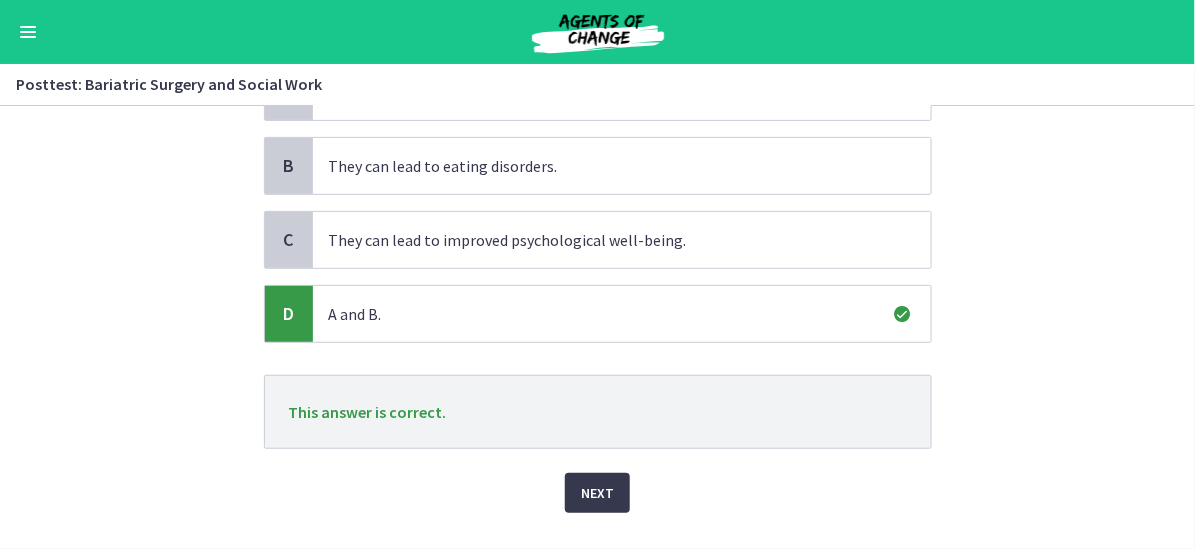scroll, scrollTop: 274, scrollLeft: 0, axis: vertical 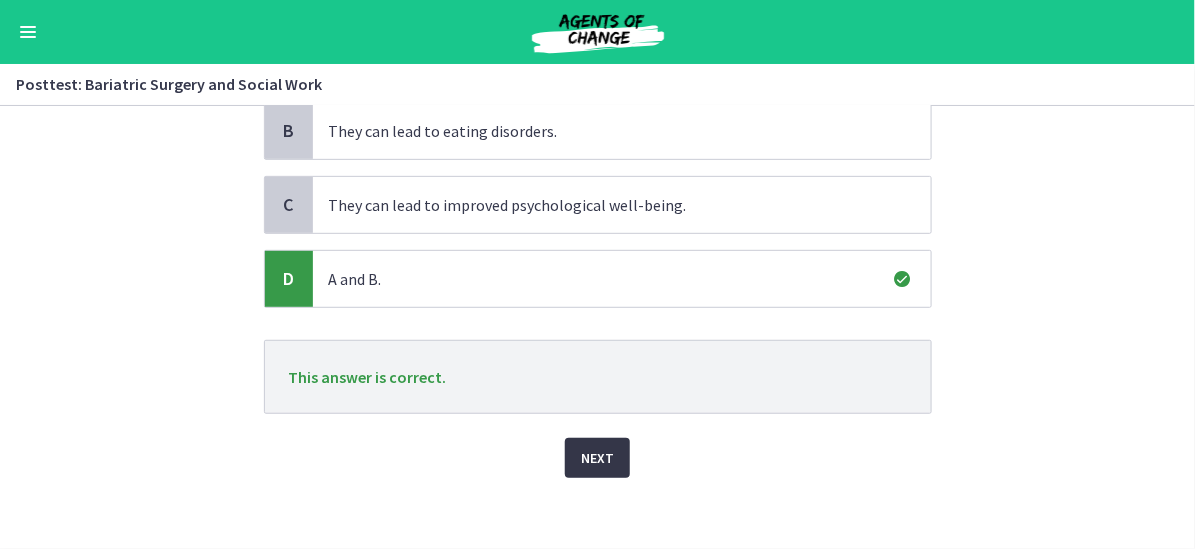 click on "Next" at bounding box center (597, 458) 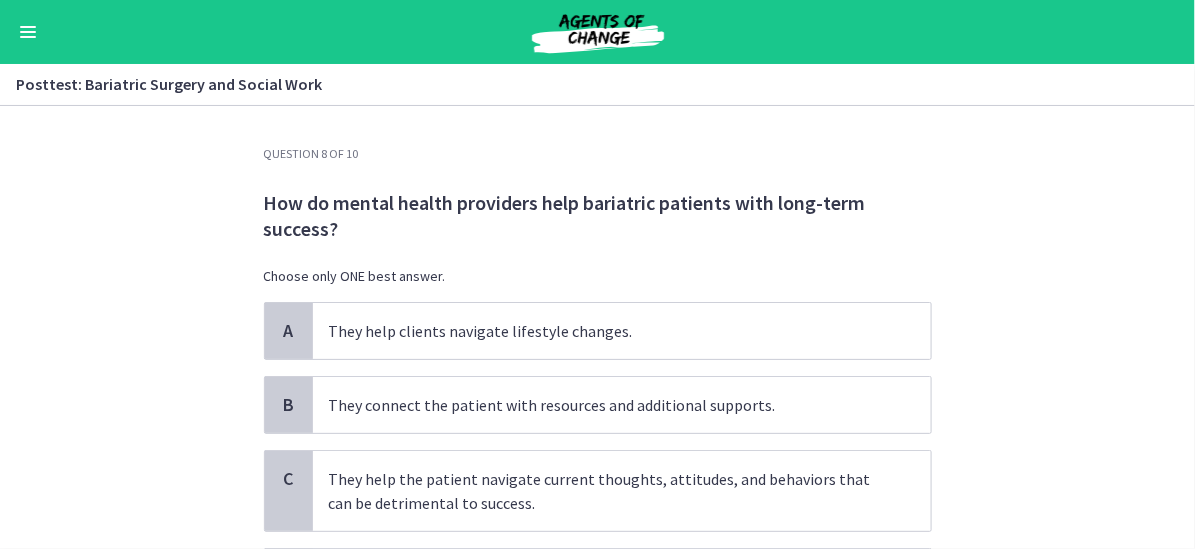 scroll, scrollTop: 100, scrollLeft: 0, axis: vertical 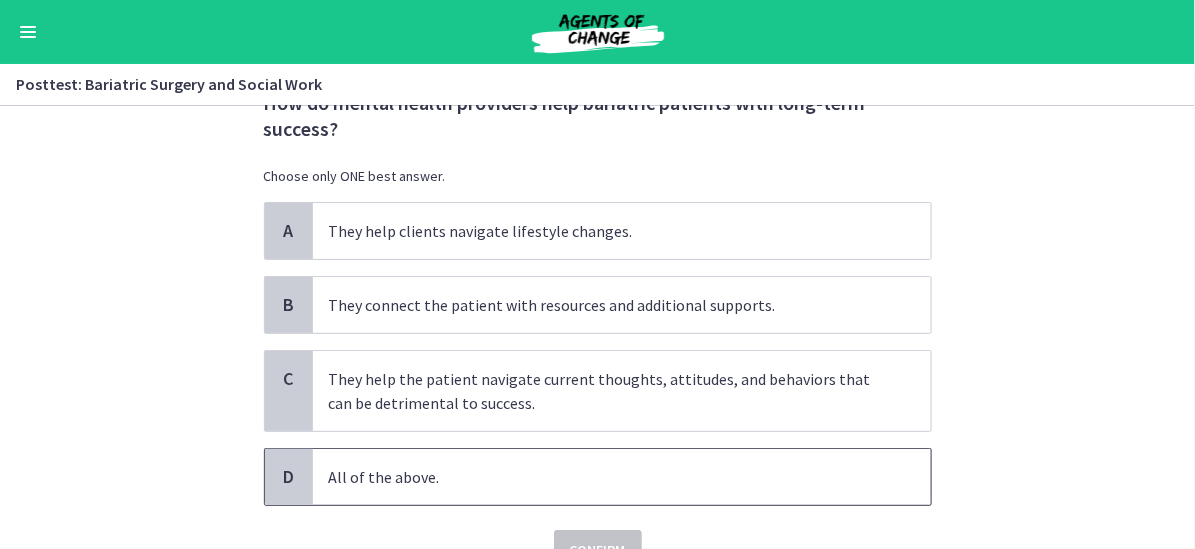 click on "All of the above." at bounding box center (602, 477) 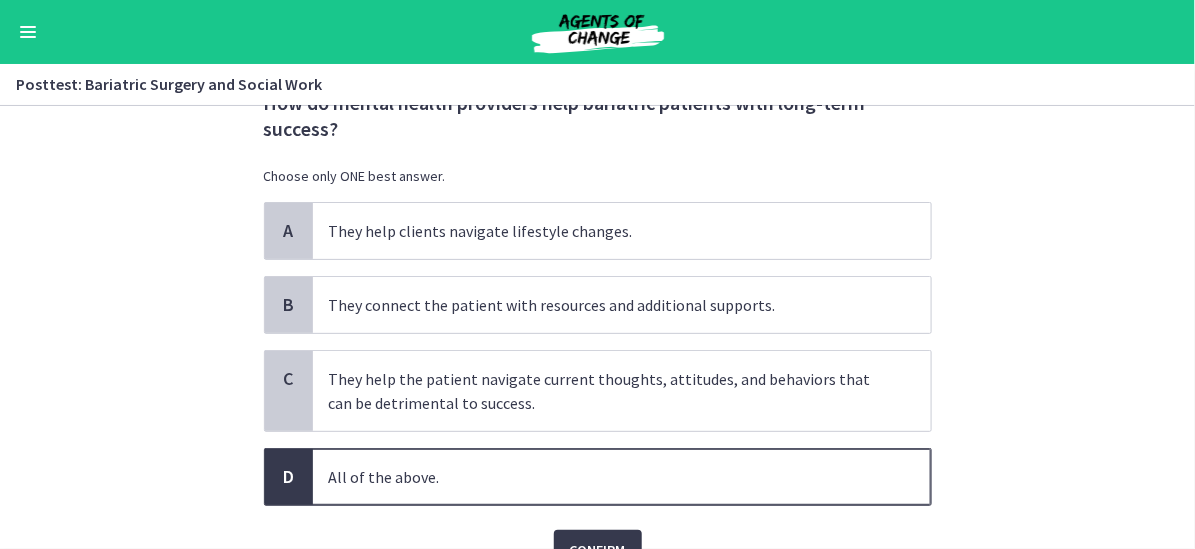 scroll, scrollTop: 198, scrollLeft: 0, axis: vertical 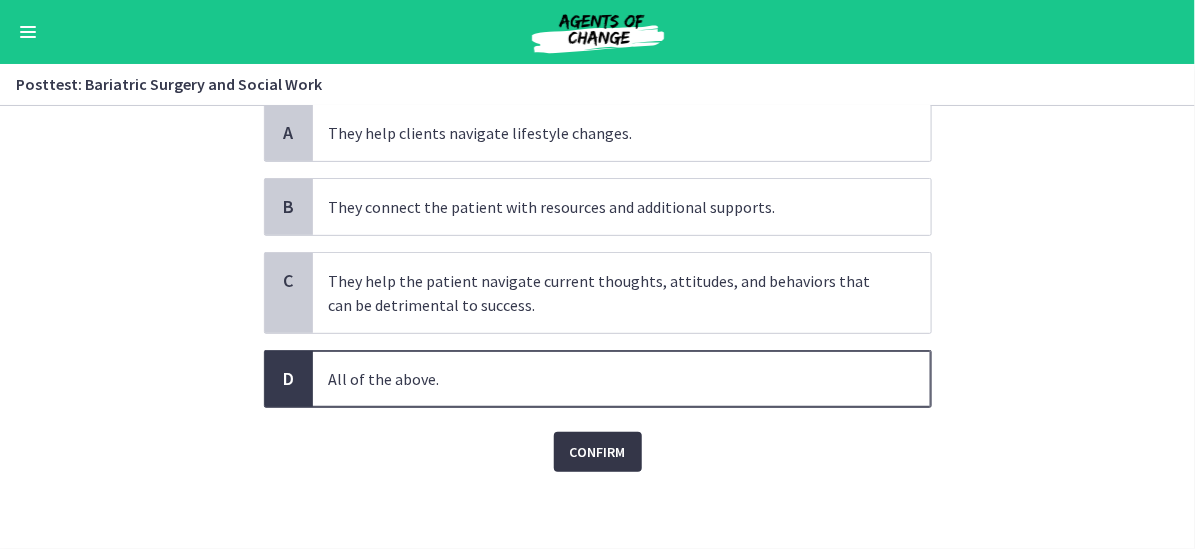 click on "Confirm" at bounding box center (598, 452) 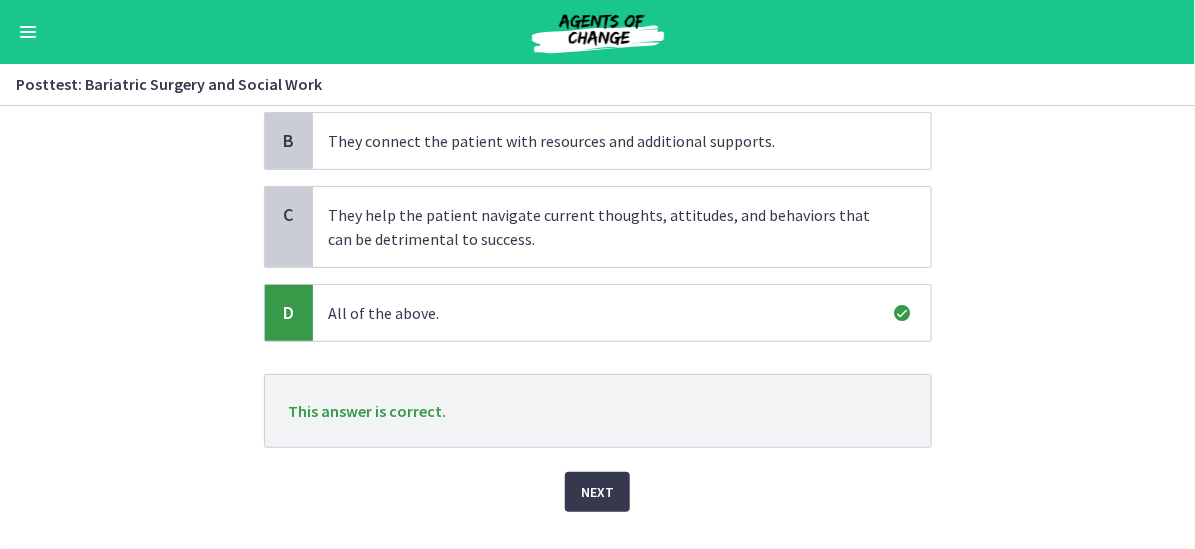 scroll, scrollTop: 298, scrollLeft: 0, axis: vertical 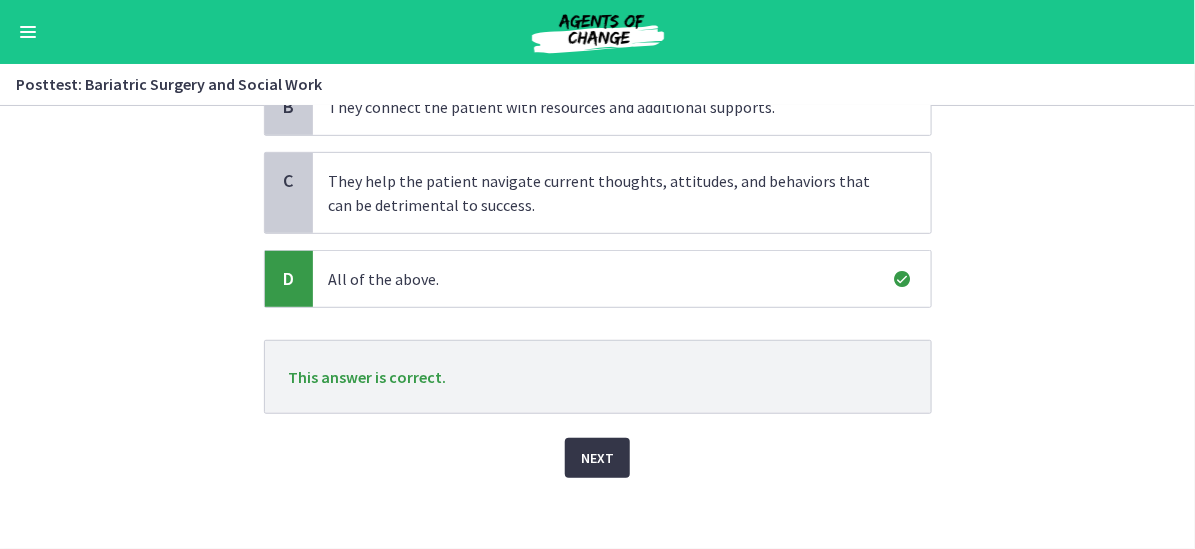 click on "Next" at bounding box center [597, 458] 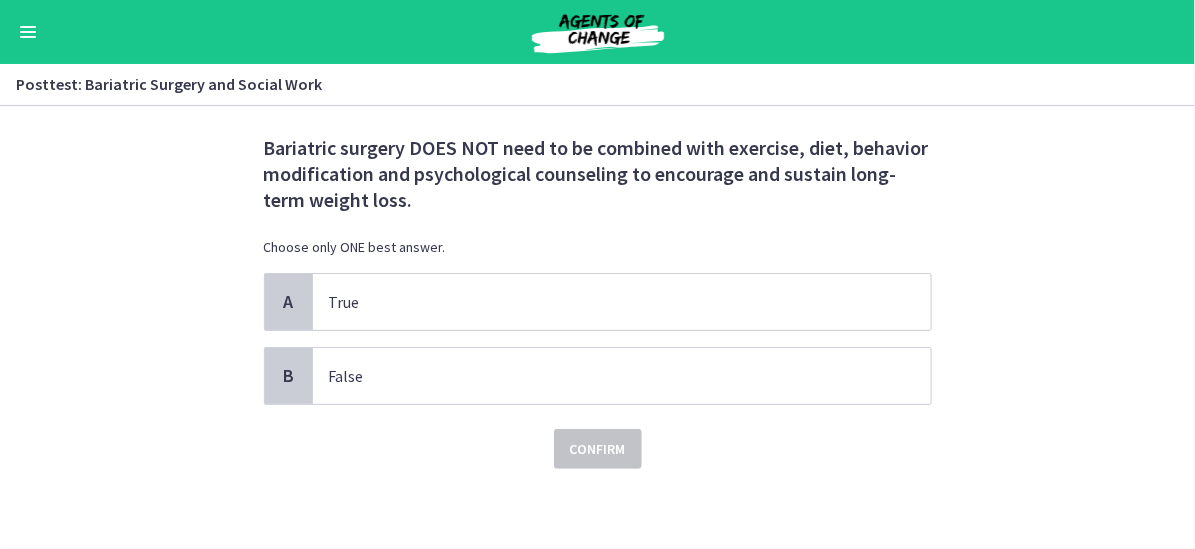 scroll, scrollTop: 0, scrollLeft: 0, axis: both 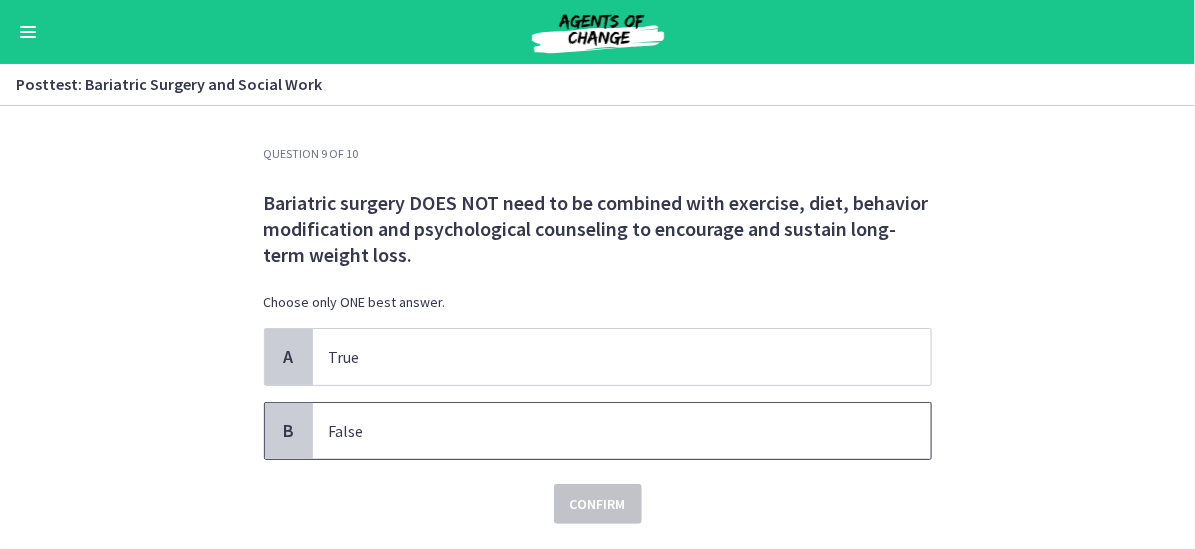 click on "False" at bounding box center [622, 431] 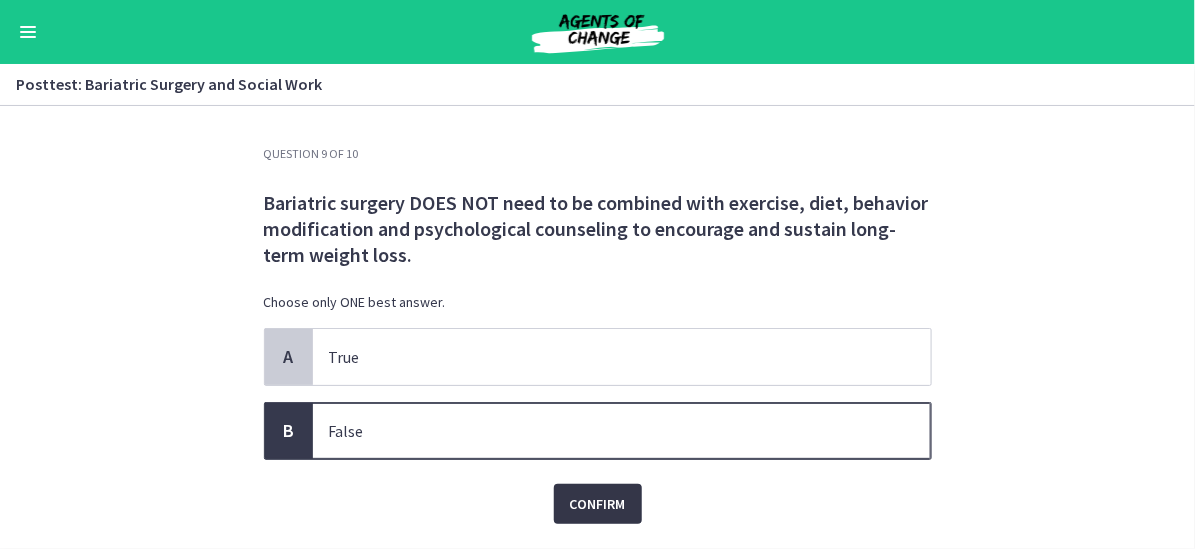 click on "Confirm" at bounding box center [598, 504] 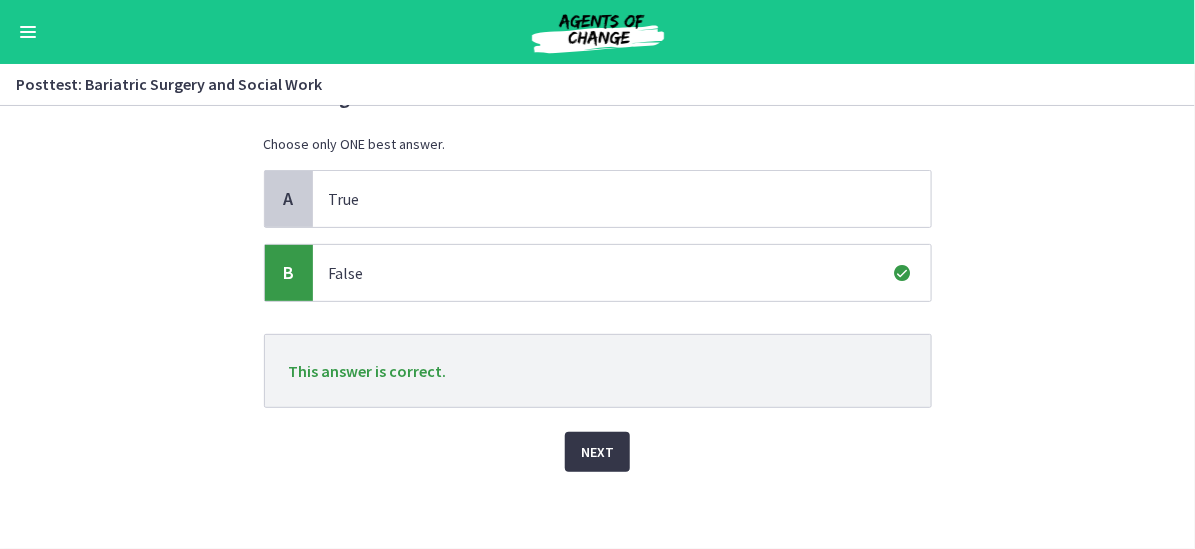 scroll, scrollTop: 158, scrollLeft: 0, axis: vertical 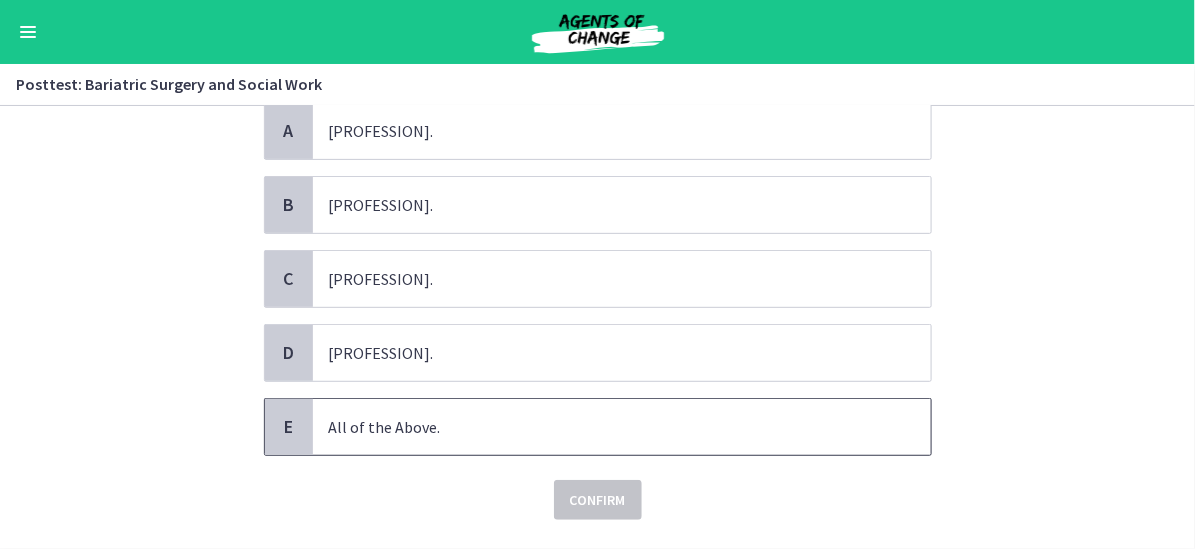 click on "All of the Above." at bounding box center [602, 427] 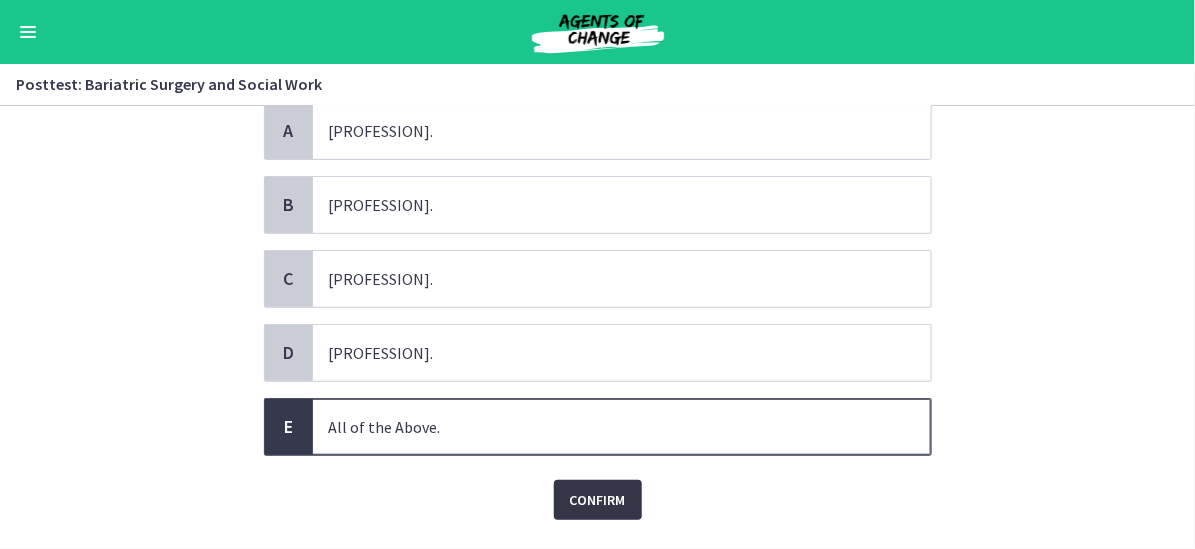 click on "Confirm" at bounding box center (598, 500) 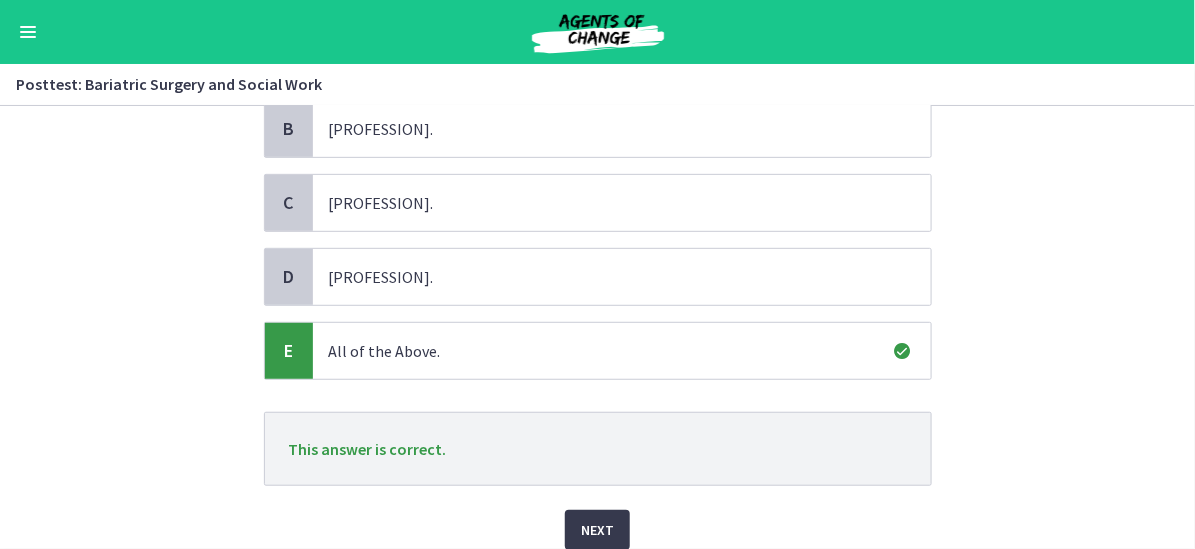 scroll, scrollTop: 353, scrollLeft: 0, axis: vertical 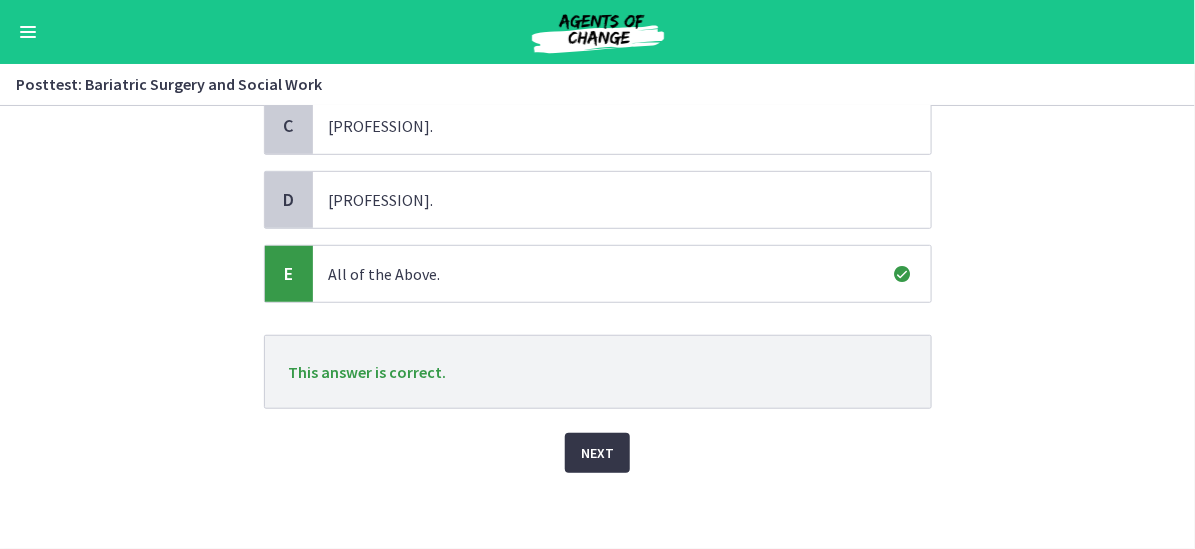 click on "Next" at bounding box center [597, 453] 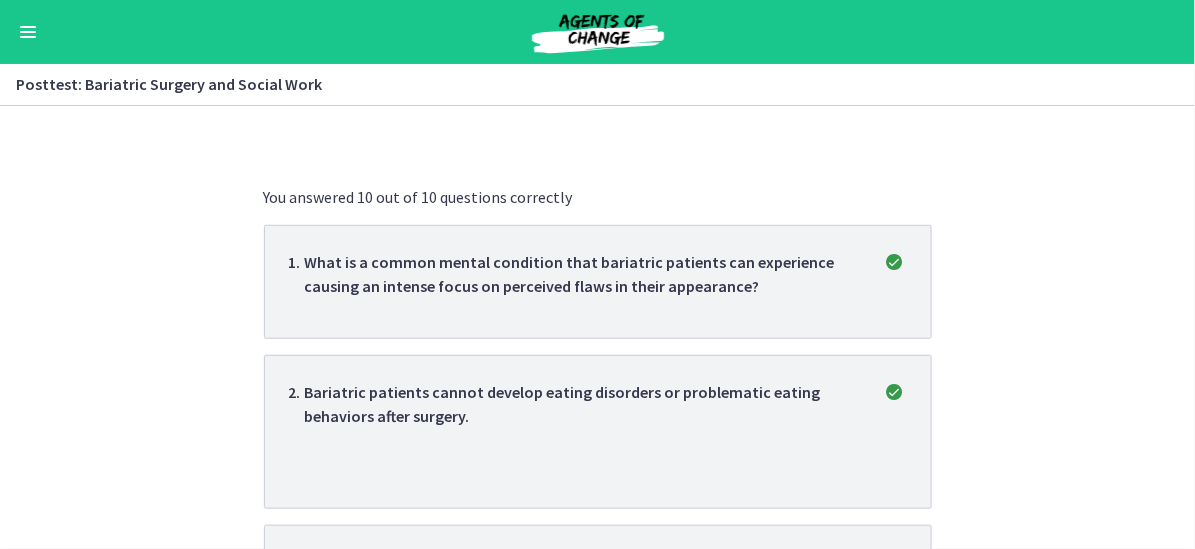scroll, scrollTop: 0, scrollLeft: 0, axis: both 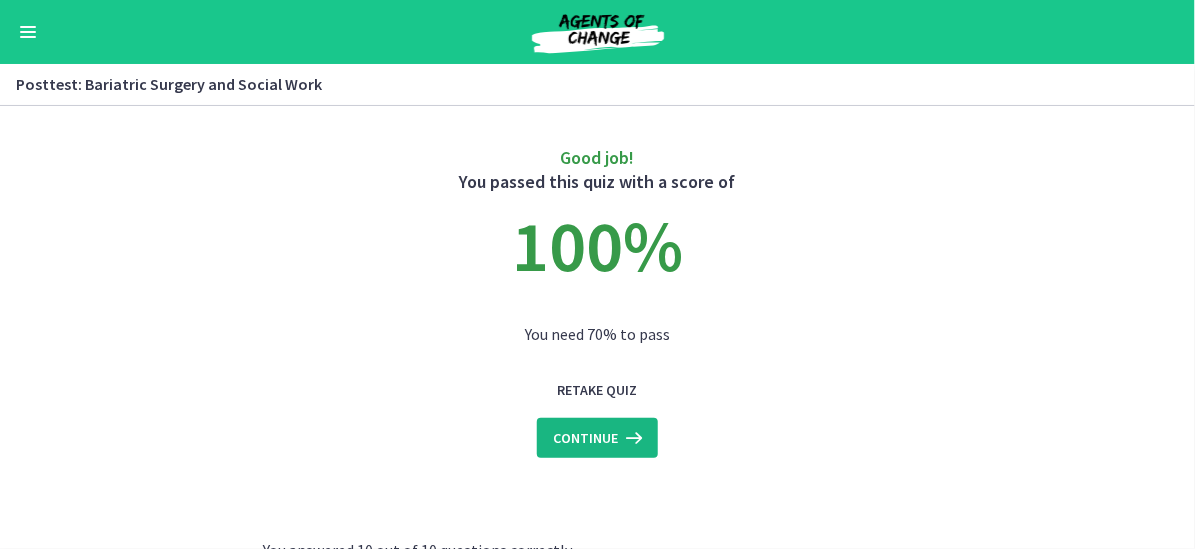 click on "Continue" at bounding box center (585, 438) 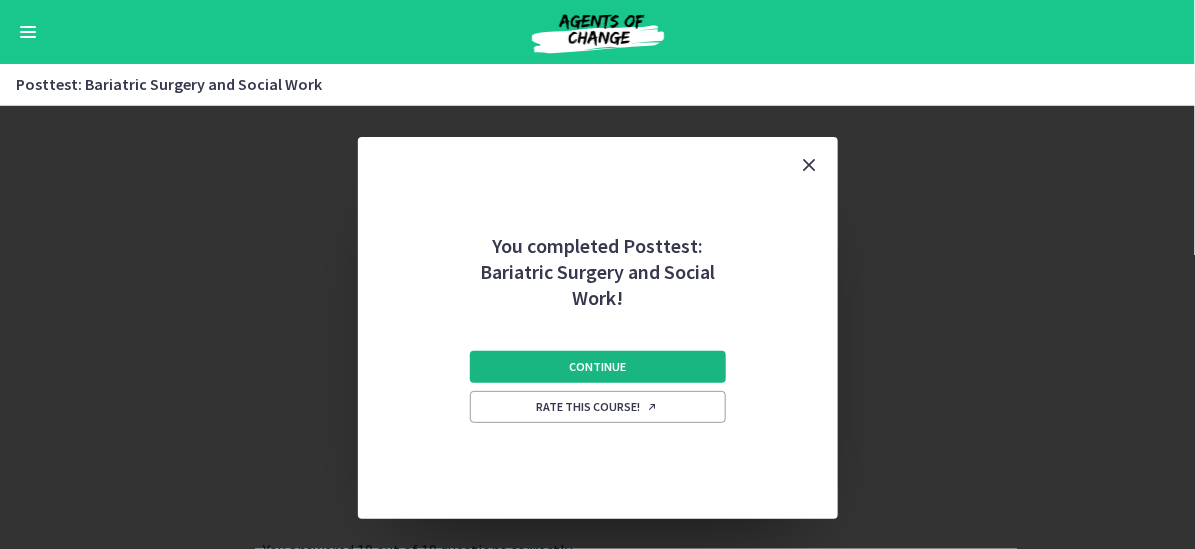 click on "Continue" at bounding box center [597, 367] 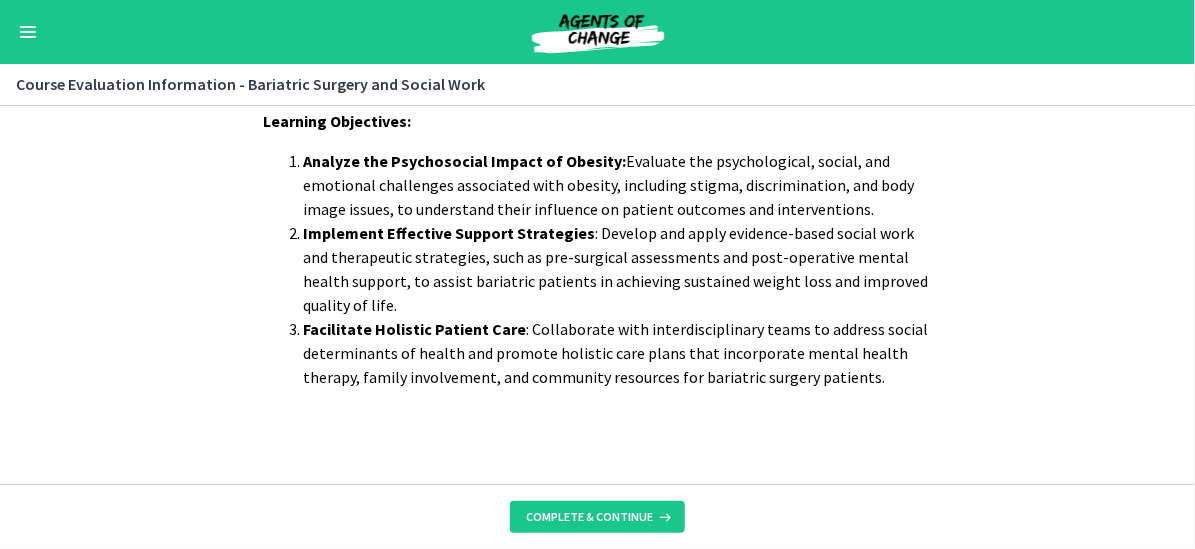 scroll, scrollTop: 117, scrollLeft: 0, axis: vertical 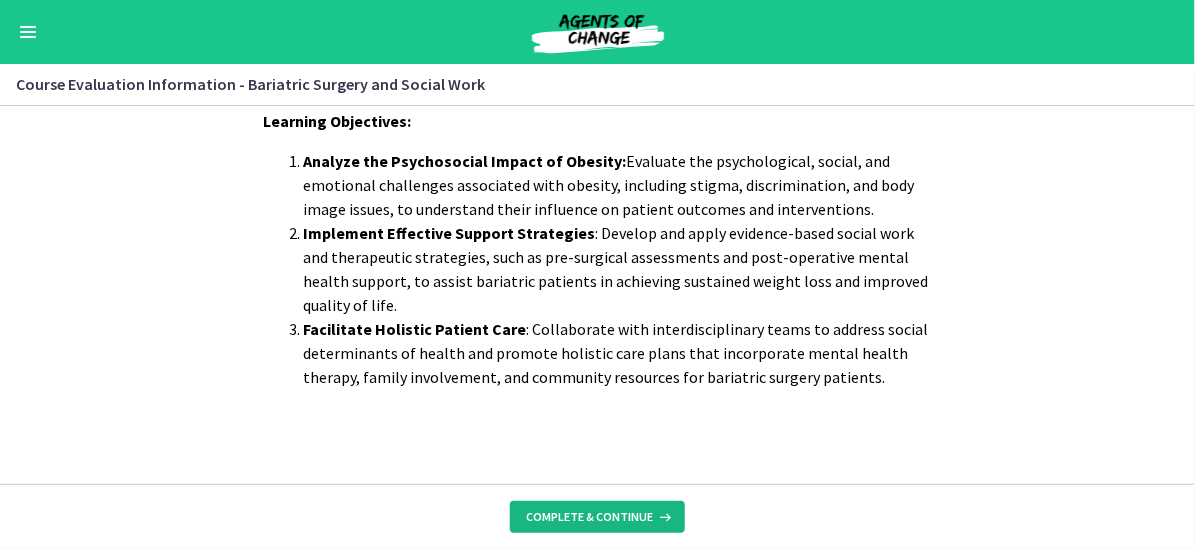 click on "Complete & continue" at bounding box center [597, 517] 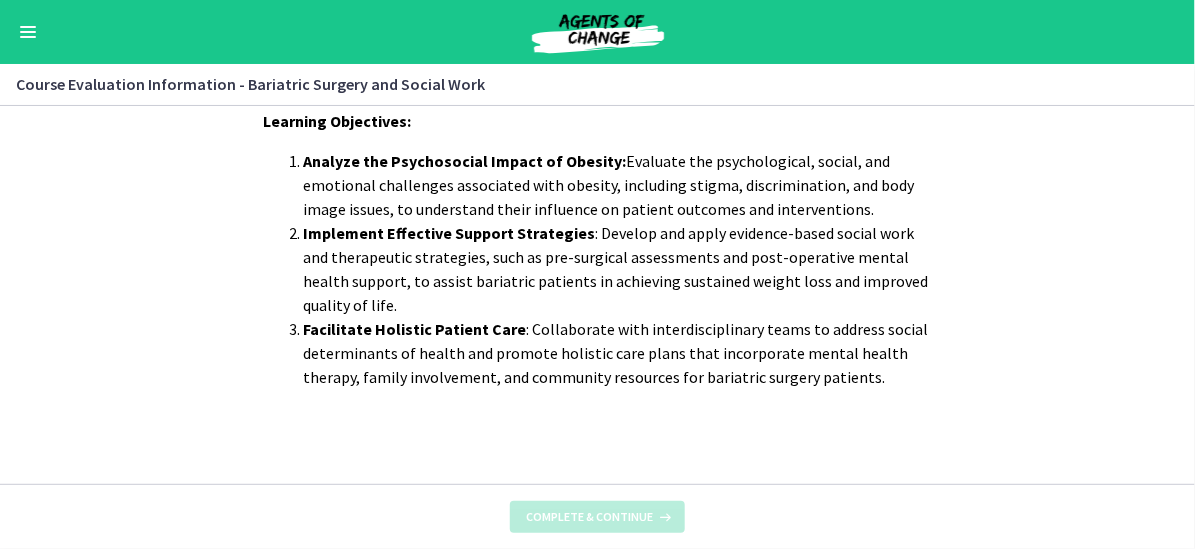 scroll, scrollTop: 0, scrollLeft: 0, axis: both 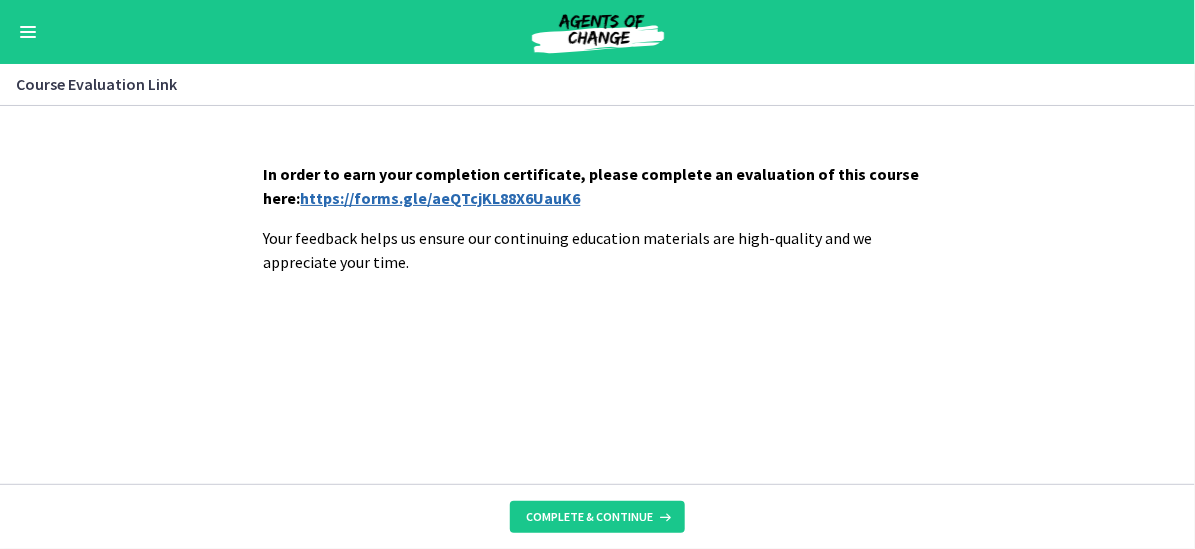click on "https://forms.gle/aeQTcjKL88X6UauK6" at bounding box center [441, 198] 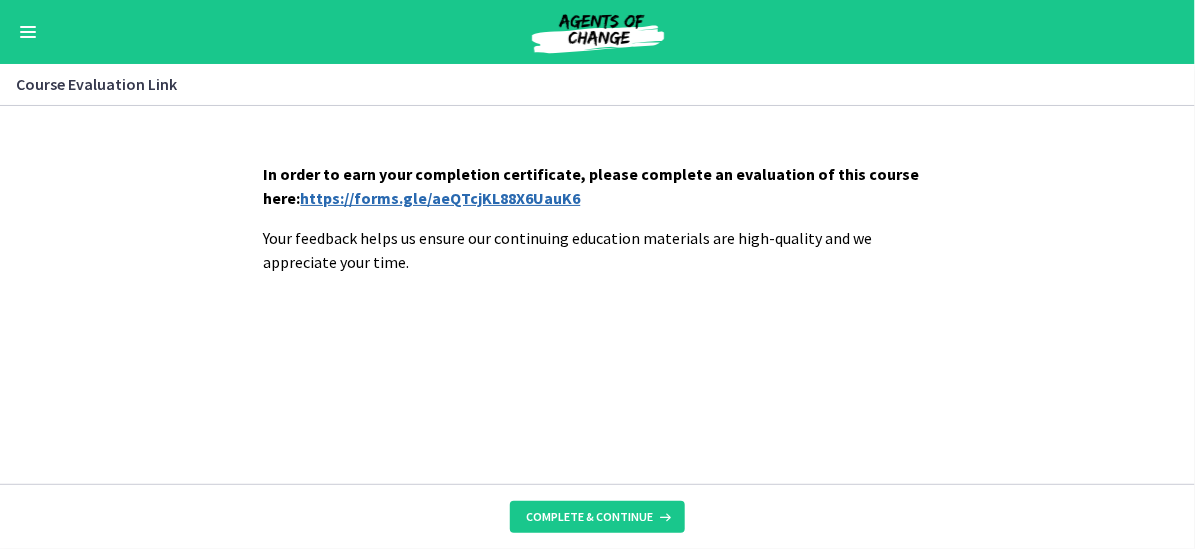 click at bounding box center (28, 32) 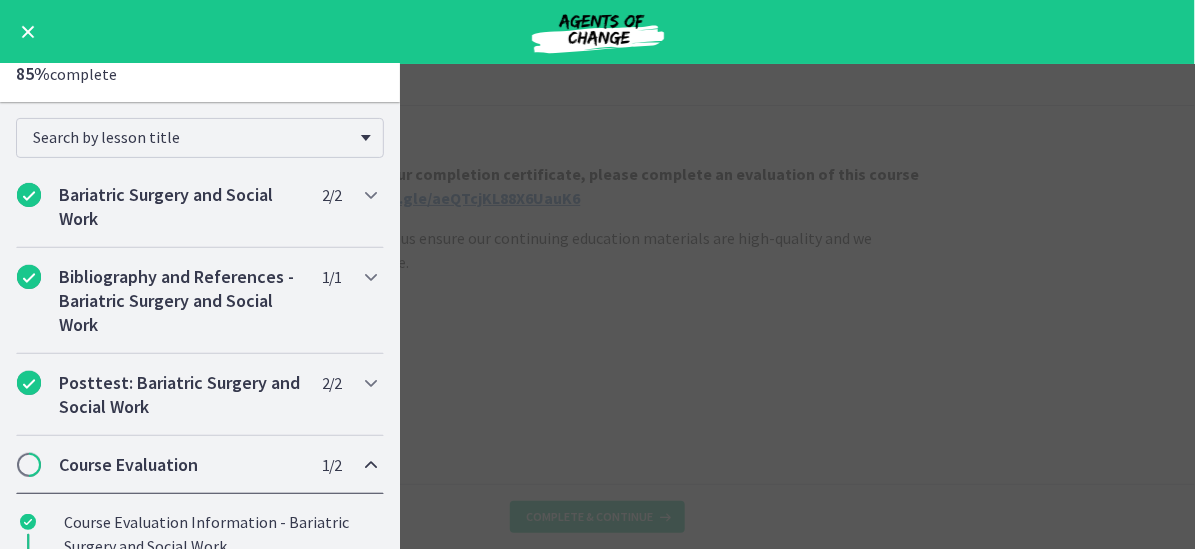 scroll, scrollTop: 236, scrollLeft: 0, axis: vertical 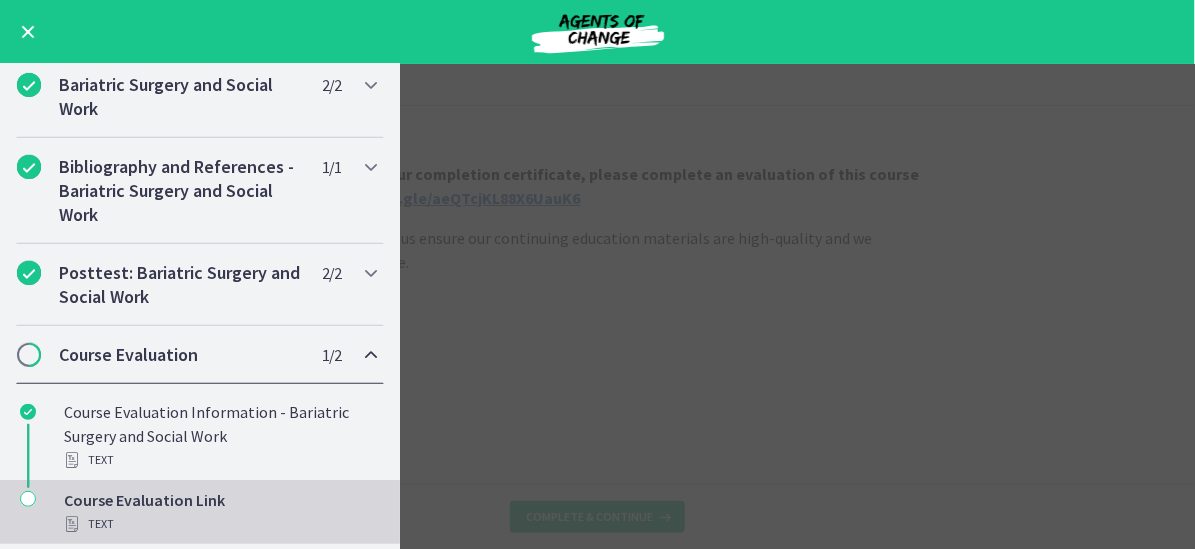 click on "Course Evaluation Link
Text" at bounding box center (220, 512) 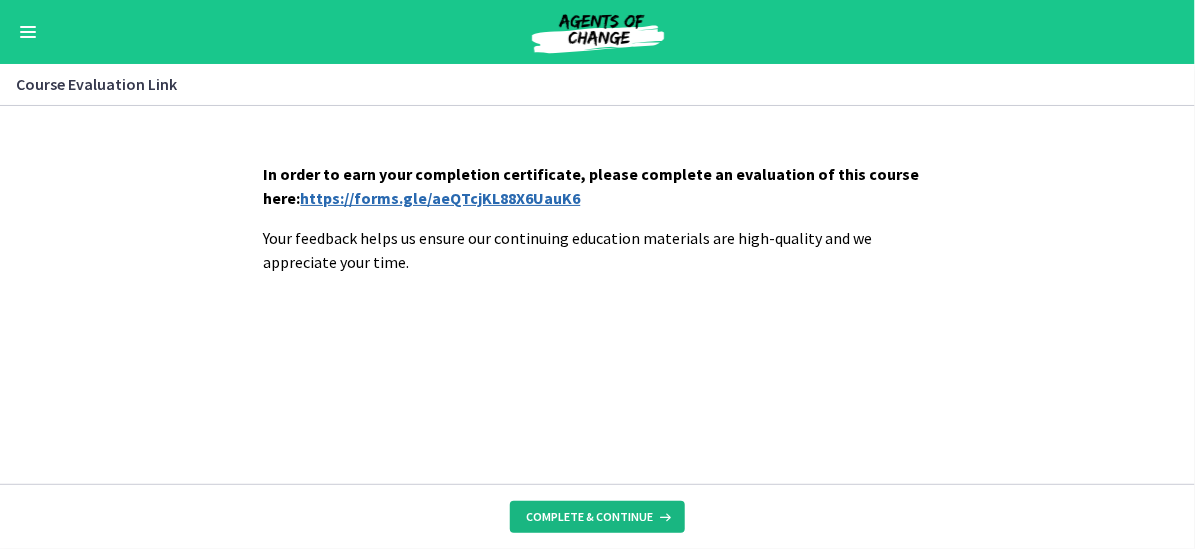 click on "Complete & continue" at bounding box center [589, 517] 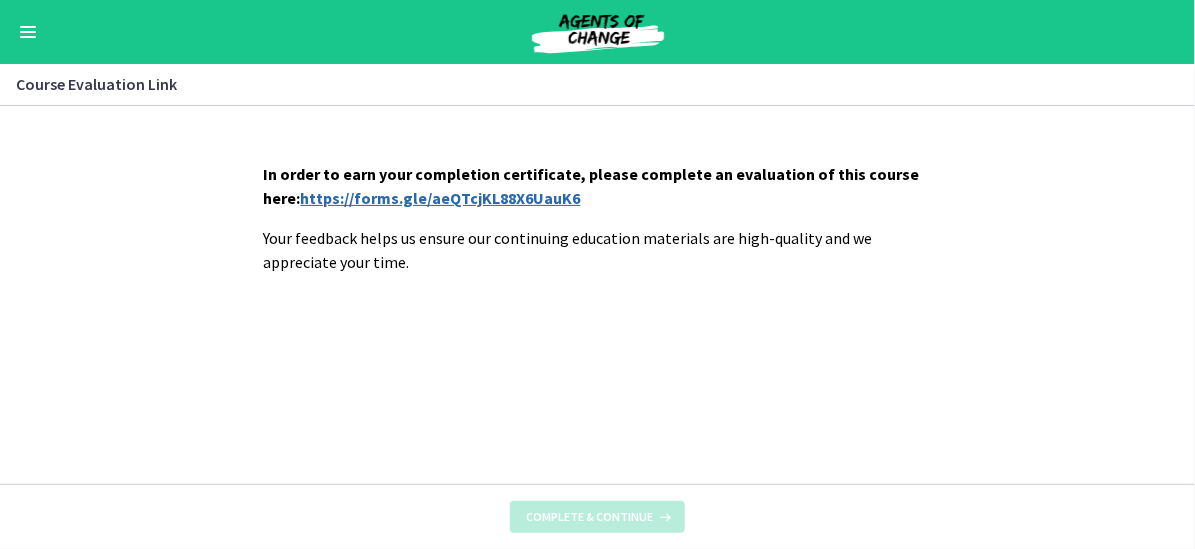scroll, scrollTop: 344, scrollLeft: 0, axis: vertical 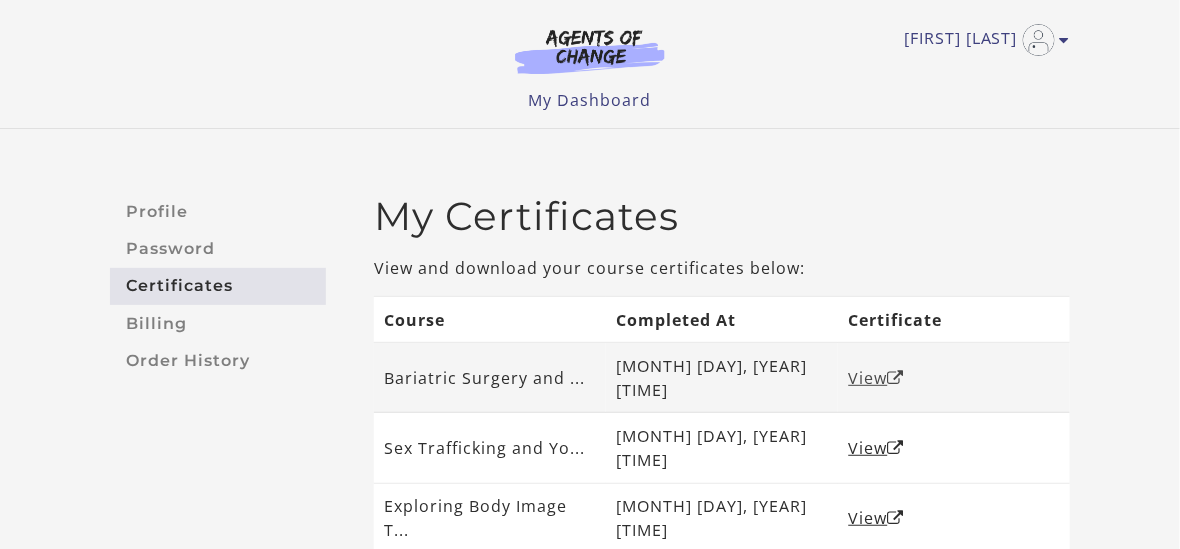 click on "View" at bounding box center [877, 378] 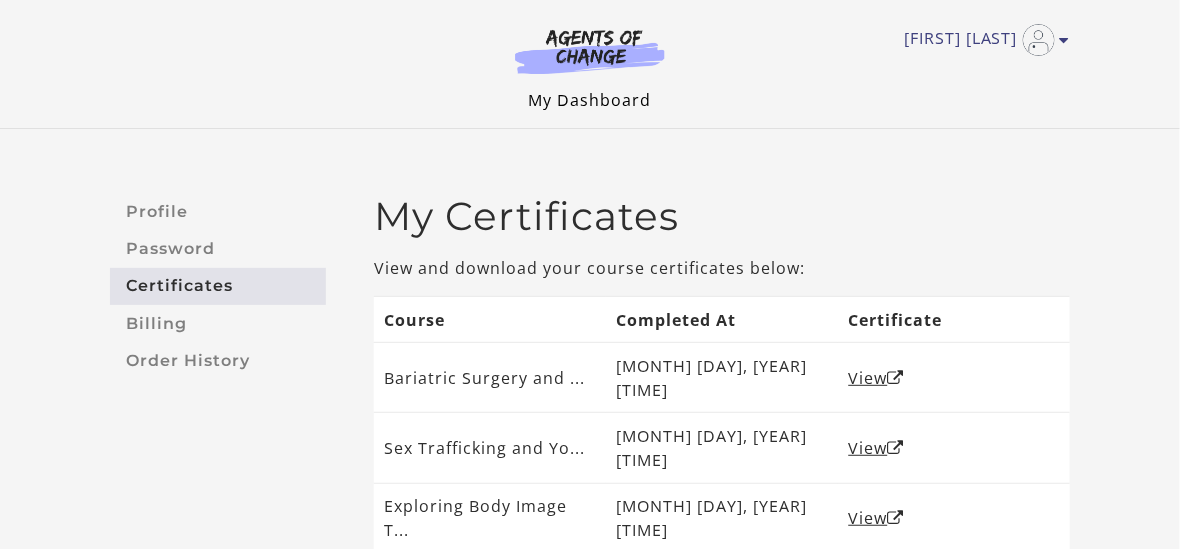 click on "My Dashboard" at bounding box center (590, 100) 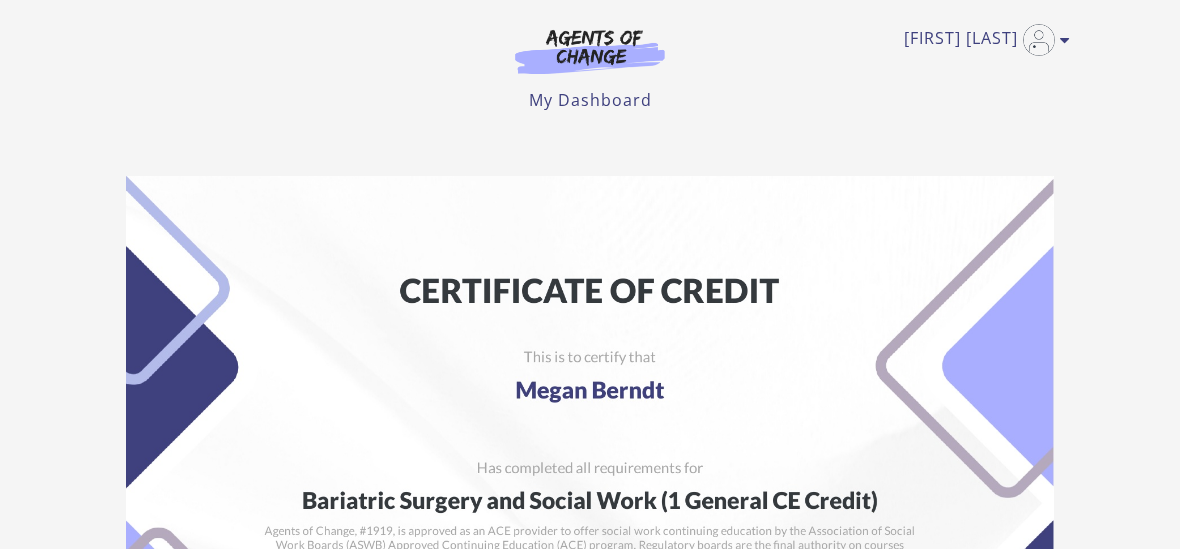 scroll, scrollTop: 0, scrollLeft: 0, axis: both 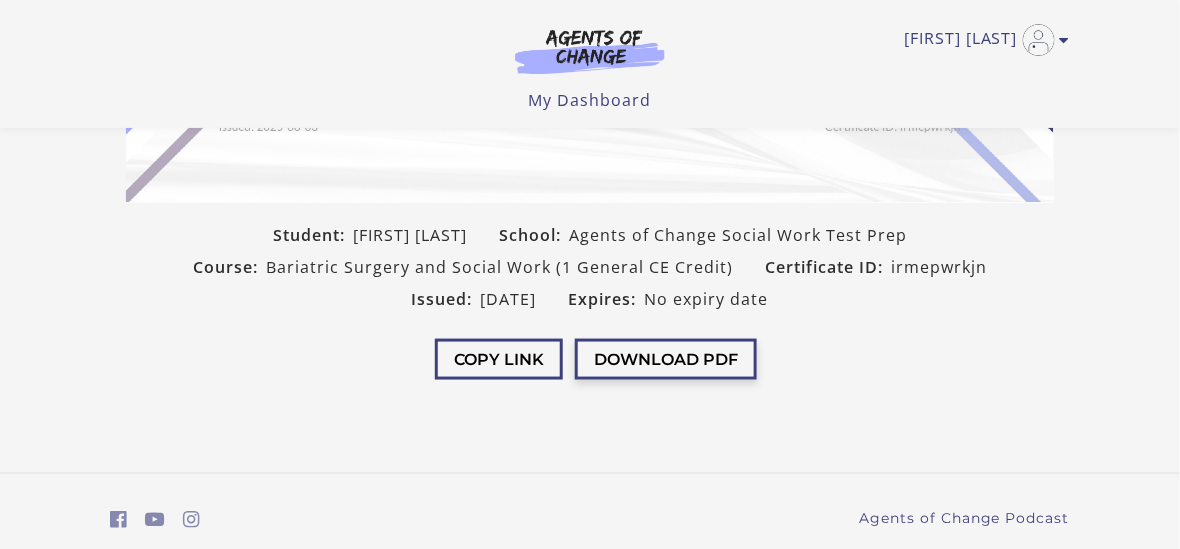 click on "Download PDF" at bounding box center [666, 359] 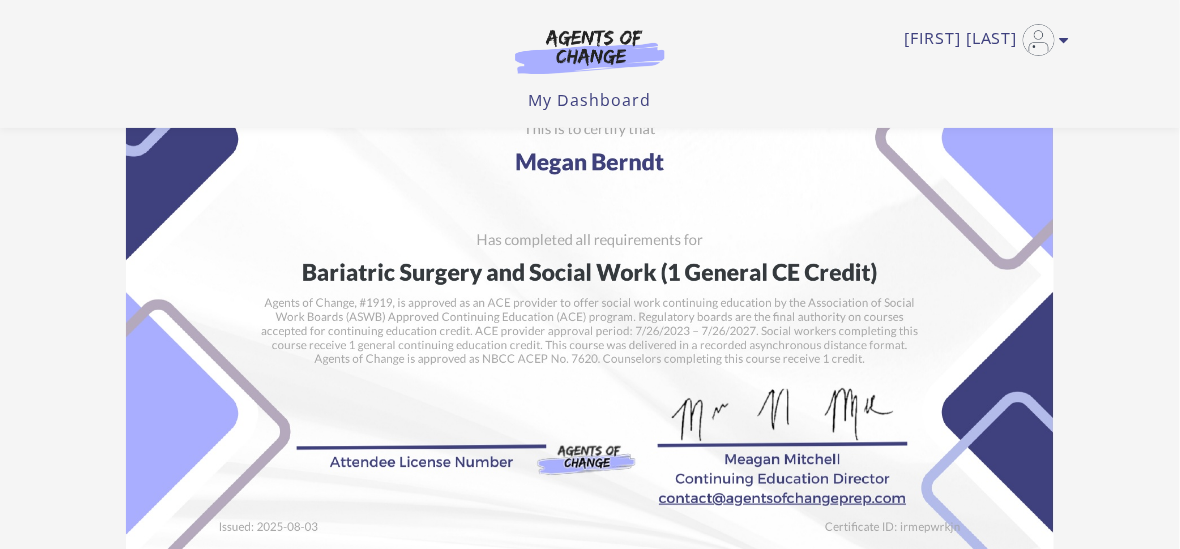 scroll, scrollTop: 0, scrollLeft: 0, axis: both 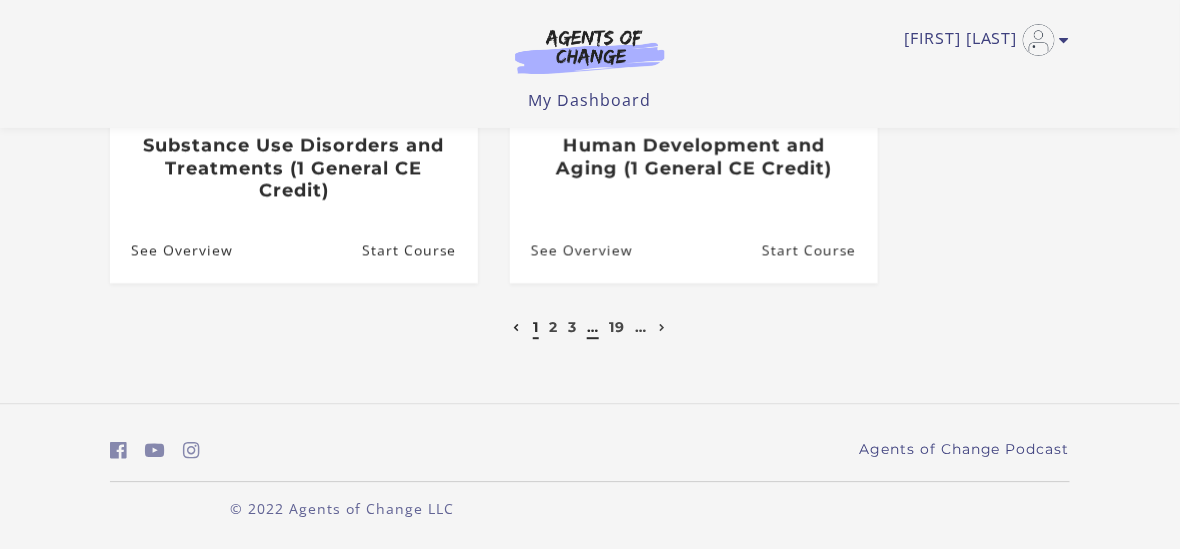 click on "…" at bounding box center (593, 327) 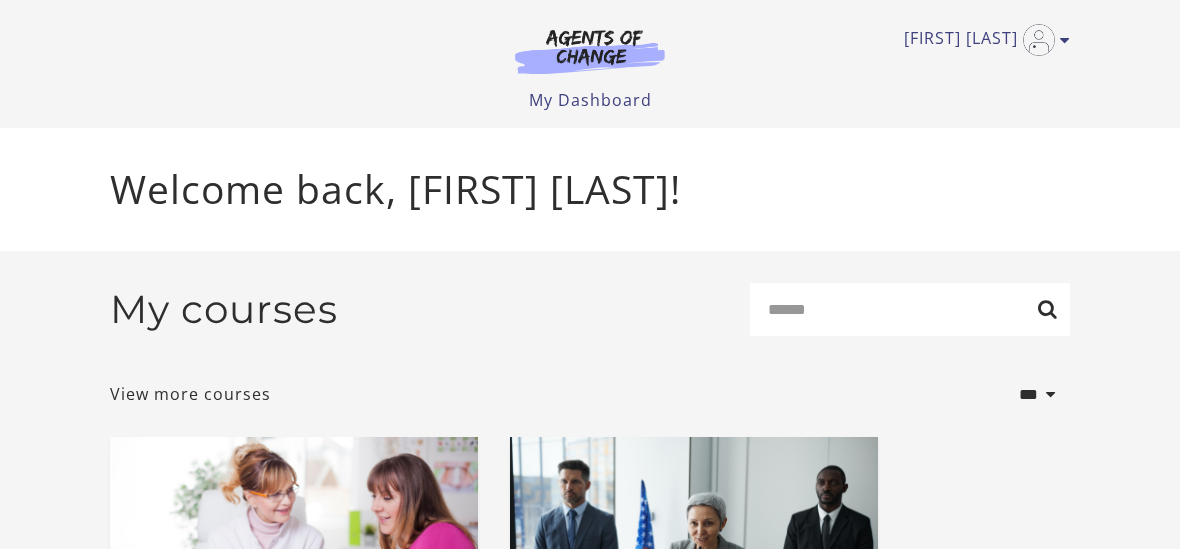 scroll, scrollTop: 0, scrollLeft: 0, axis: both 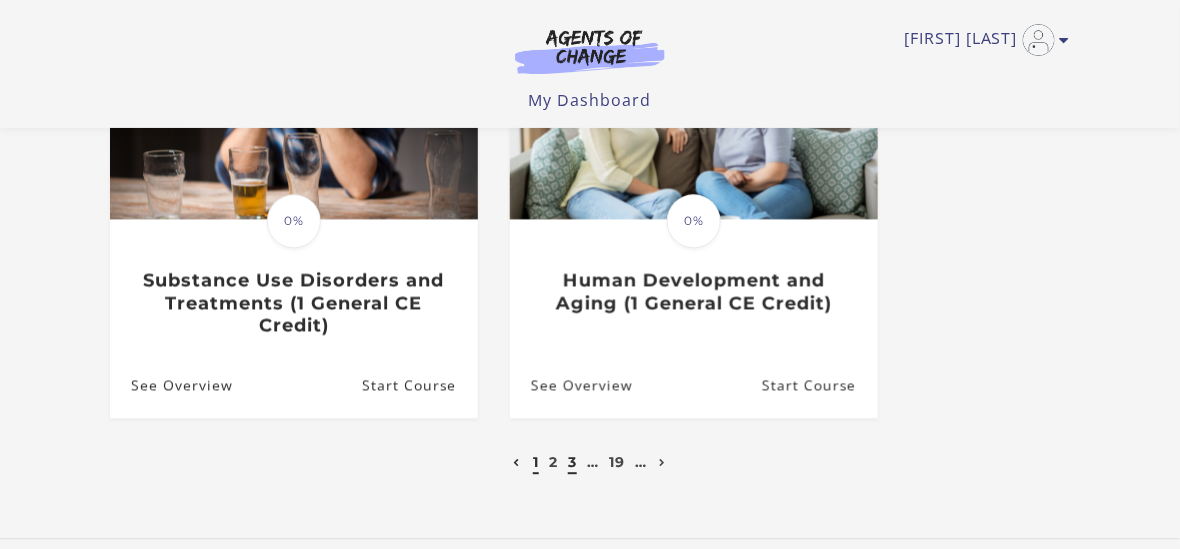 click on "3" at bounding box center (572, 462) 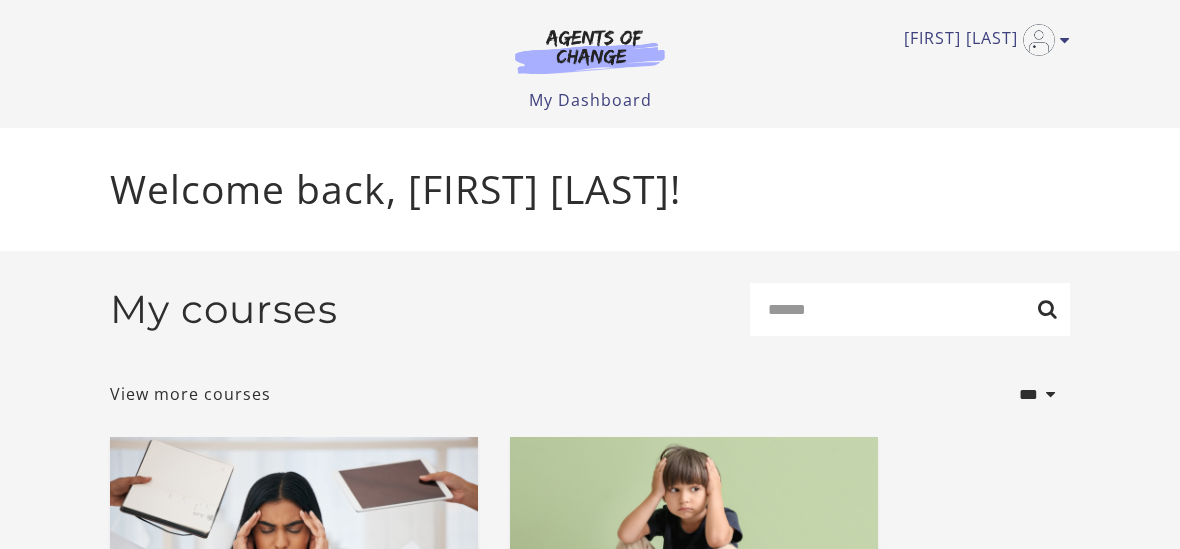 scroll, scrollTop: 0, scrollLeft: 0, axis: both 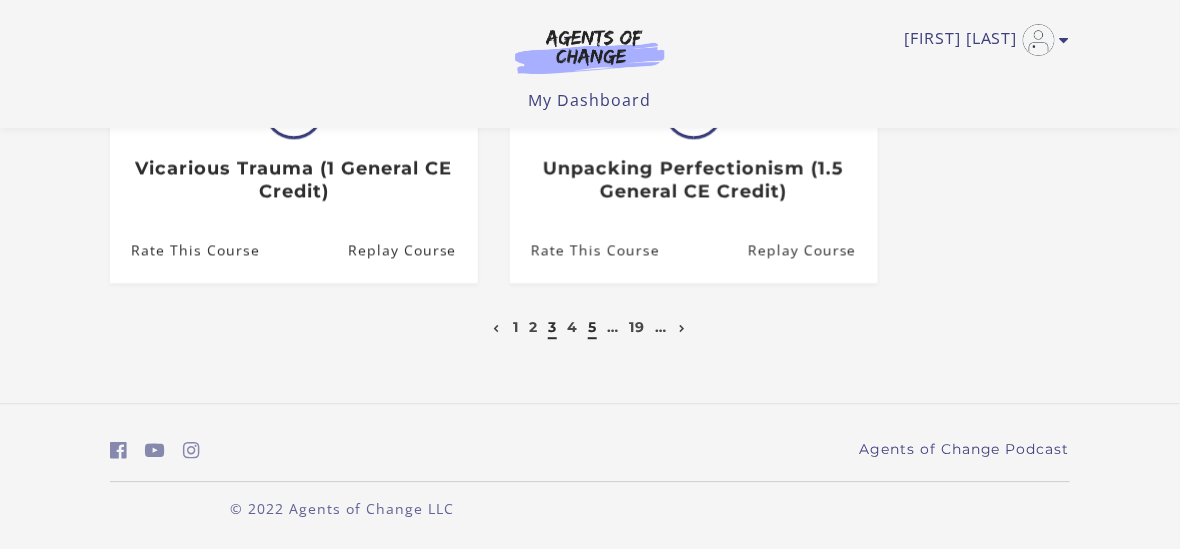 click on "5" at bounding box center (592, 327) 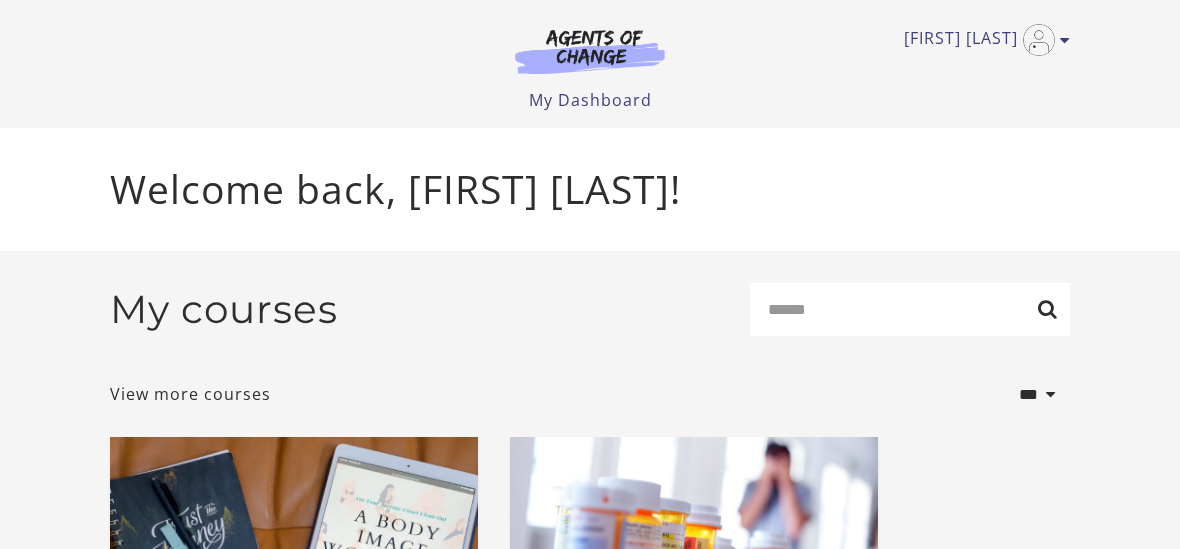 scroll, scrollTop: 0, scrollLeft: 0, axis: both 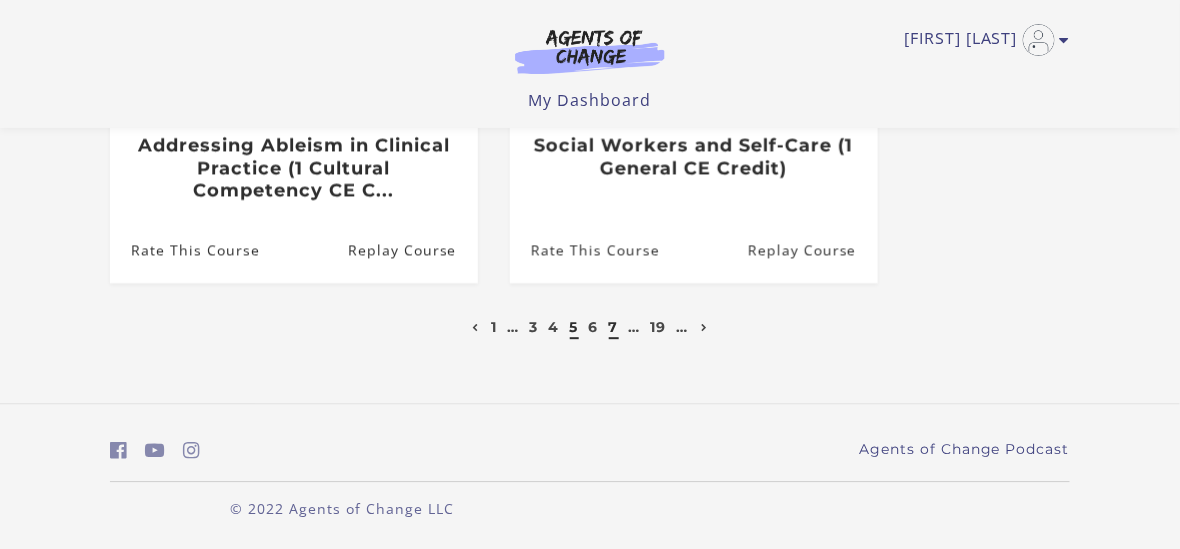 click on "7" at bounding box center (614, 327) 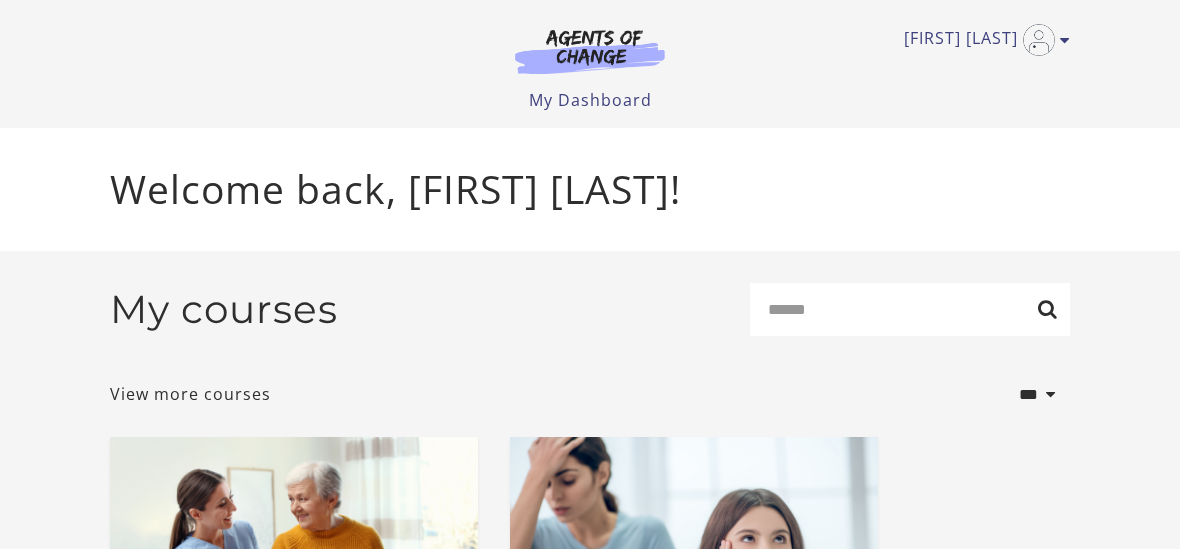 scroll, scrollTop: 0, scrollLeft: 0, axis: both 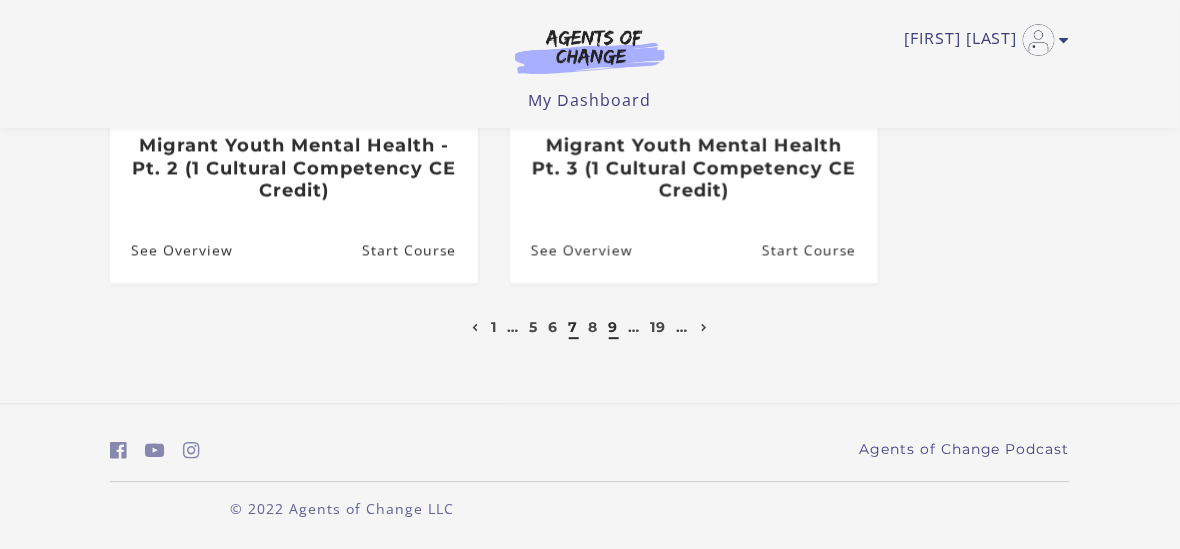 click on "9" at bounding box center [614, 327] 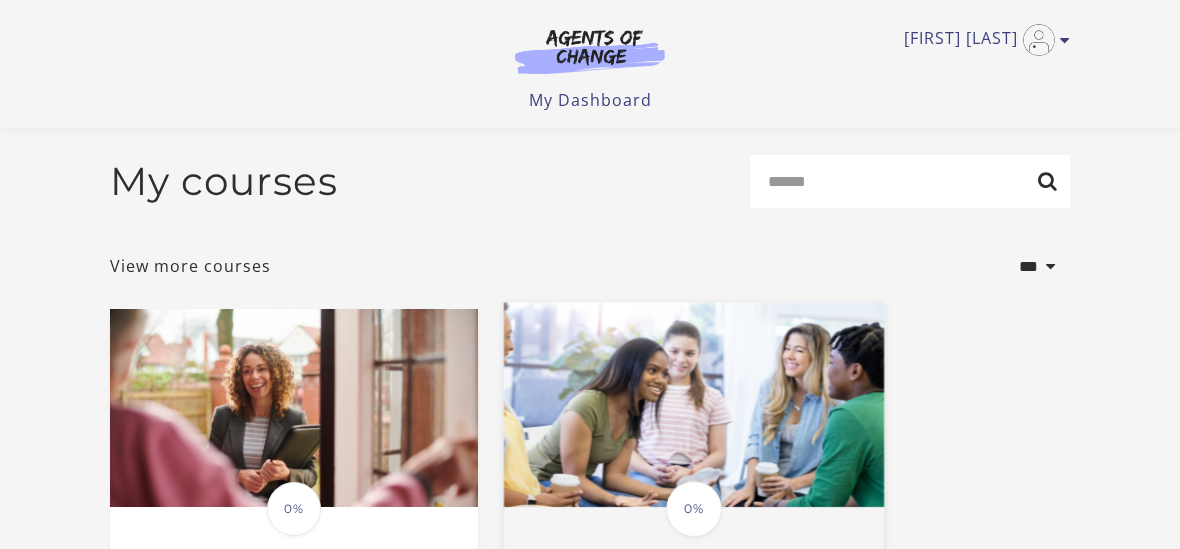 scroll, scrollTop: 300, scrollLeft: 0, axis: vertical 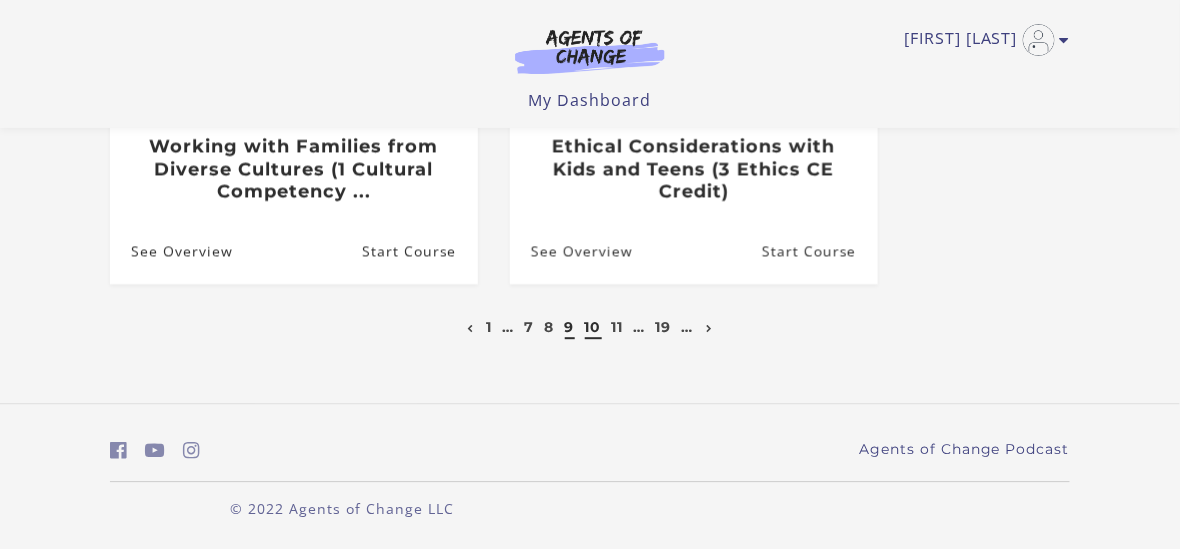 click on "10" at bounding box center [593, 327] 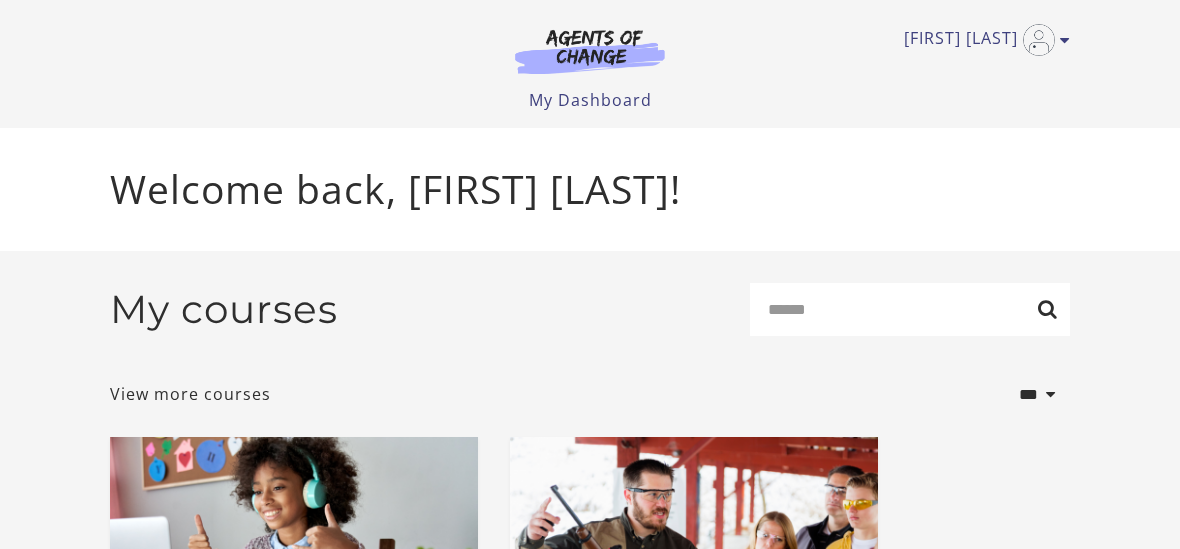 scroll, scrollTop: 0, scrollLeft: 0, axis: both 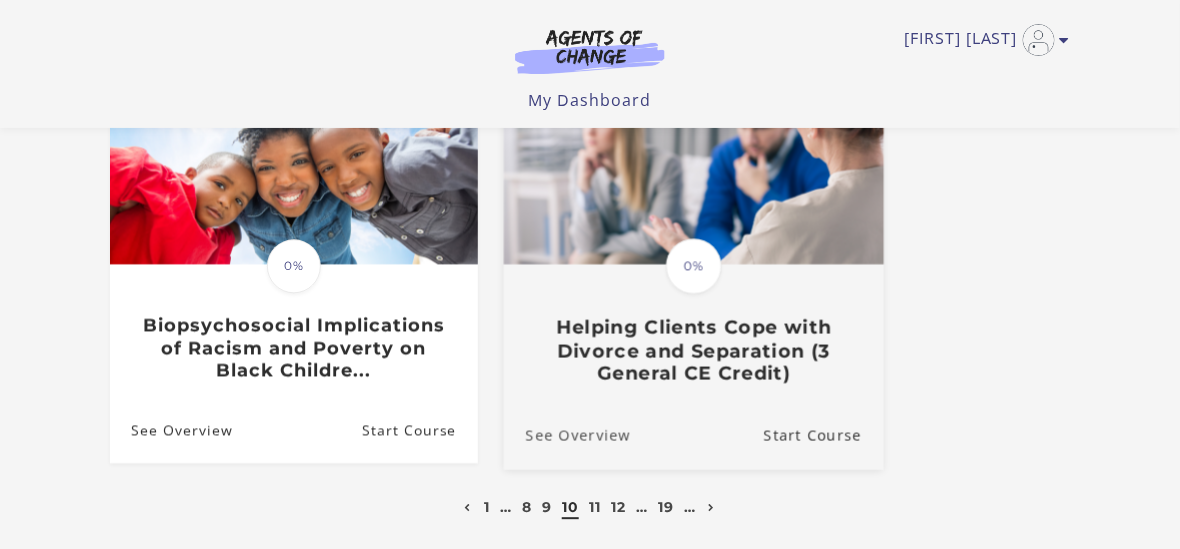 click on "See Overview" at bounding box center [567, 435] 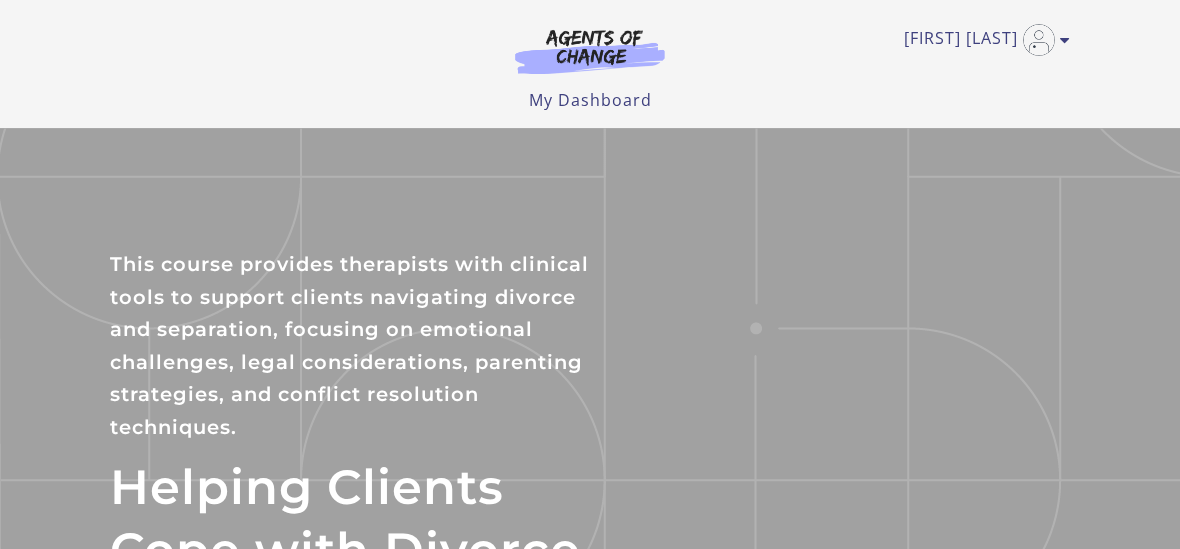 scroll, scrollTop: 0, scrollLeft: 0, axis: both 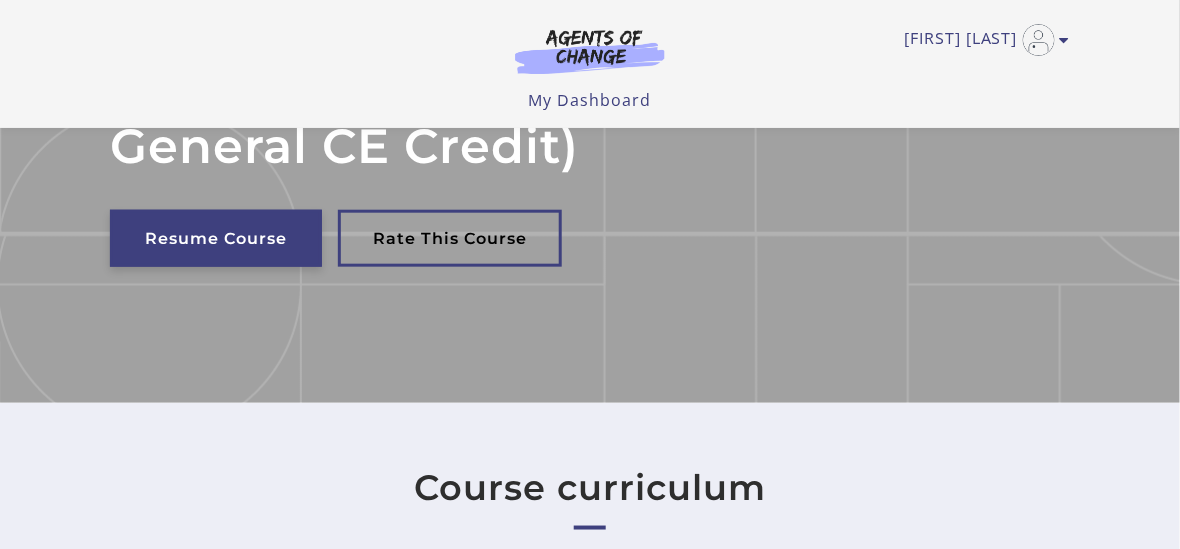 click on "Resume Course" at bounding box center (216, 238) 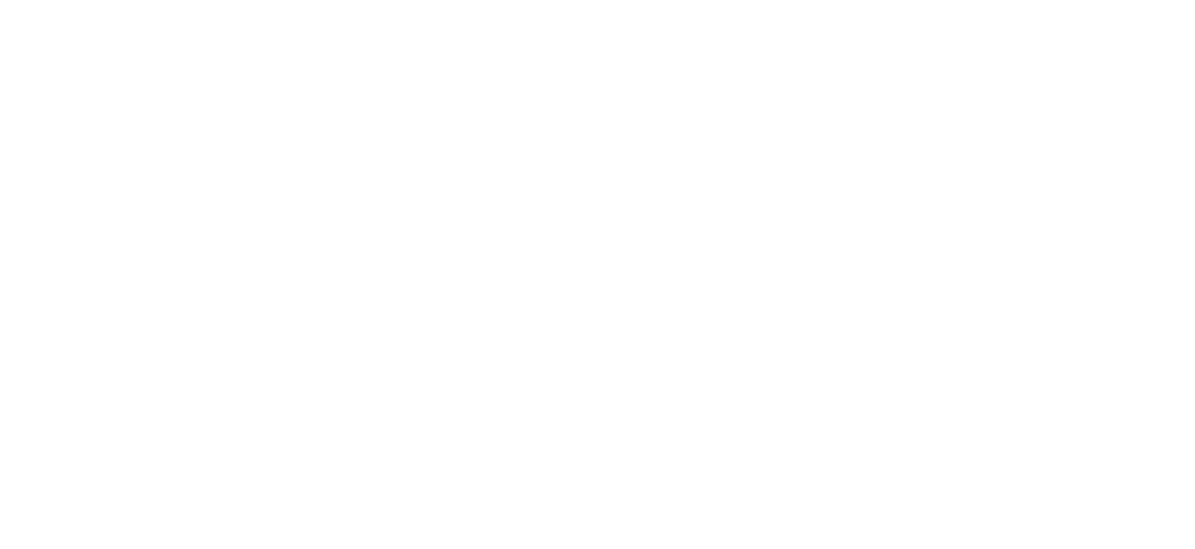 scroll, scrollTop: 0, scrollLeft: 0, axis: both 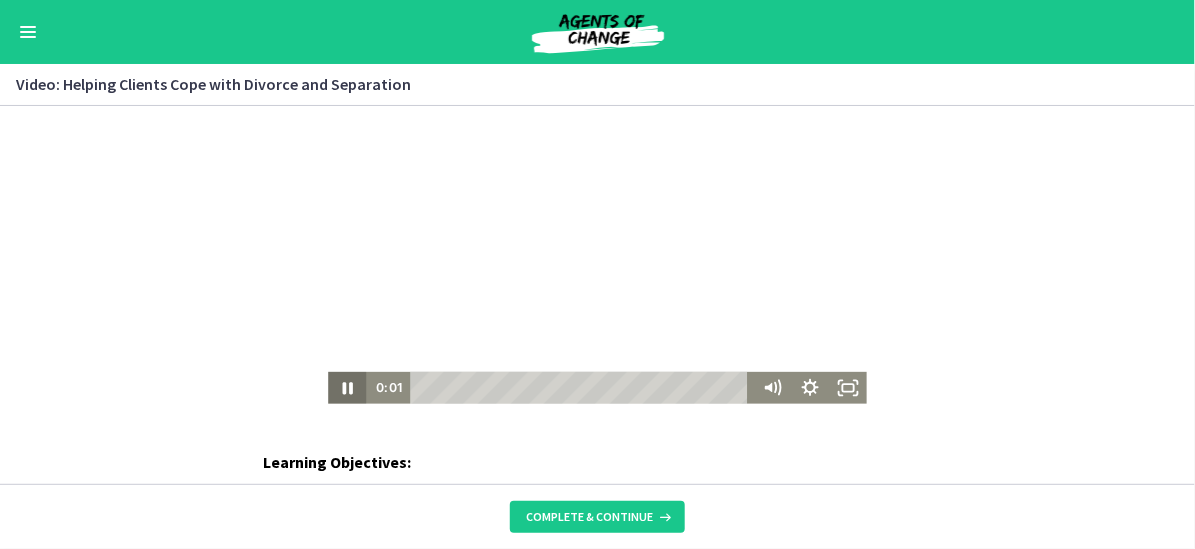 click 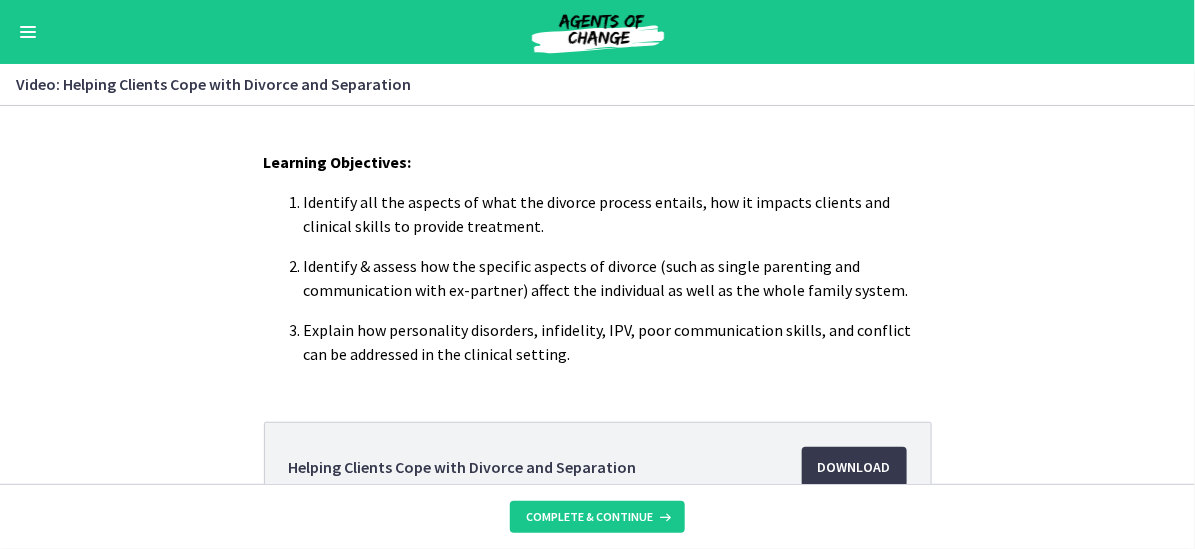scroll, scrollTop: 423, scrollLeft: 0, axis: vertical 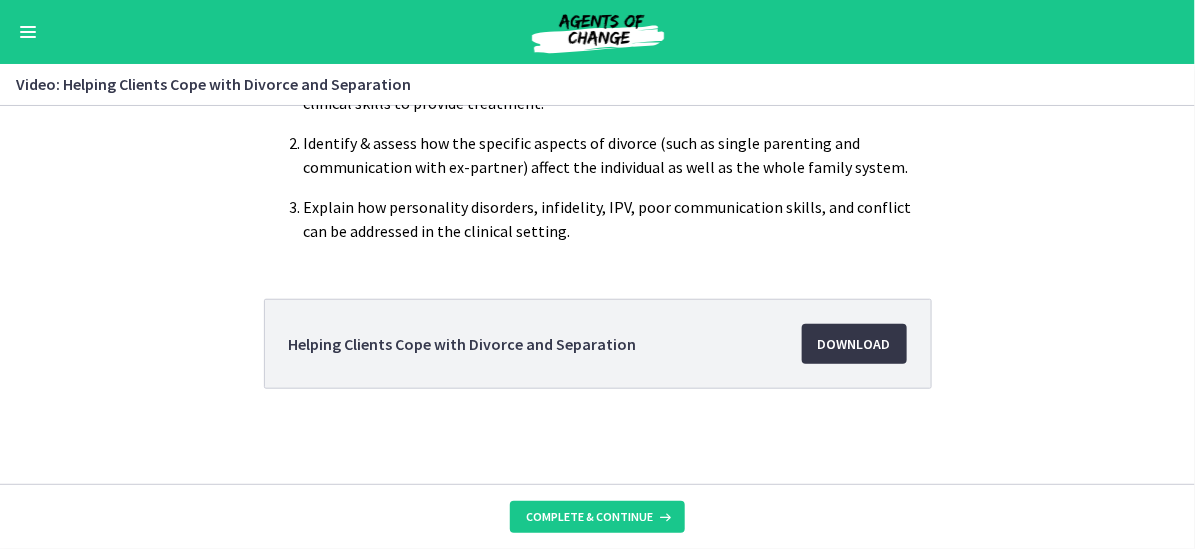 click on "Download
Opens in a new window" at bounding box center [854, 344] 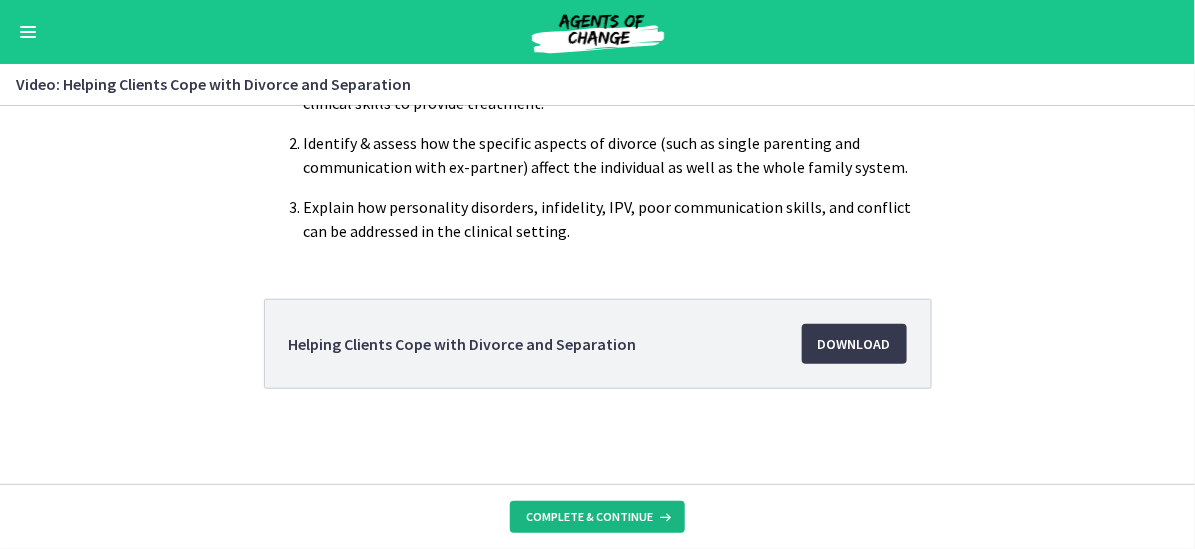 click on "Complete & continue" at bounding box center [589, 517] 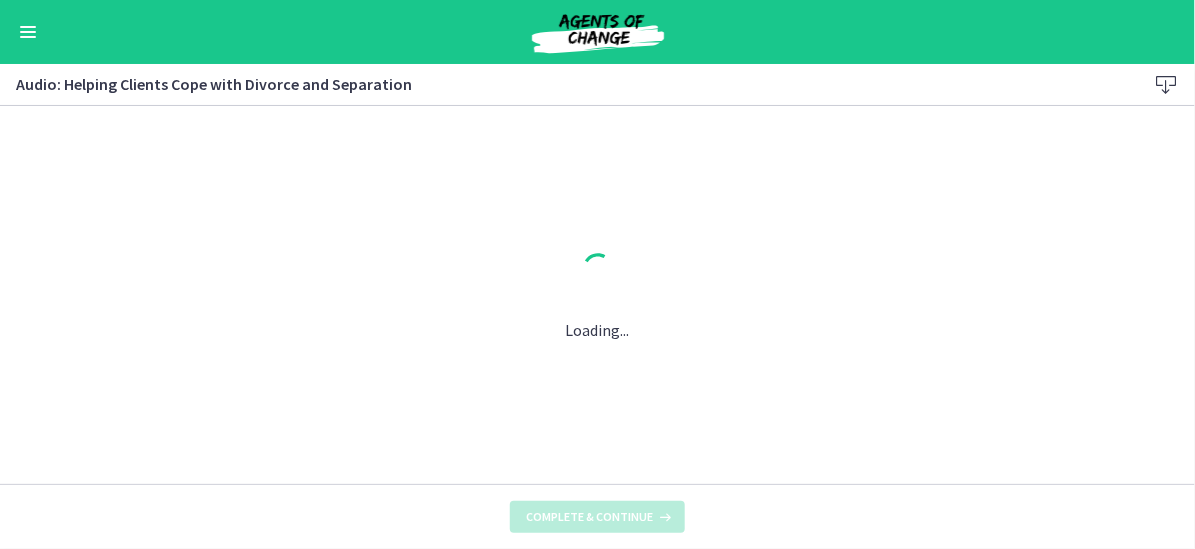 scroll, scrollTop: 0, scrollLeft: 0, axis: both 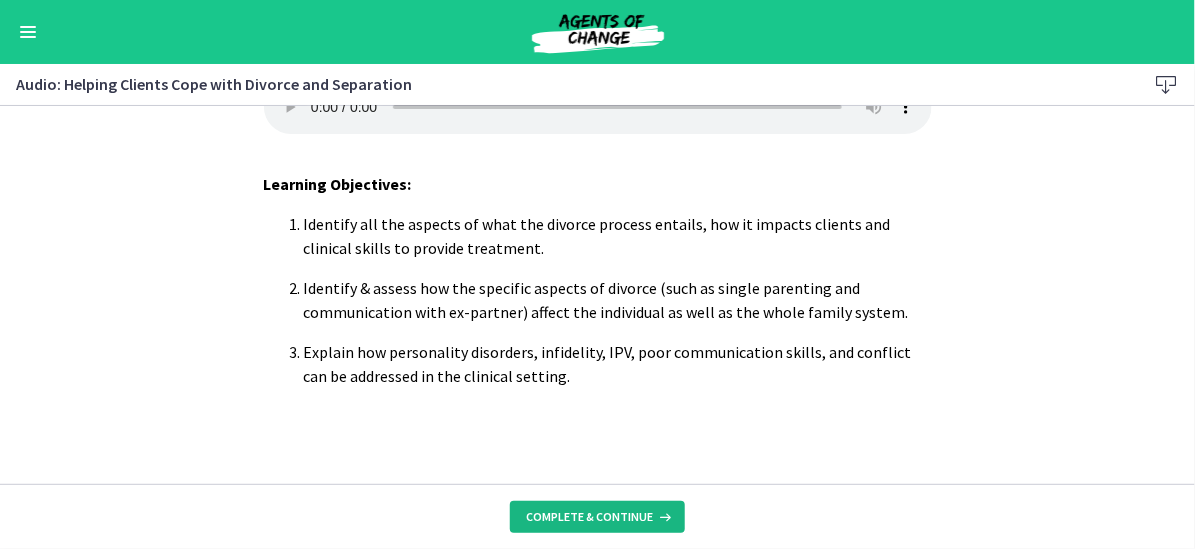 click on "Complete & continue" at bounding box center [589, 517] 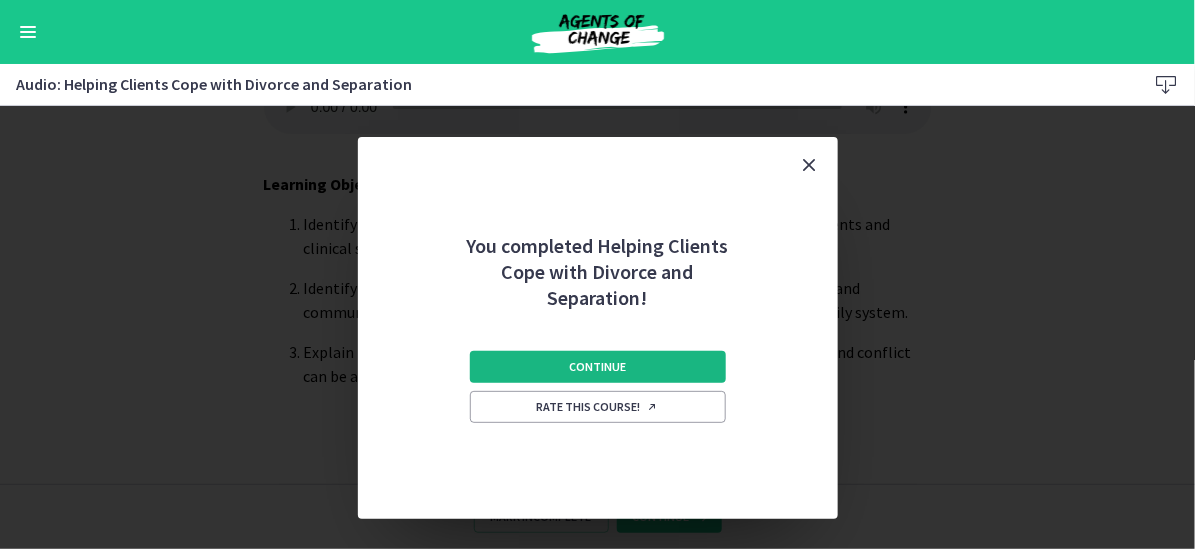 click on "Continue" at bounding box center [597, 367] 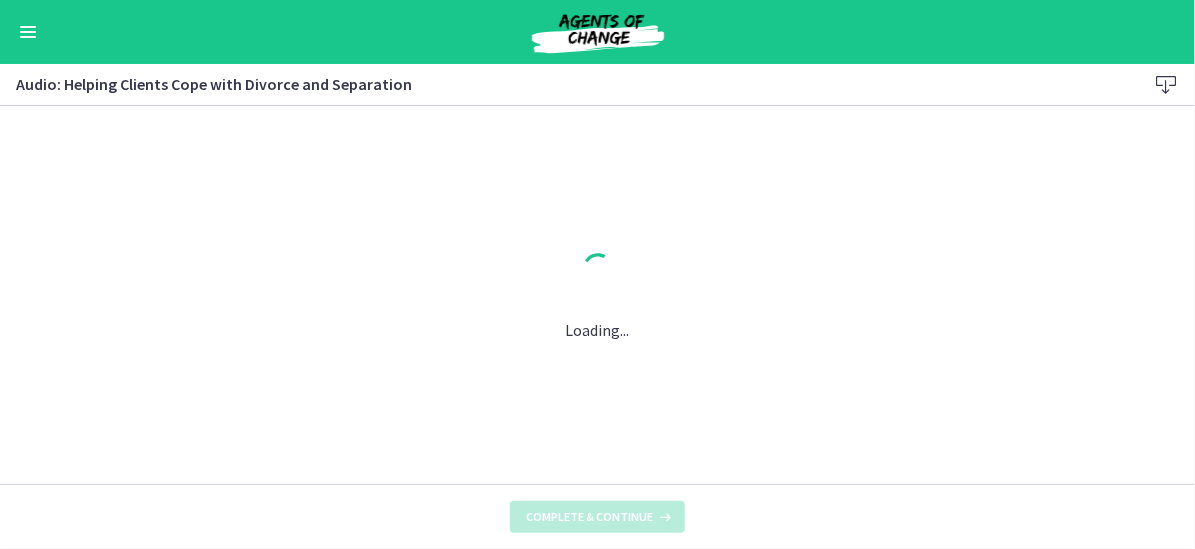 scroll, scrollTop: 0, scrollLeft: 0, axis: both 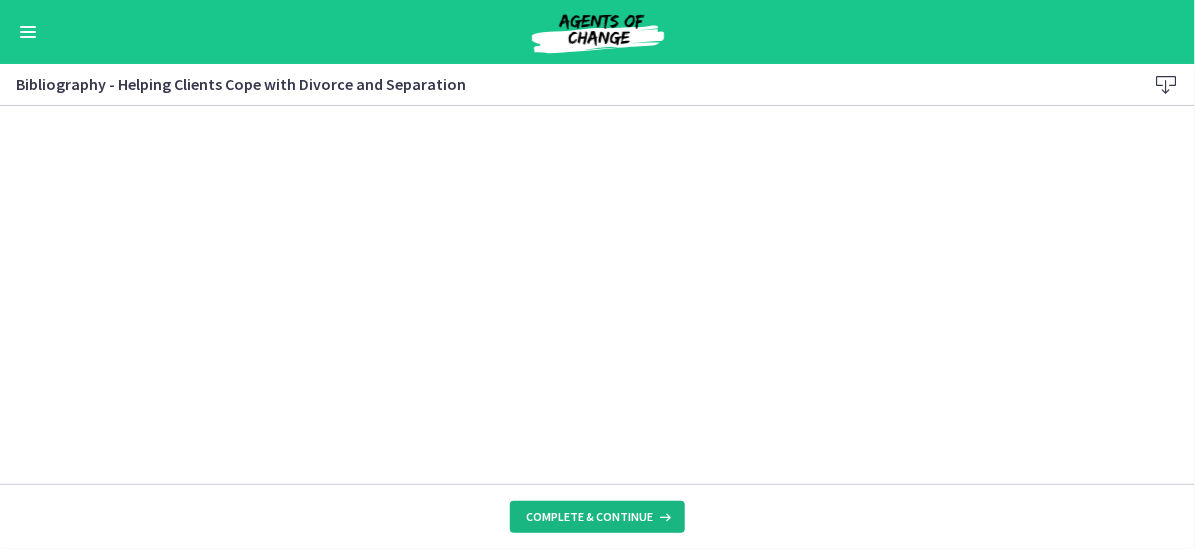 click on "Complete & continue" at bounding box center (589, 517) 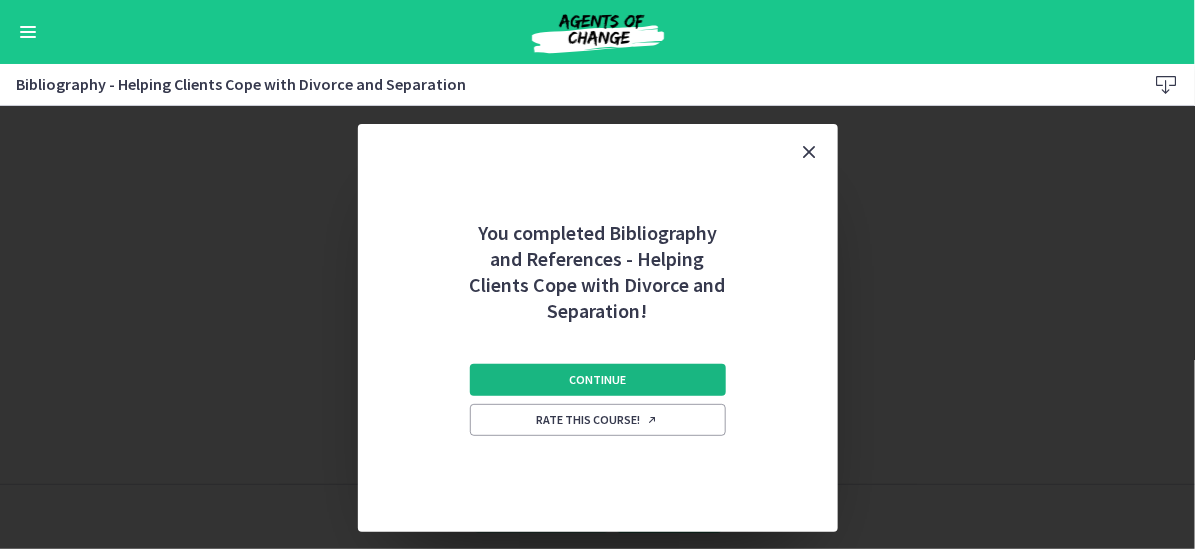 click on "Continue" at bounding box center (597, 380) 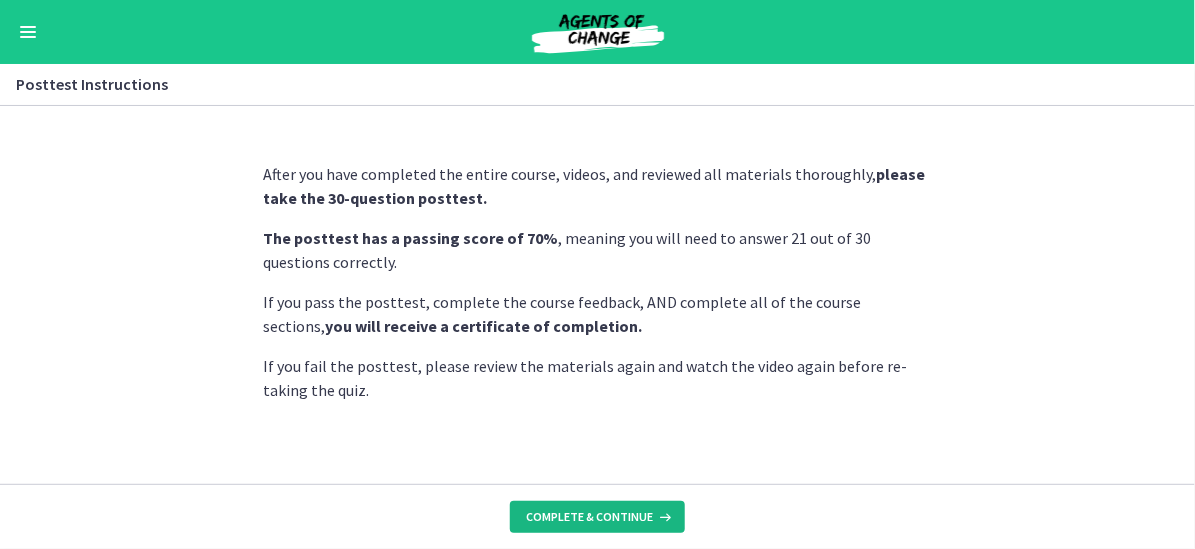 click on "Complete & continue" at bounding box center (589, 517) 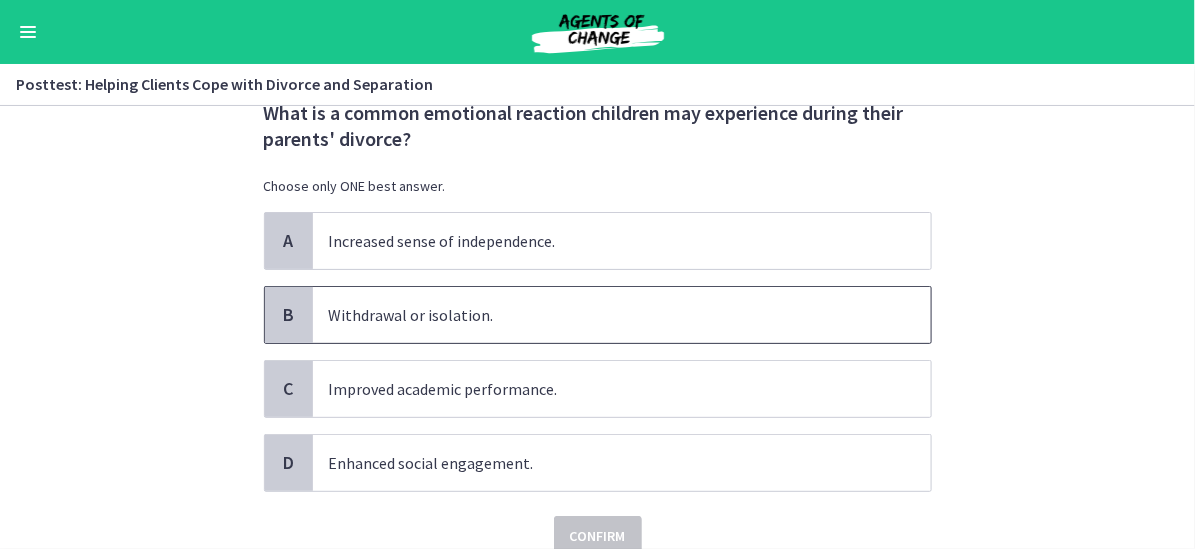 scroll, scrollTop: 100, scrollLeft: 0, axis: vertical 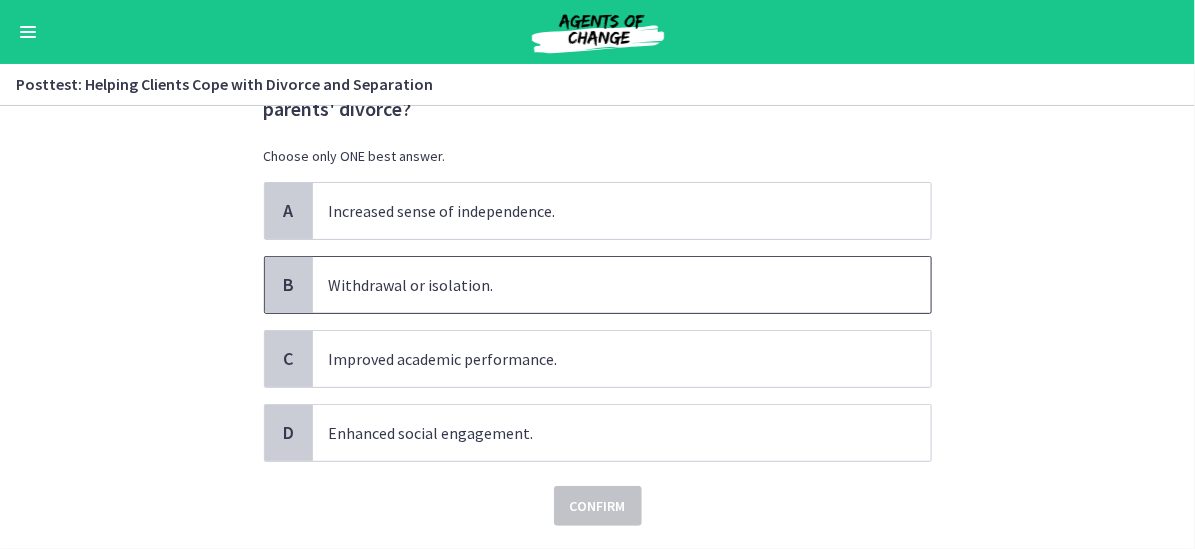click on "Withdrawal or isolation." at bounding box center [622, 285] 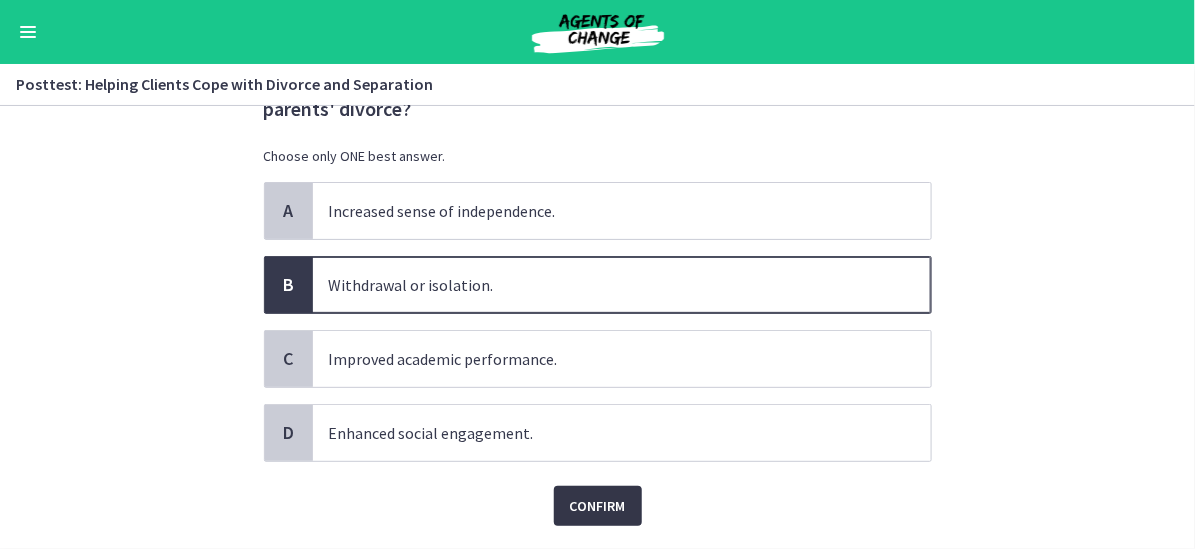 click on "Confirm" at bounding box center [598, 506] 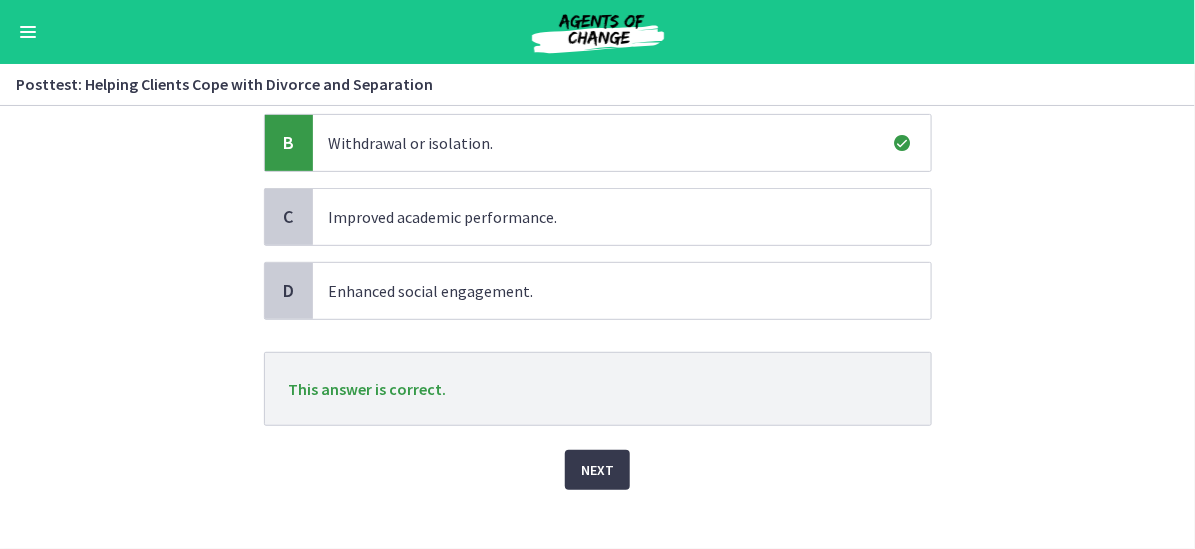 scroll, scrollTop: 260, scrollLeft: 0, axis: vertical 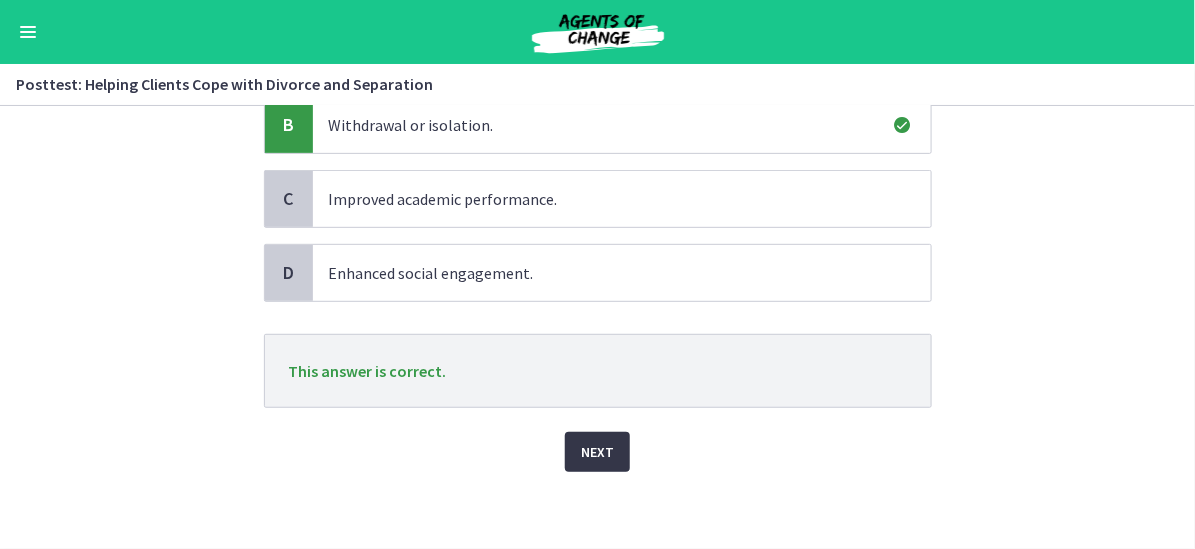 click on "Next" at bounding box center [597, 452] 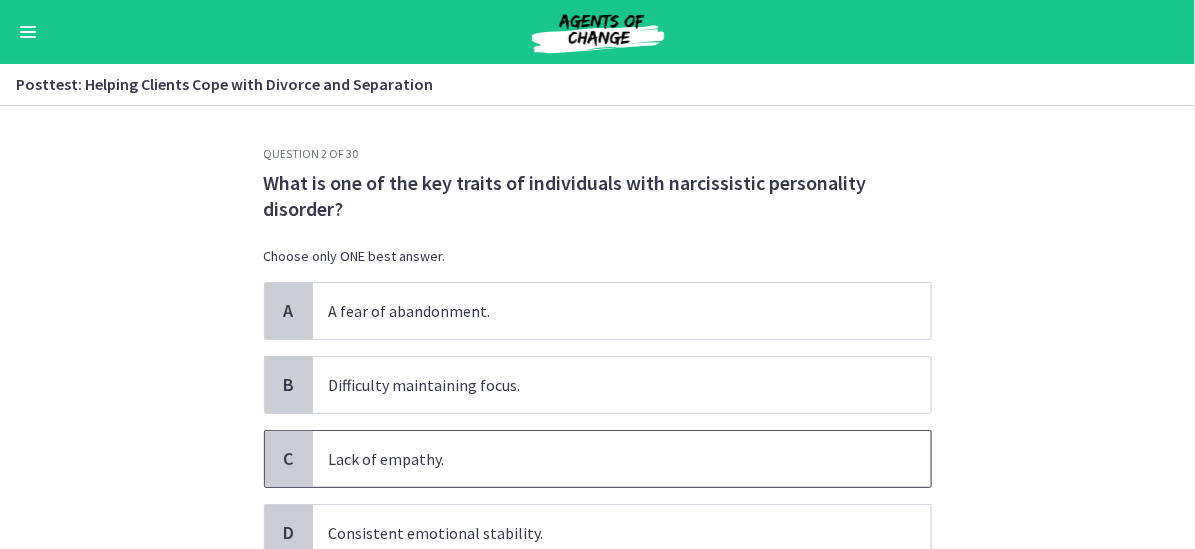 scroll, scrollTop: 100, scrollLeft: 0, axis: vertical 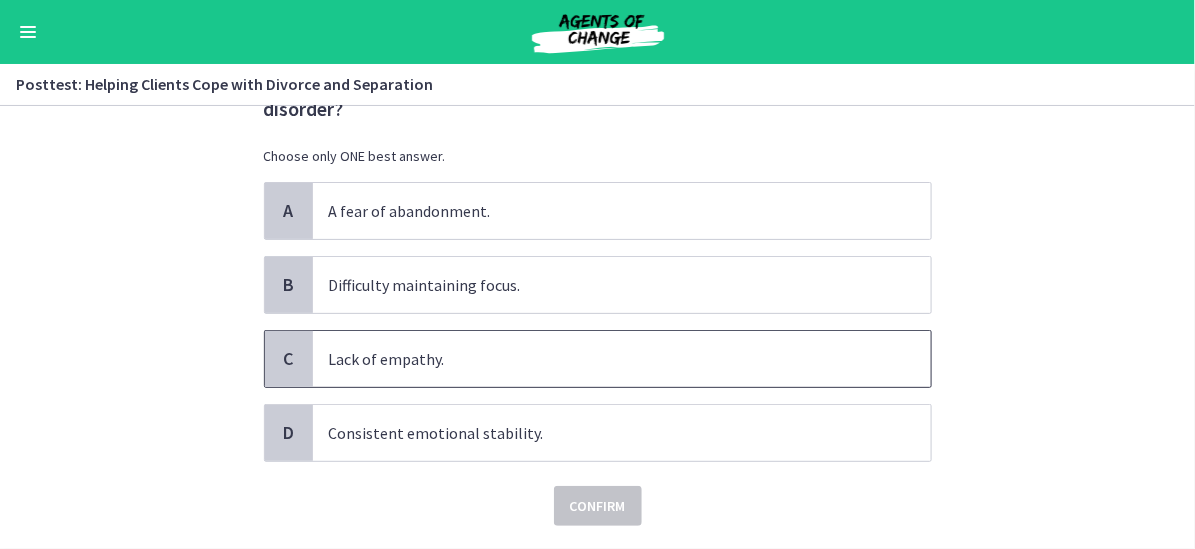 click on "Lack of empathy." at bounding box center (622, 359) 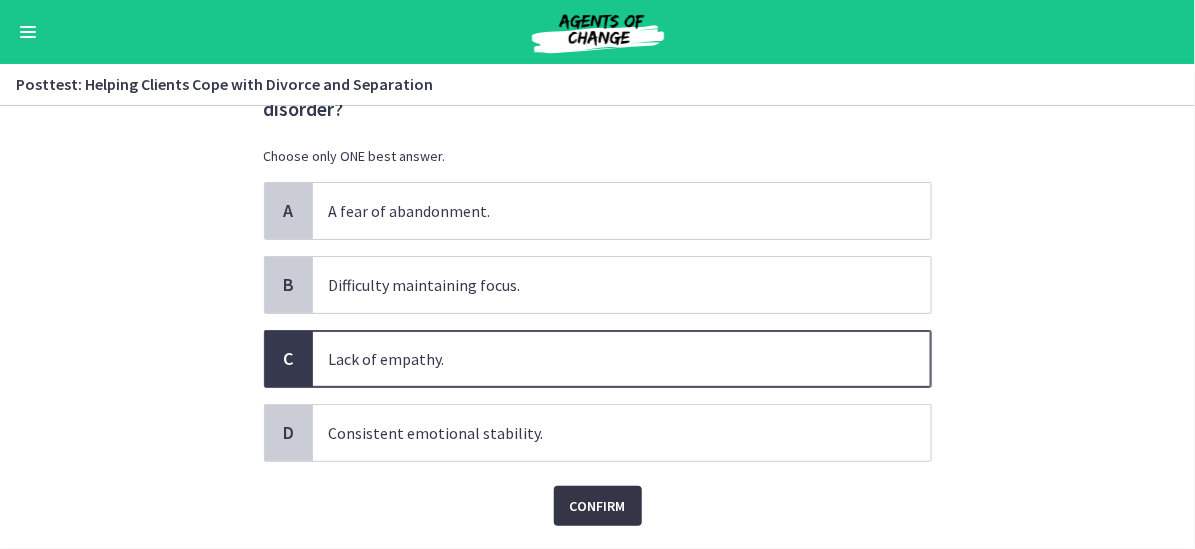 click on "Confirm" at bounding box center [598, 506] 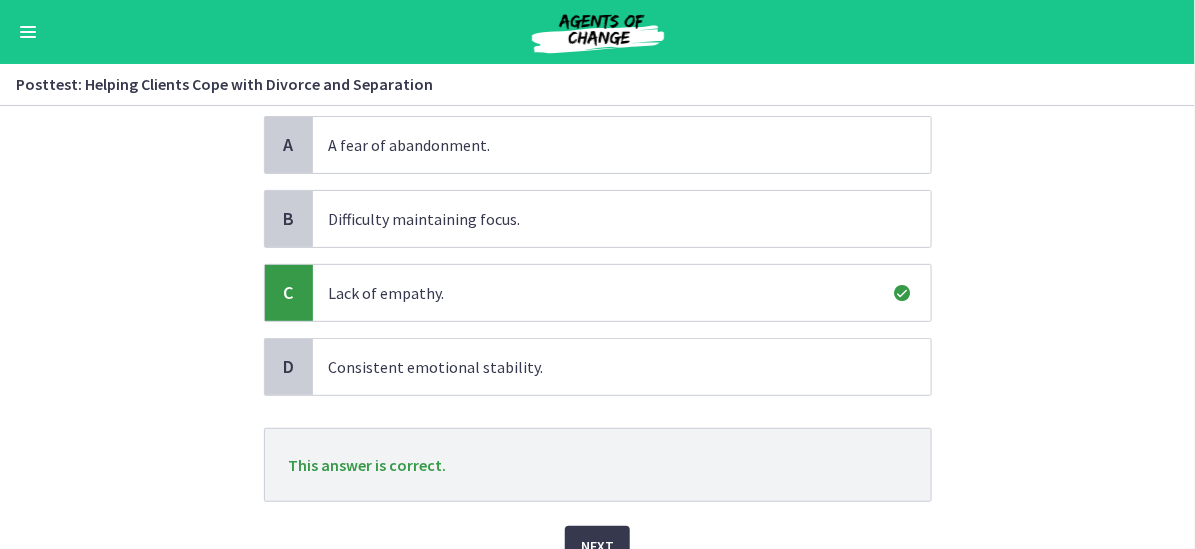 scroll, scrollTop: 200, scrollLeft: 0, axis: vertical 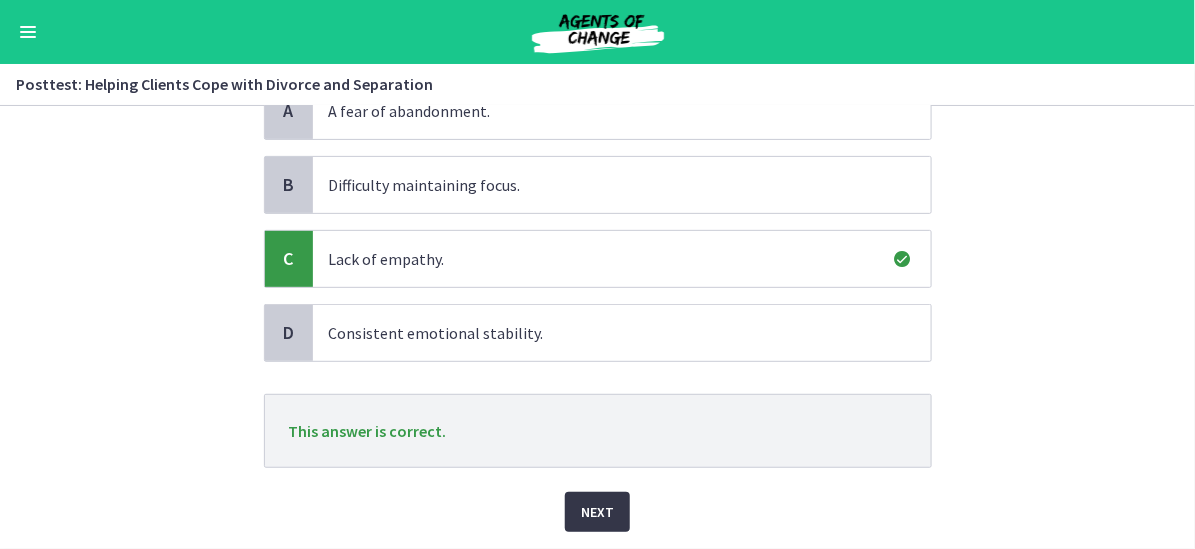 click on "Next" at bounding box center (597, 512) 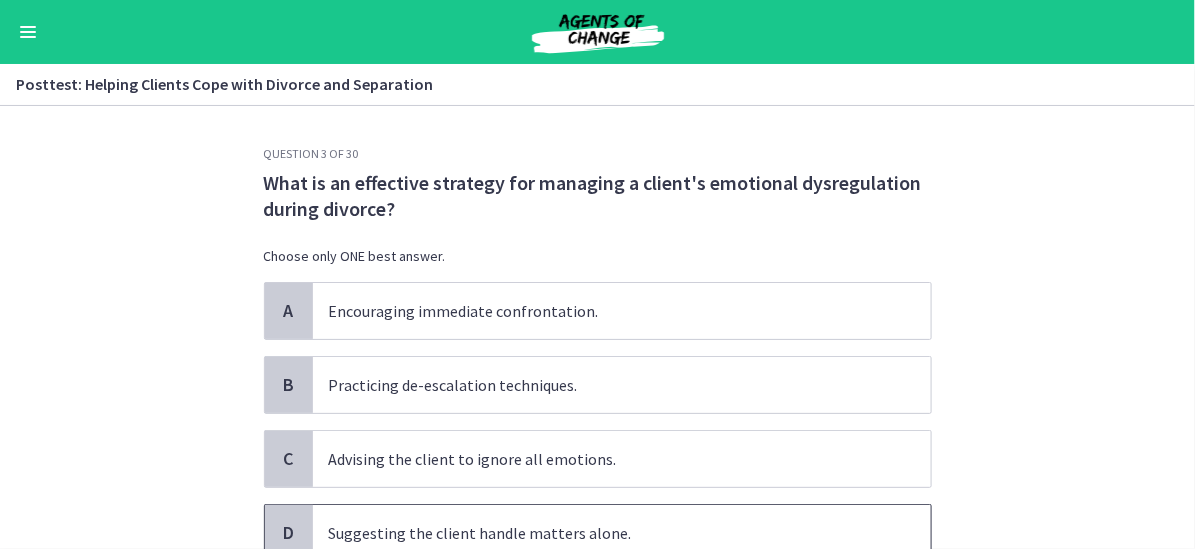 scroll, scrollTop: 100, scrollLeft: 0, axis: vertical 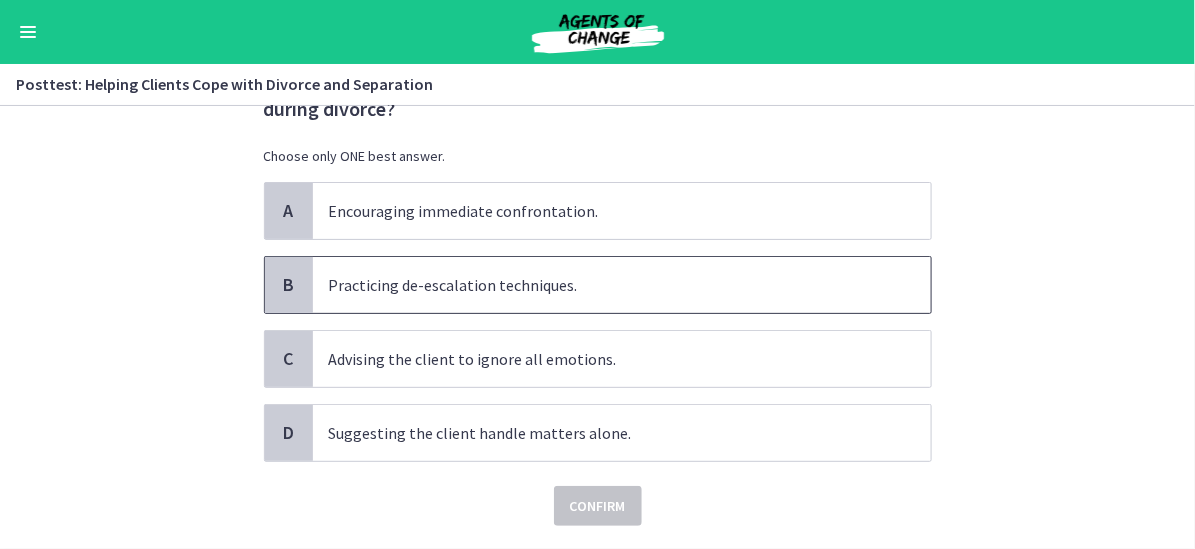 click on "Practicing de-escalation techniques." at bounding box center (622, 285) 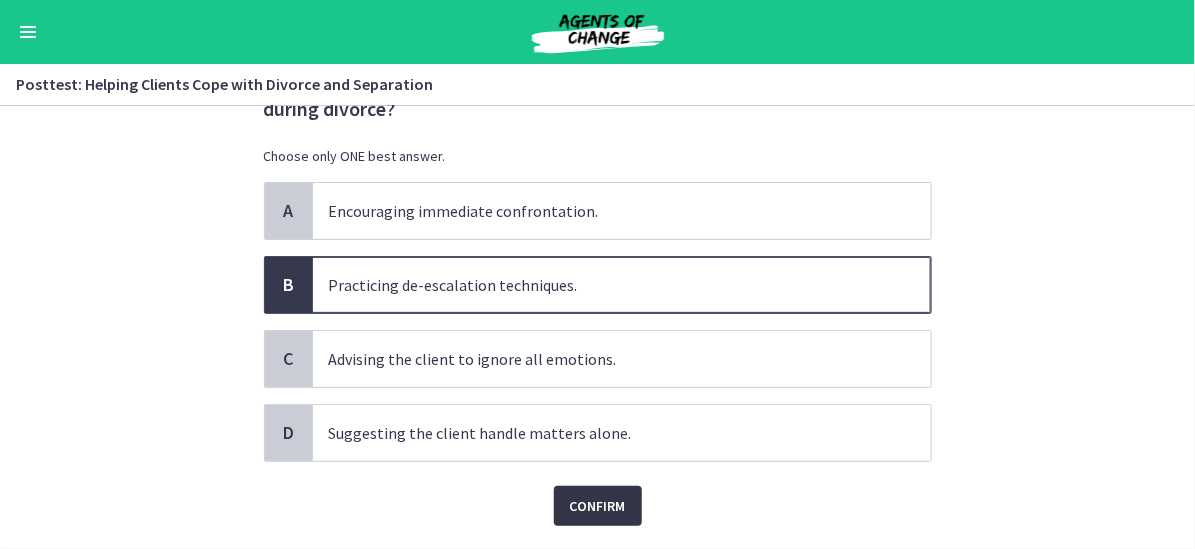 click on "Confirm" at bounding box center (598, 506) 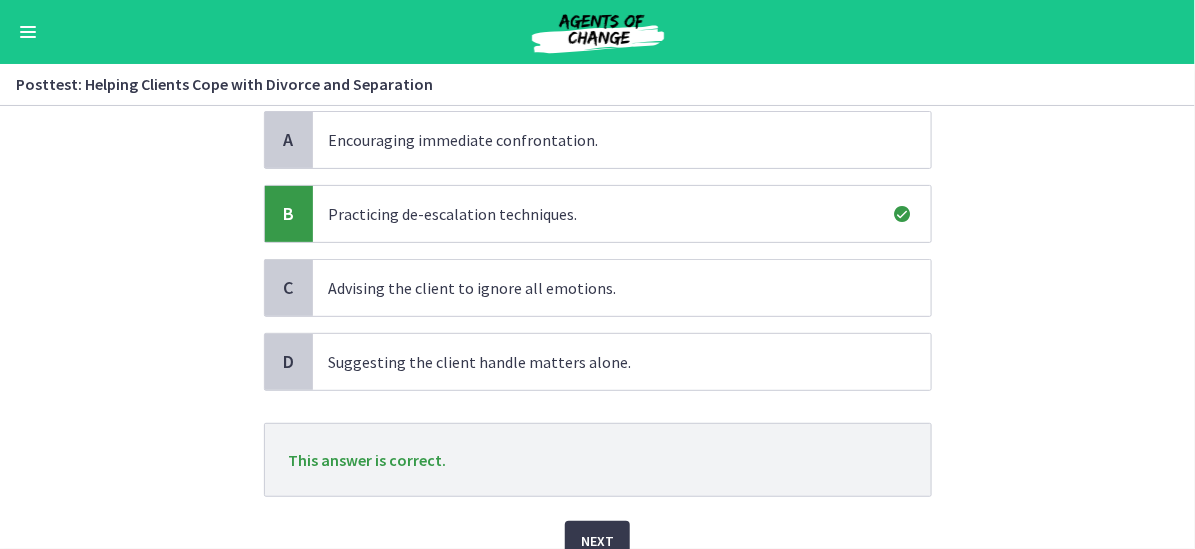 scroll, scrollTop: 260, scrollLeft: 0, axis: vertical 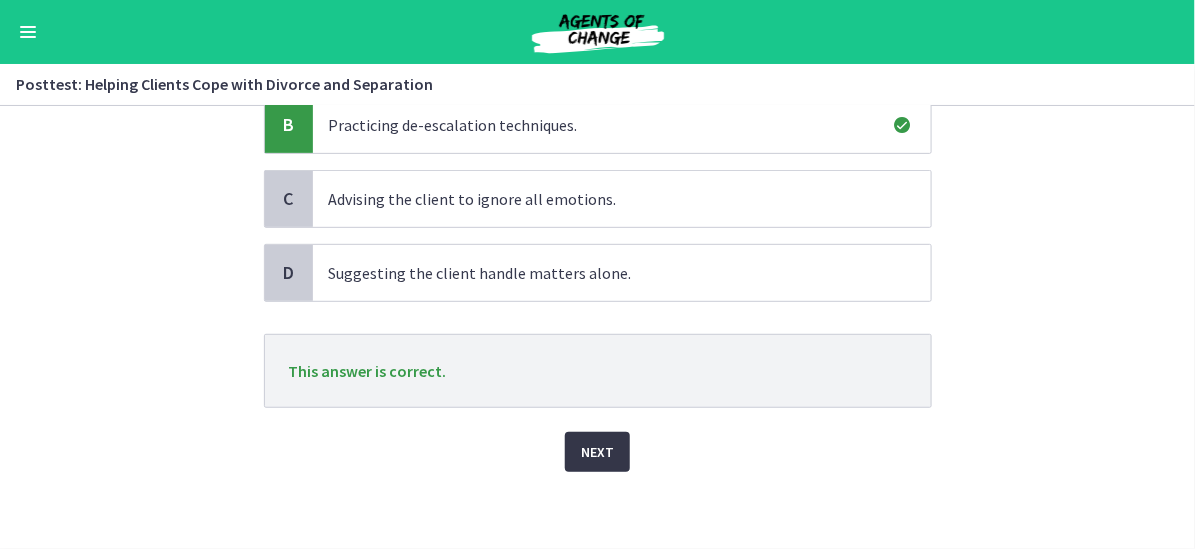 click on "Next" at bounding box center (597, 452) 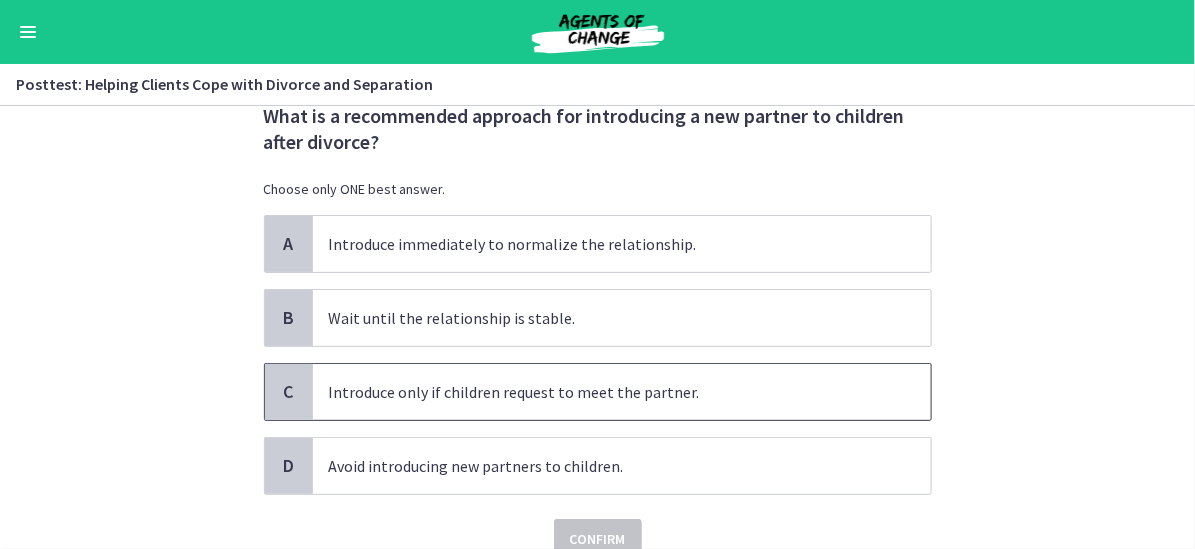 scroll, scrollTop: 100, scrollLeft: 0, axis: vertical 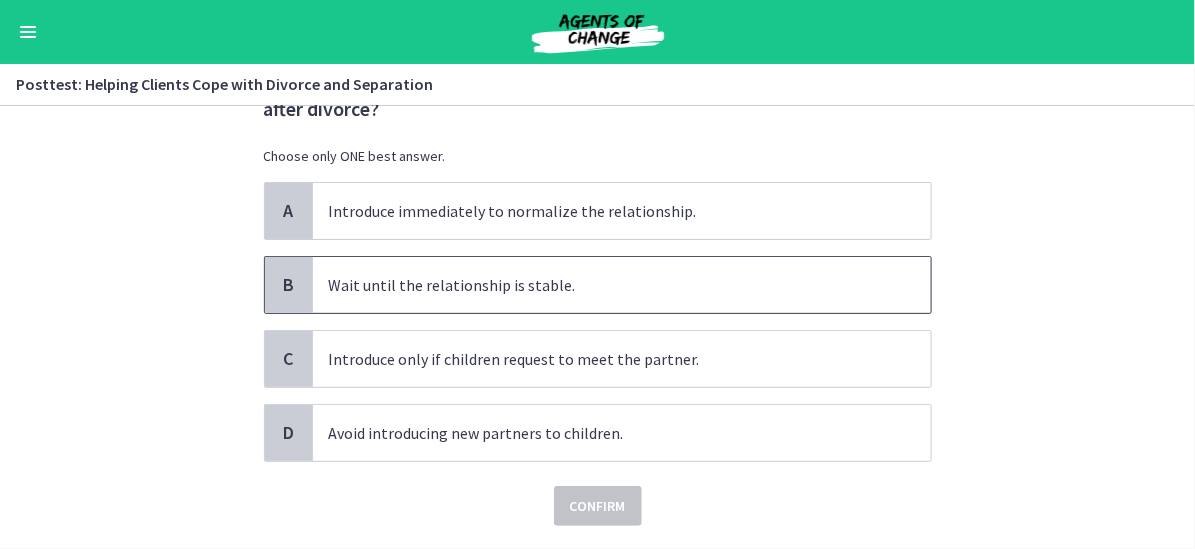 click on "Wait until the relationship is stable." at bounding box center (622, 285) 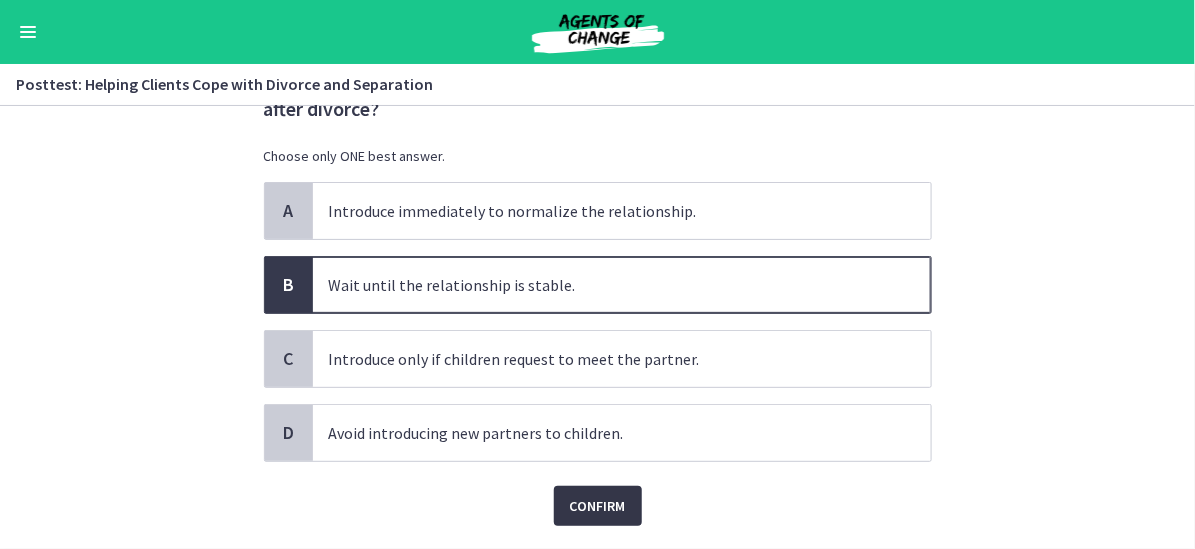 click on "Confirm" at bounding box center [598, 506] 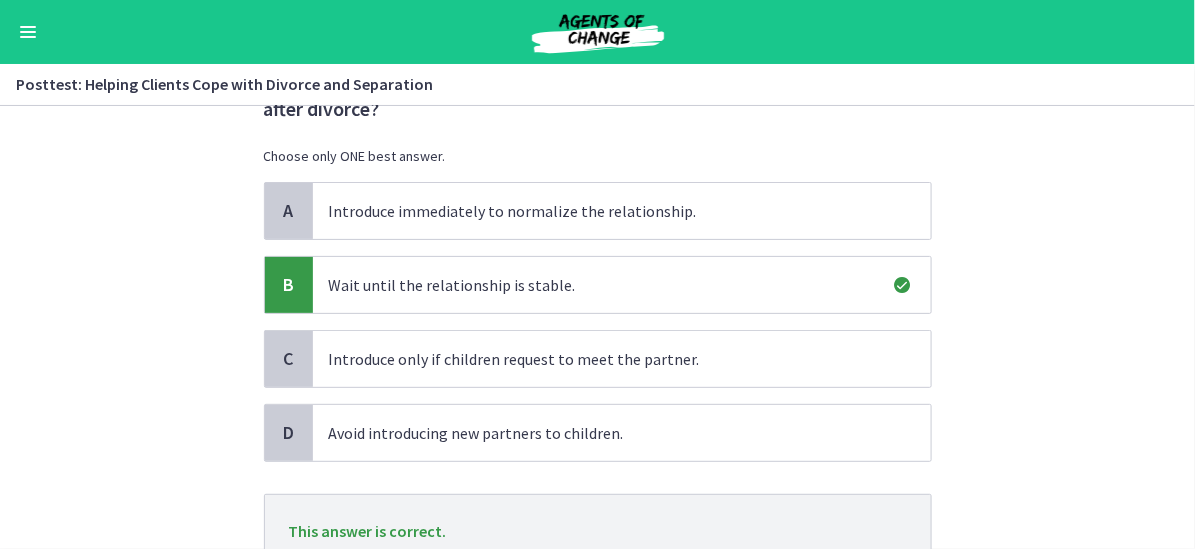 scroll, scrollTop: 260, scrollLeft: 0, axis: vertical 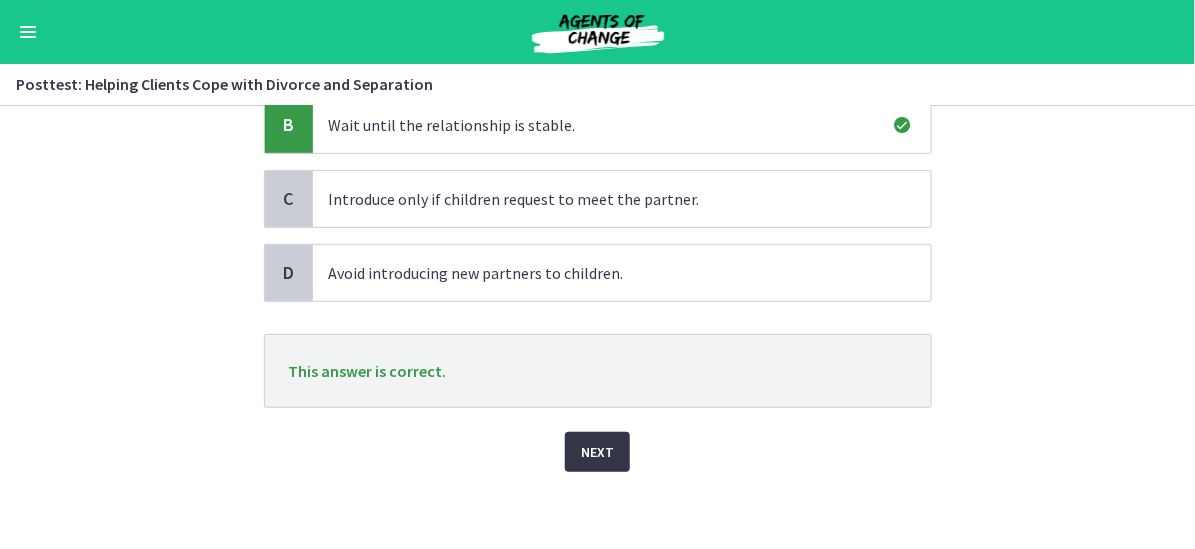click on "Next" at bounding box center [597, 452] 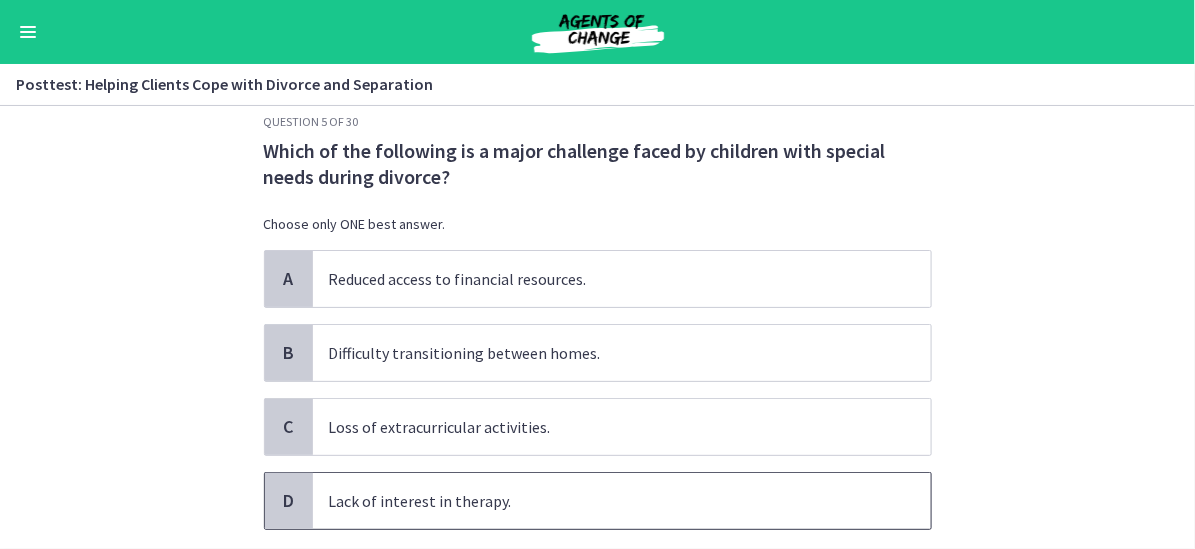 scroll, scrollTop: 0, scrollLeft: 0, axis: both 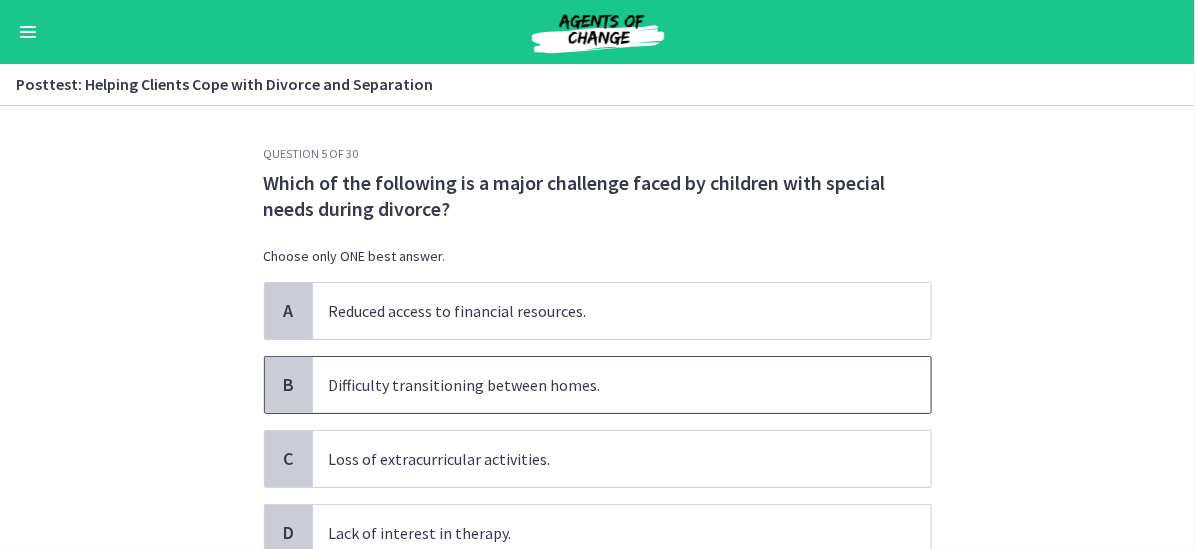 click on "Difficulty transitioning between homes." at bounding box center (622, 385) 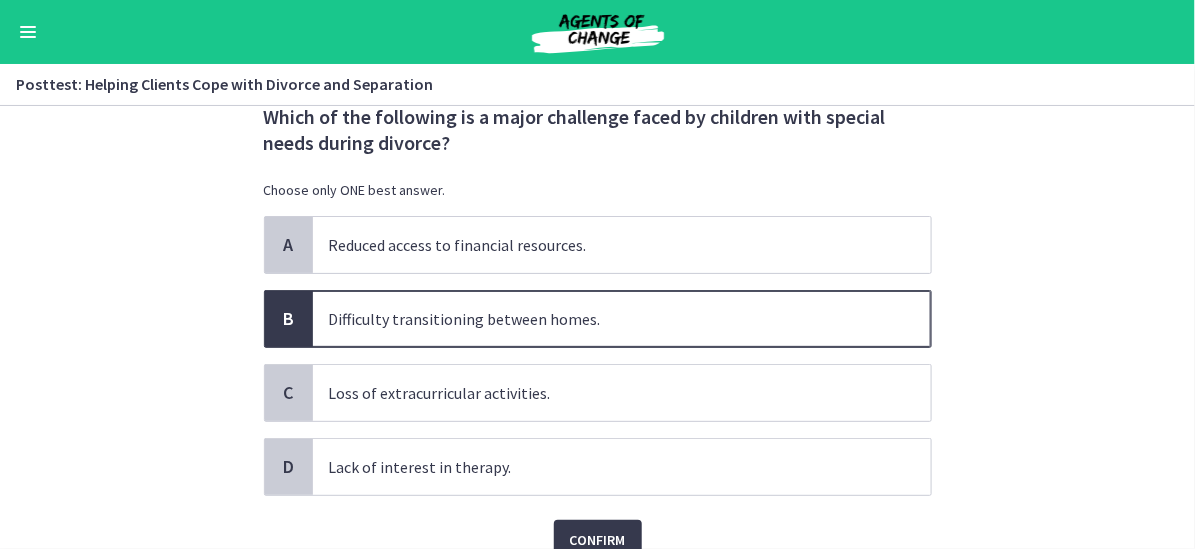scroll, scrollTop: 100, scrollLeft: 0, axis: vertical 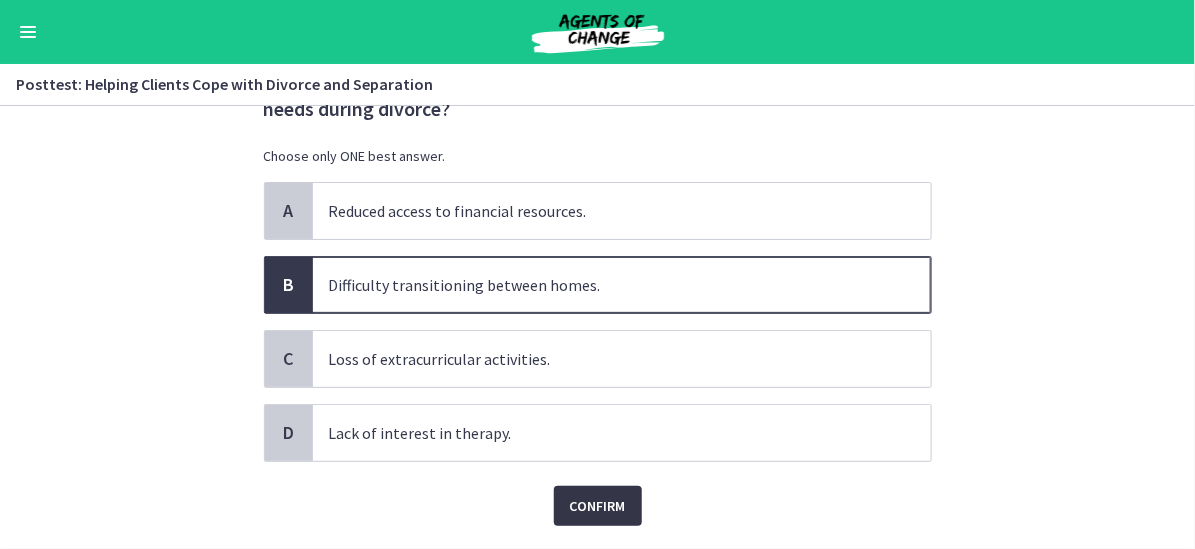 click on "Confirm" at bounding box center (598, 506) 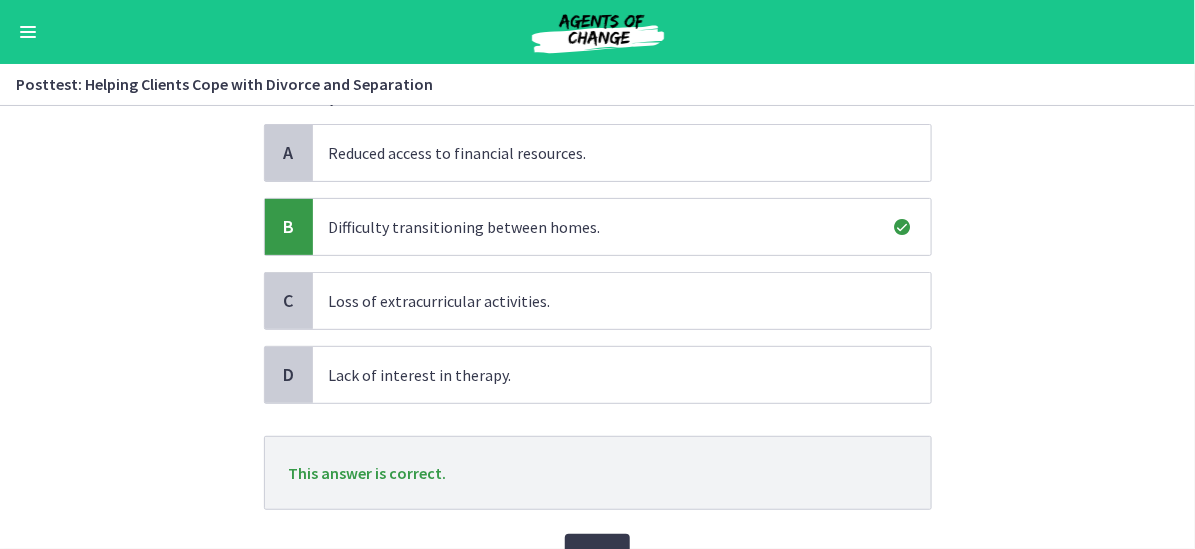 scroll, scrollTop: 260, scrollLeft: 0, axis: vertical 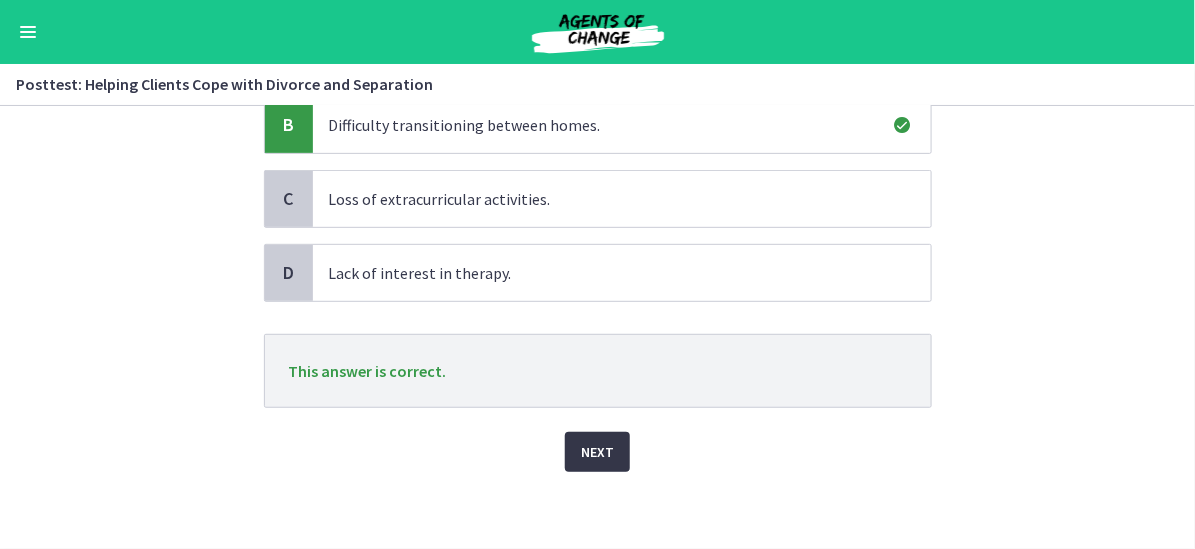 click on "Next" at bounding box center [597, 452] 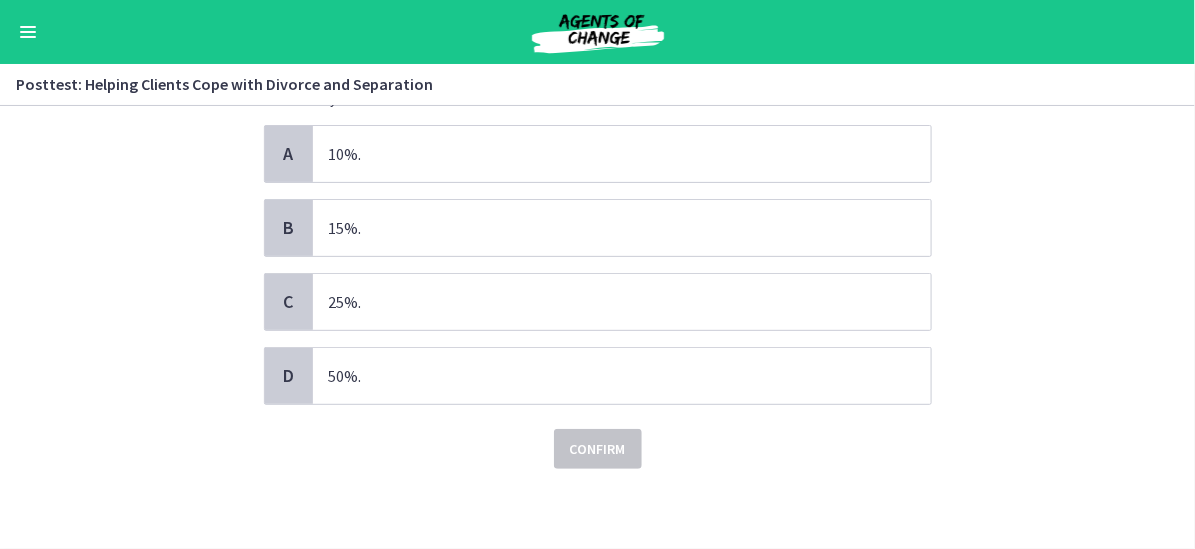 scroll, scrollTop: 0, scrollLeft: 0, axis: both 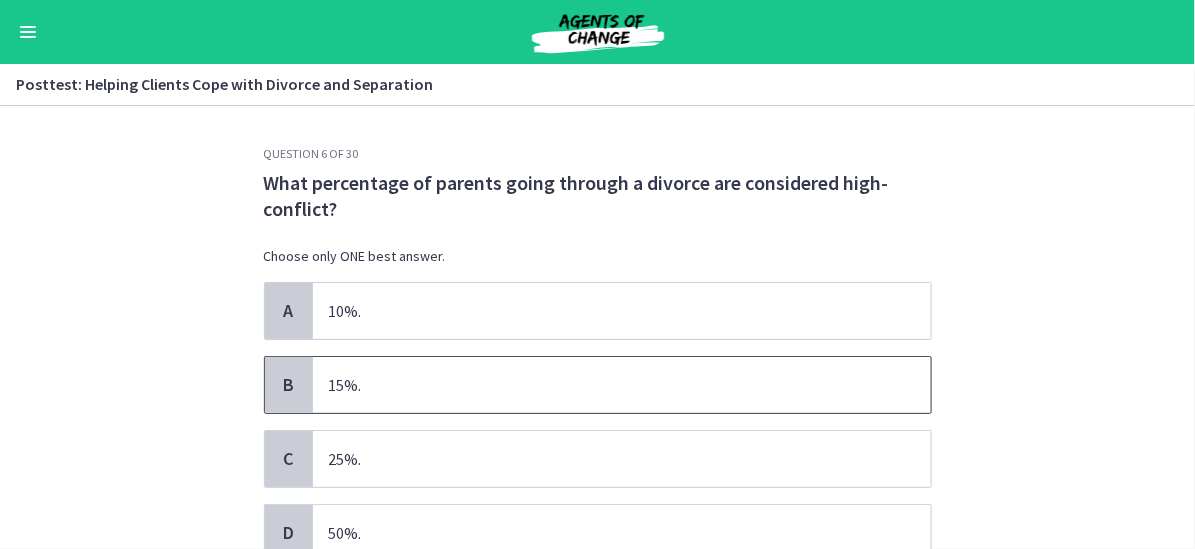 click on "15%." at bounding box center [622, 385] 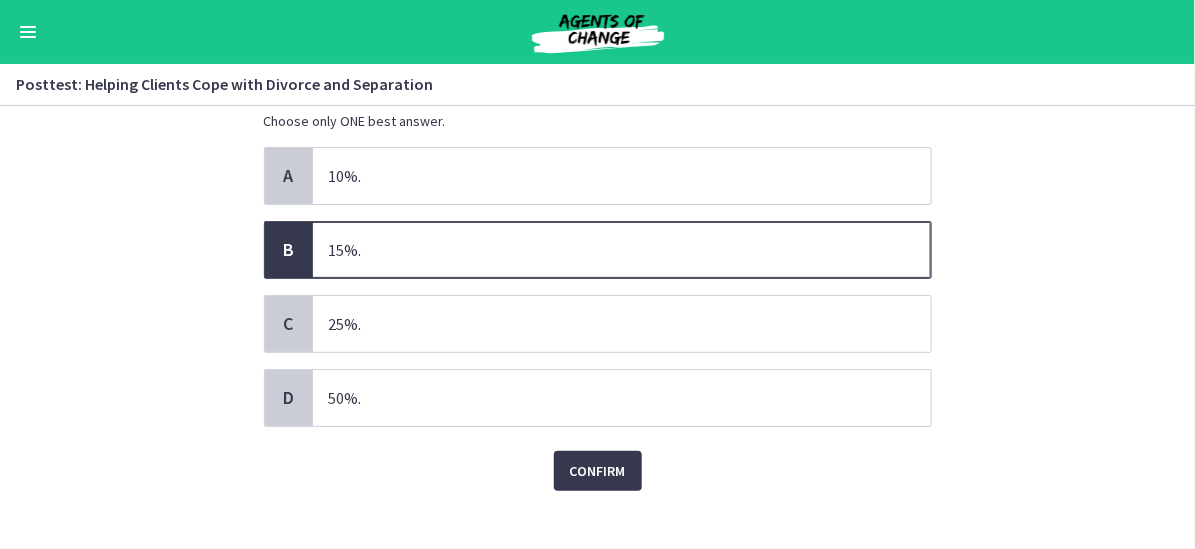 scroll, scrollTop: 154, scrollLeft: 0, axis: vertical 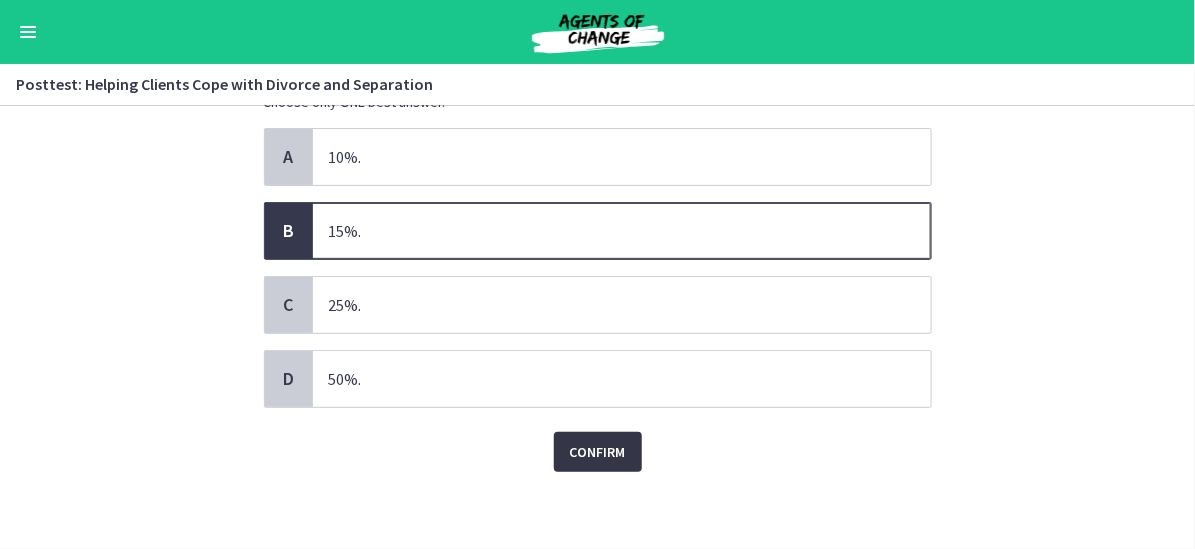 click on "Confirm" at bounding box center (598, 452) 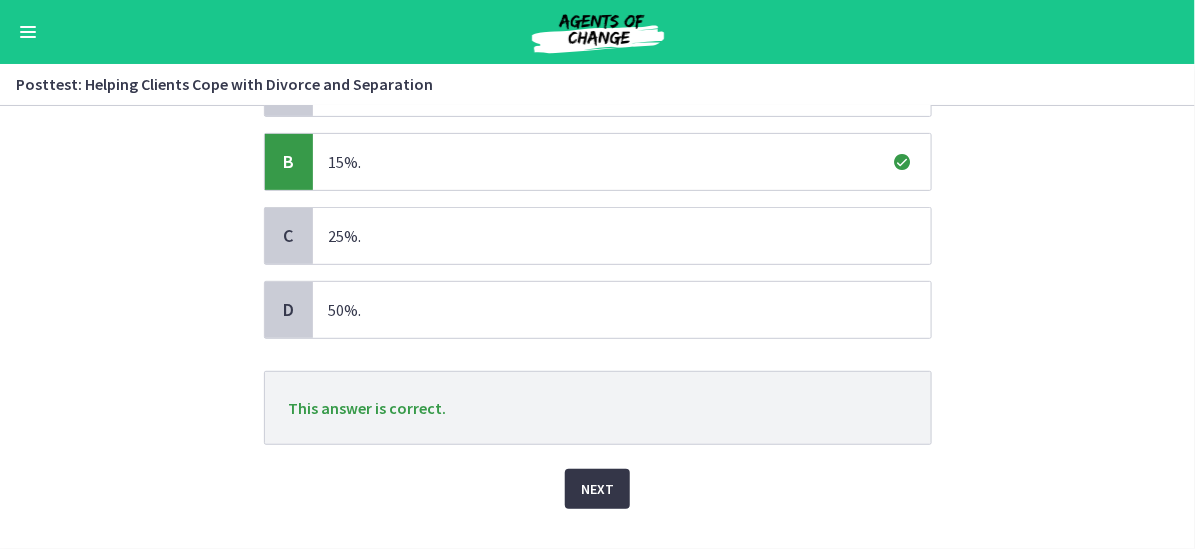 scroll, scrollTop: 254, scrollLeft: 0, axis: vertical 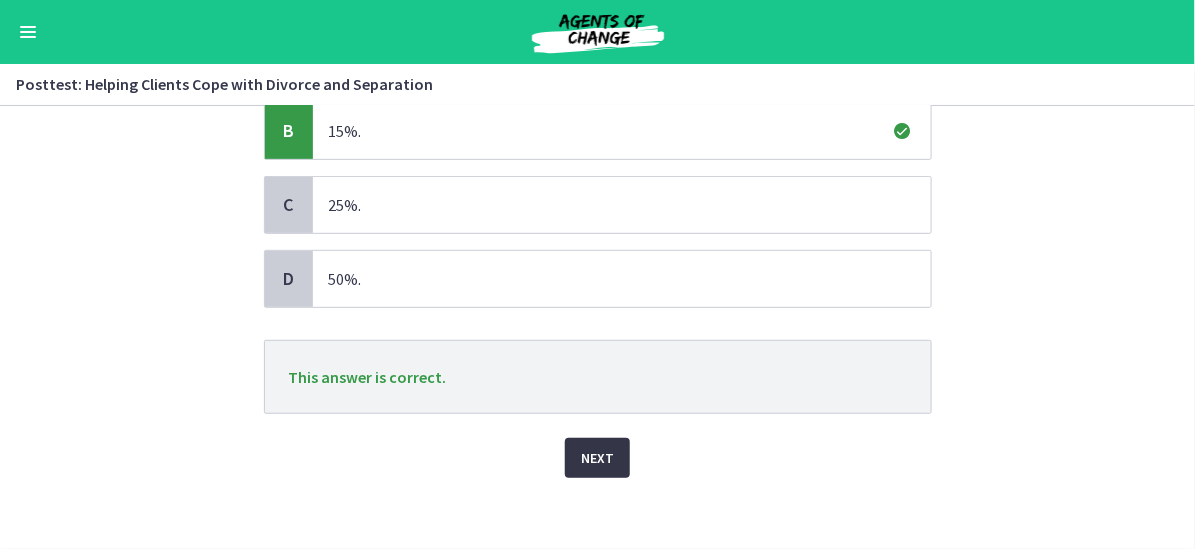 click on "Next" at bounding box center [597, 458] 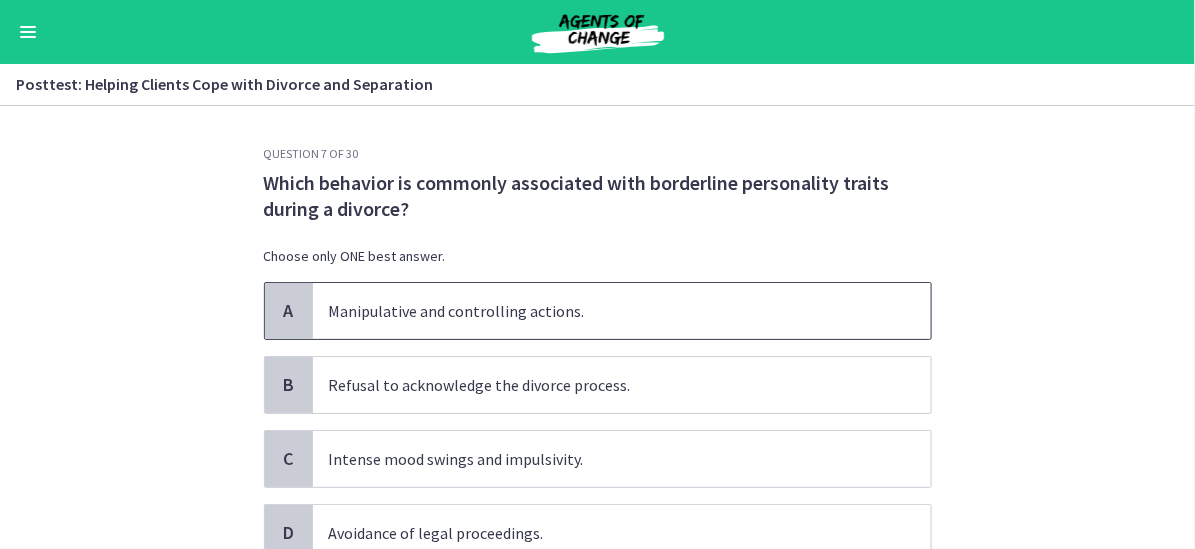 click on "Manipulative and controlling actions." at bounding box center [622, 311] 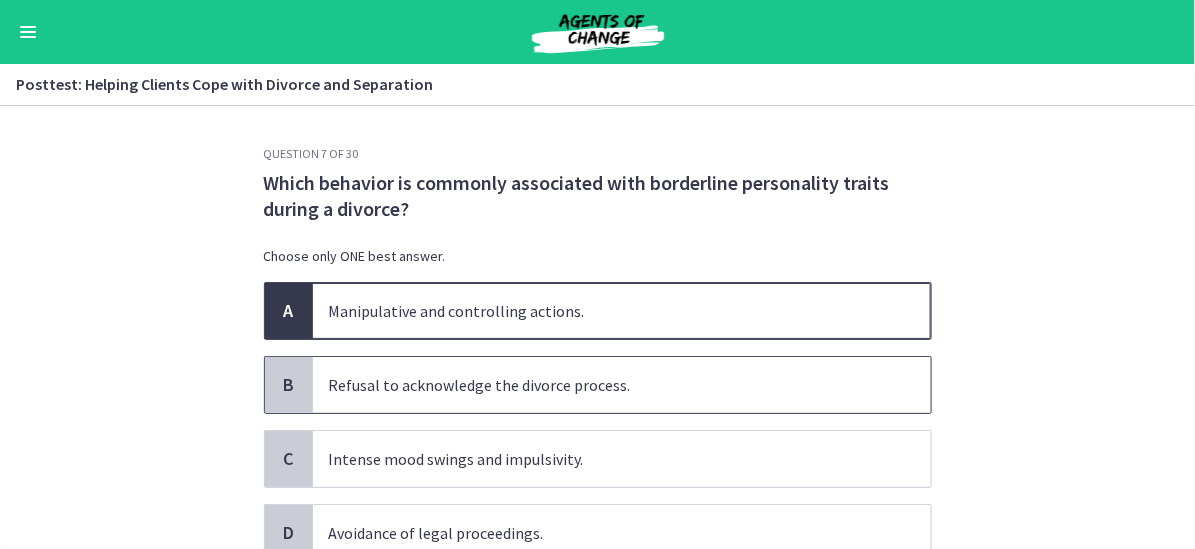 scroll, scrollTop: 100, scrollLeft: 0, axis: vertical 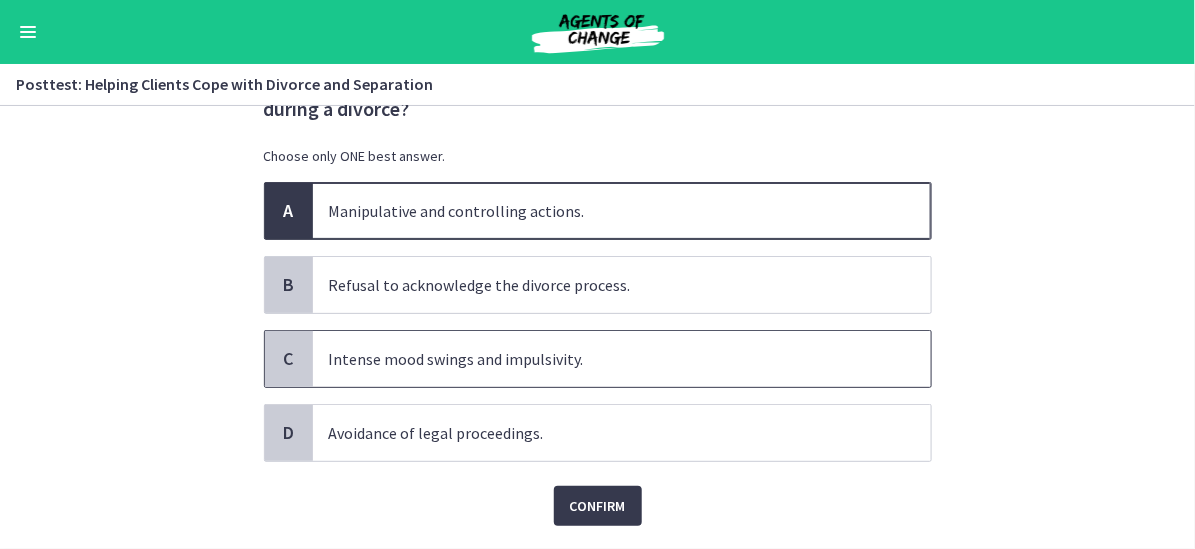 click on "Intense mood swings and impulsivity." at bounding box center (622, 359) 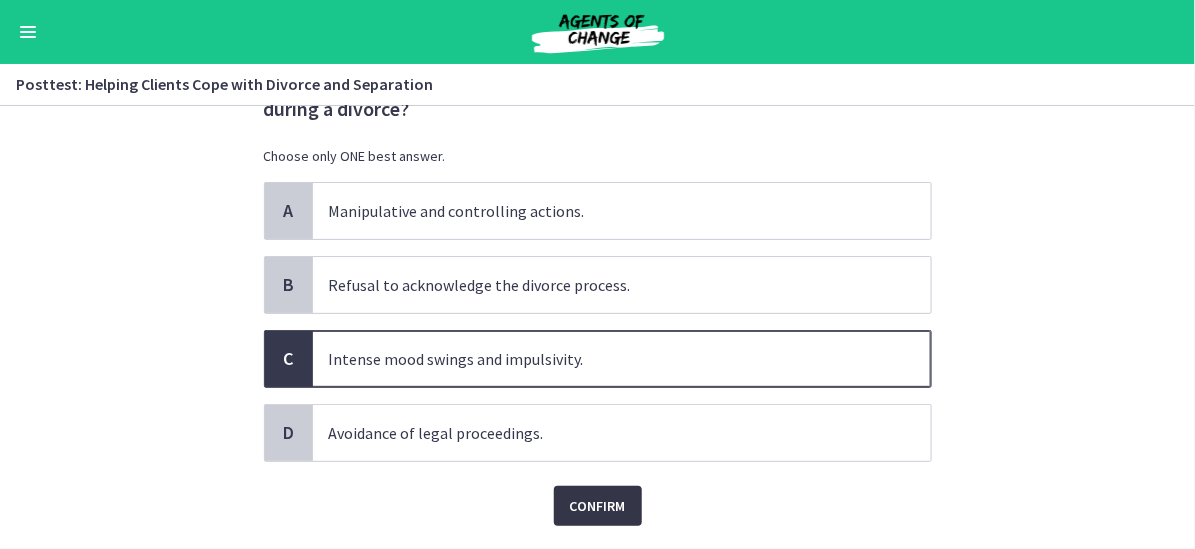 click on "Confirm" at bounding box center [598, 506] 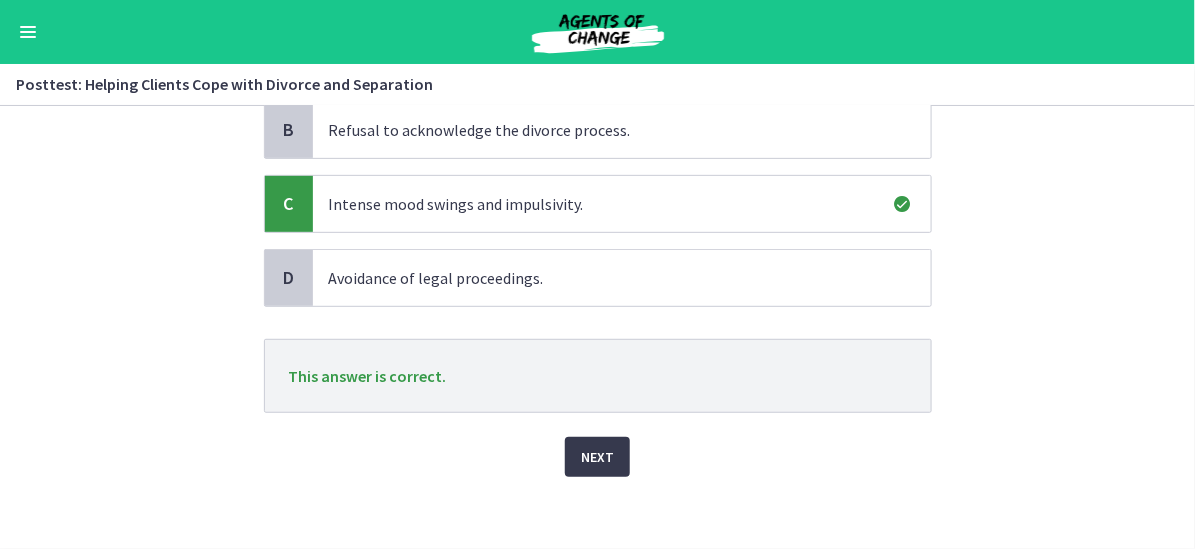 scroll, scrollTop: 260, scrollLeft: 0, axis: vertical 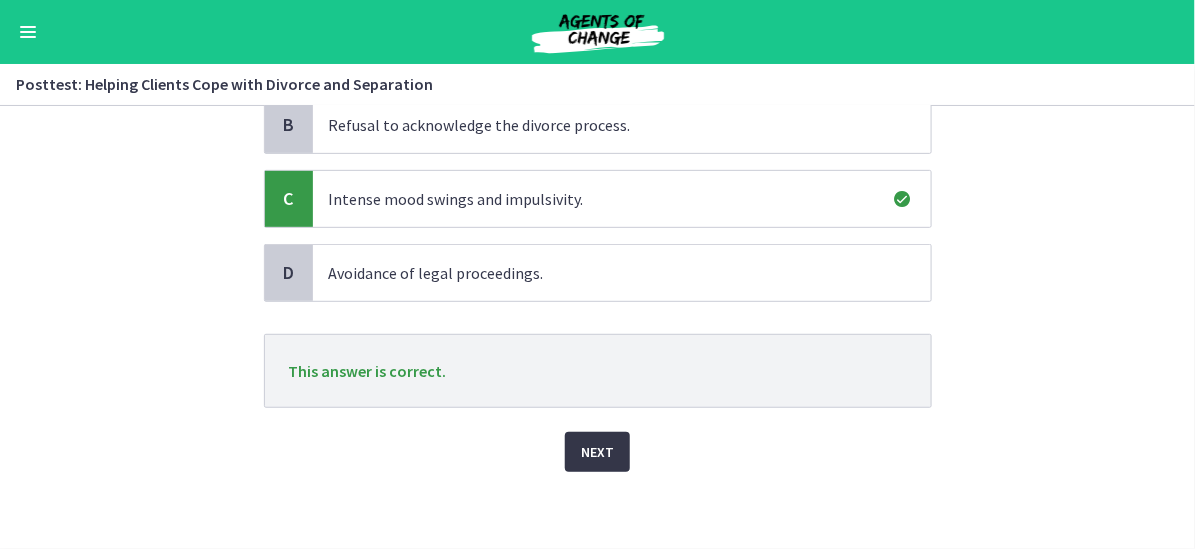click on "Next" at bounding box center (597, 452) 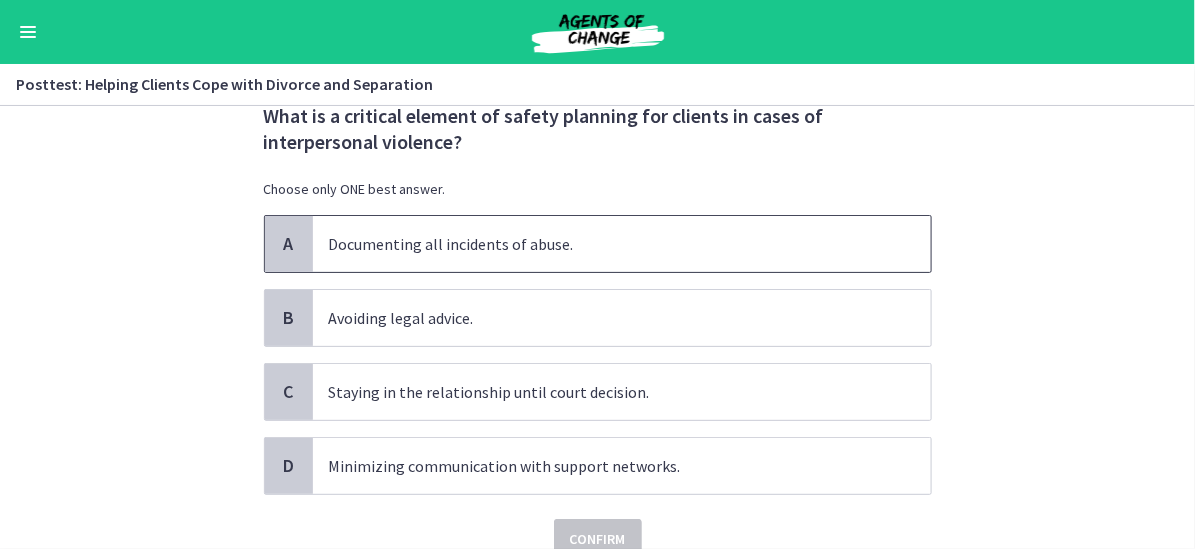 scroll, scrollTop: 100, scrollLeft: 0, axis: vertical 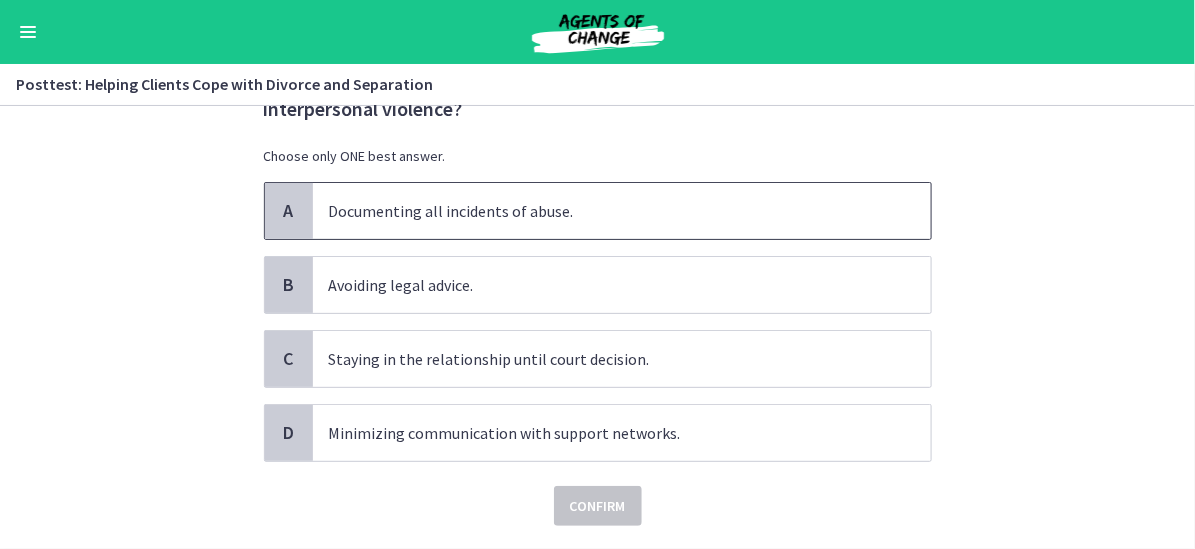 click on "Documenting all incidents of abuse." at bounding box center (622, 211) 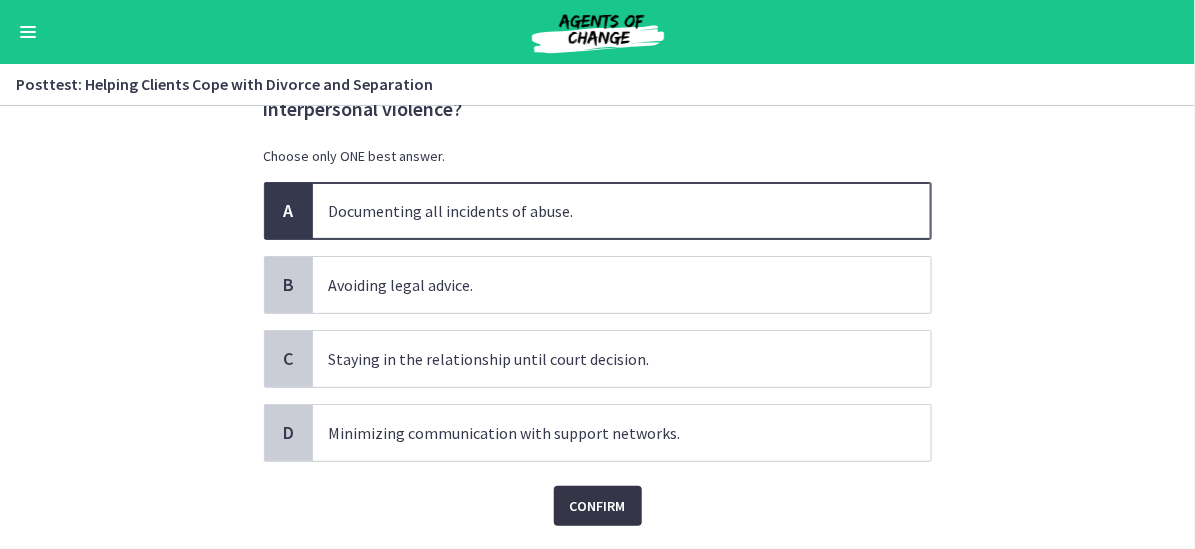 click on "Confirm" at bounding box center (598, 506) 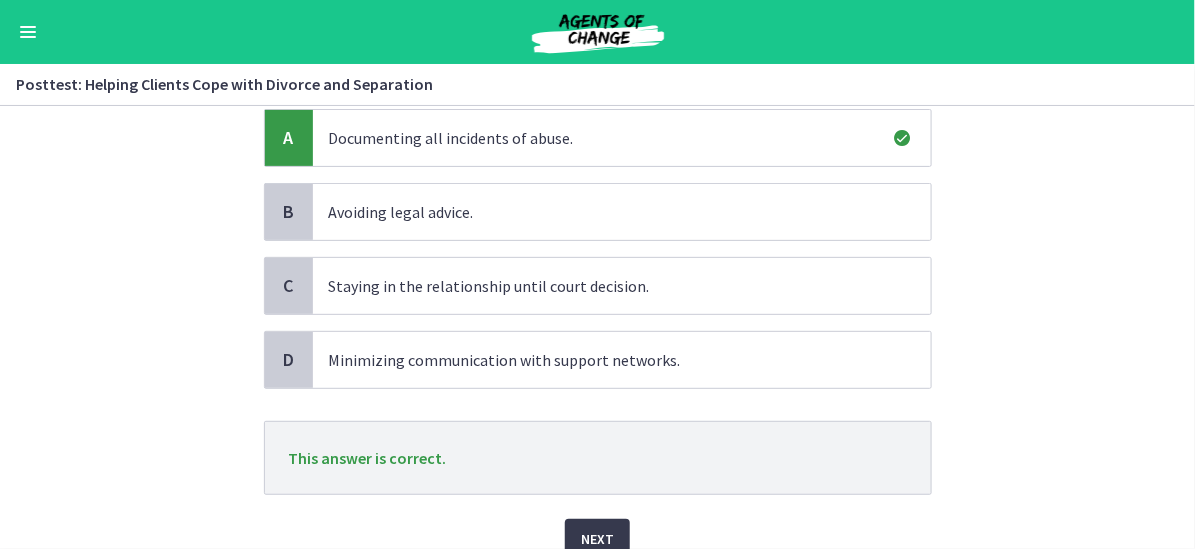 scroll, scrollTop: 260, scrollLeft: 0, axis: vertical 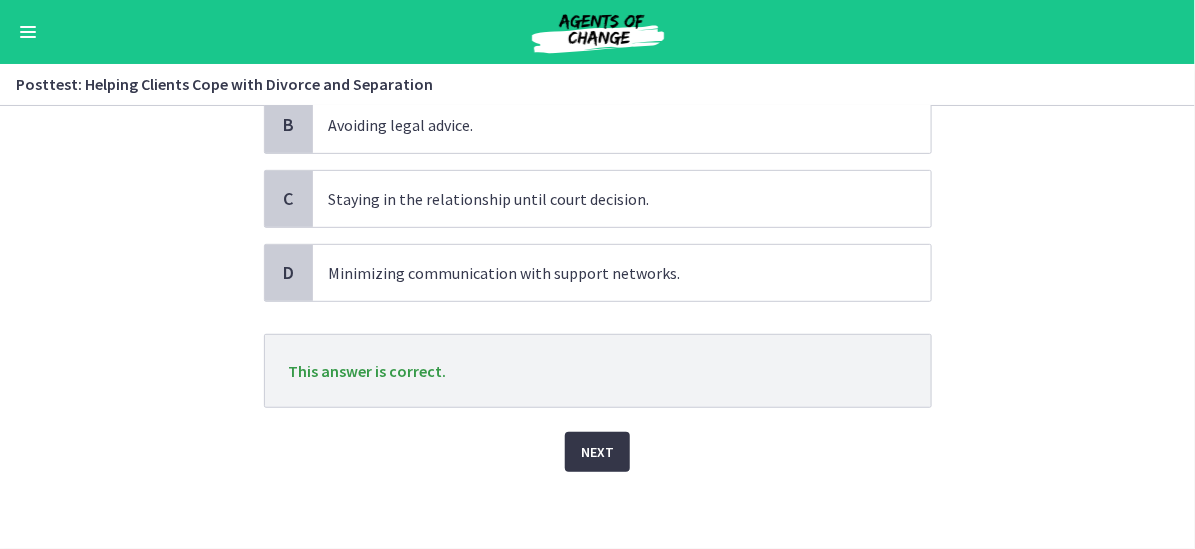 click on "Next" at bounding box center [597, 452] 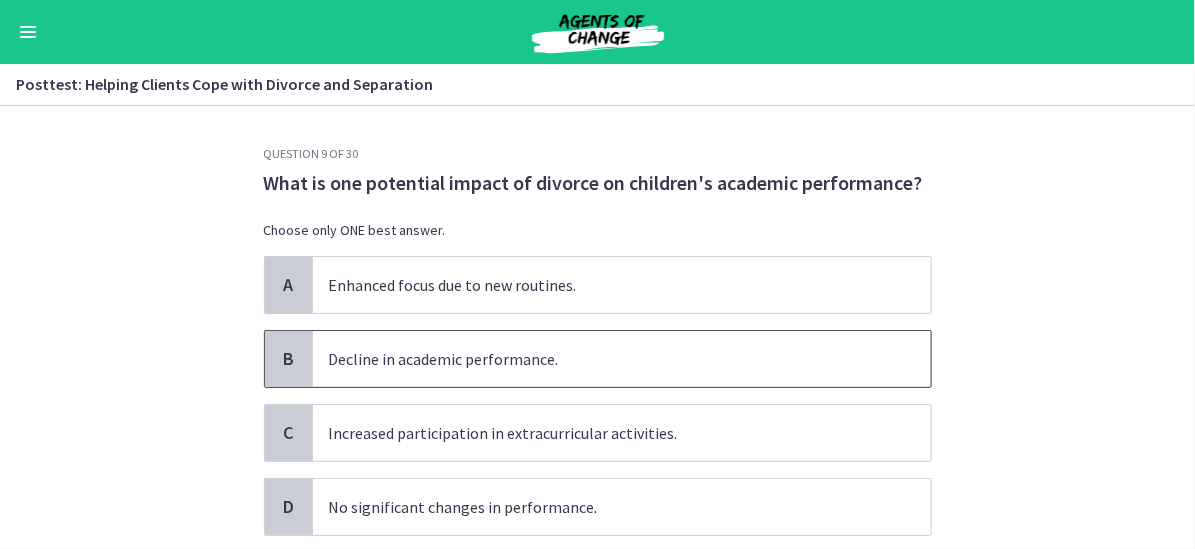click on "Decline in academic performance." at bounding box center [622, 359] 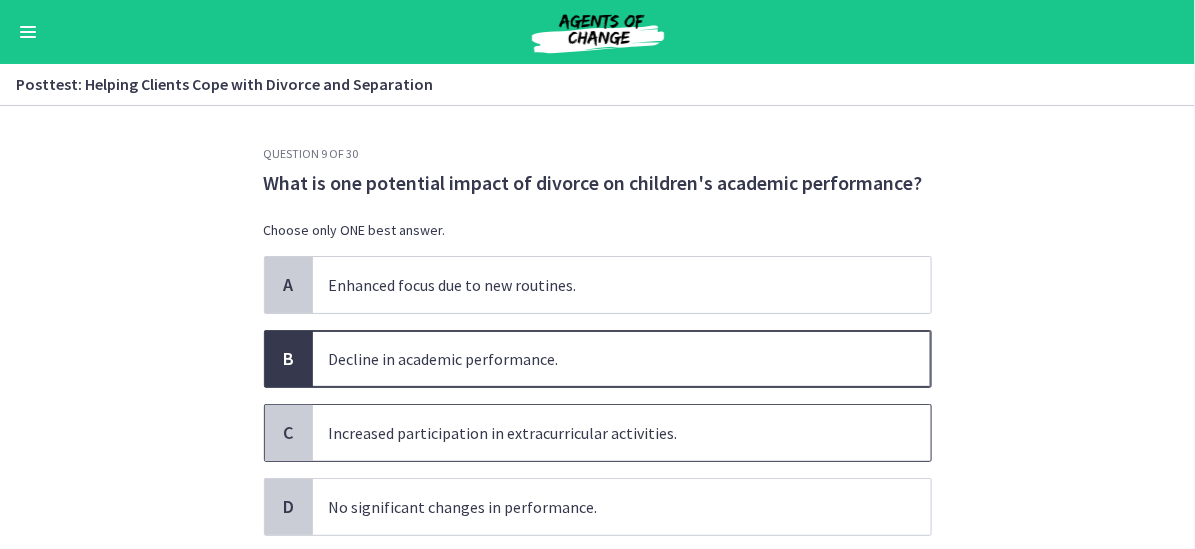 scroll, scrollTop: 100, scrollLeft: 0, axis: vertical 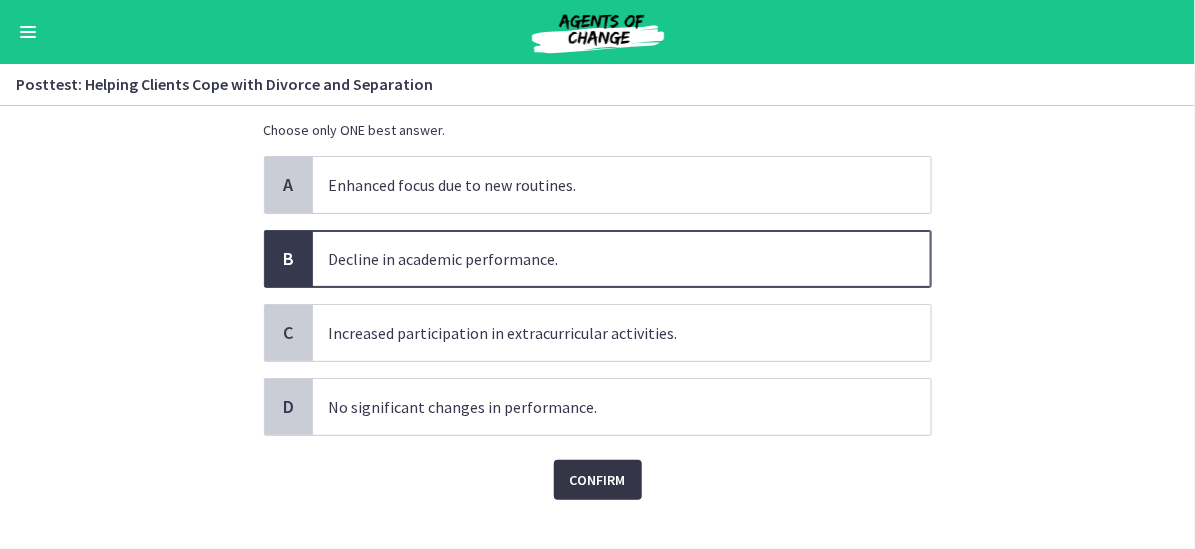 click on "Confirm" at bounding box center (598, 480) 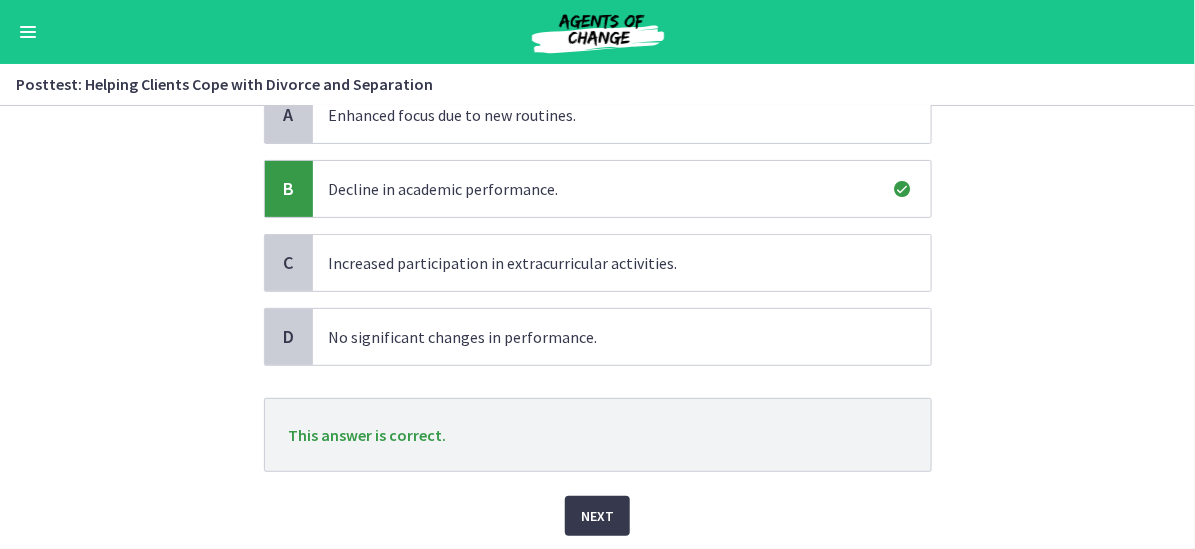 scroll, scrollTop: 200, scrollLeft: 0, axis: vertical 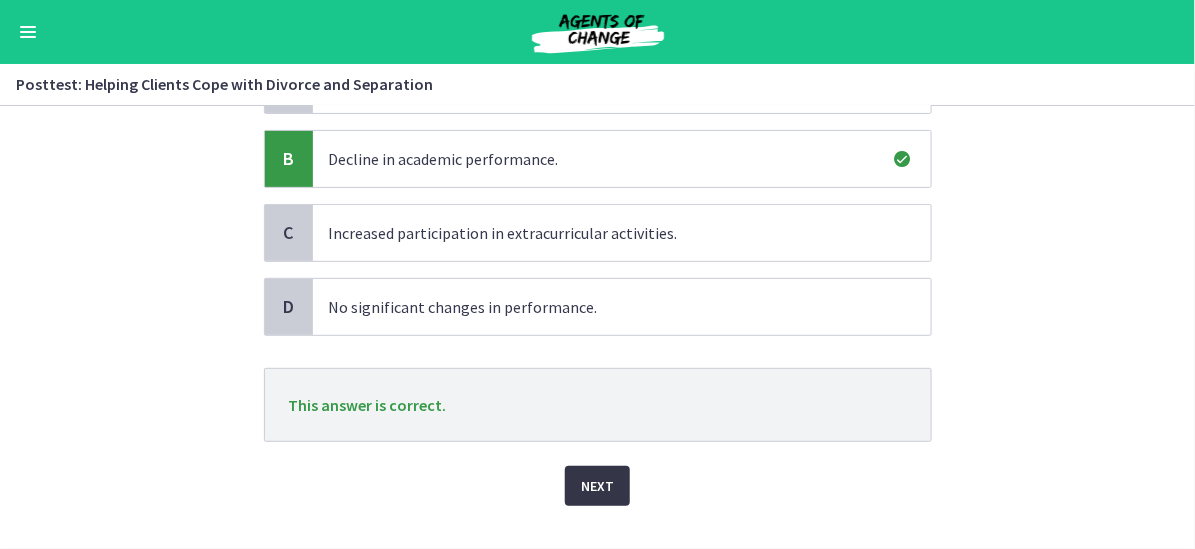 click on "Next" at bounding box center [597, 486] 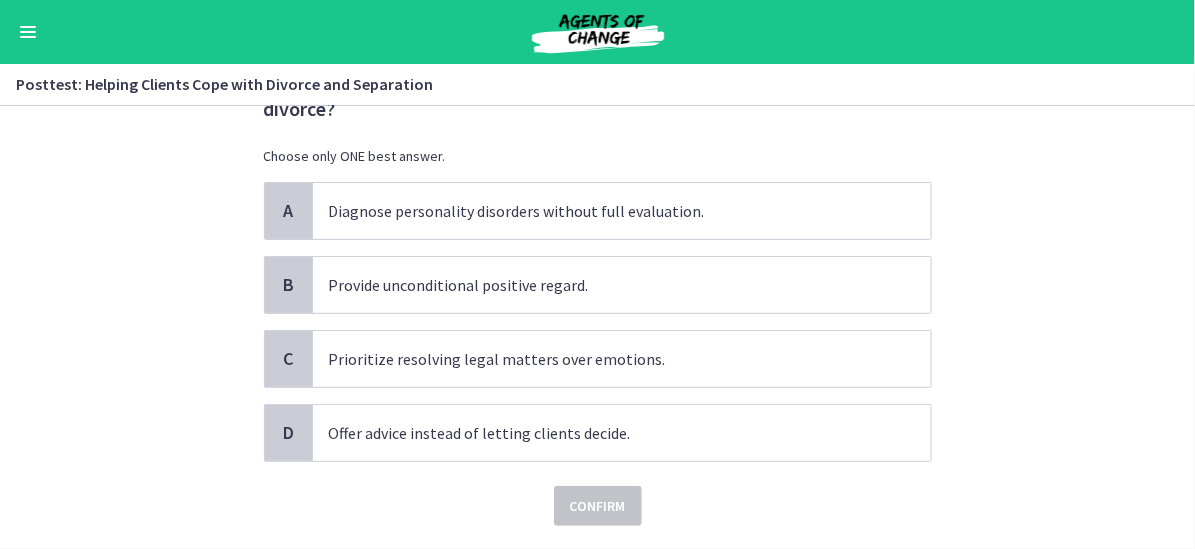 scroll, scrollTop: 154, scrollLeft: 0, axis: vertical 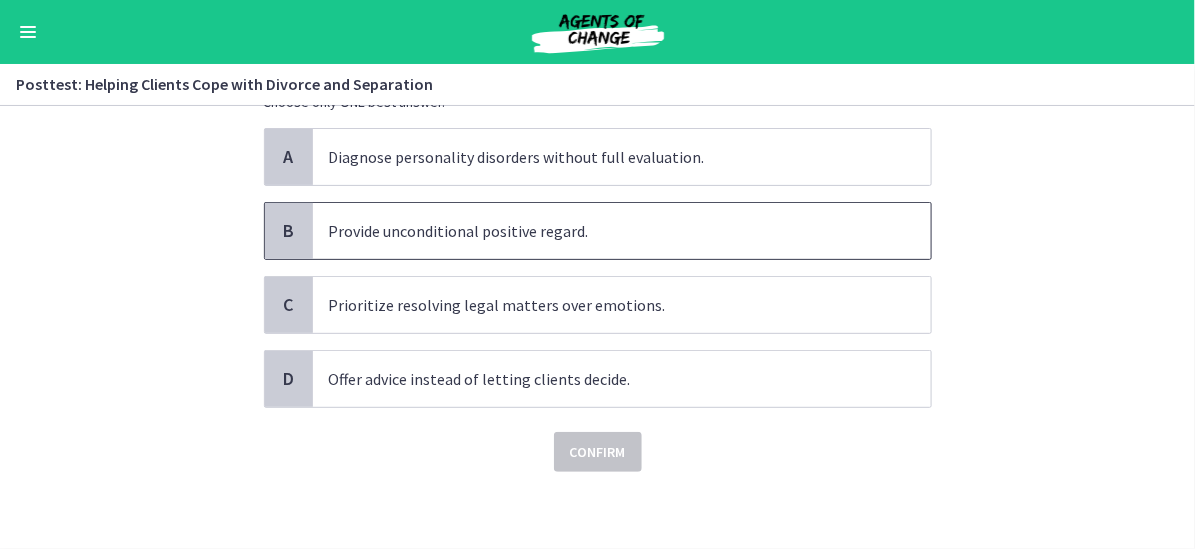 click on "Provide unconditional positive regard." at bounding box center (622, 231) 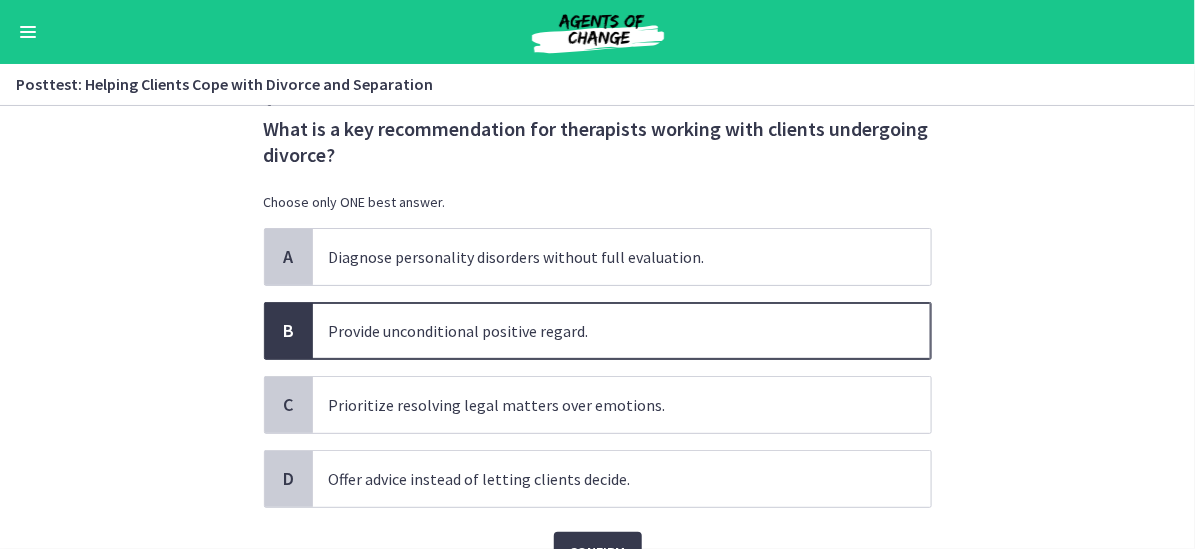 scroll, scrollTop: 154, scrollLeft: 0, axis: vertical 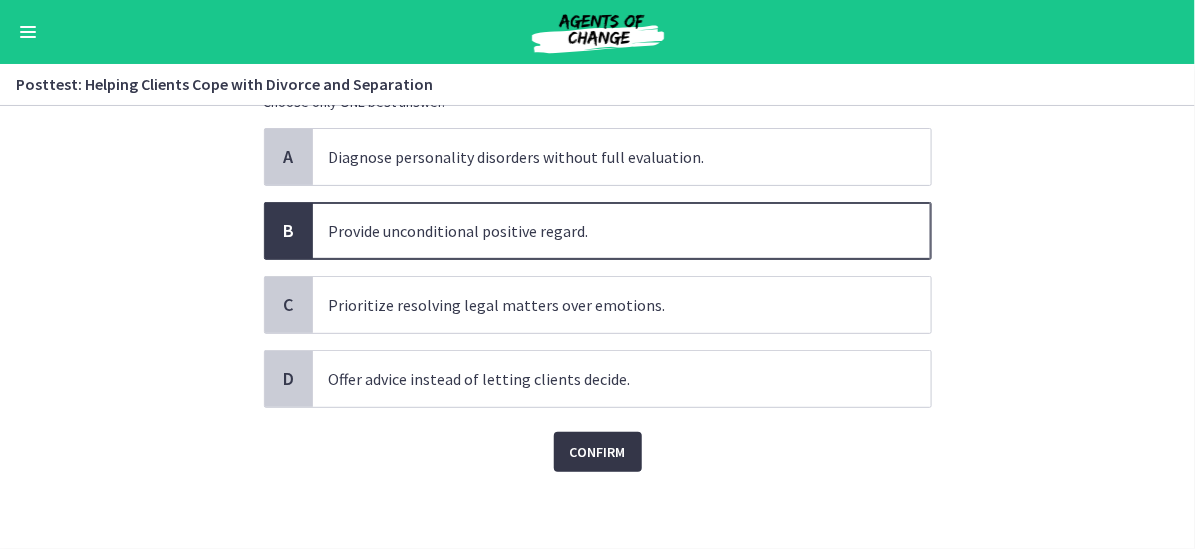 click on "Confirm" at bounding box center [598, 452] 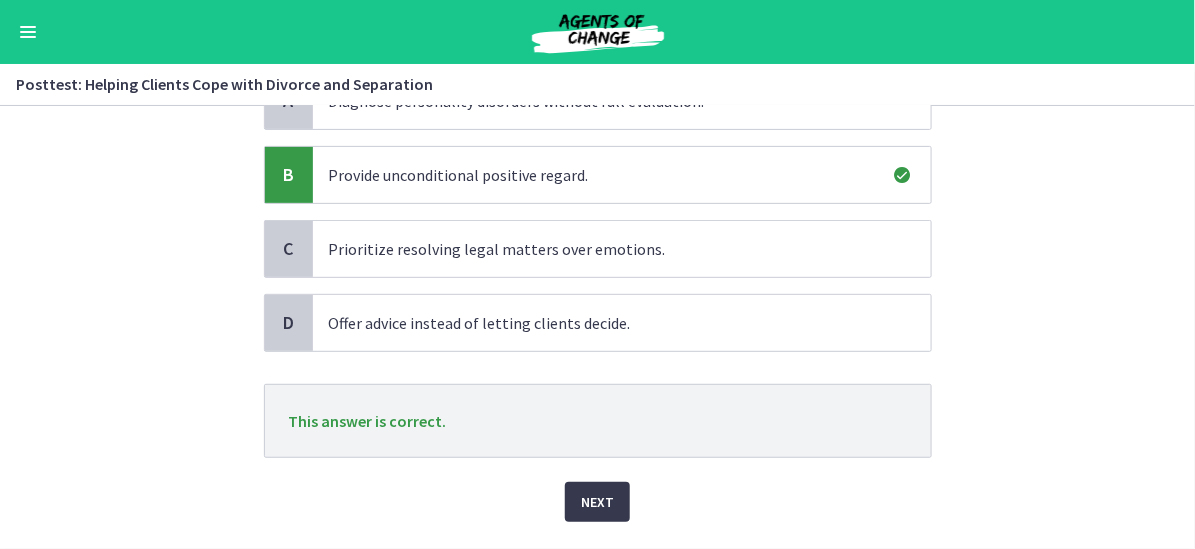 scroll, scrollTop: 254, scrollLeft: 0, axis: vertical 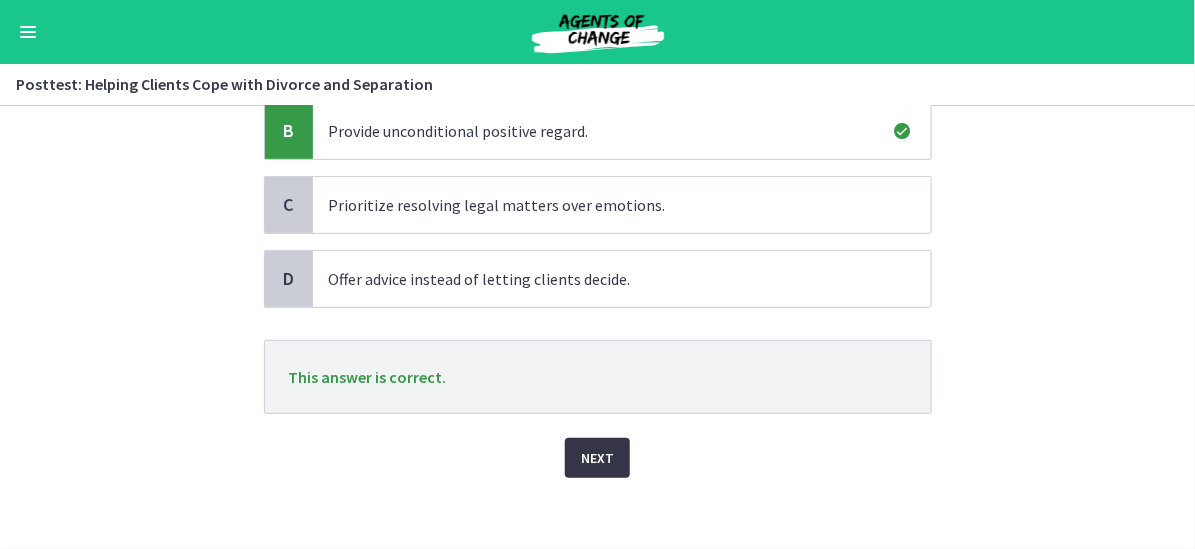click on "Next" at bounding box center [597, 458] 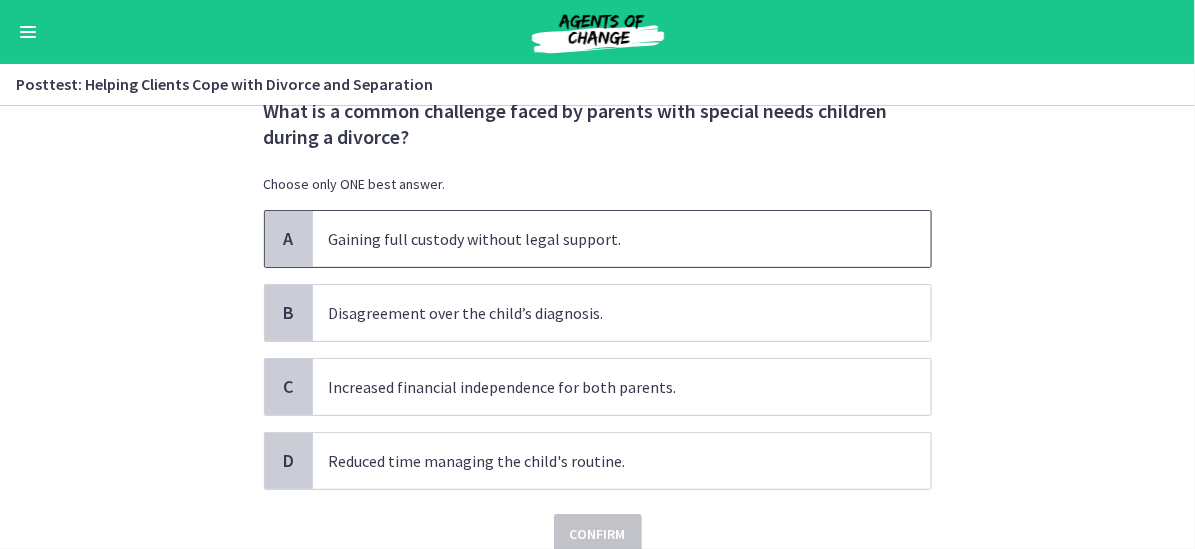 scroll, scrollTop: 100, scrollLeft: 0, axis: vertical 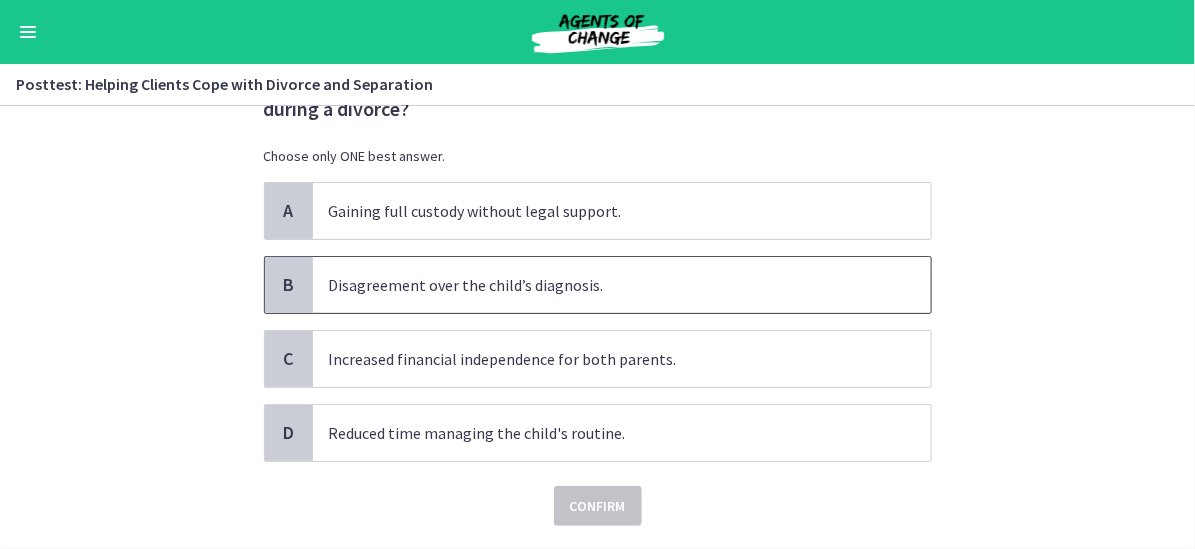 click on "Disagreement over the child’s diagnosis." at bounding box center [622, 285] 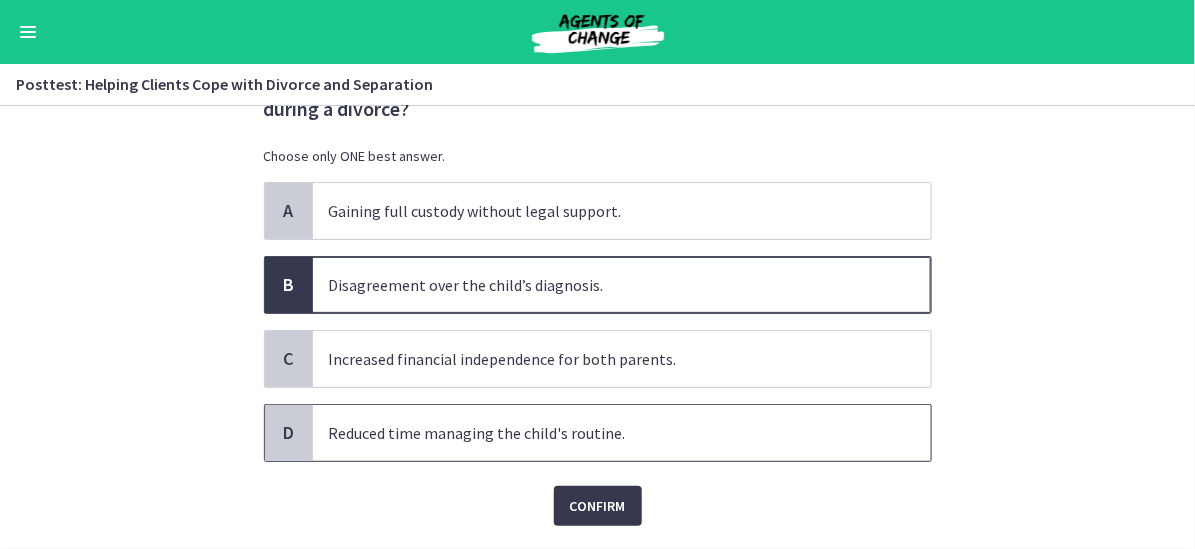 click on "Reduced time managing the child's routine." at bounding box center (622, 433) 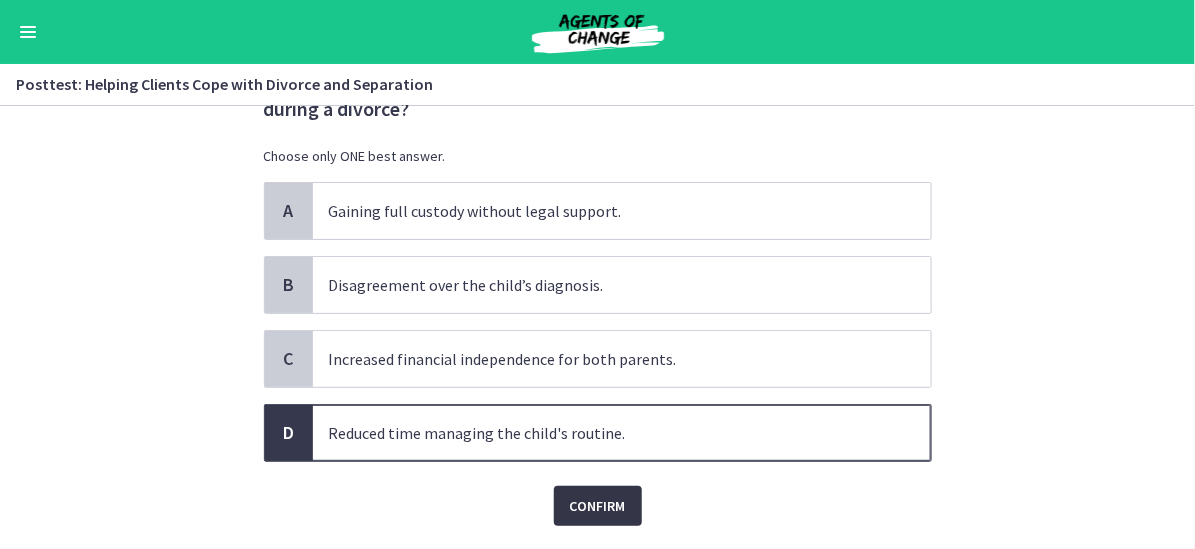 click on "Confirm" at bounding box center [598, 506] 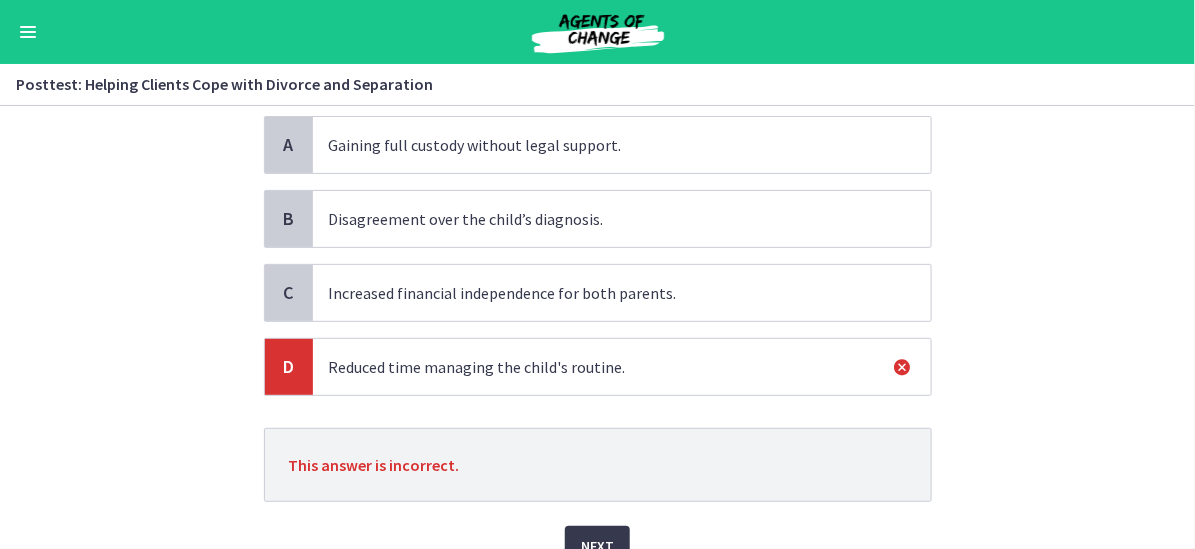 scroll, scrollTop: 200, scrollLeft: 0, axis: vertical 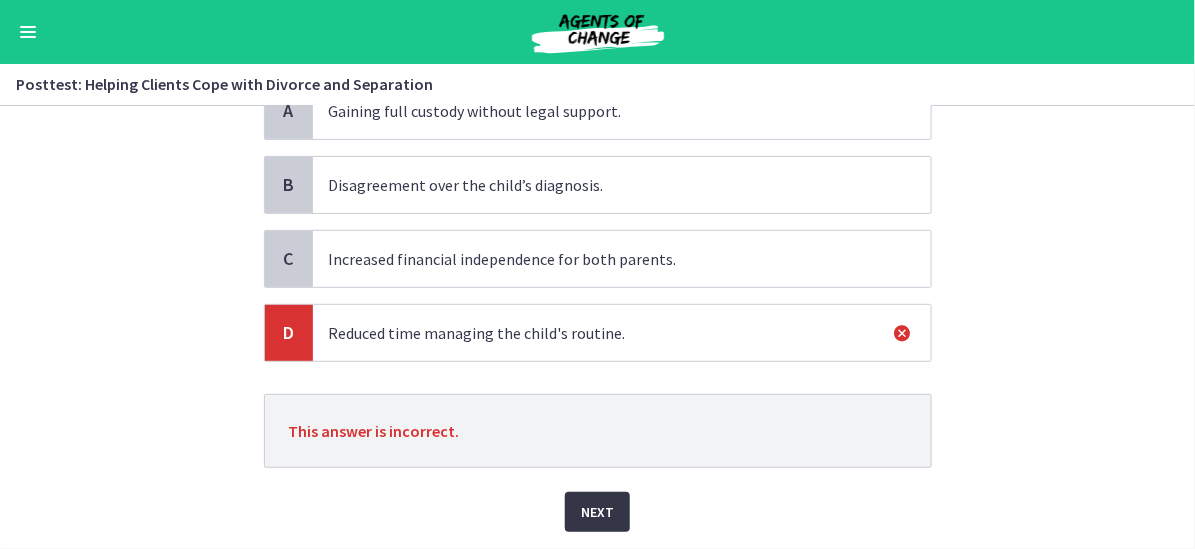 click on "Next" at bounding box center [597, 512] 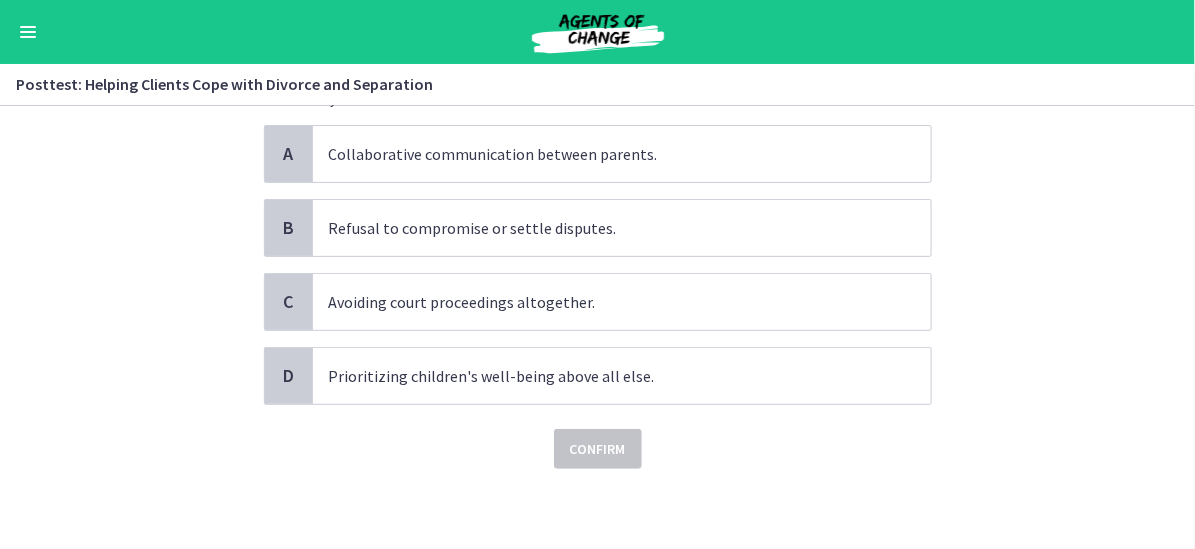 scroll, scrollTop: 0, scrollLeft: 0, axis: both 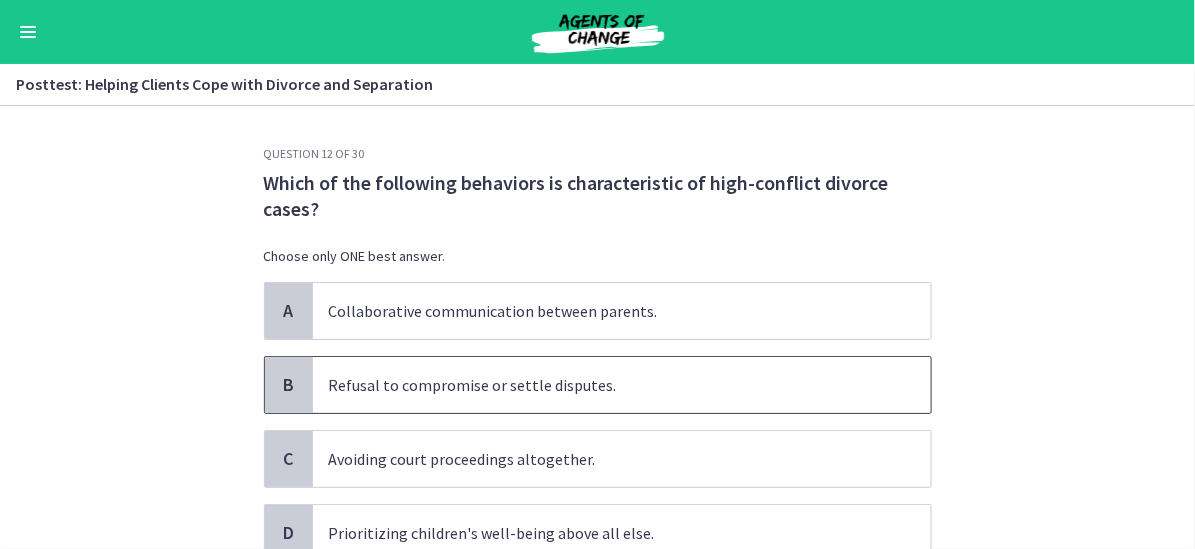 click on "Refusal to compromise or settle disputes." at bounding box center (622, 385) 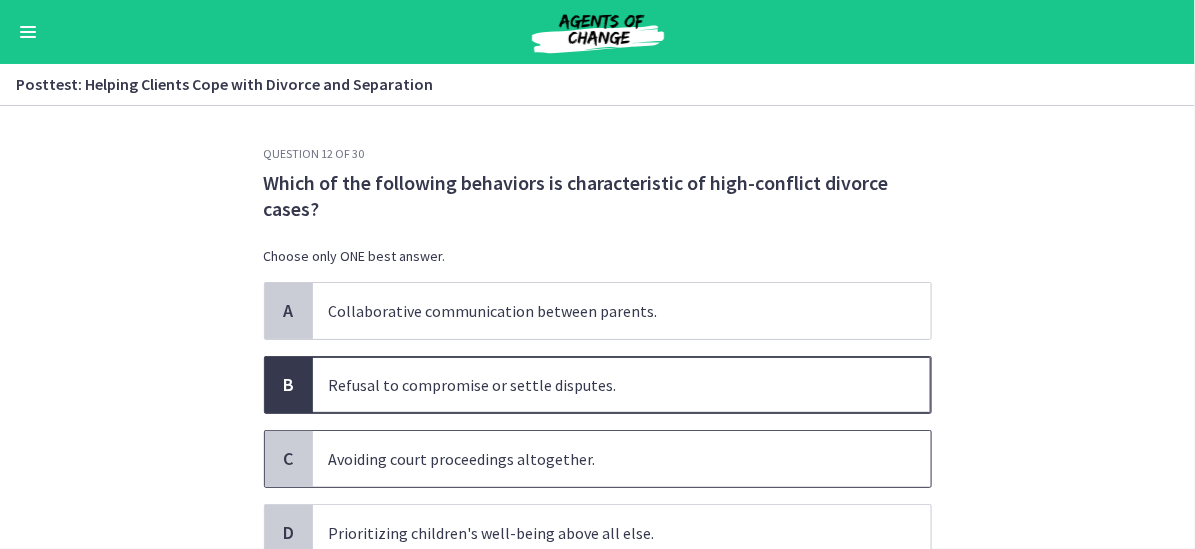 scroll, scrollTop: 100, scrollLeft: 0, axis: vertical 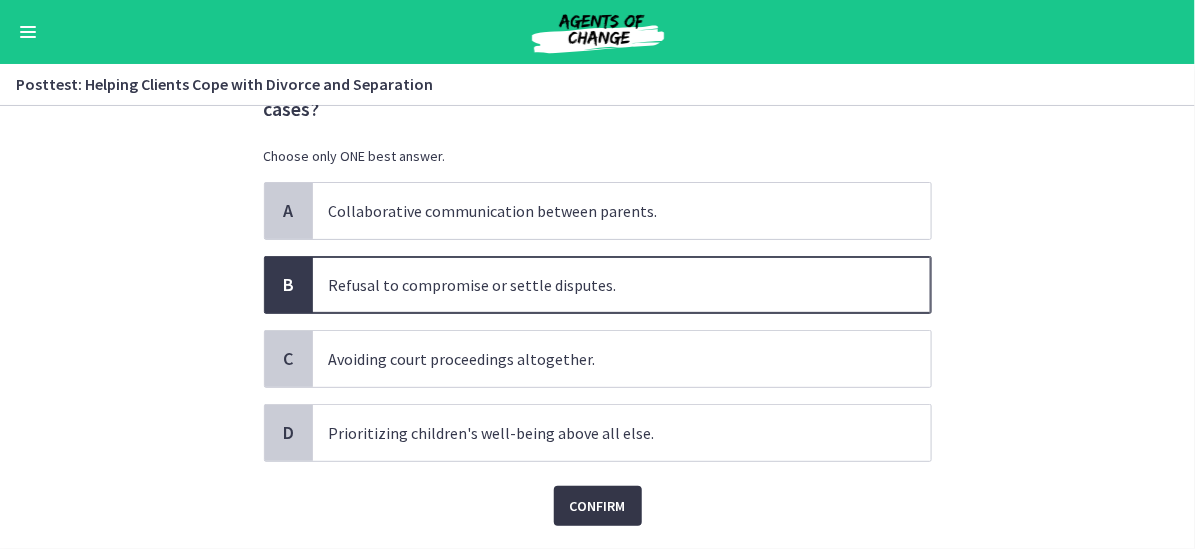 click on "Confirm" at bounding box center (598, 506) 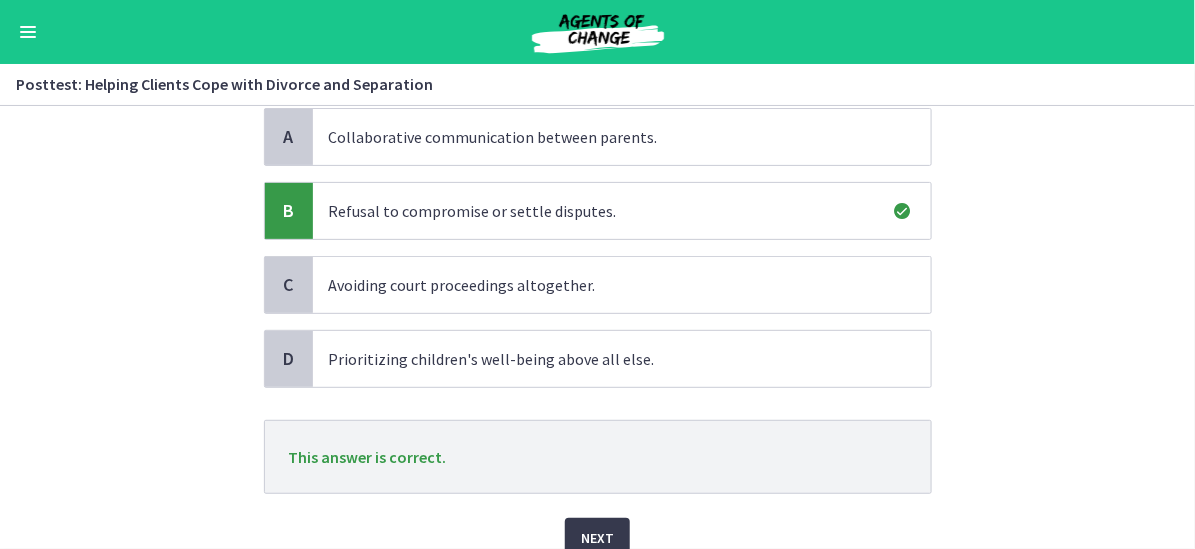 scroll, scrollTop: 260, scrollLeft: 0, axis: vertical 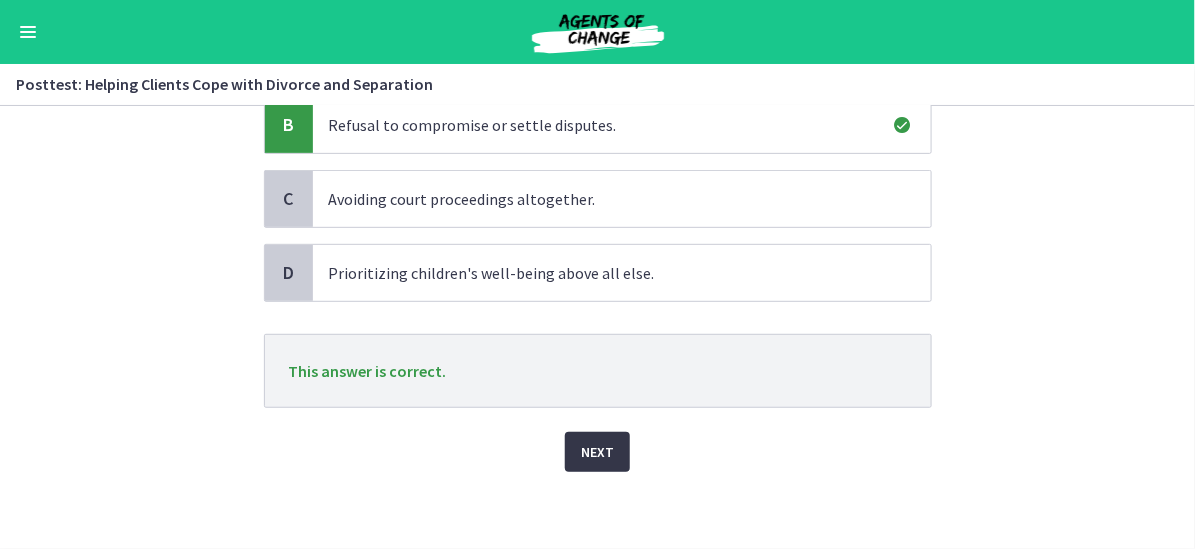 click on "Next" at bounding box center [597, 452] 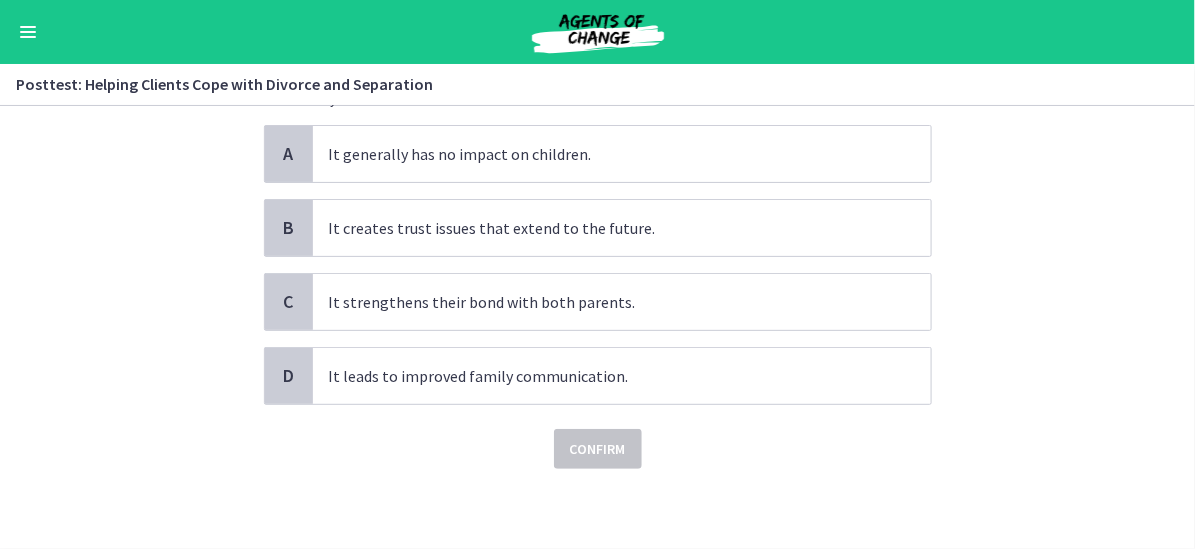 scroll, scrollTop: 0, scrollLeft: 0, axis: both 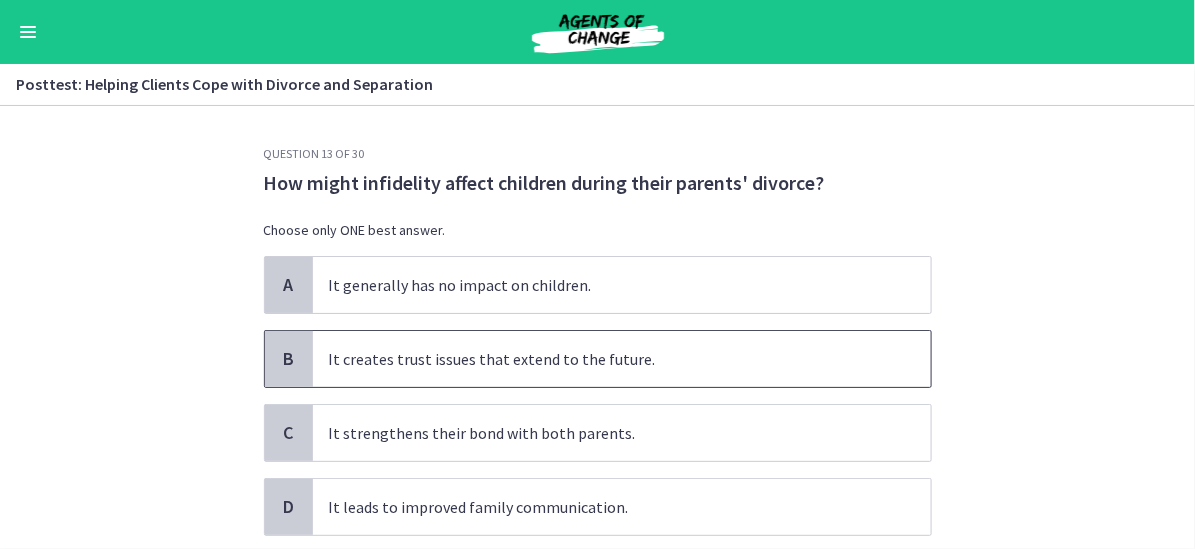 click on "It creates trust issues that extend to the future." at bounding box center [622, 359] 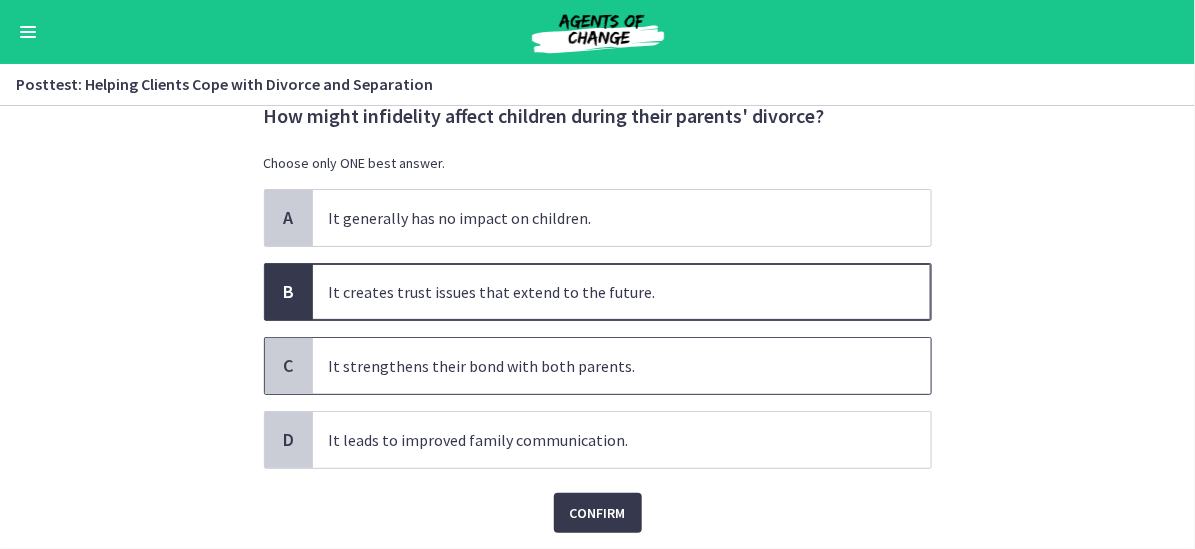scroll, scrollTop: 100, scrollLeft: 0, axis: vertical 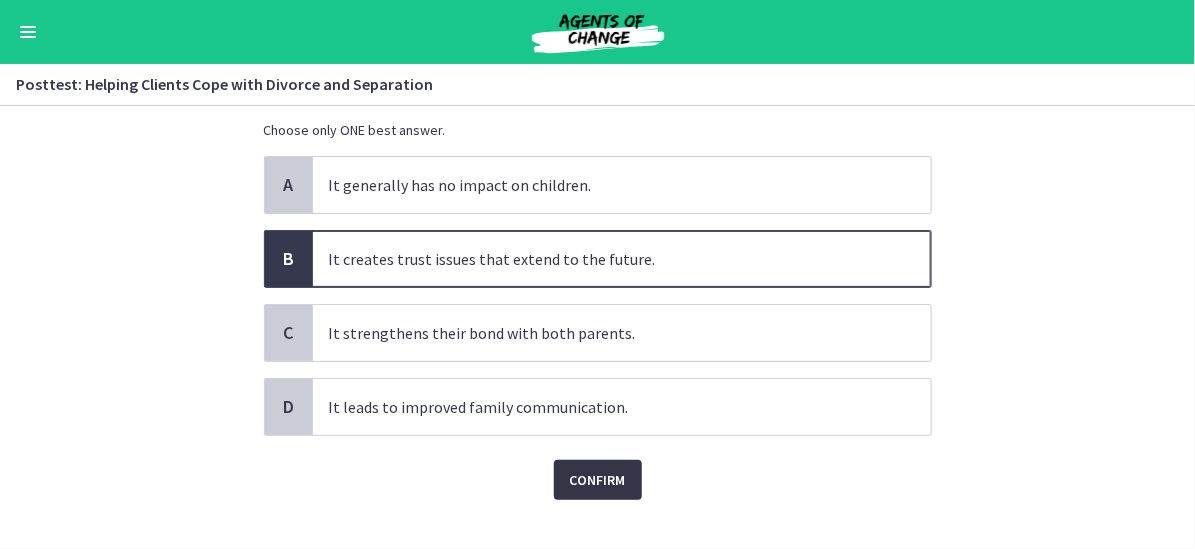 click on "Confirm" at bounding box center (598, 480) 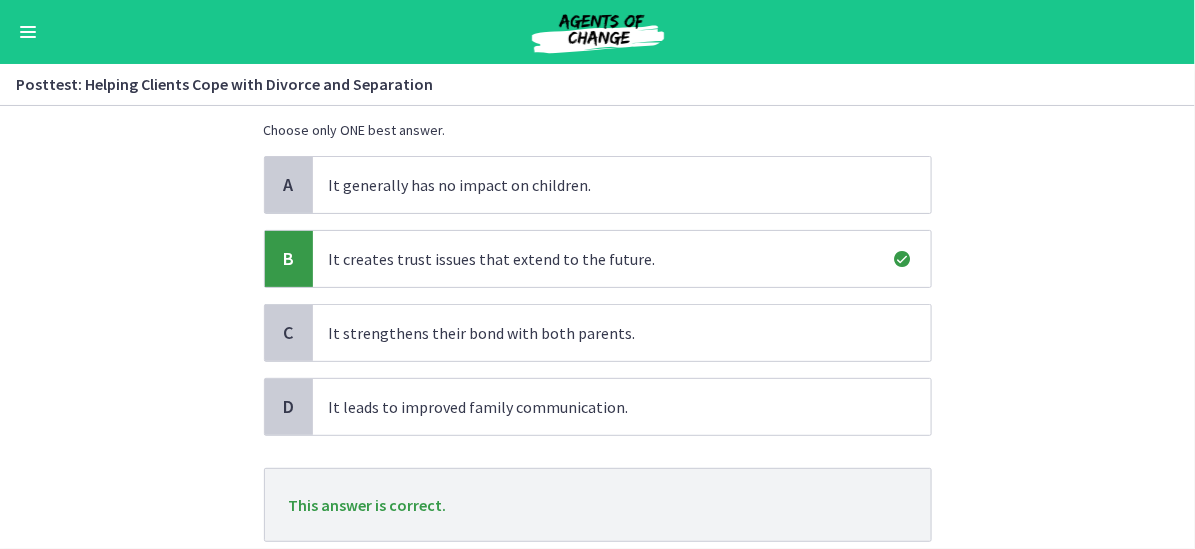 scroll, scrollTop: 200, scrollLeft: 0, axis: vertical 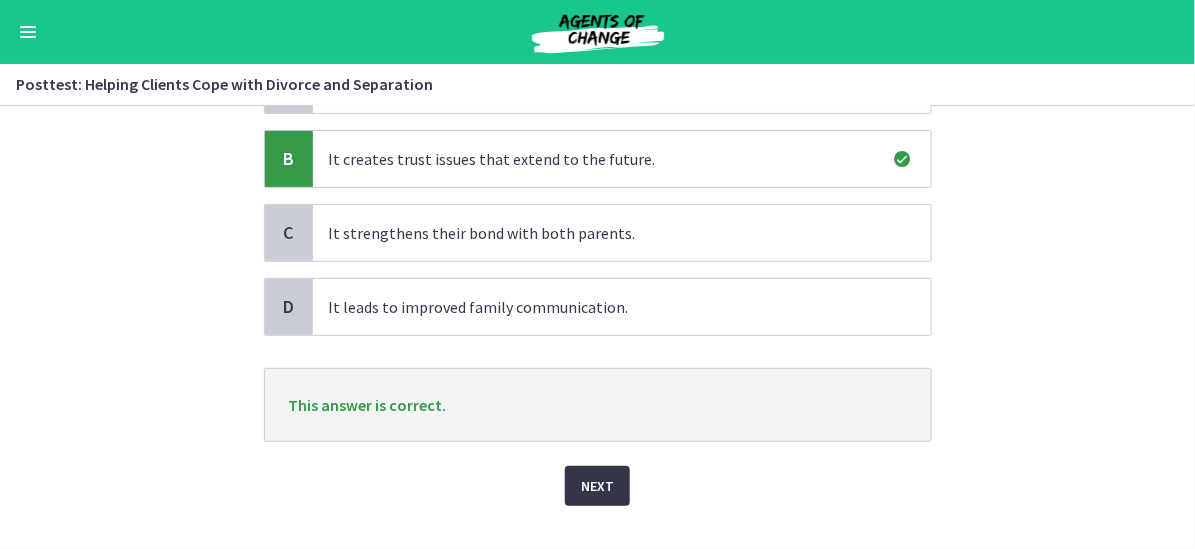 click on "Next" at bounding box center [597, 486] 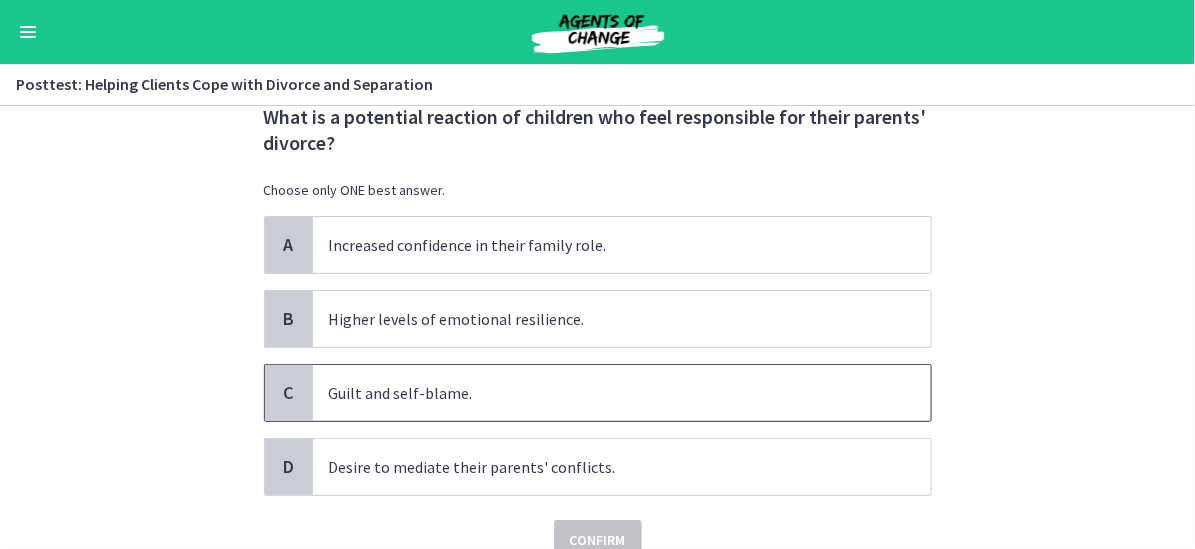 scroll, scrollTop: 100, scrollLeft: 0, axis: vertical 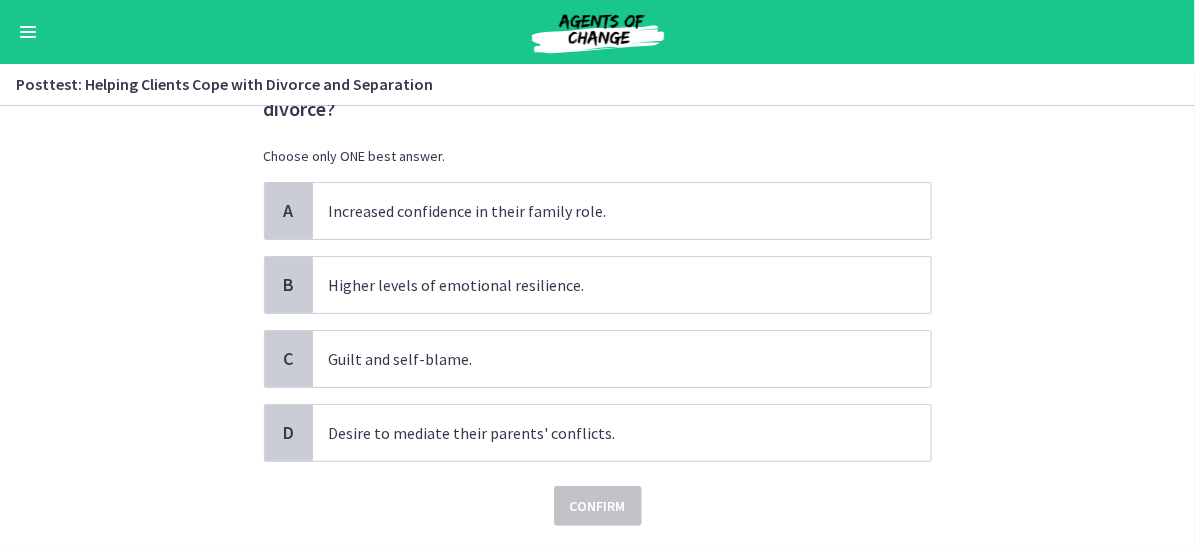 click on "A
Increased confidence in their family role.
B
Higher levels of emotional resilience.
C
Guilt and self-blame.
D
Desire to mediate their parents' conflicts." at bounding box center [598, 322] 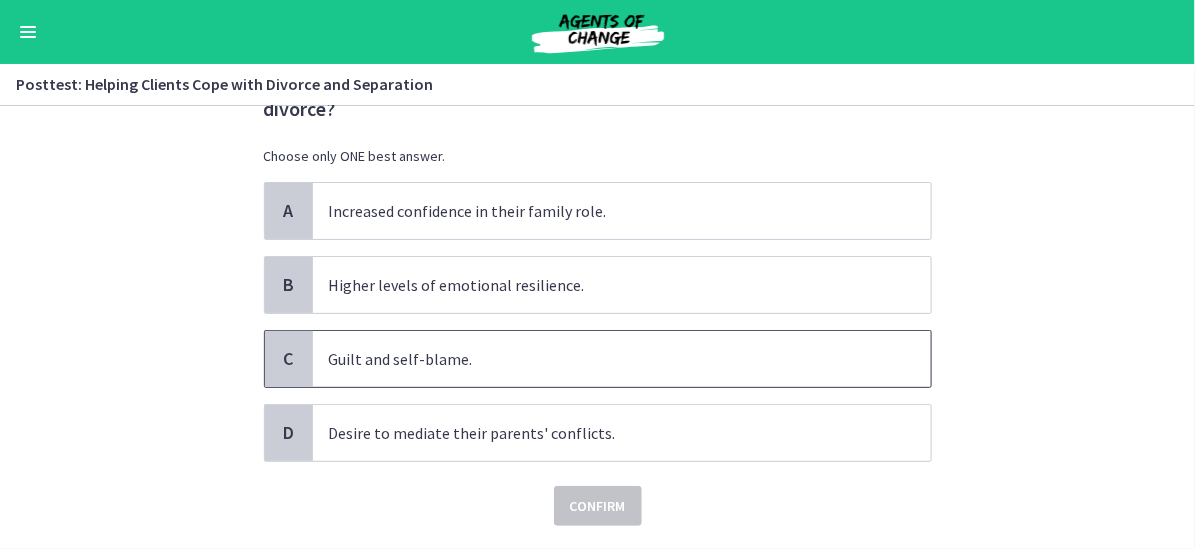 click on "Guilt and self-blame." at bounding box center (622, 359) 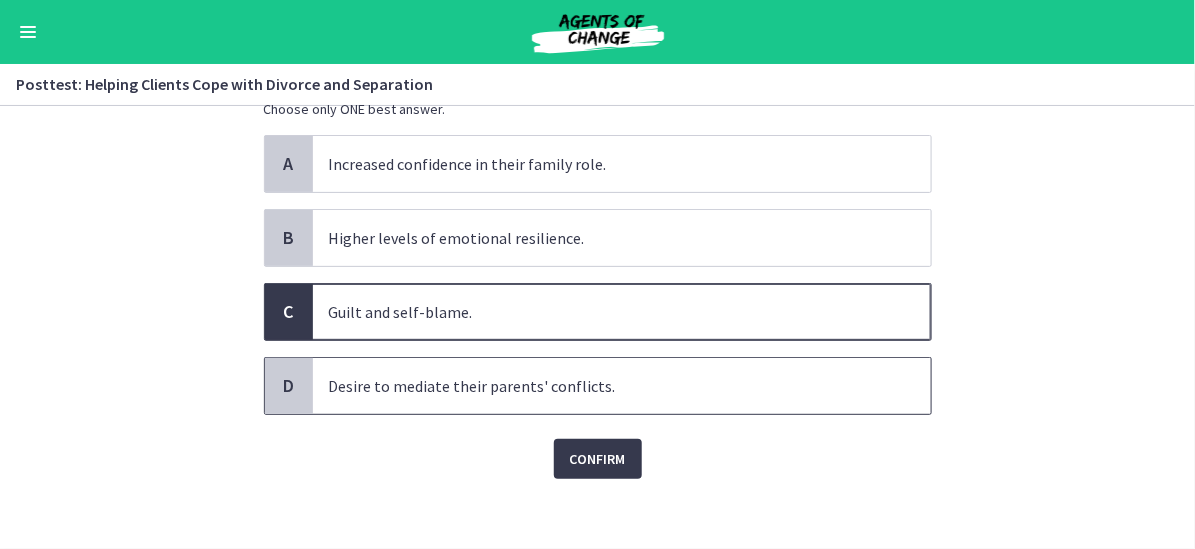 scroll, scrollTop: 154, scrollLeft: 0, axis: vertical 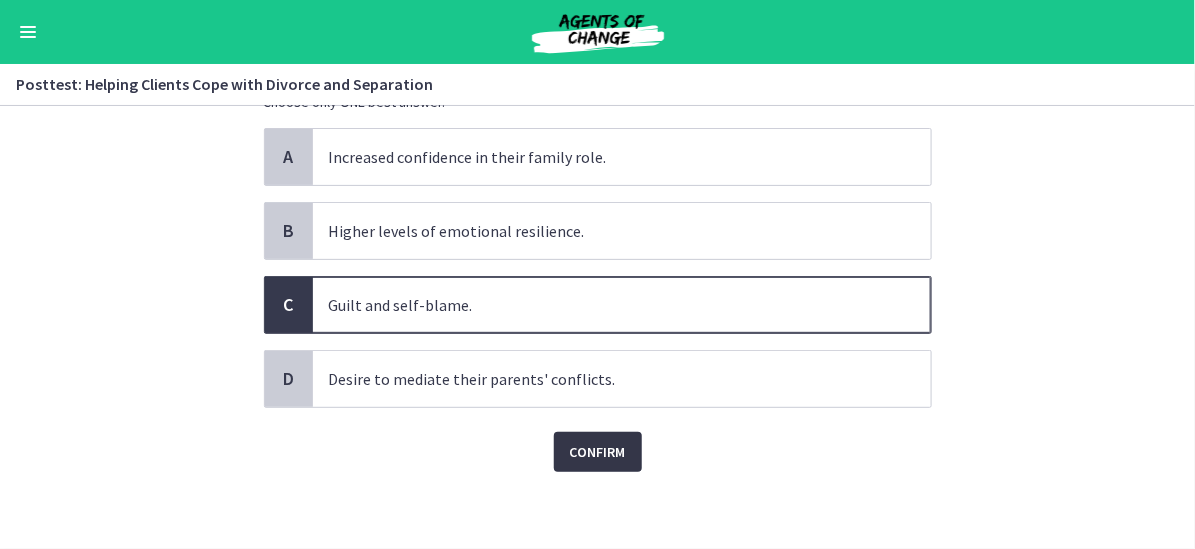 click on "Confirm" at bounding box center [598, 452] 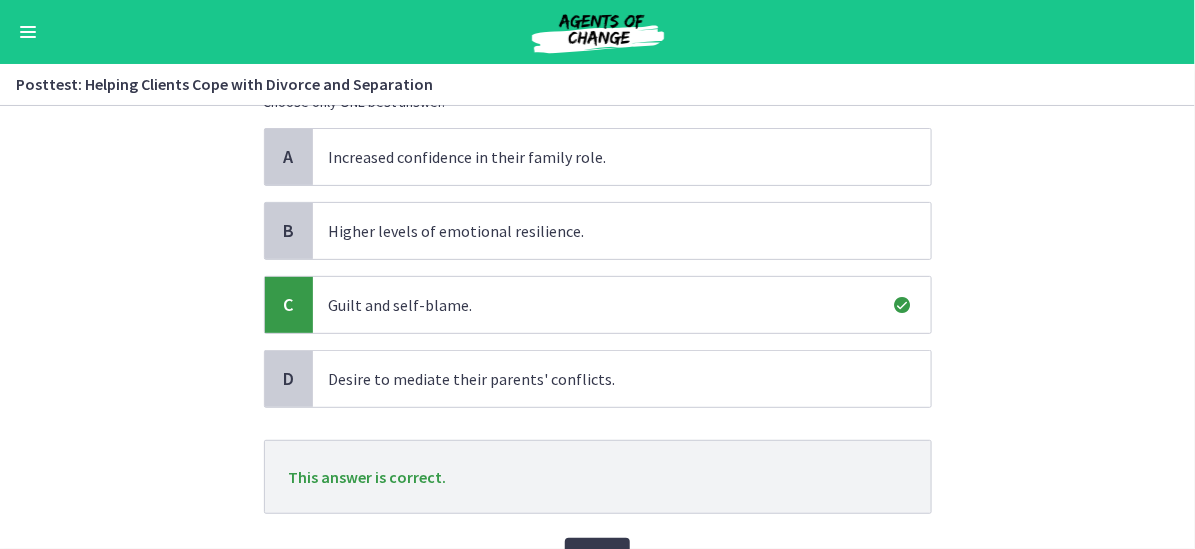 scroll, scrollTop: 254, scrollLeft: 0, axis: vertical 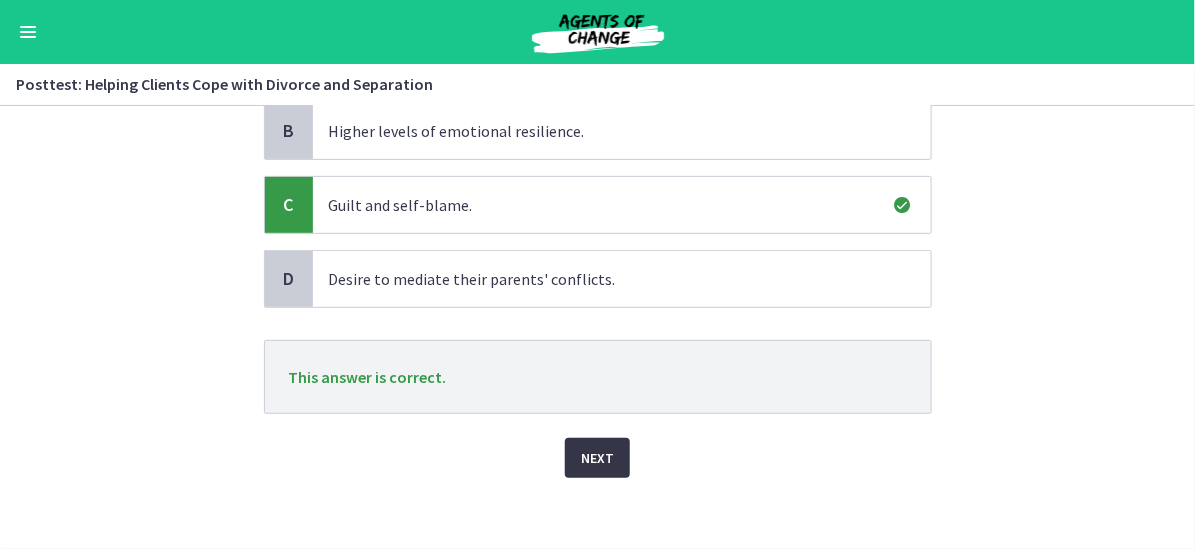 click on "Next" at bounding box center (597, 458) 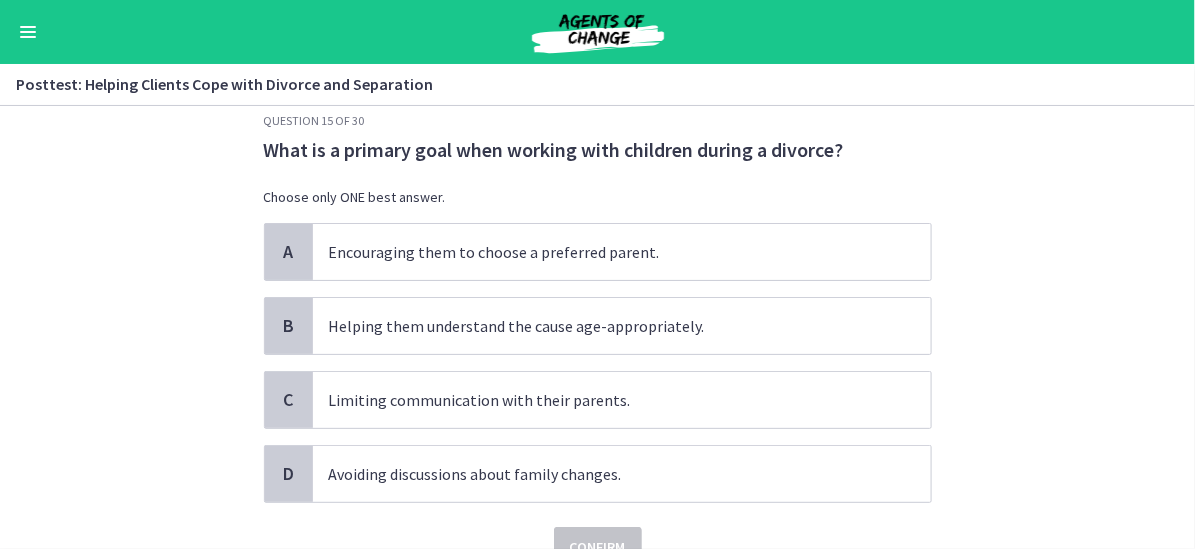 scroll, scrollTop: 0, scrollLeft: 0, axis: both 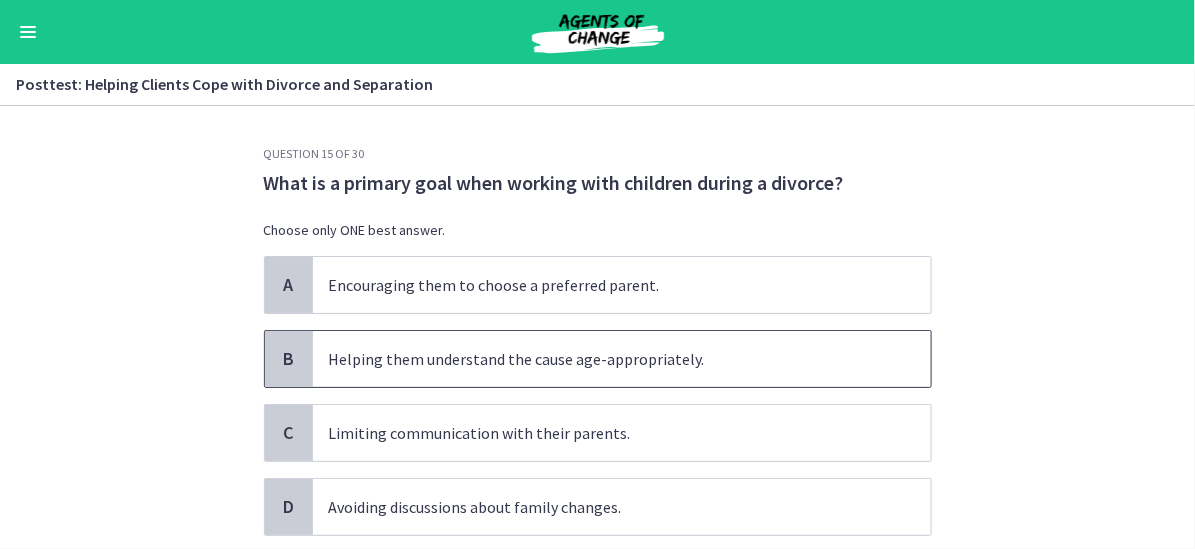 click on "Helping them understand the cause age-appropriately." at bounding box center [622, 359] 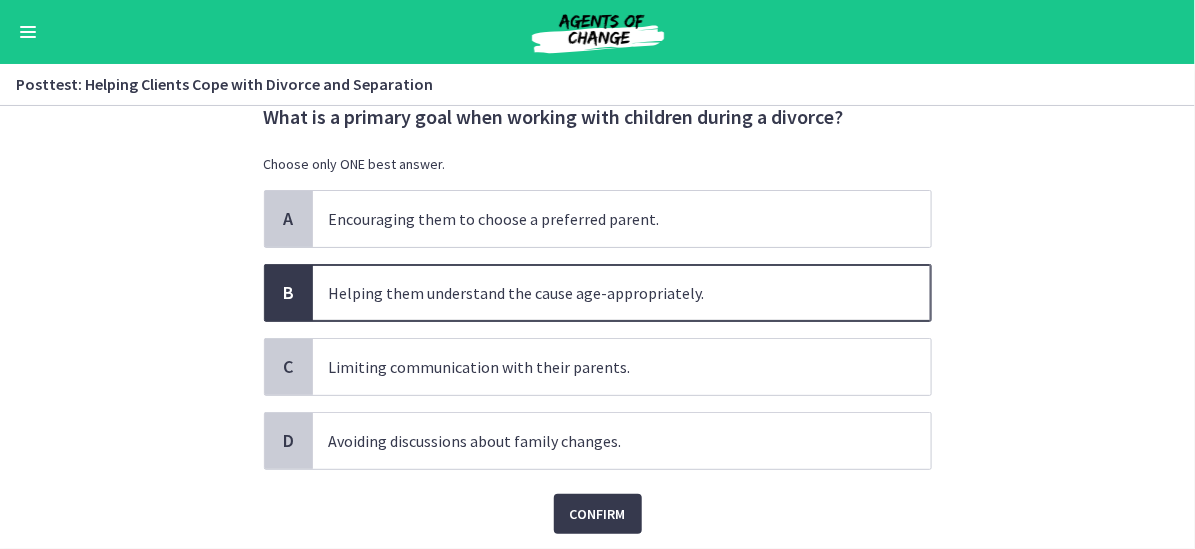 scroll, scrollTop: 100, scrollLeft: 0, axis: vertical 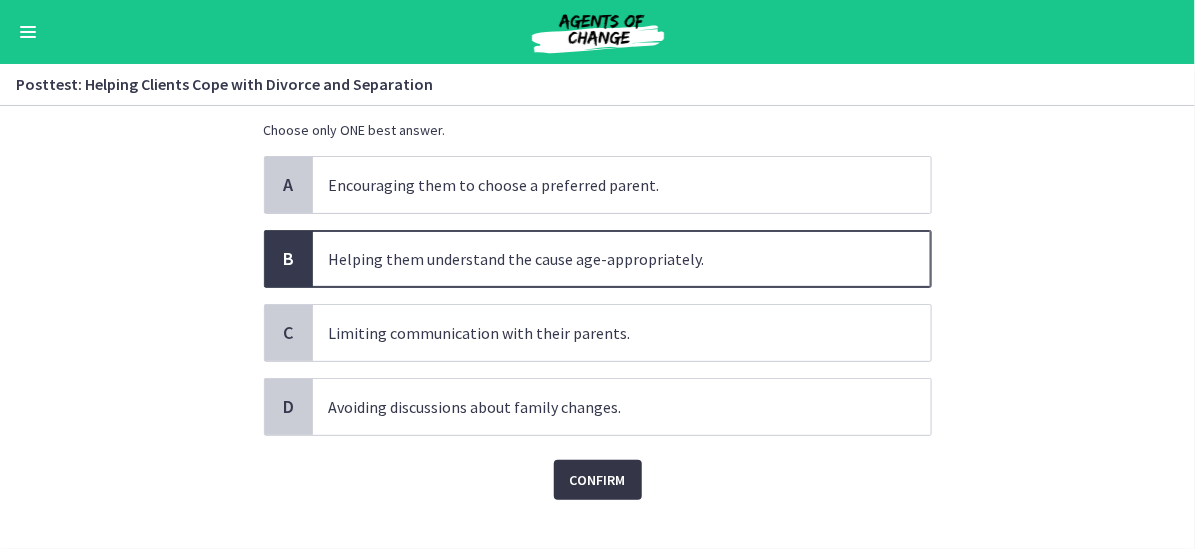 click on "Confirm" at bounding box center [598, 480] 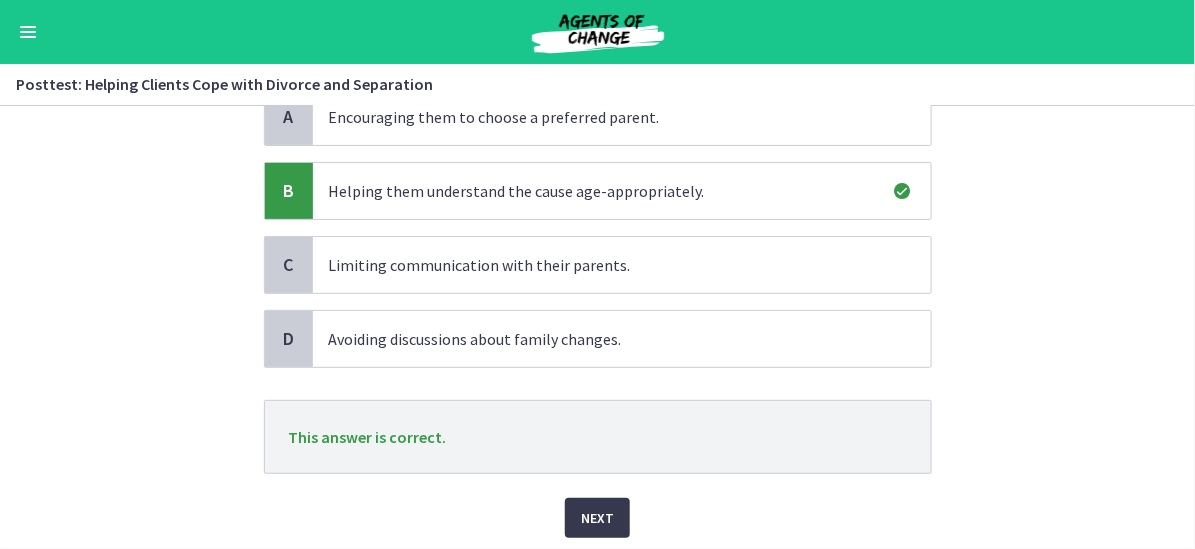 scroll, scrollTop: 200, scrollLeft: 0, axis: vertical 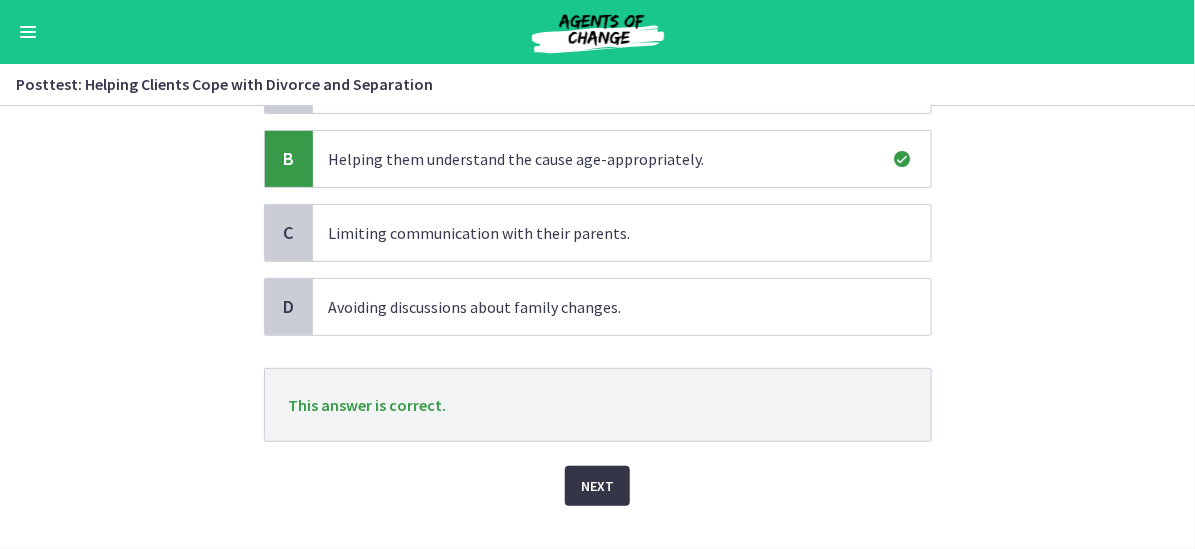 click on "Next" at bounding box center [597, 486] 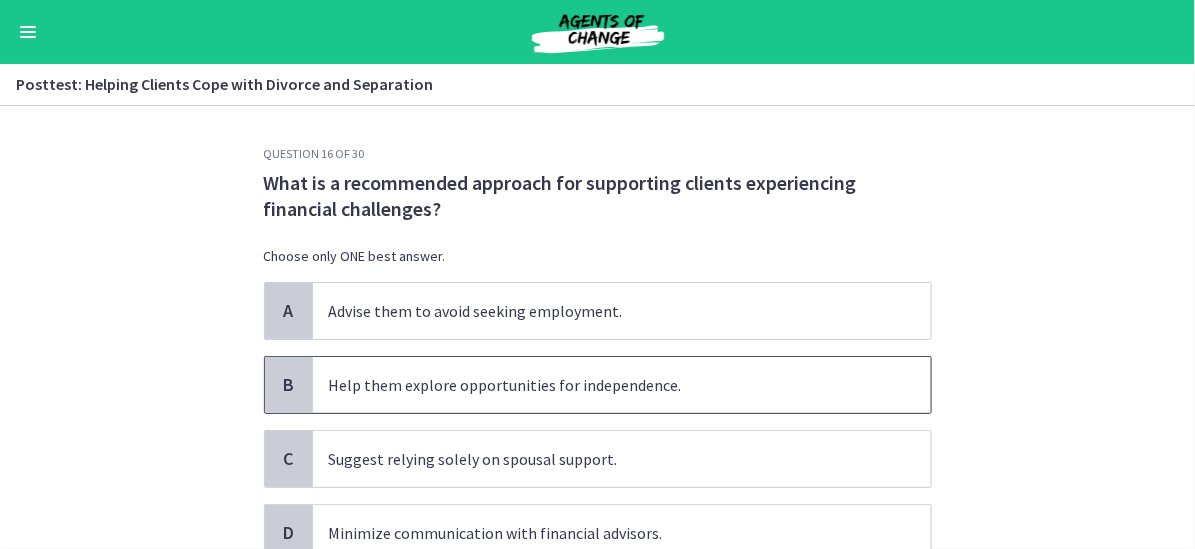 click on "Help them explore opportunities for independence." at bounding box center (622, 385) 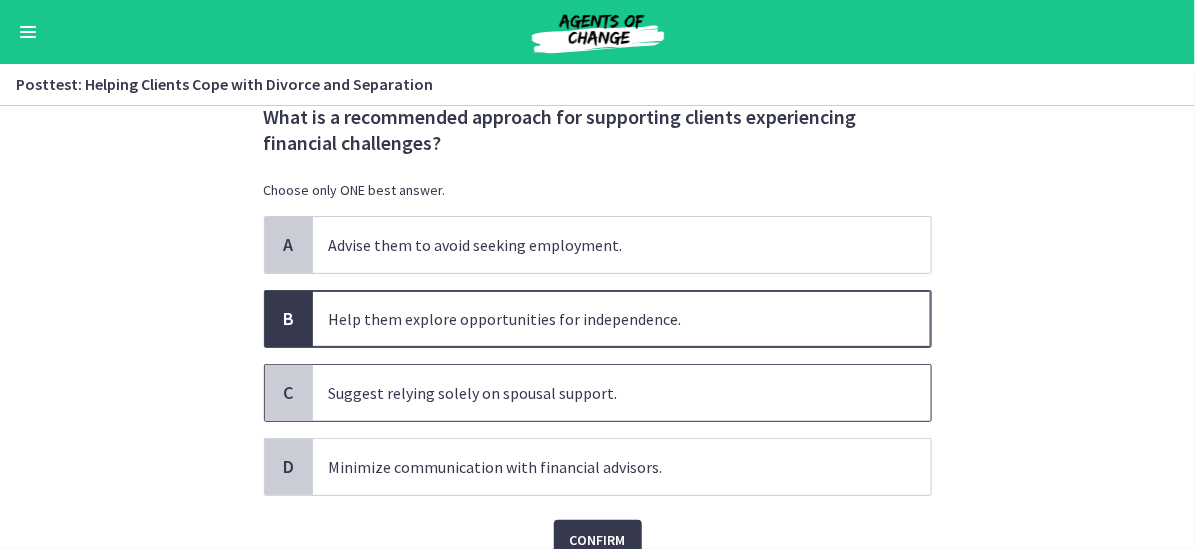 scroll, scrollTop: 100, scrollLeft: 0, axis: vertical 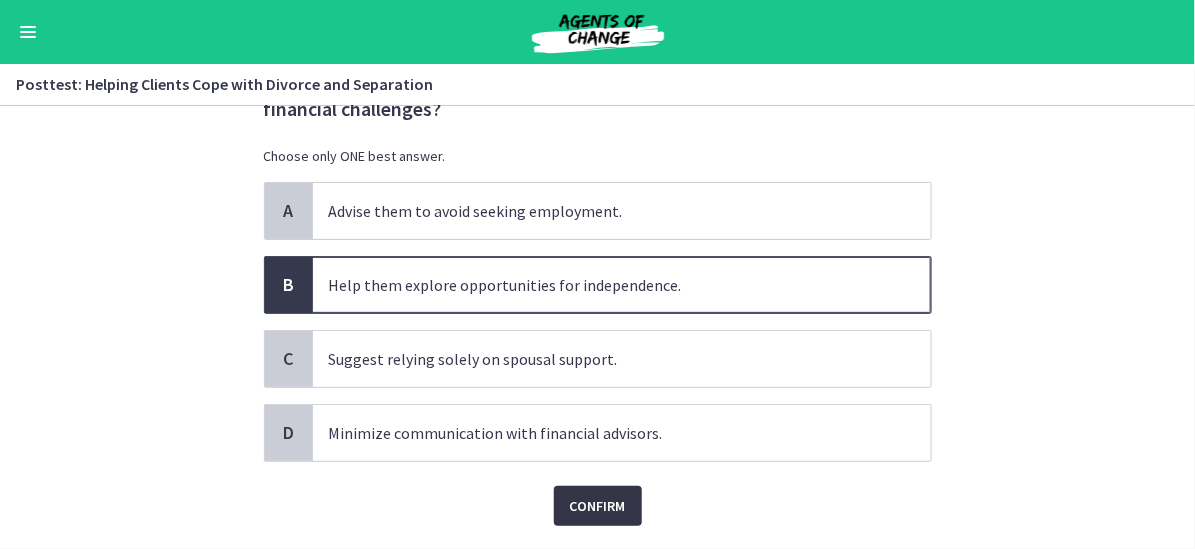 click on "Confirm" at bounding box center [598, 506] 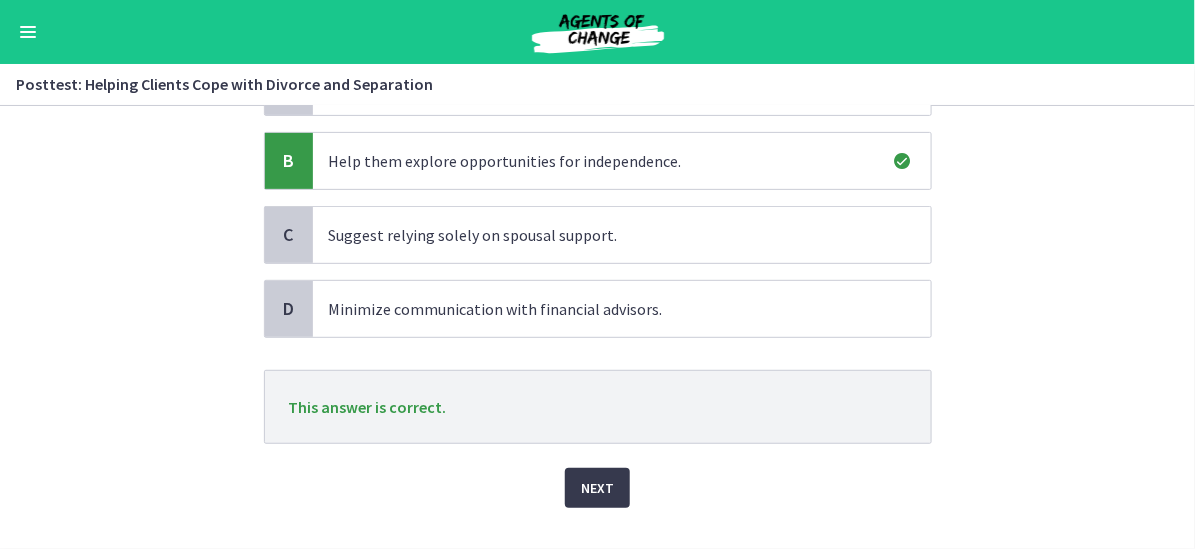 scroll, scrollTop: 260, scrollLeft: 0, axis: vertical 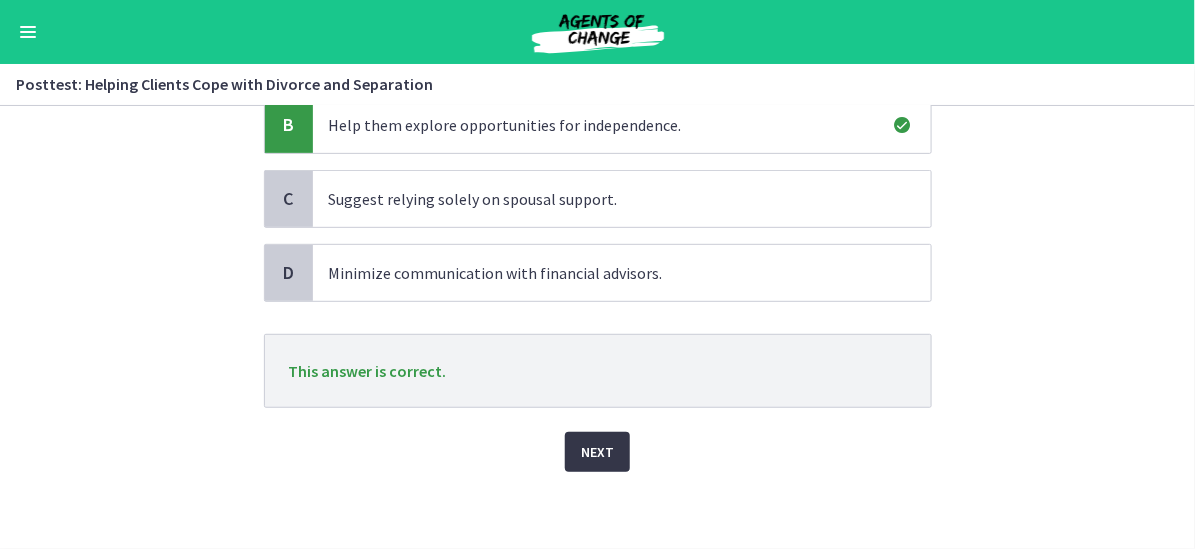 click on "Next" at bounding box center (597, 452) 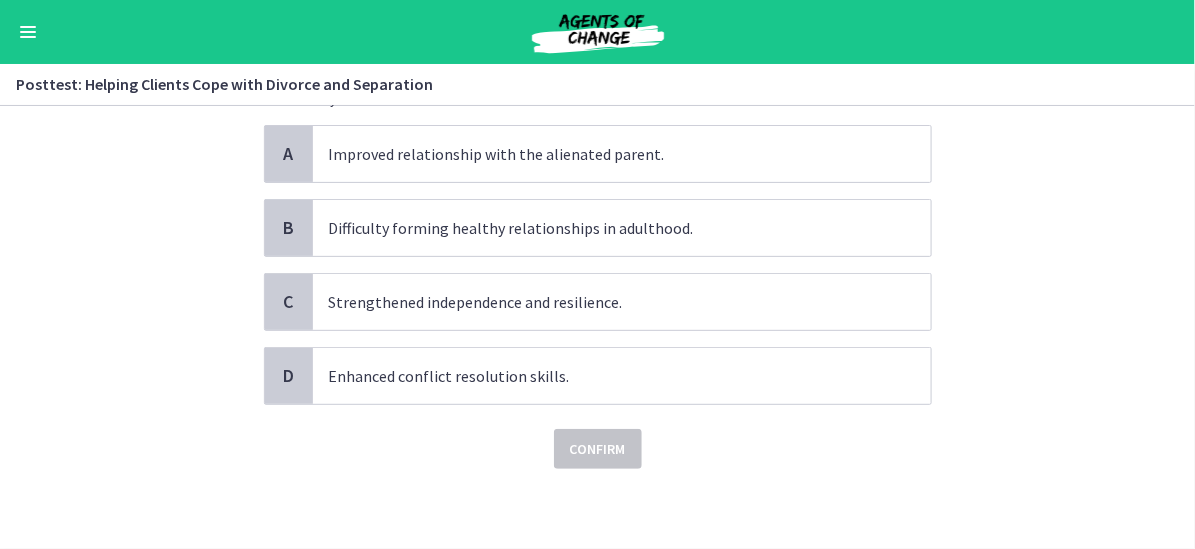 scroll, scrollTop: 0, scrollLeft: 0, axis: both 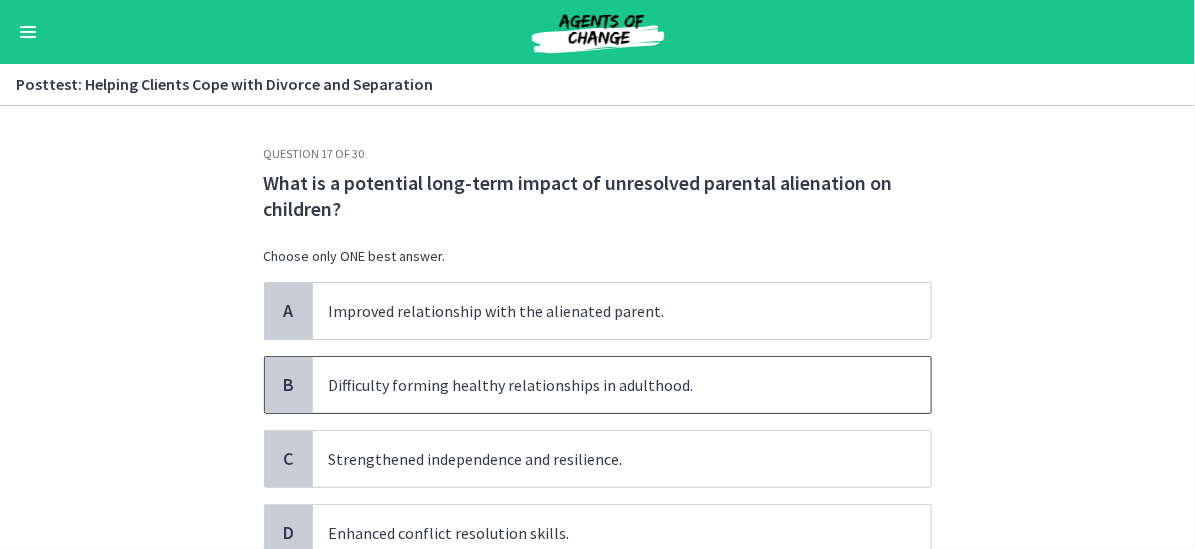 click on "Difficulty forming healthy relationships in adulthood." at bounding box center (622, 385) 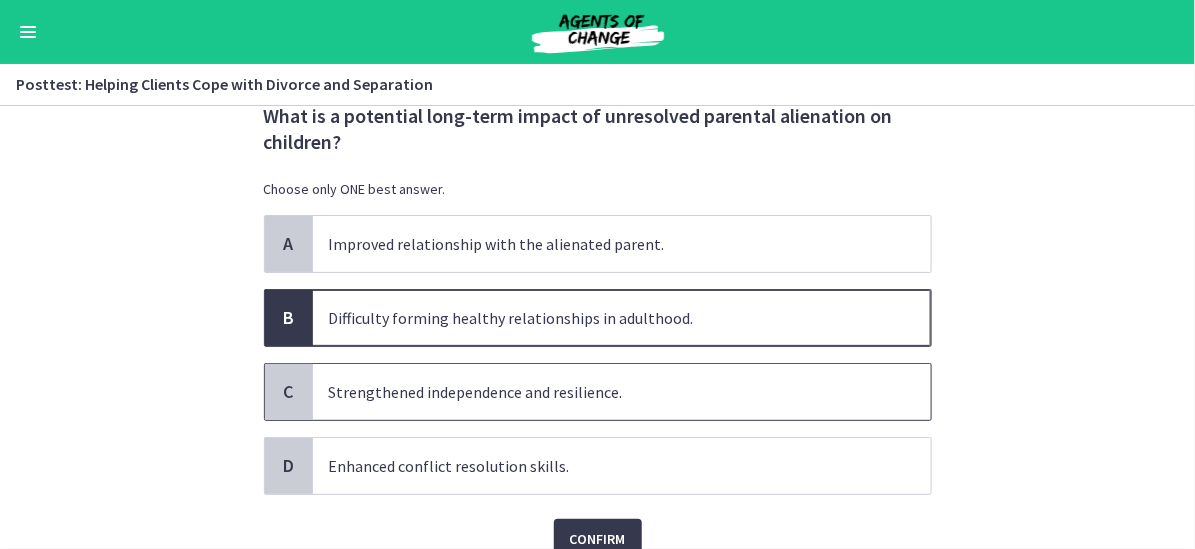 scroll, scrollTop: 100, scrollLeft: 0, axis: vertical 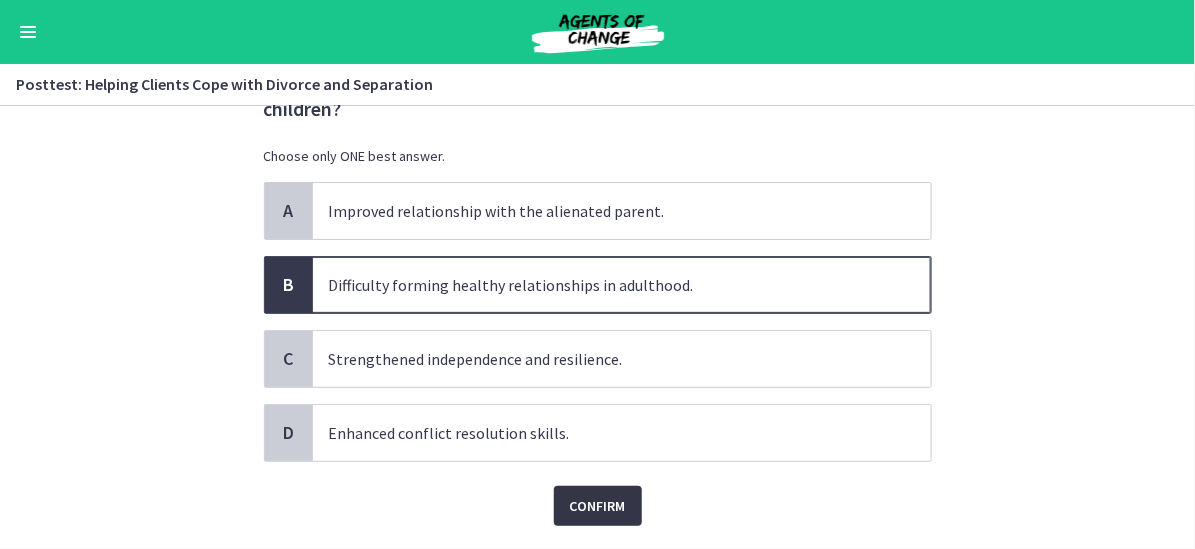 click on "Confirm" at bounding box center (598, 506) 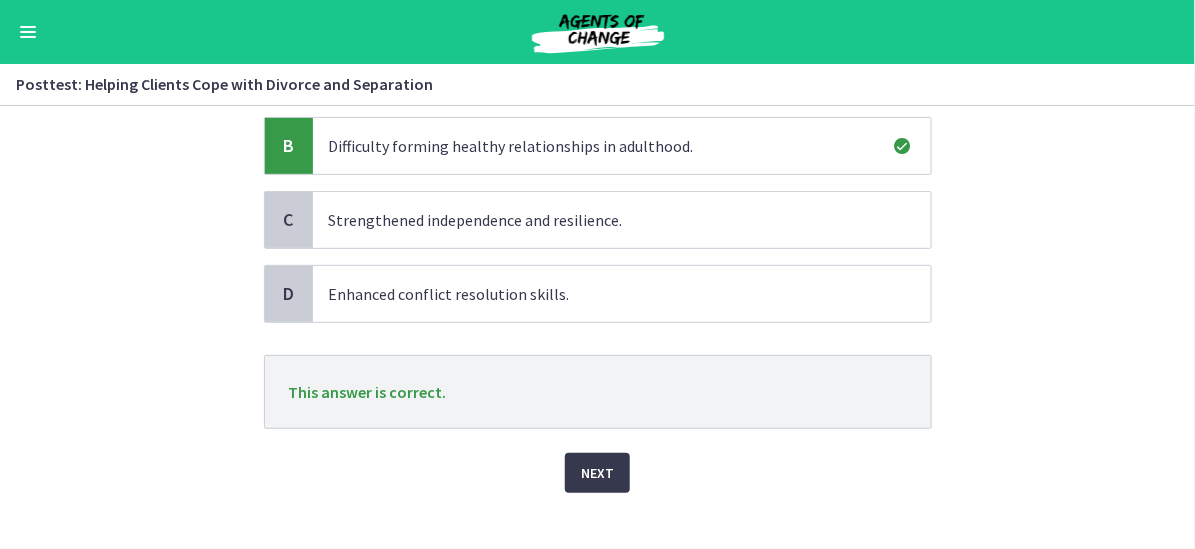 scroll, scrollTop: 260, scrollLeft: 0, axis: vertical 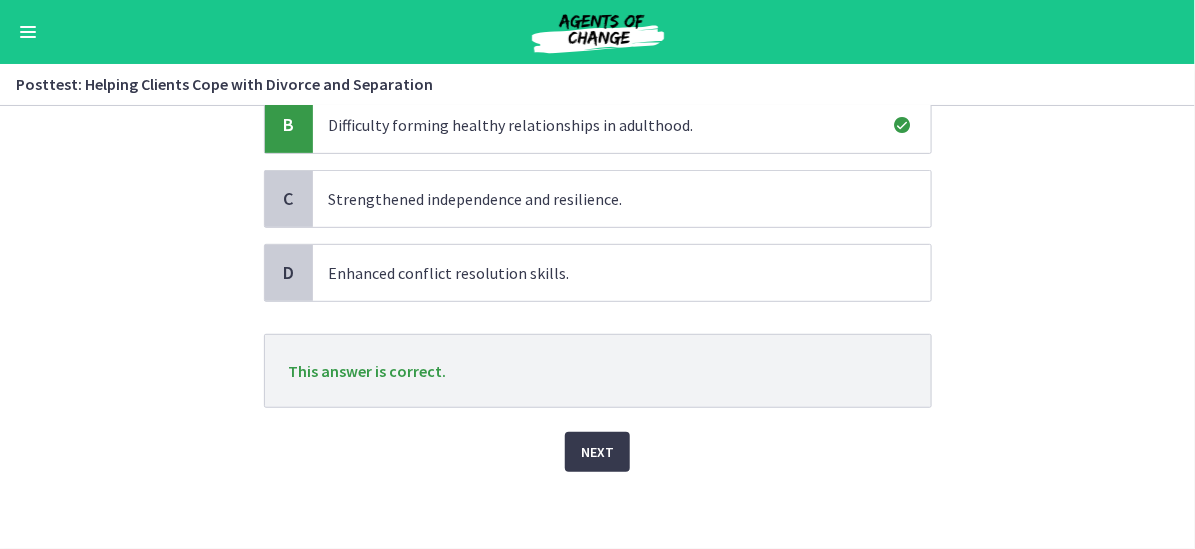 click on "Question   17   of   30
What is a potential long-term impact of unresolved parental alienation on children?
Choose only ONE best answer.
A
Improved relationship with the alienated parent.
B
Difficulty forming healthy relationships in adulthood.
C
Strengthened independence and resilience.
D
Enhanced conflict resolution skills.
This answer is correct.
Next" 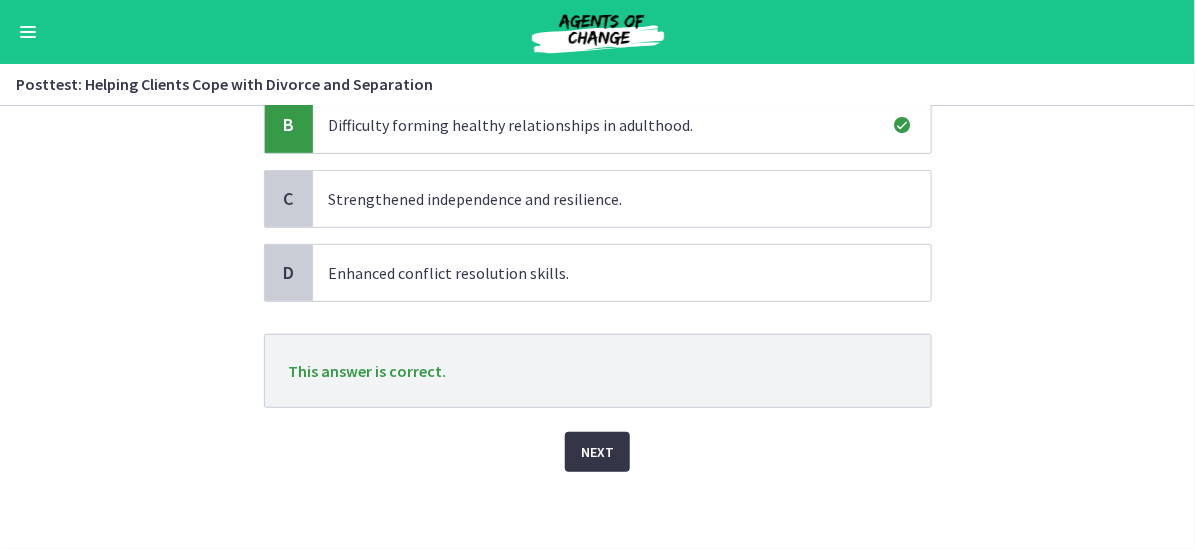 click on "Next" at bounding box center (597, 452) 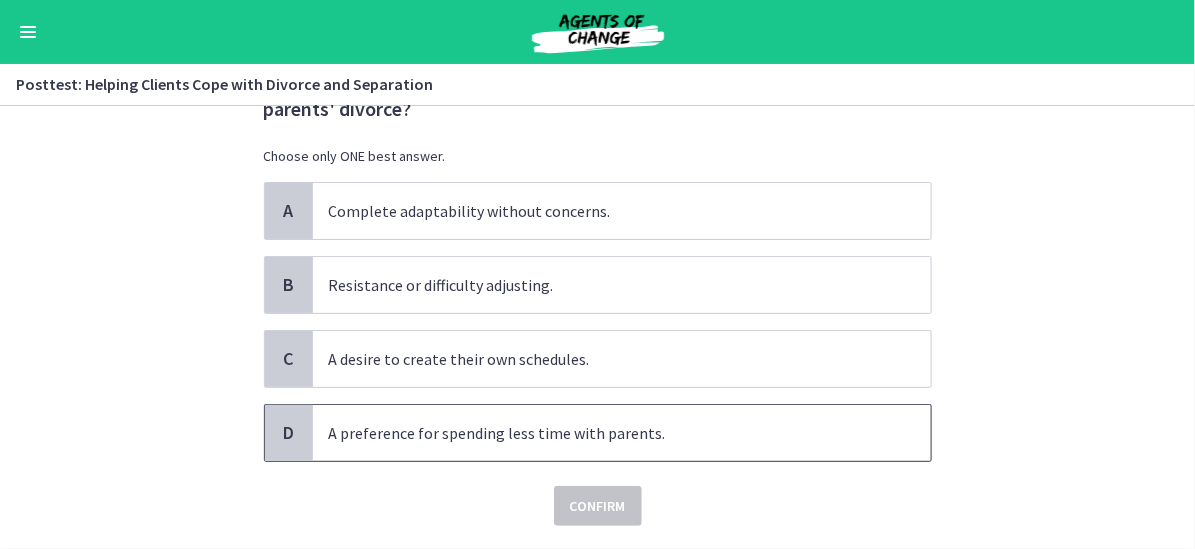 scroll, scrollTop: 0, scrollLeft: 0, axis: both 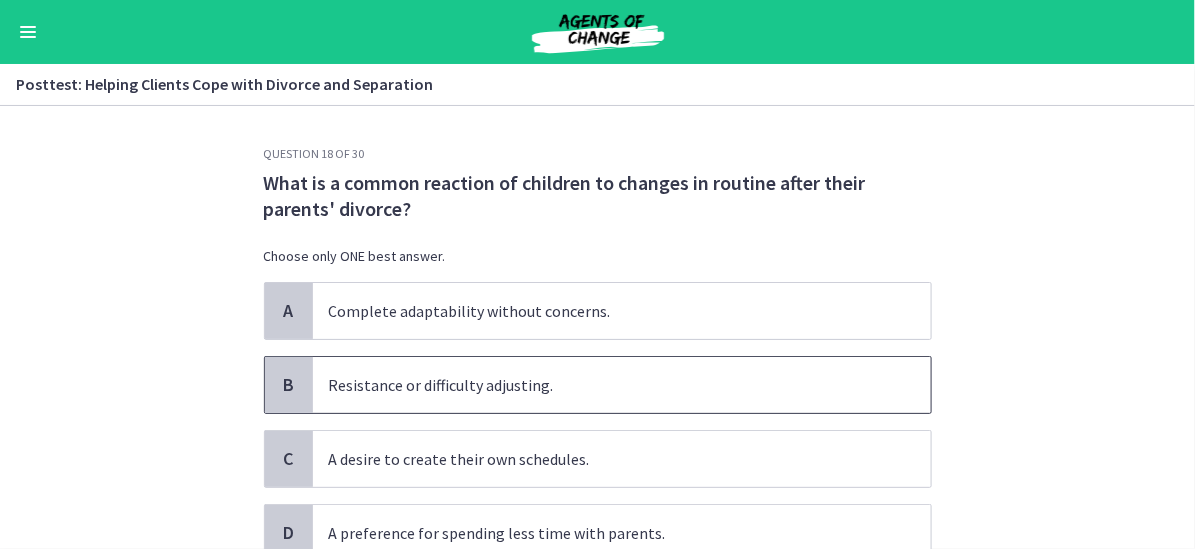 click on "Resistance or difficulty adjusting." at bounding box center (622, 385) 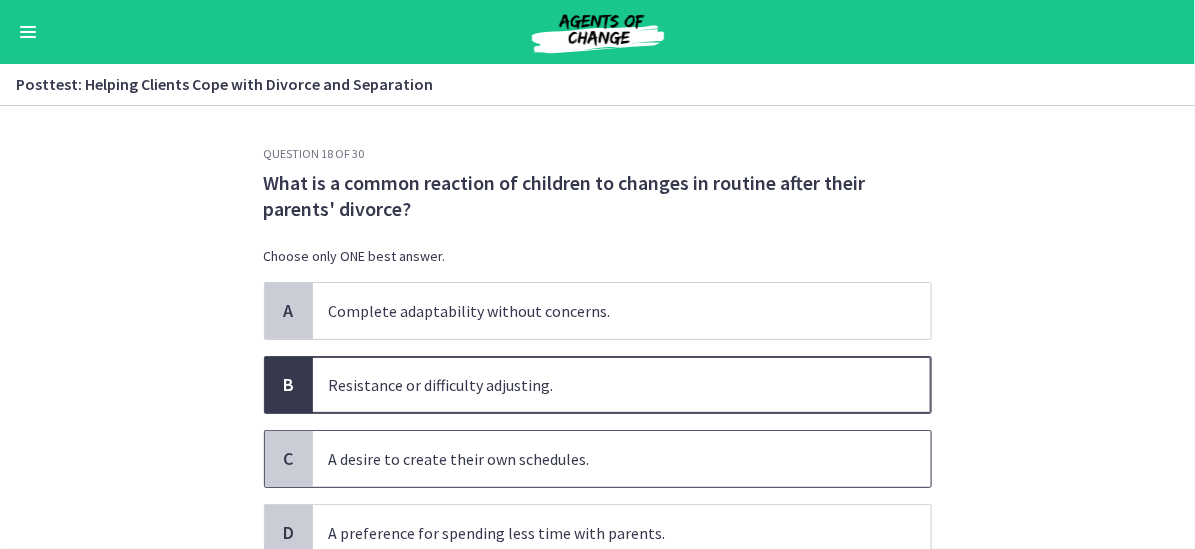scroll, scrollTop: 100, scrollLeft: 0, axis: vertical 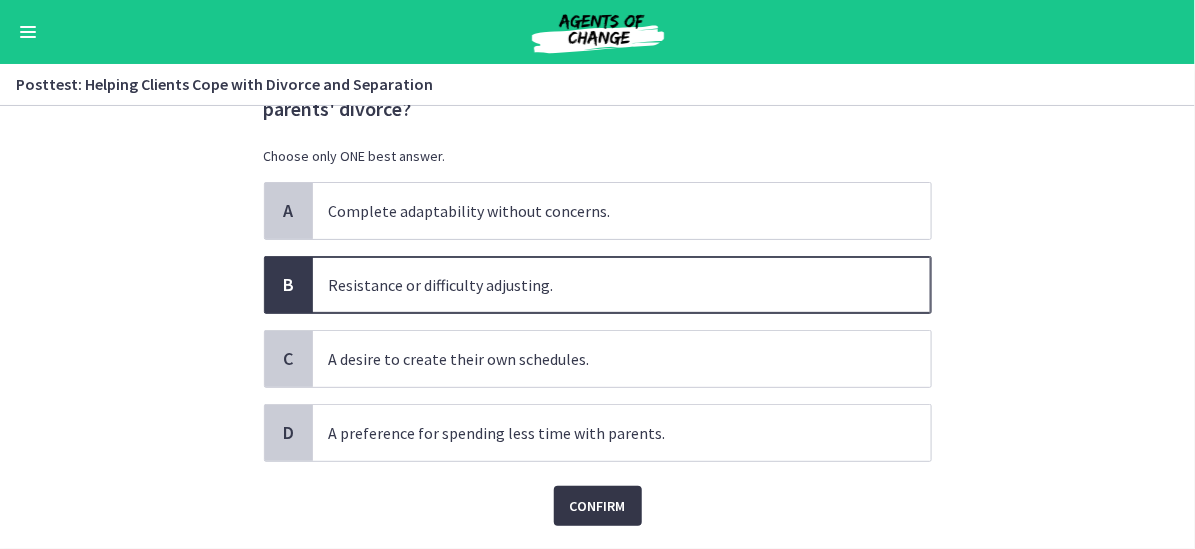click on "Confirm" at bounding box center [598, 506] 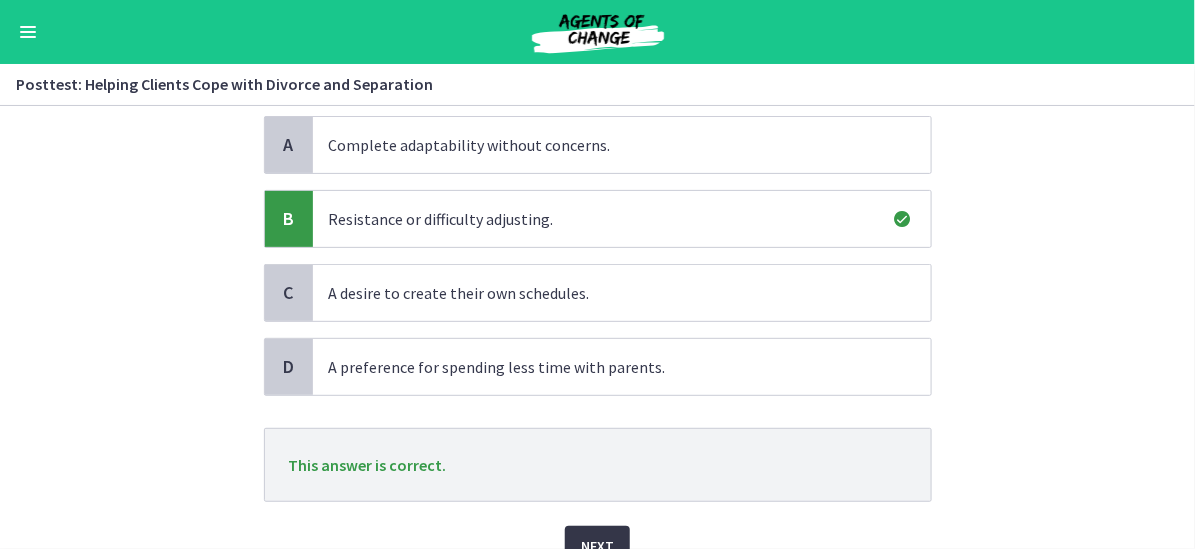 scroll, scrollTop: 200, scrollLeft: 0, axis: vertical 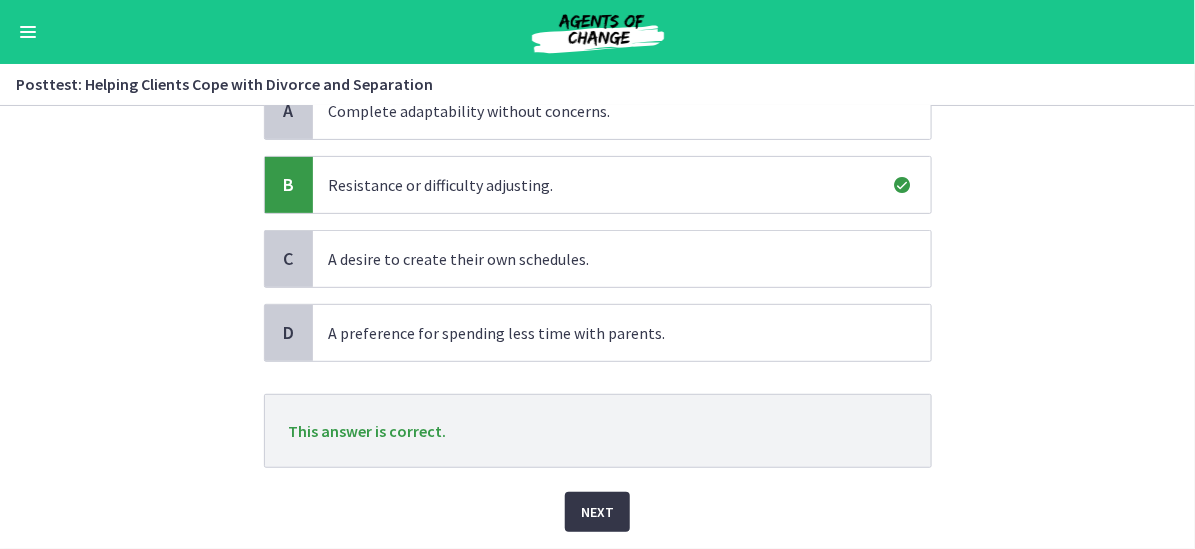 click on "Next" at bounding box center (597, 512) 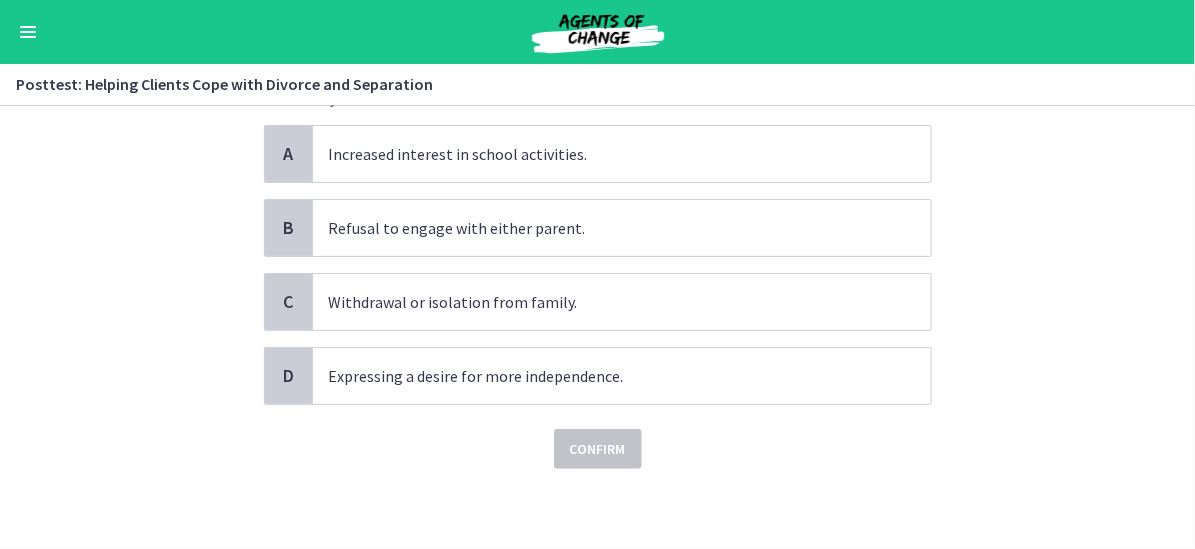 scroll, scrollTop: 0, scrollLeft: 0, axis: both 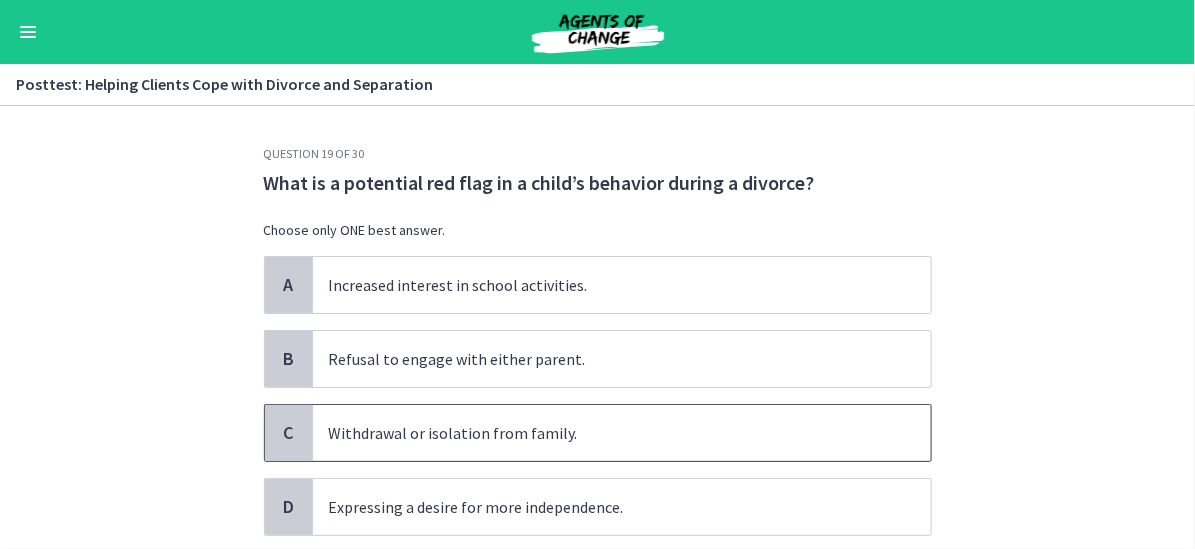 click on "Withdrawal or isolation from family." at bounding box center (622, 433) 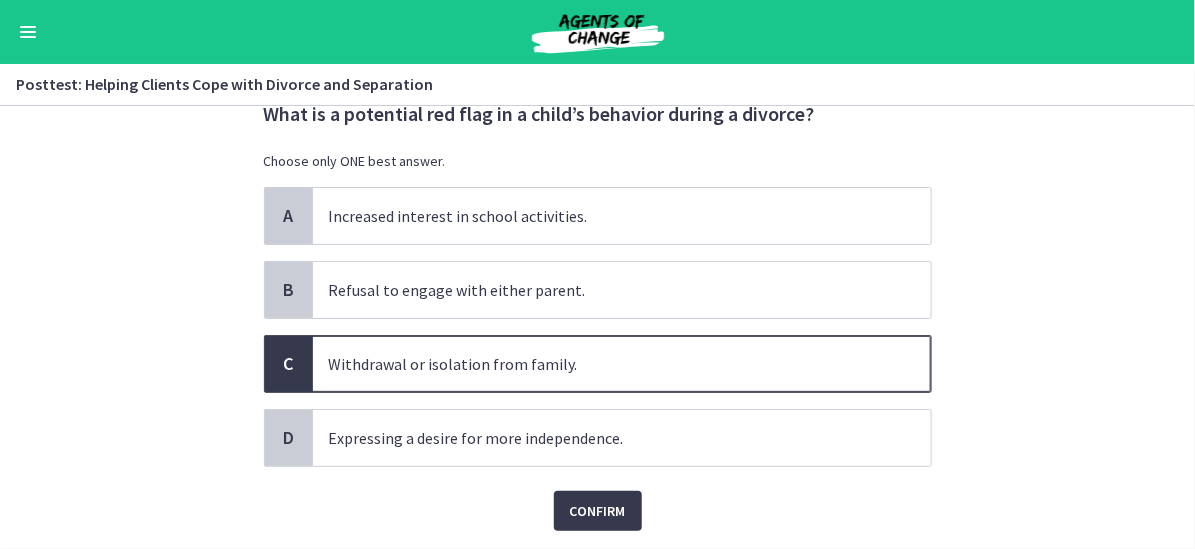 scroll, scrollTop: 100, scrollLeft: 0, axis: vertical 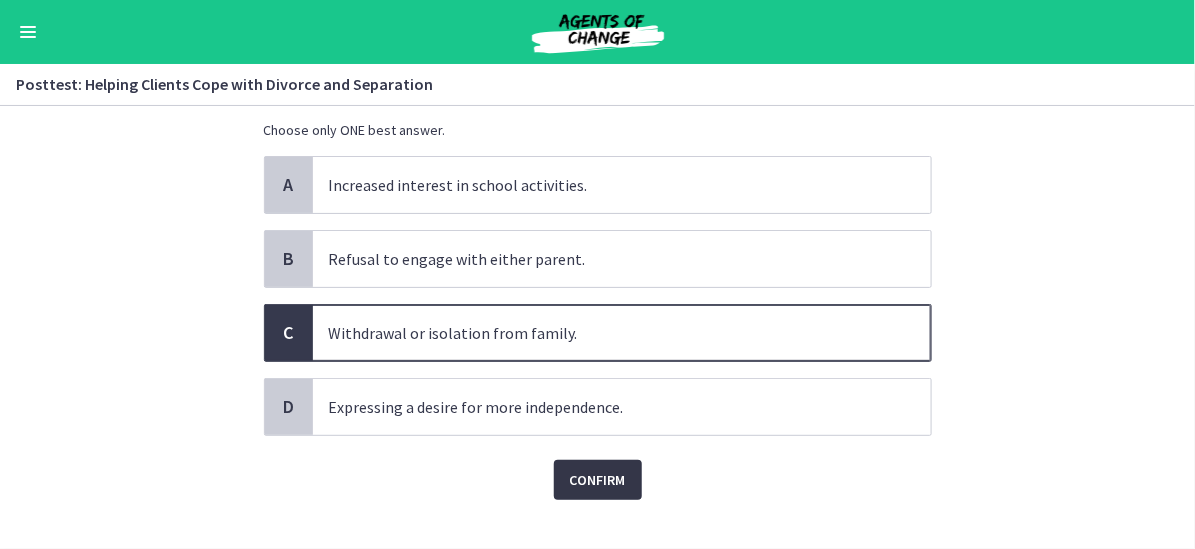 click on "Confirm" at bounding box center [598, 480] 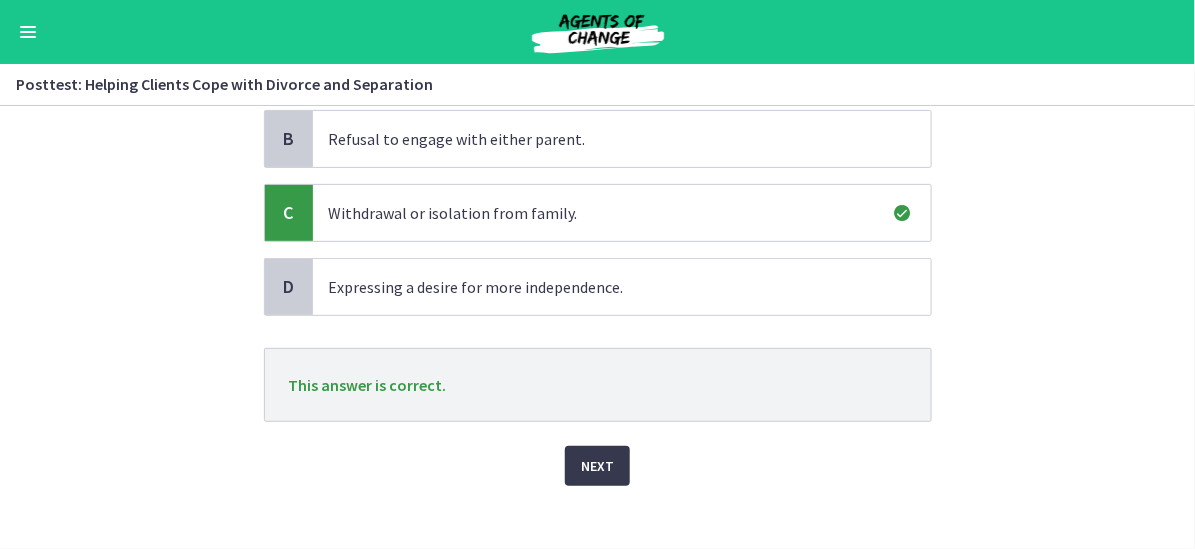 scroll, scrollTop: 234, scrollLeft: 0, axis: vertical 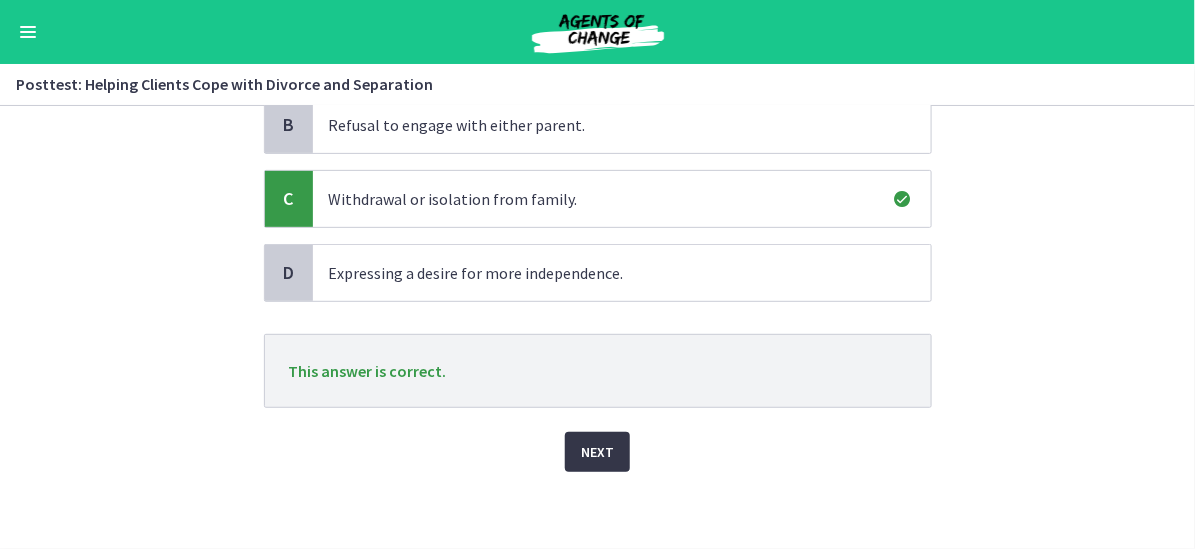 click on "Next" at bounding box center [597, 452] 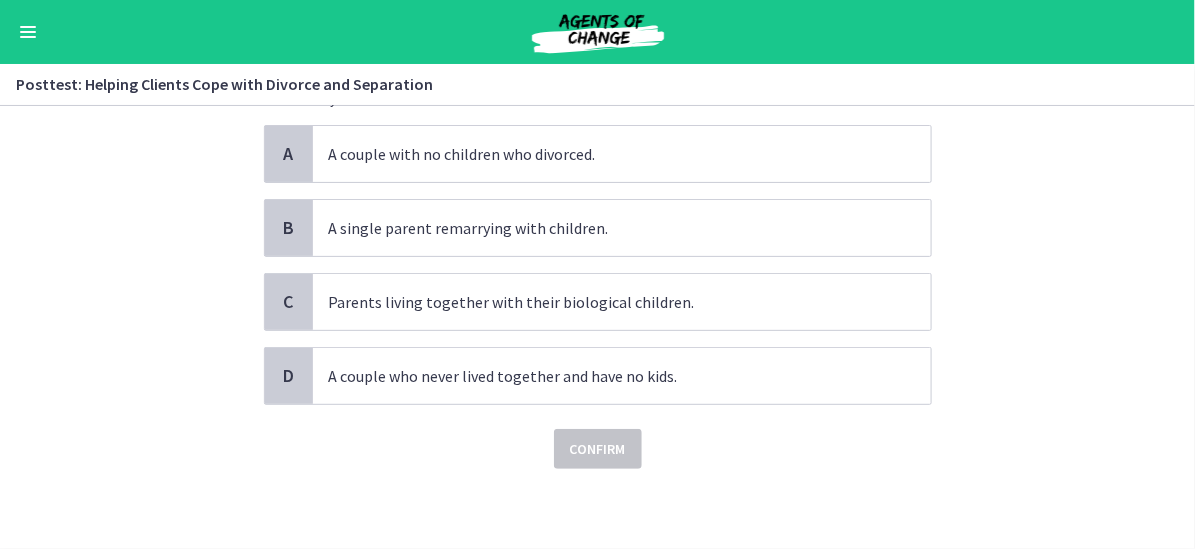 scroll, scrollTop: 0, scrollLeft: 0, axis: both 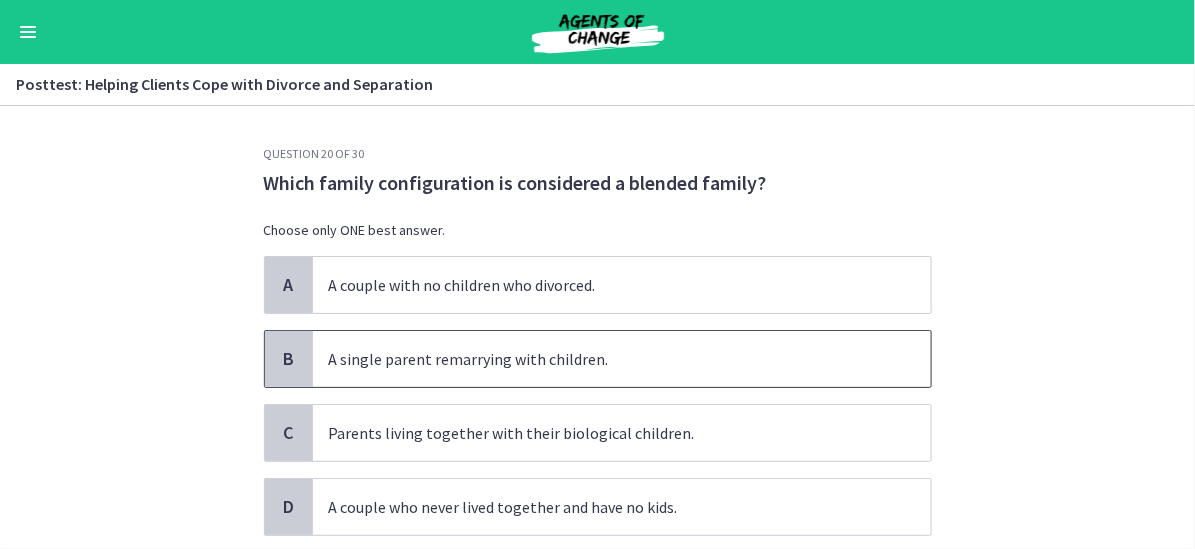 click on "A single parent remarrying with children." at bounding box center [622, 359] 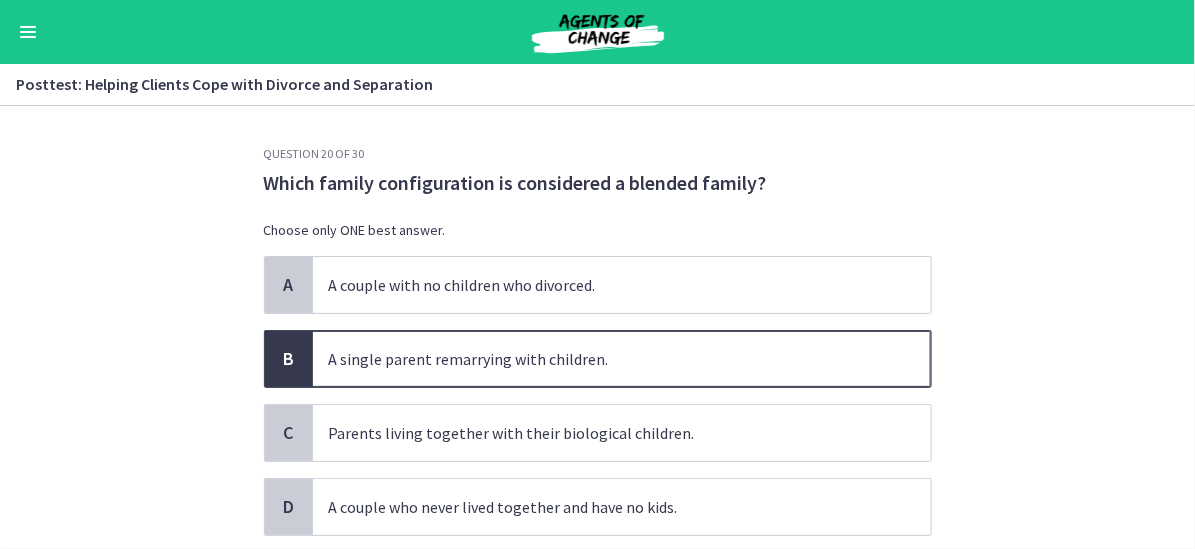 scroll, scrollTop: 100, scrollLeft: 0, axis: vertical 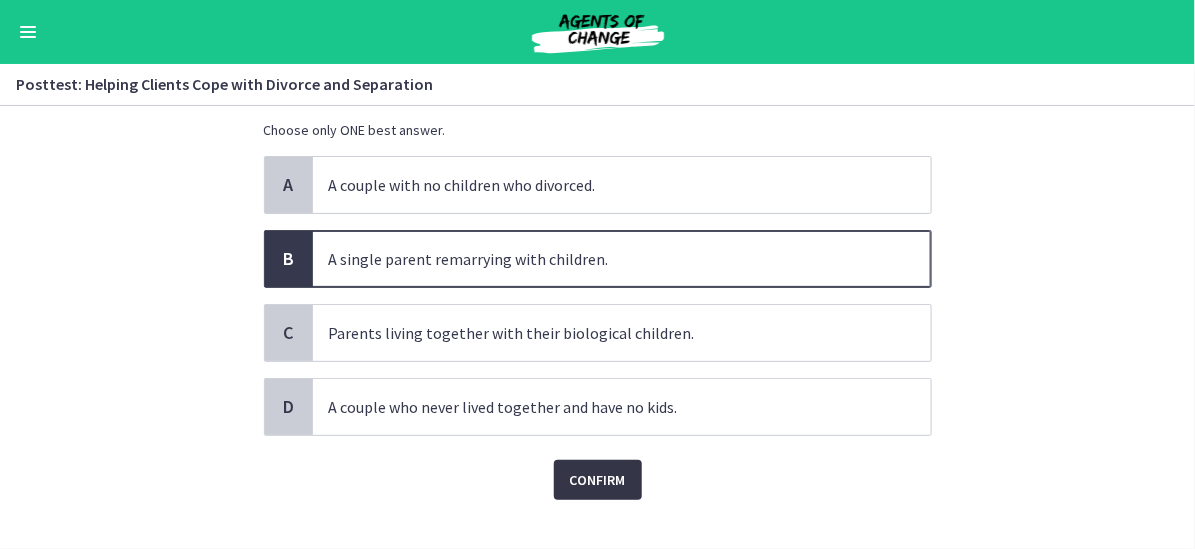 click on "Confirm" at bounding box center (598, 480) 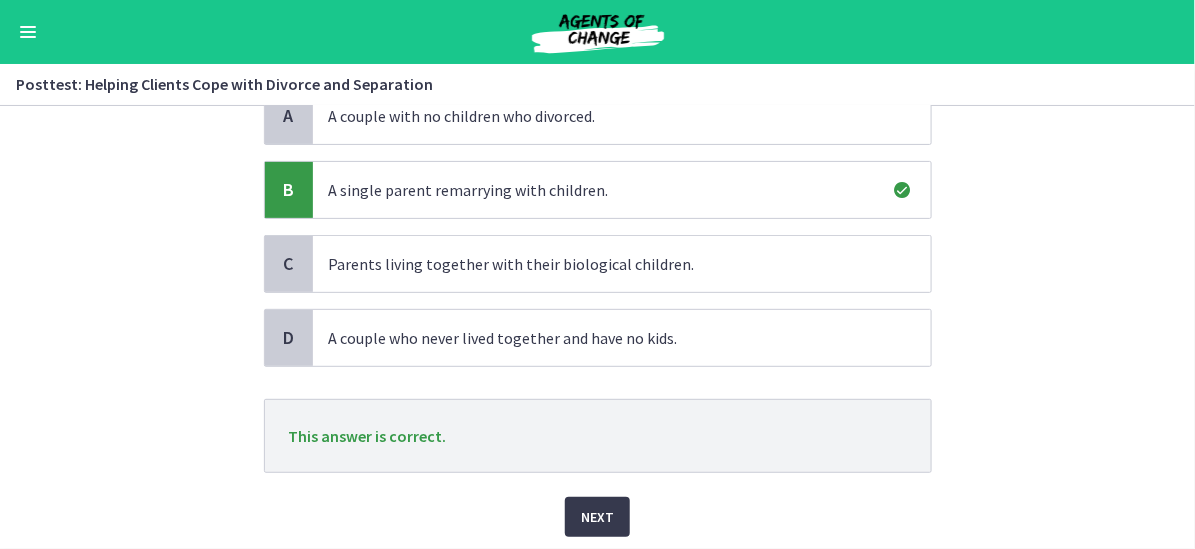 scroll, scrollTop: 200, scrollLeft: 0, axis: vertical 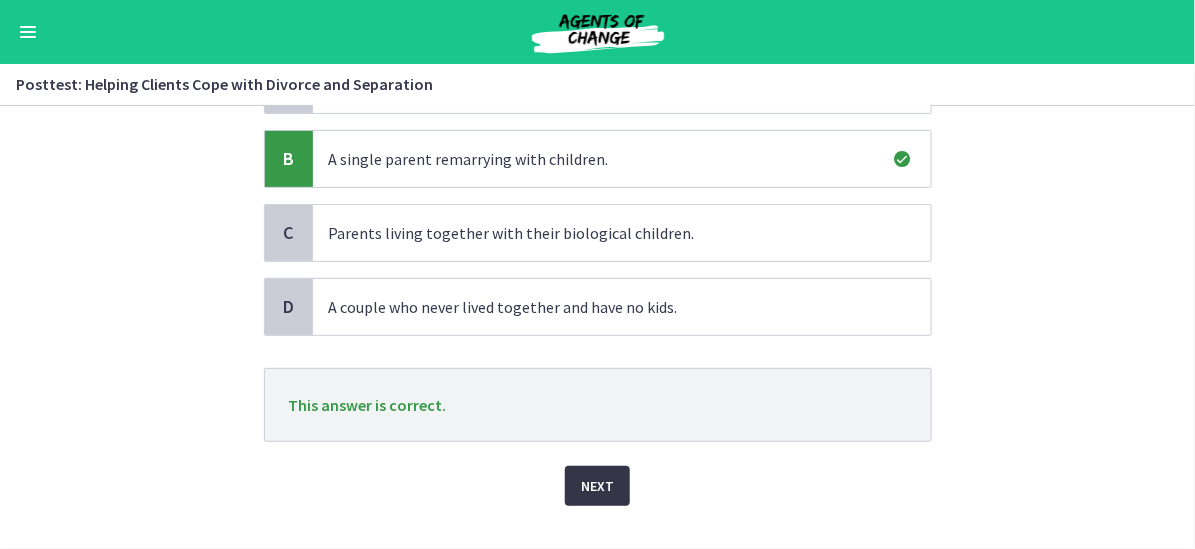 click on "Next" at bounding box center (597, 486) 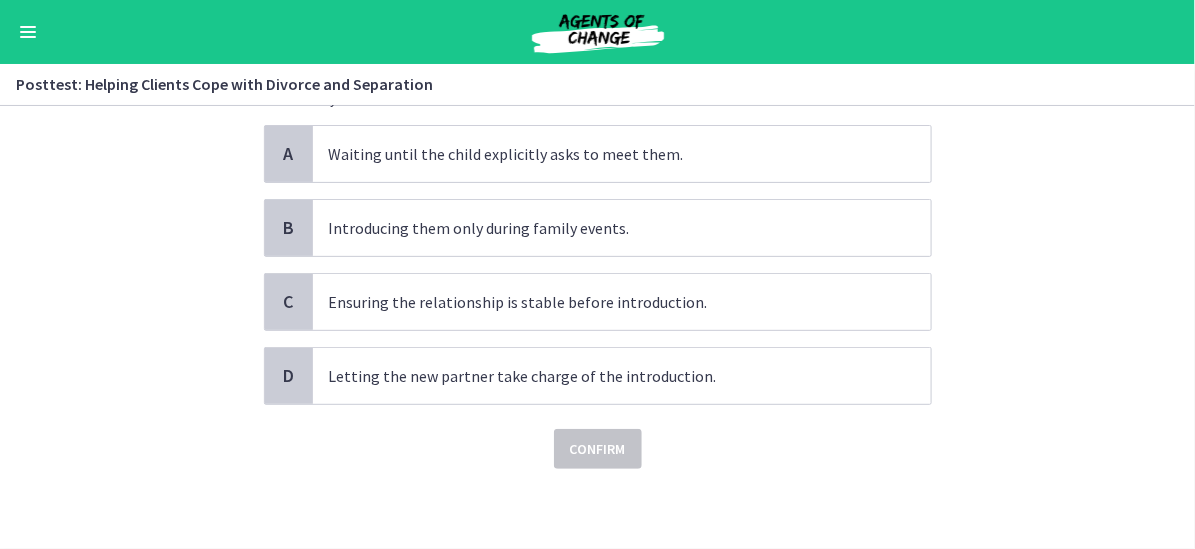 scroll, scrollTop: 0, scrollLeft: 0, axis: both 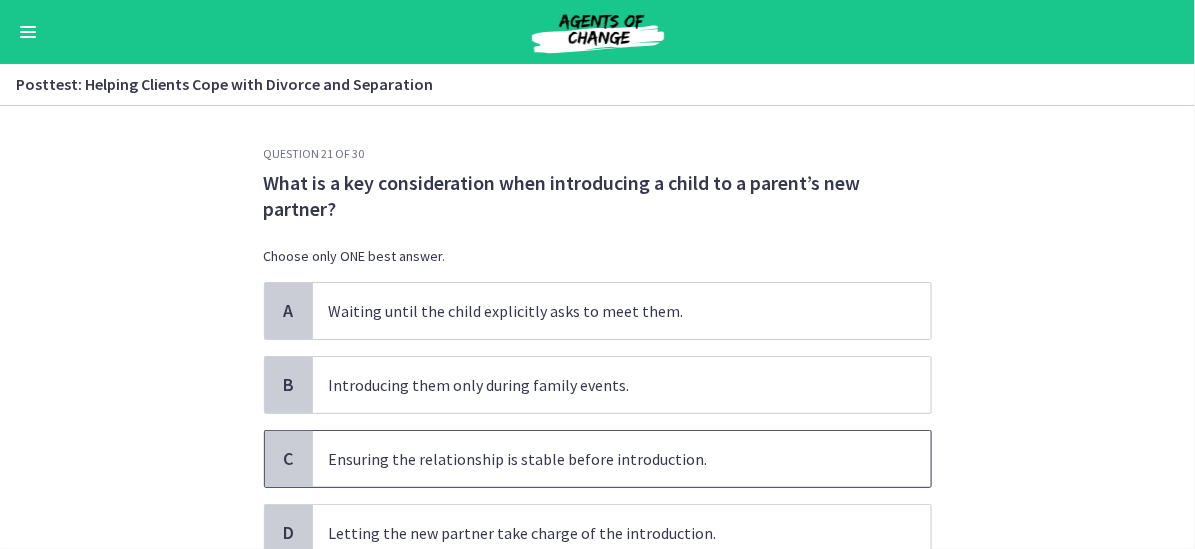 click on "Ensuring the relationship is stable before introduction." at bounding box center [622, 459] 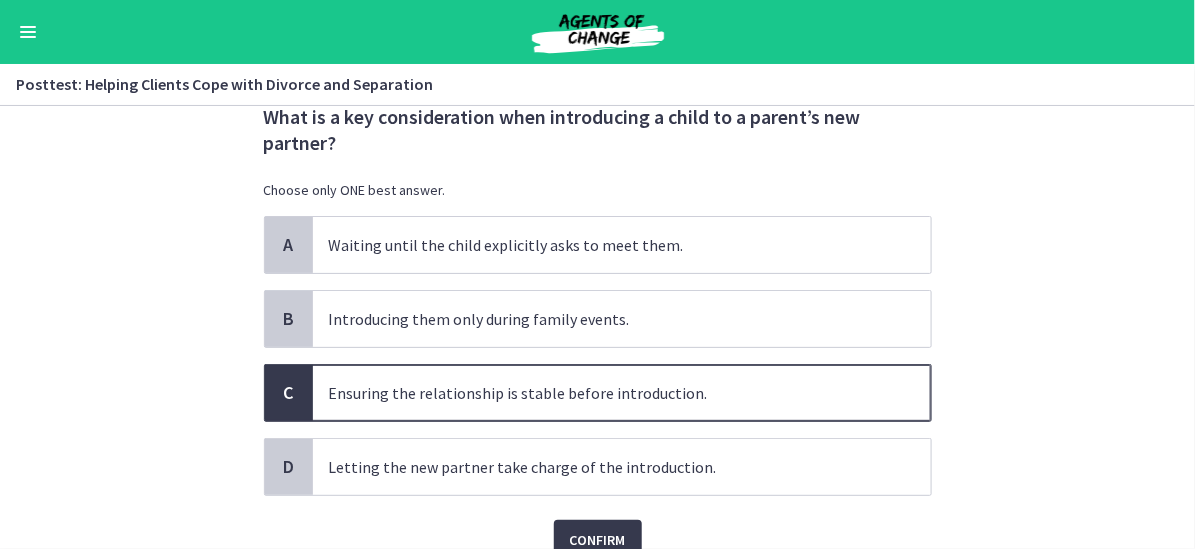scroll, scrollTop: 100, scrollLeft: 0, axis: vertical 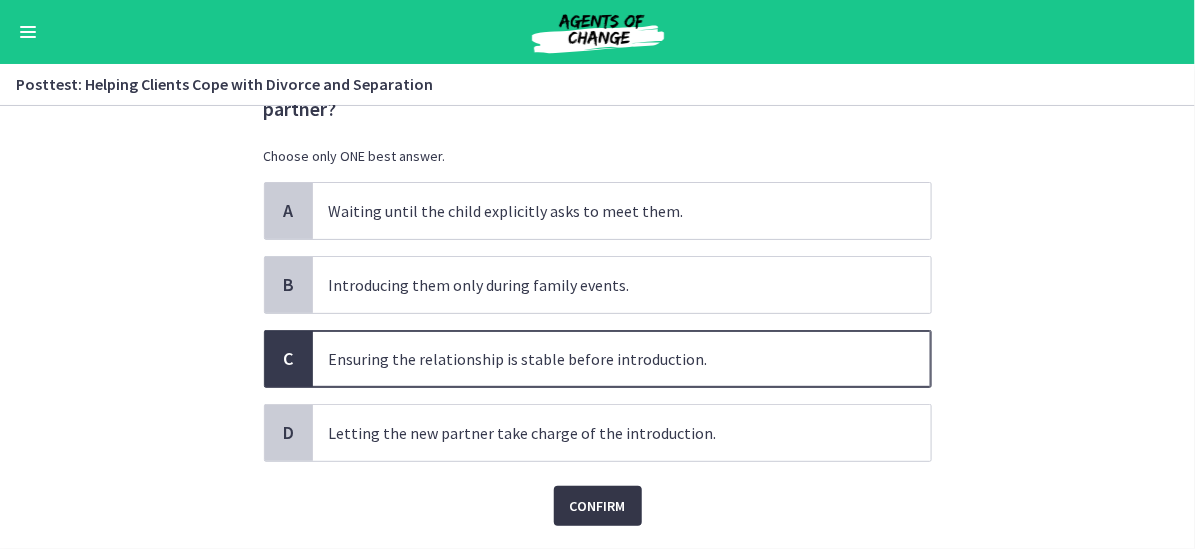 click on "Confirm" at bounding box center [598, 506] 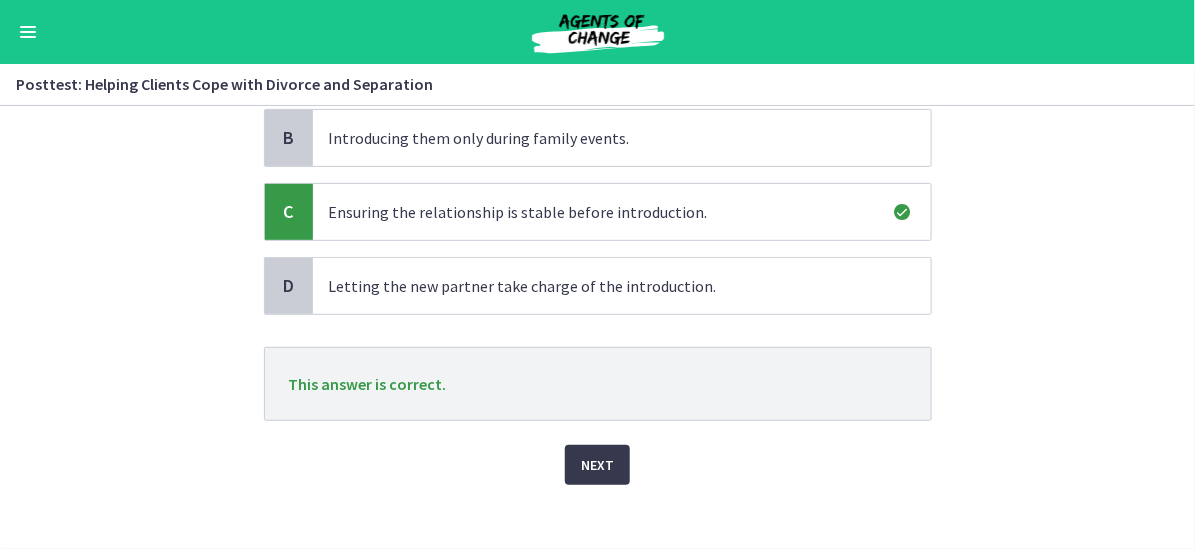 scroll, scrollTop: 260, scrollLeft: 0, axis: vertical 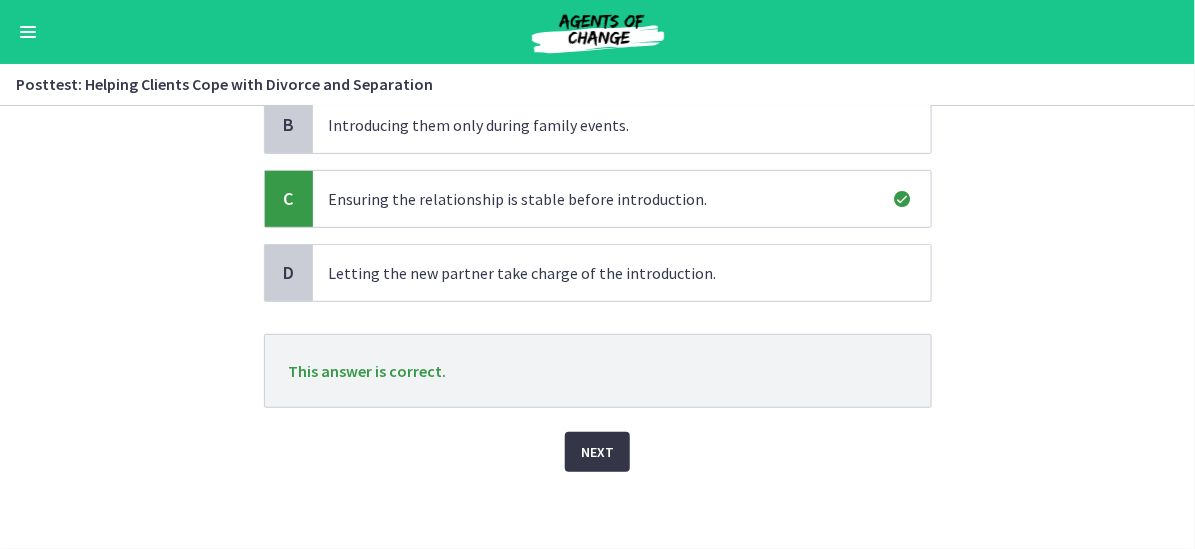 click on "Next" at bounding box center (597, 452) 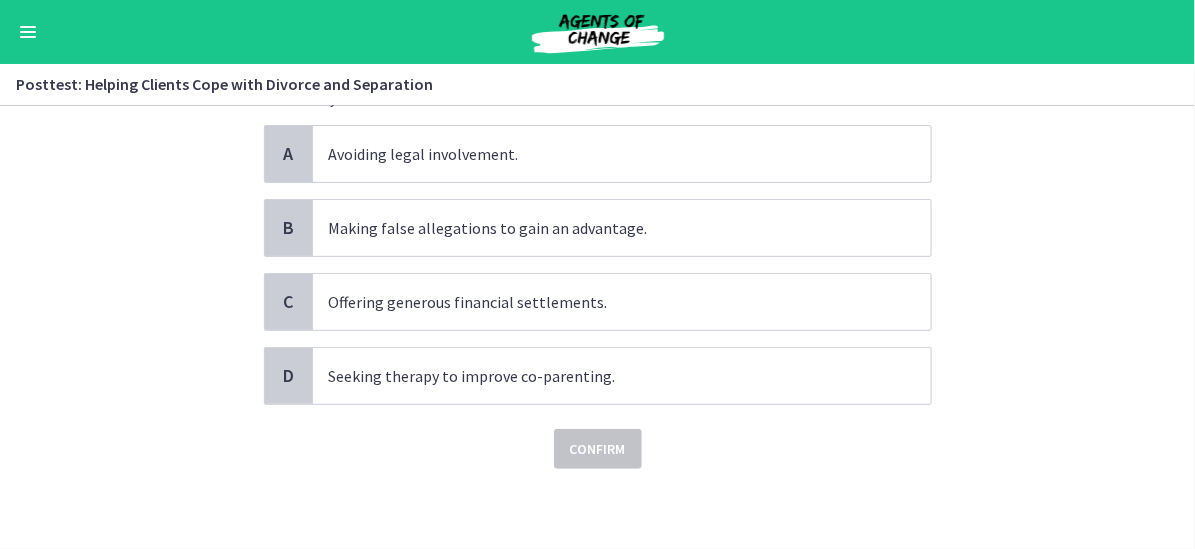 scroll, scrollTop: 0, scrollLeft: 0, axis: both 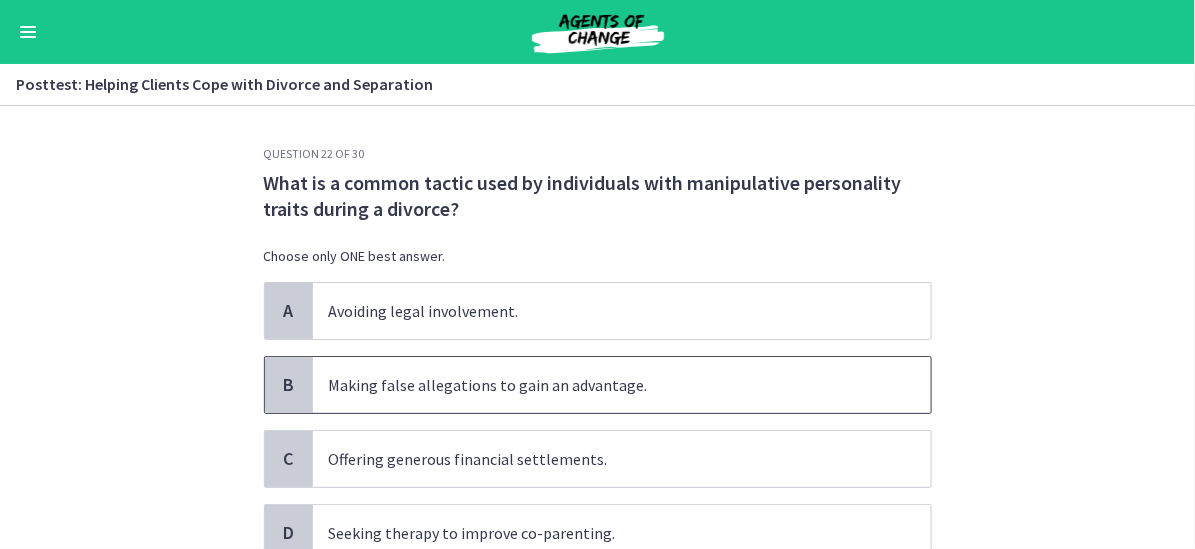 click on "Making false allegations to gain an advantage." at bounding box center (622, 385) 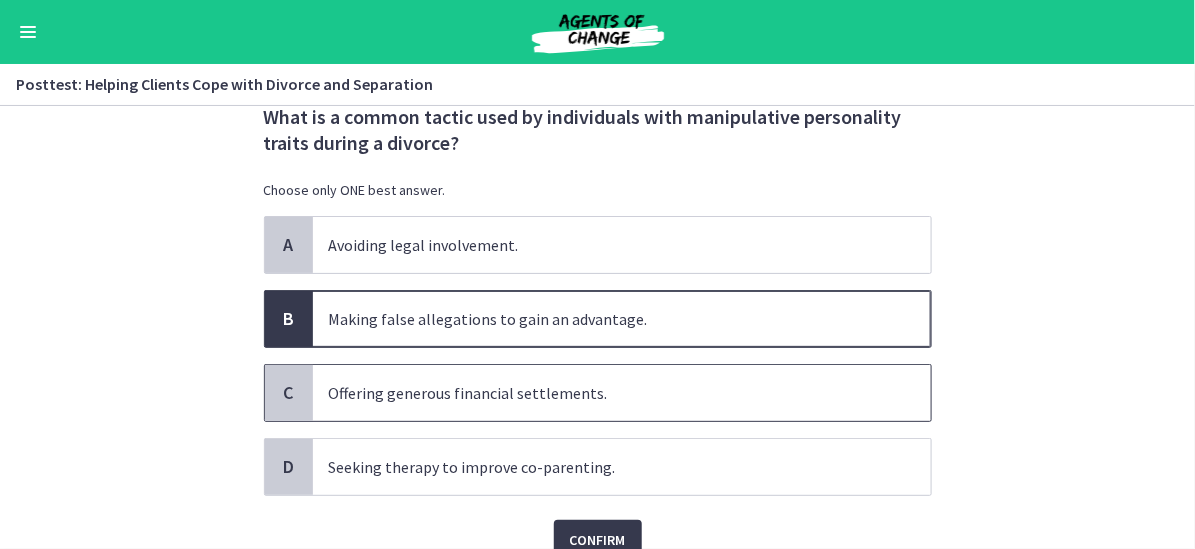 scroll, scrollTop: 100, scrollLeft: 0, axis: vertical 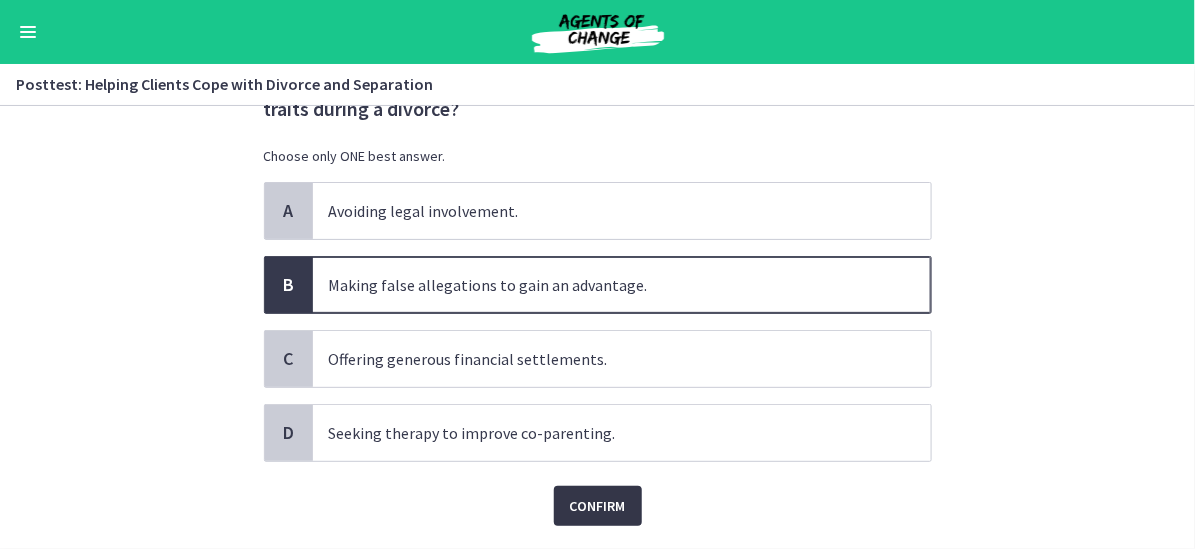 click on "Confirm" at bounding box center [598, 506] 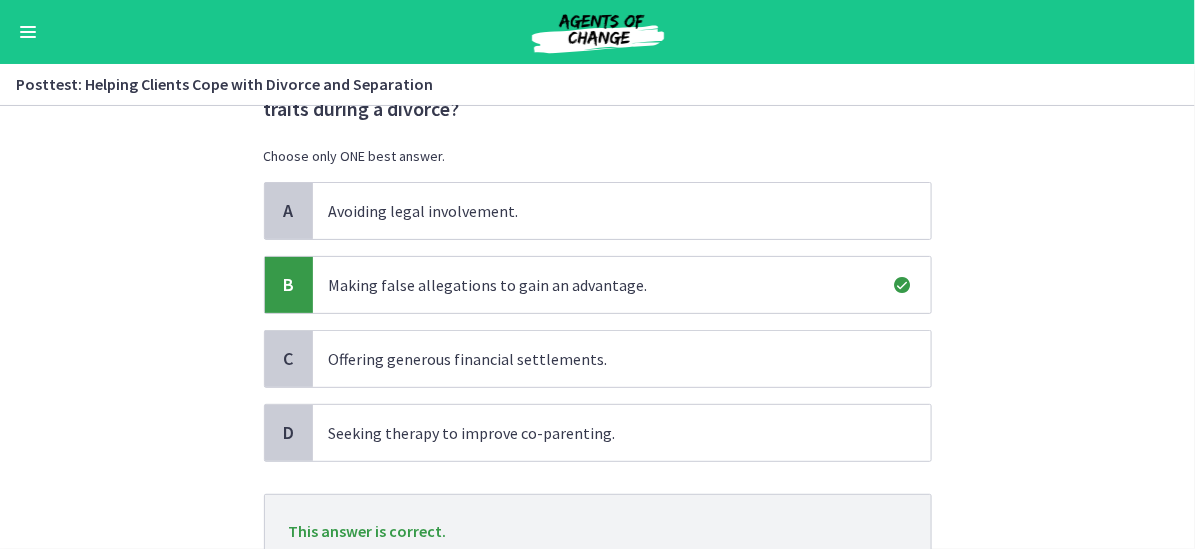scroll, scrollTop: 200, scrollLeft: 0, axis: vertical 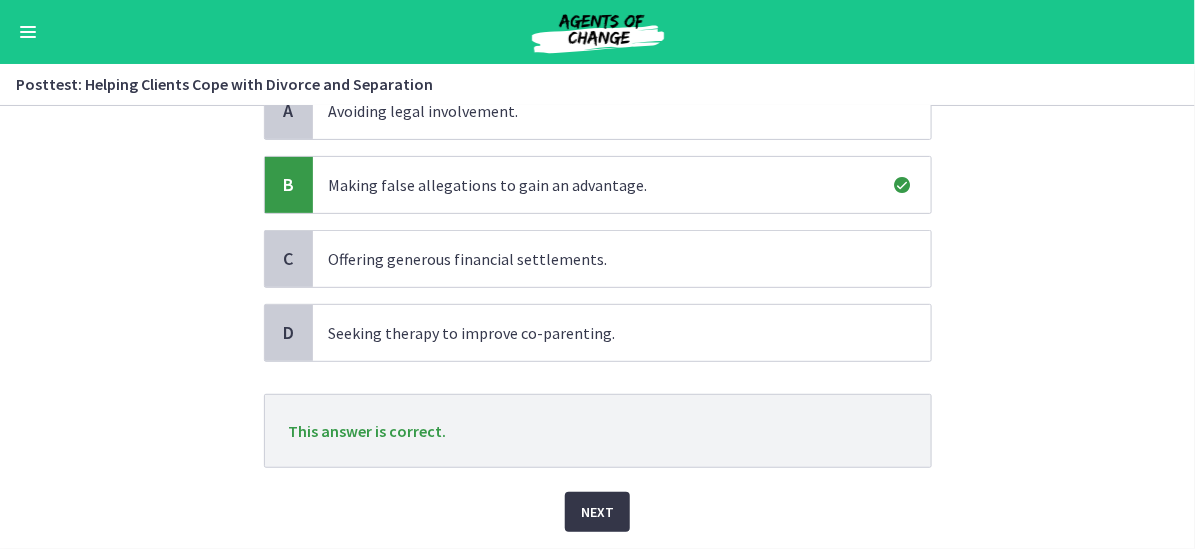 click on "Next" at bounding box center (597, 512) 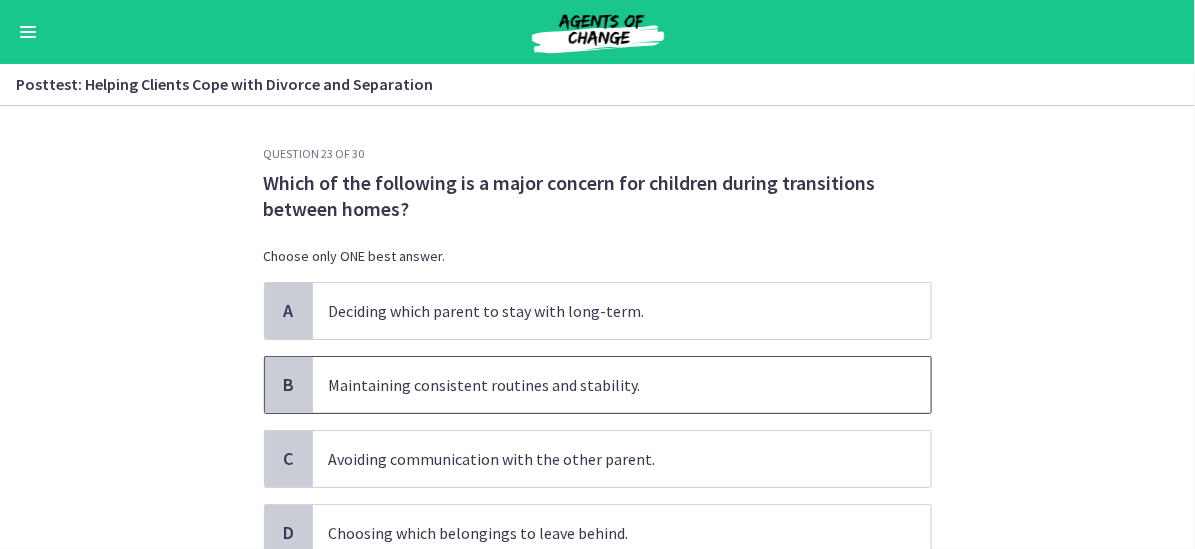 click on "Maintaining consistent routines and stability." at bounding box center (622, 385) 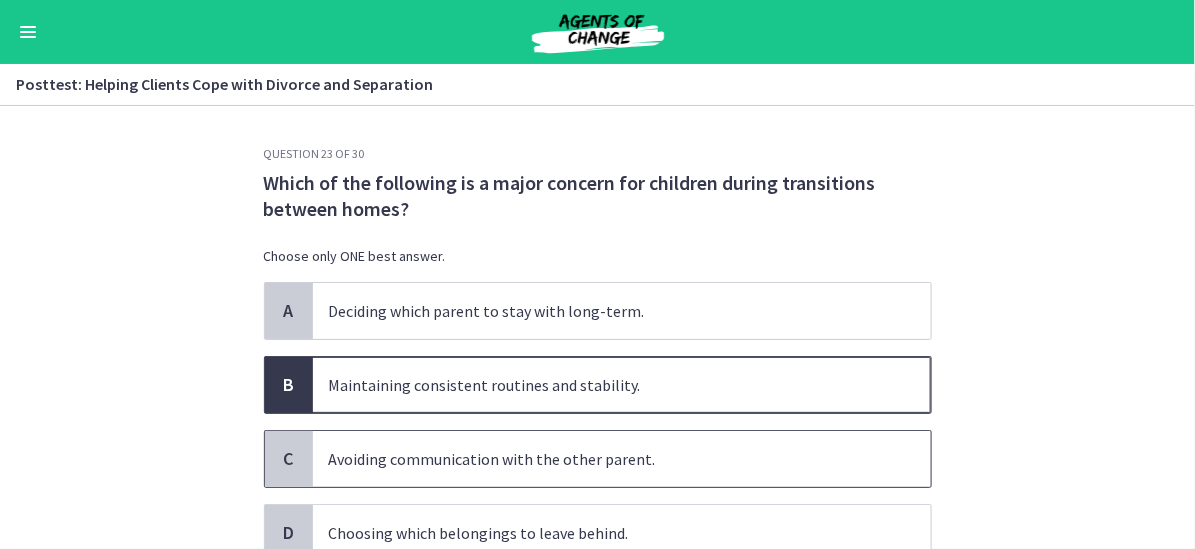 scroll, scrollTop: 100, scrollLeft: 0, axis: vertical 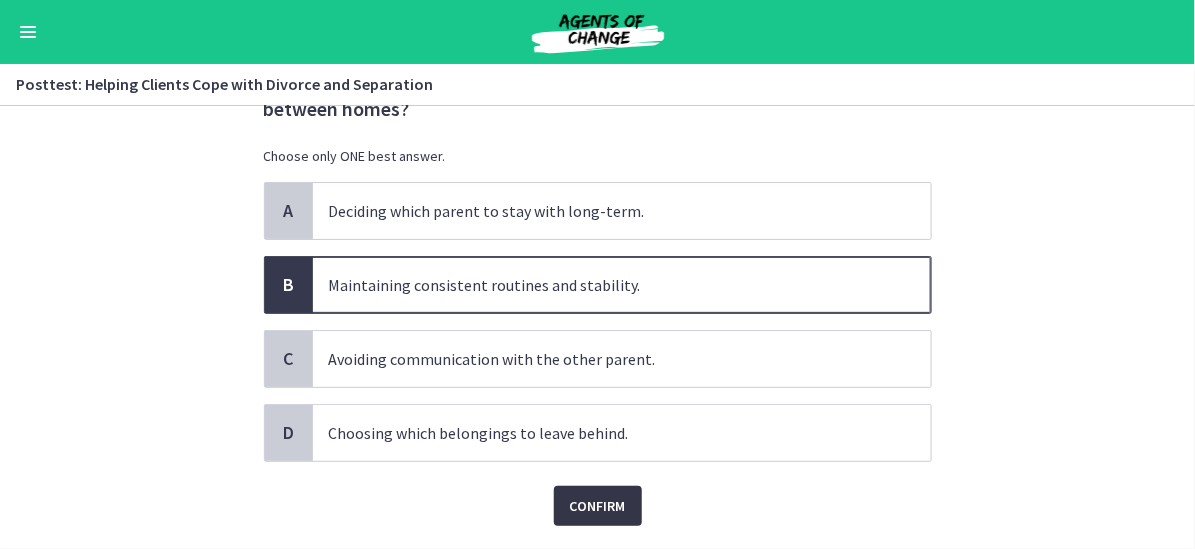 click on "Confirm" at bounding box center [598, 506] 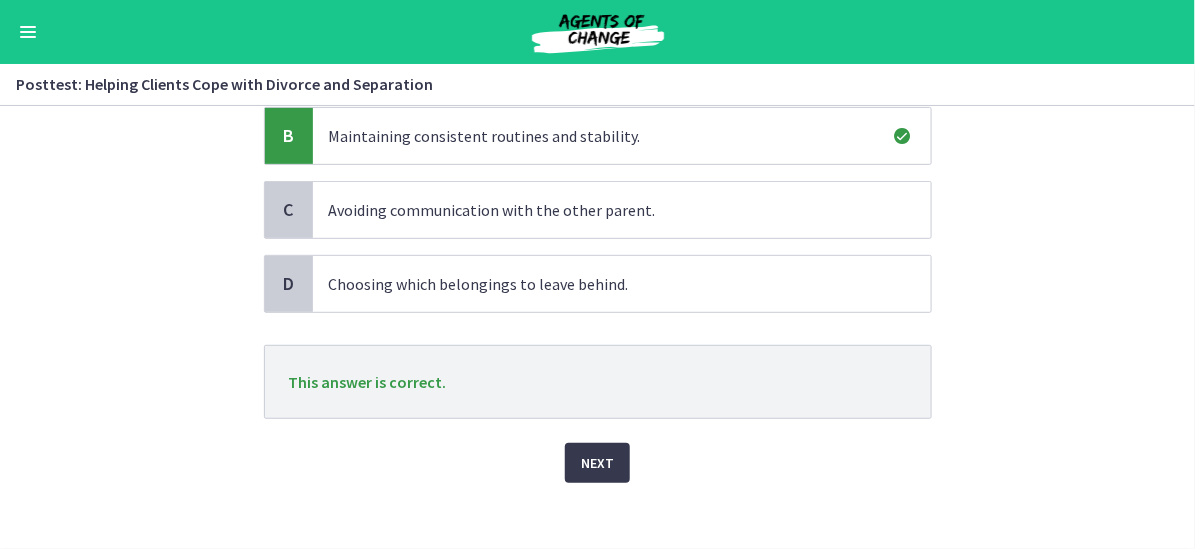 scroll, scrollTop: 260, scrollLeft: 0, axis: vertical 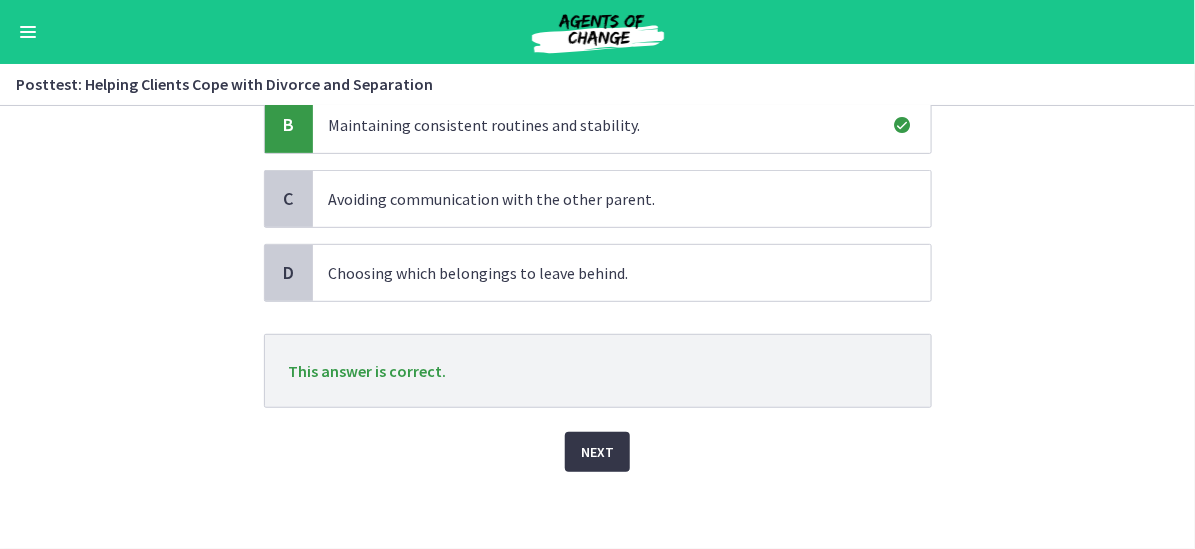 click on "Next" at bounding box center (597, 452) 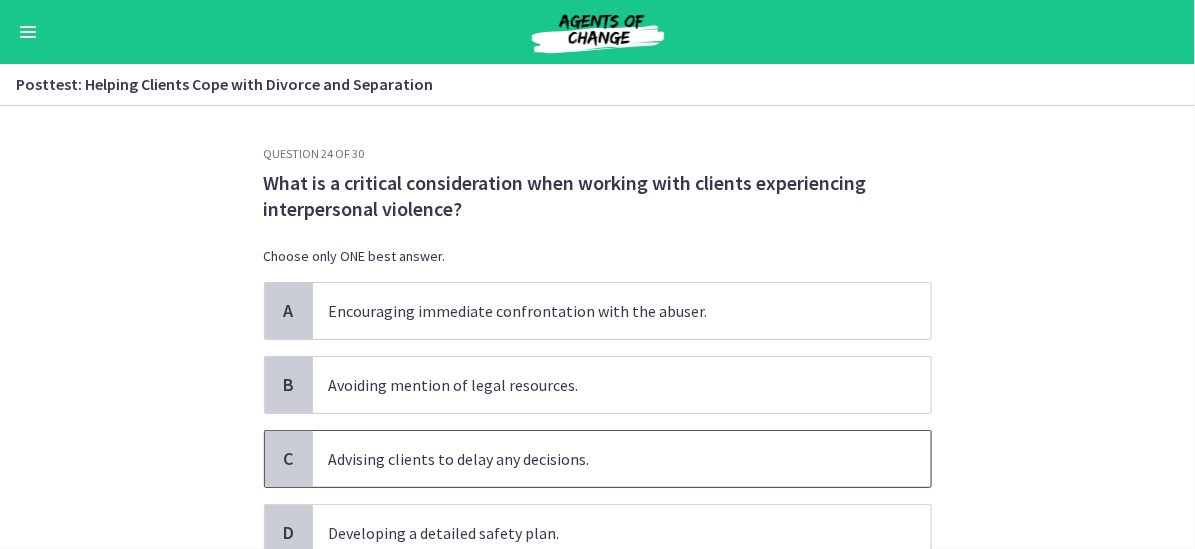 scroll, scrollTop: 100, scrollLeft: 0, axis: vertical 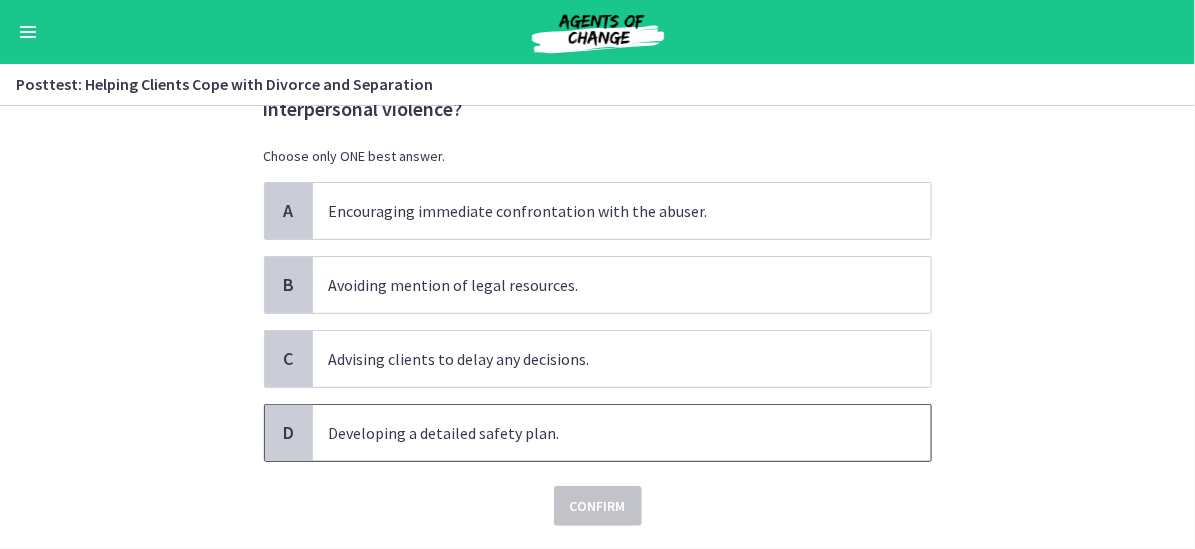 click on "Developing a detailed safety plan." at bounding box center [622, 433] 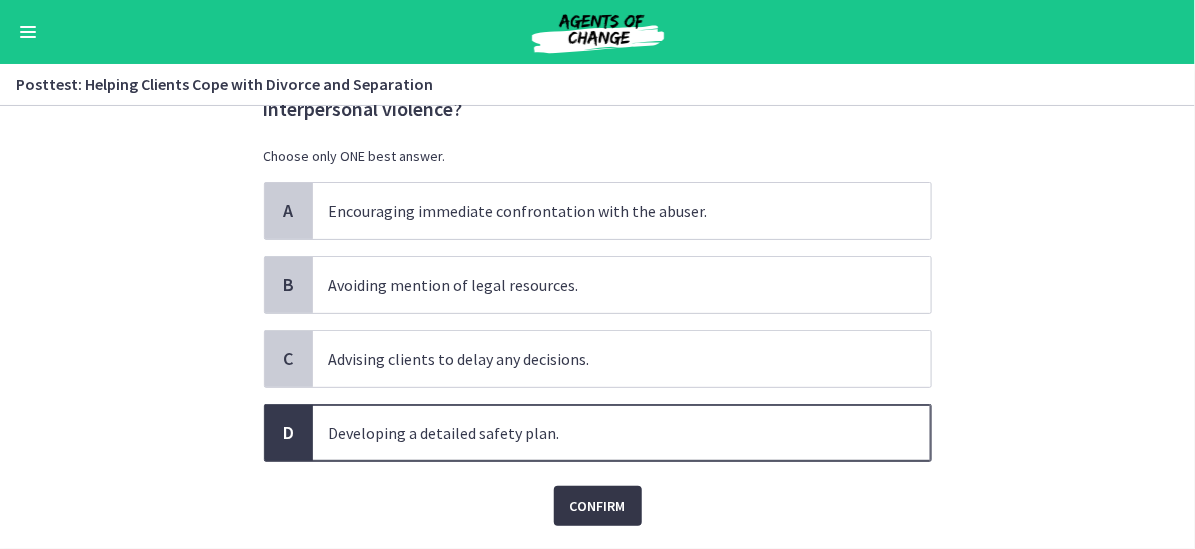 click on "Confirm" at bounding box center [598, 506] 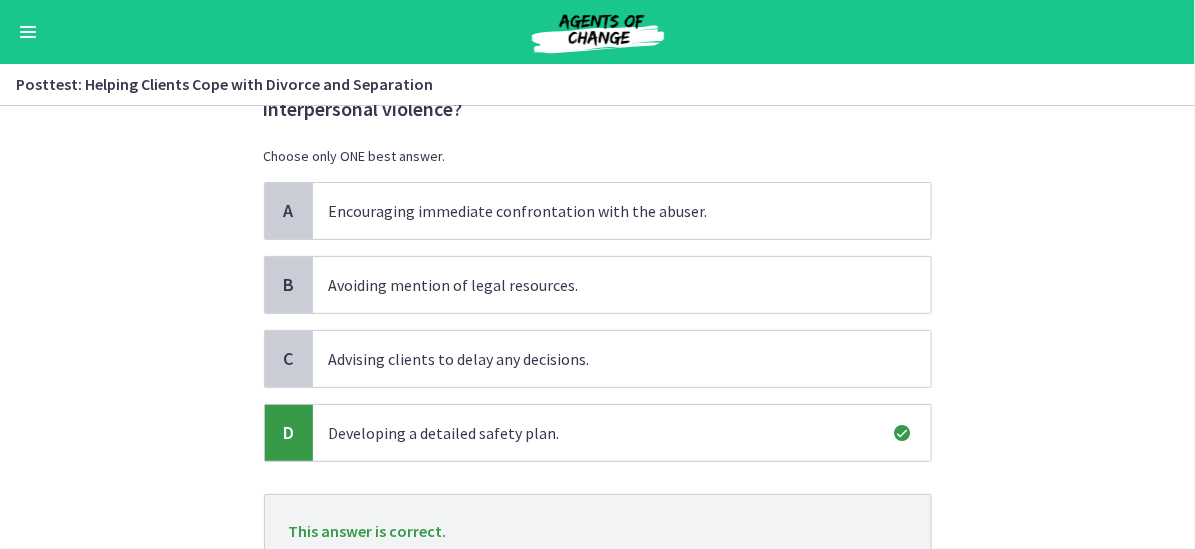scroll, scrollTop: 200, scrollLeft: 0, axis: vertical 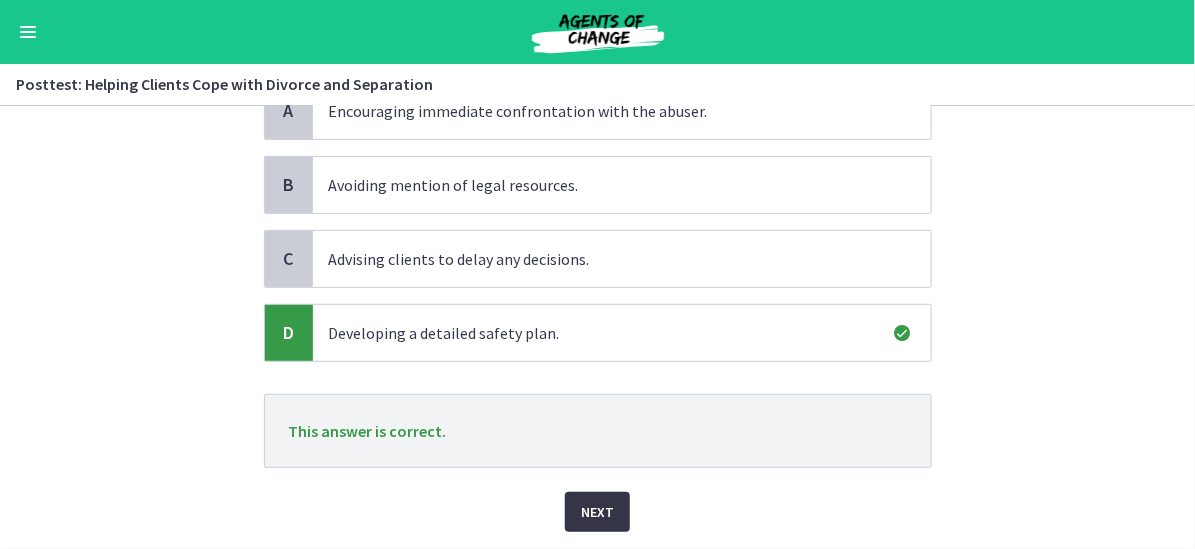 click on "Next" at bounding box center (597, 512) 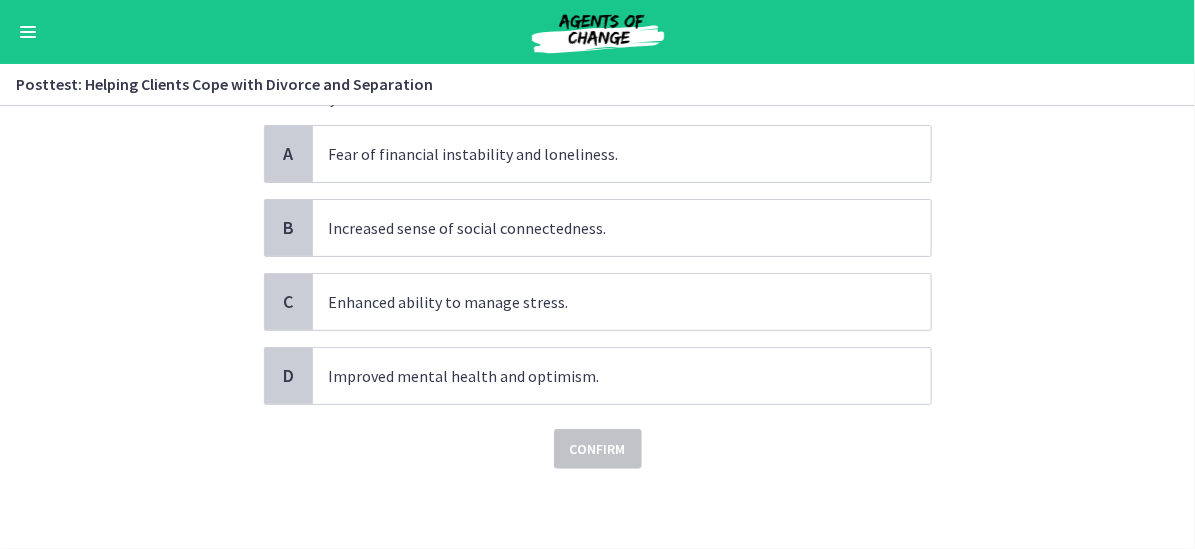 scroll, scrollTop: 0, scrollLeft: 0, axis: both 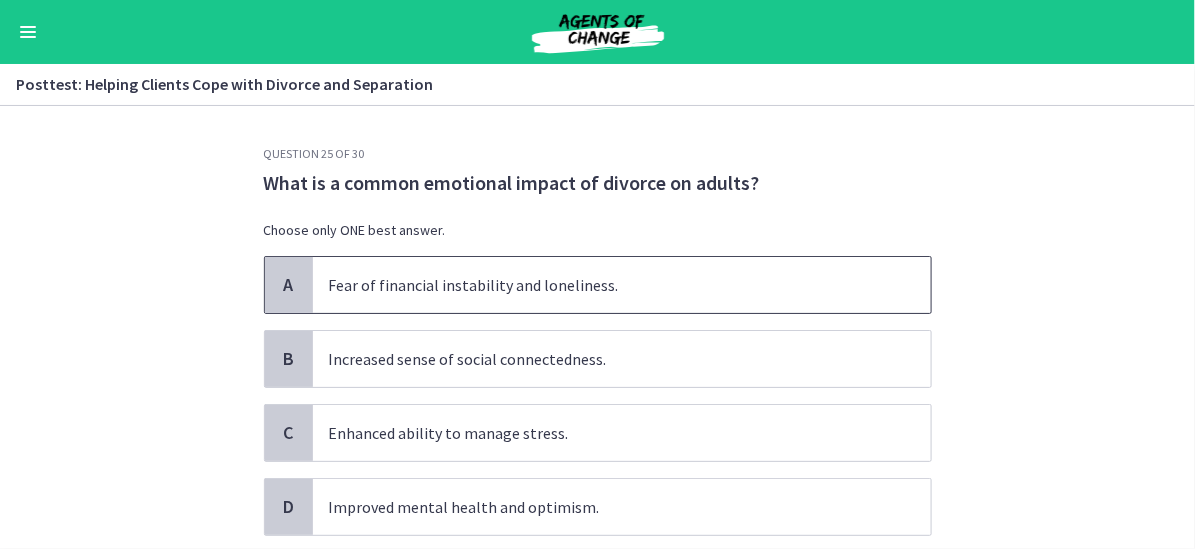 click on "Fear of financial instability and loneliness." at bounding box center [622, 285] 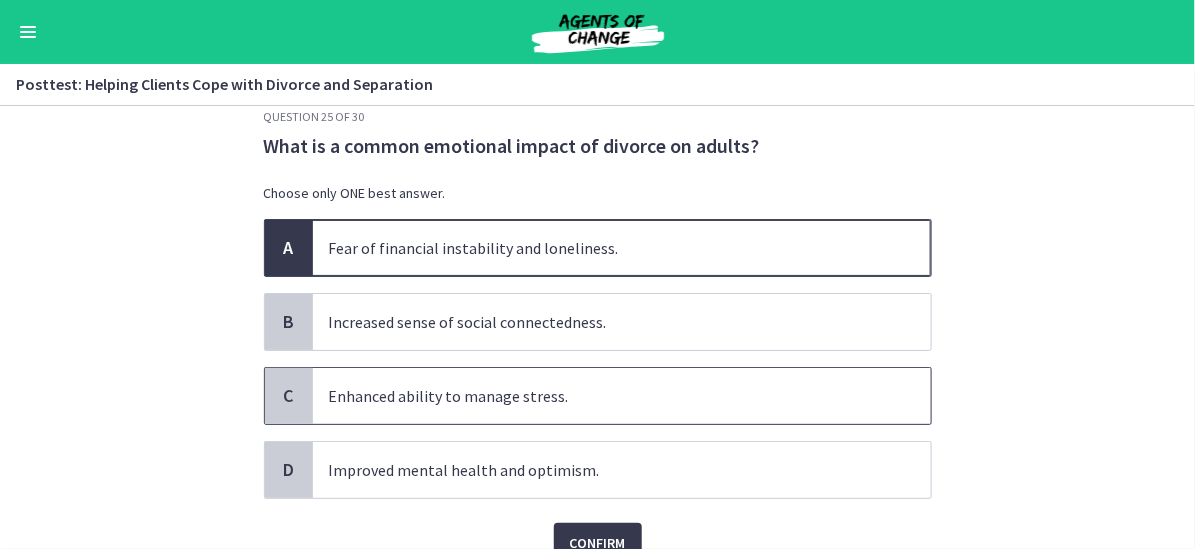 scroll, scrollTop: 100, scrollLeft: 0, axis: vertical 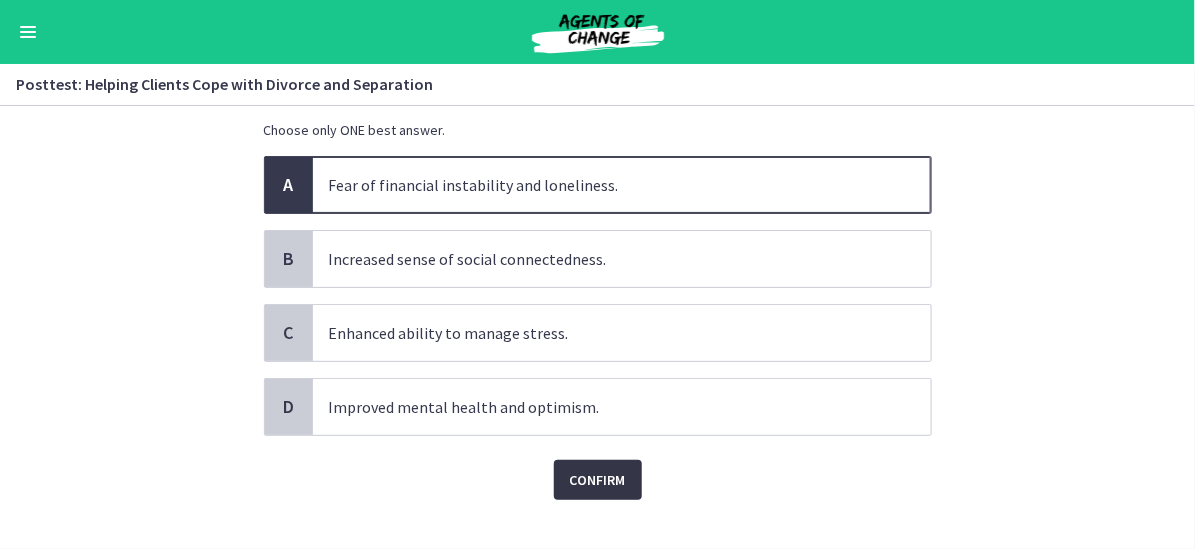 click on "Confirm" at bounding box center (598, 480) 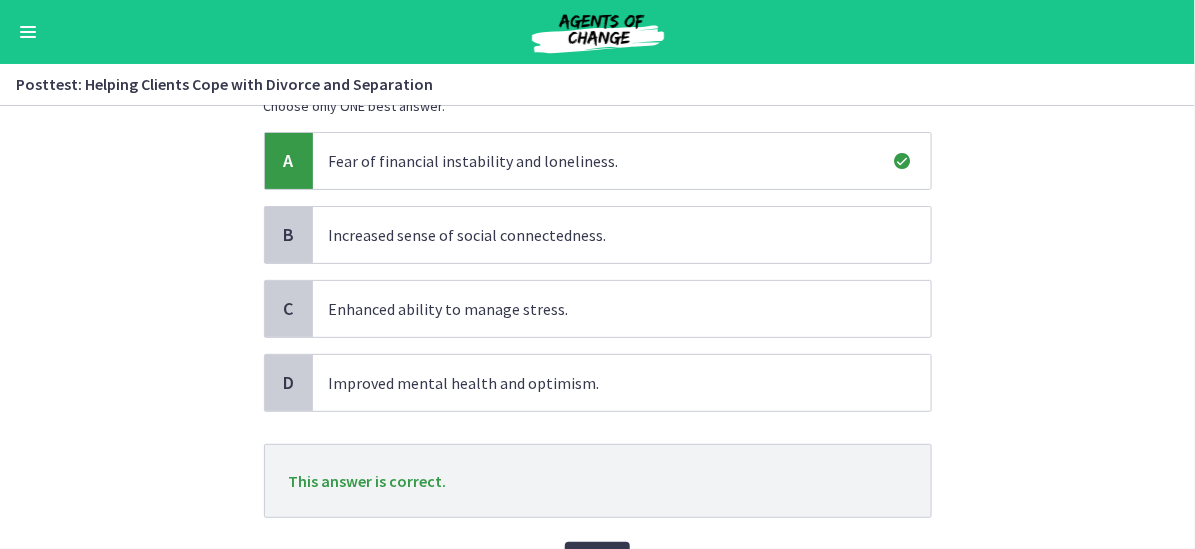 scroll, scrollTop: 234, scrollLeft: 0, axis: vertical 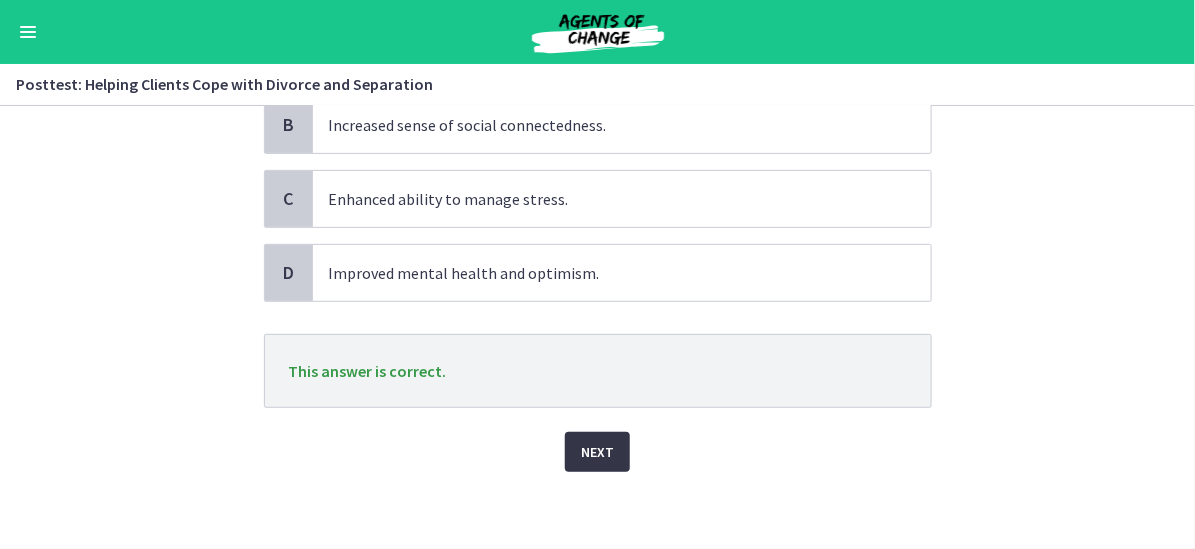 click on "Next" at bounding box center [597, 452] 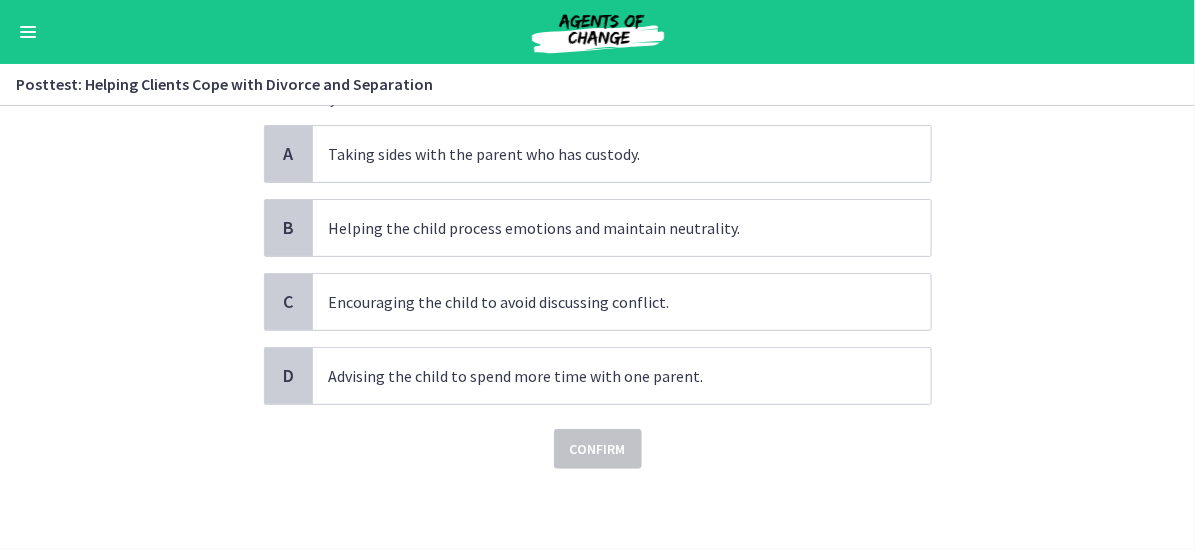 scroll, scrollTop: 0, scrollLeft: 0, axis: both 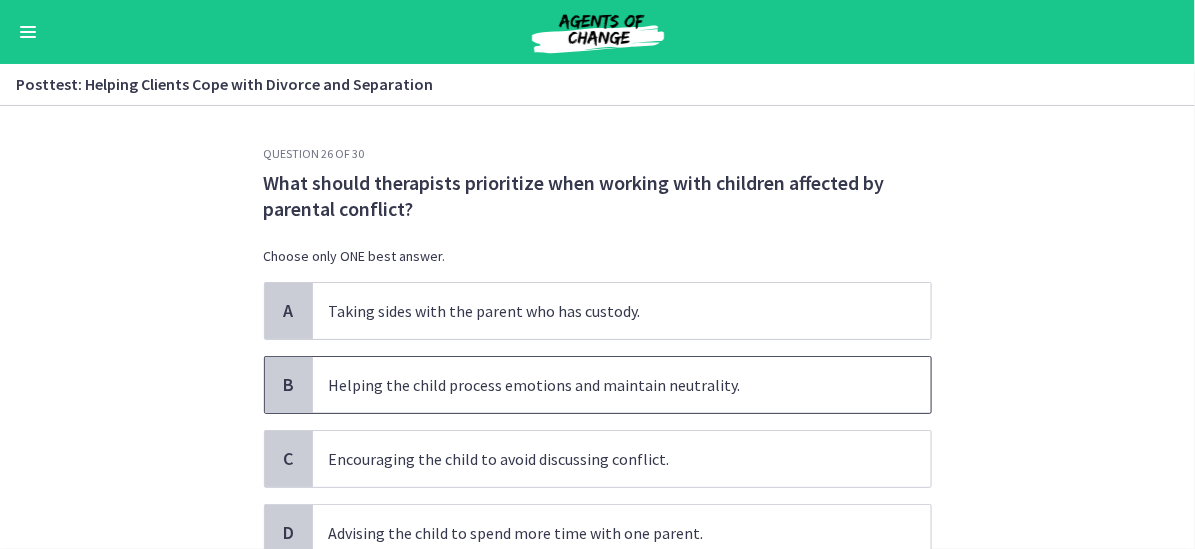 click on "Helping the child process emotions and maintain neutrality." at bounding box center (622, 385) 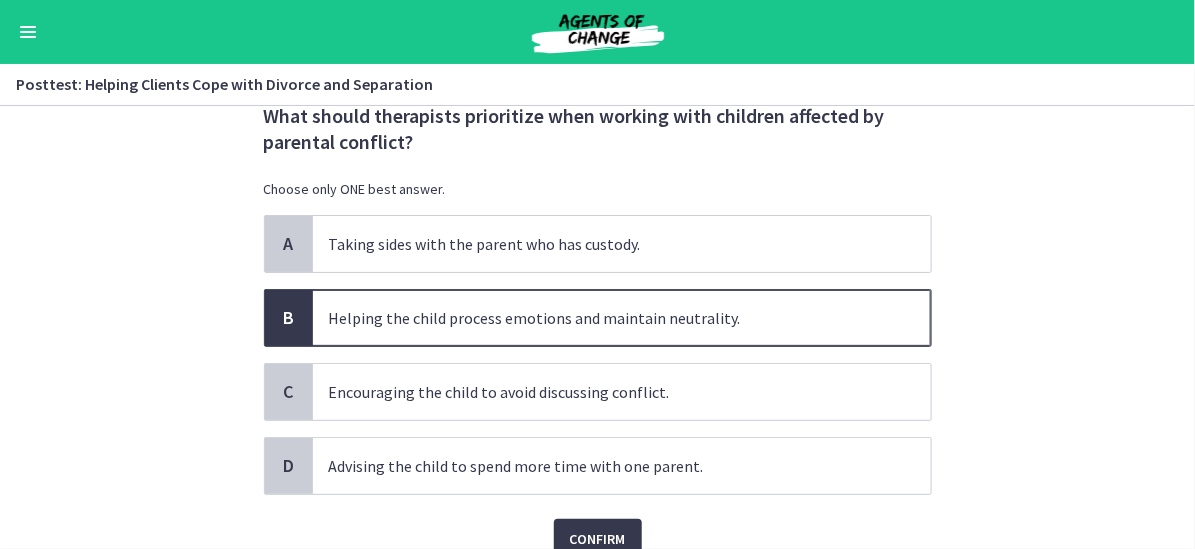 scroll, scrollTop: 100, scrollLeft: 0, axis: vertical 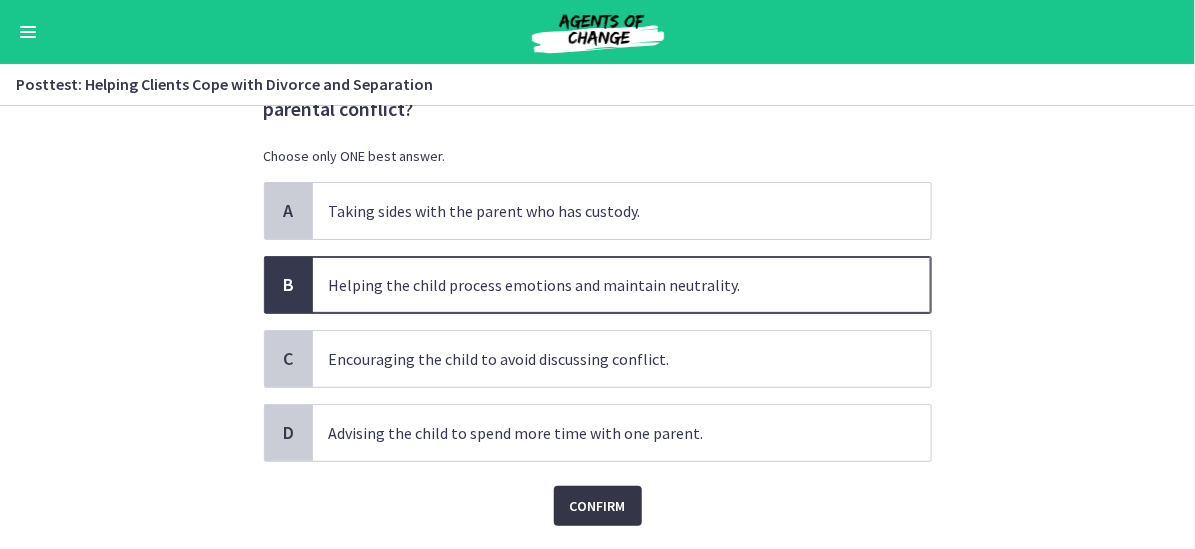 click on "Confirm" at bounding box center (598, 506) 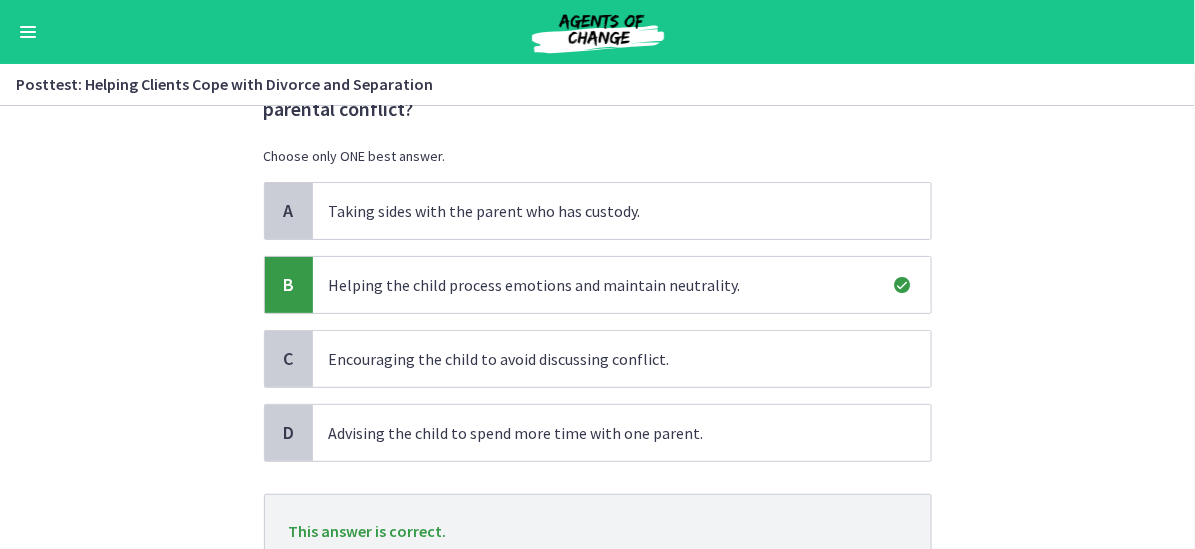 scroll, scrollTop: 200, scrollLeft: 0, axis: vertical 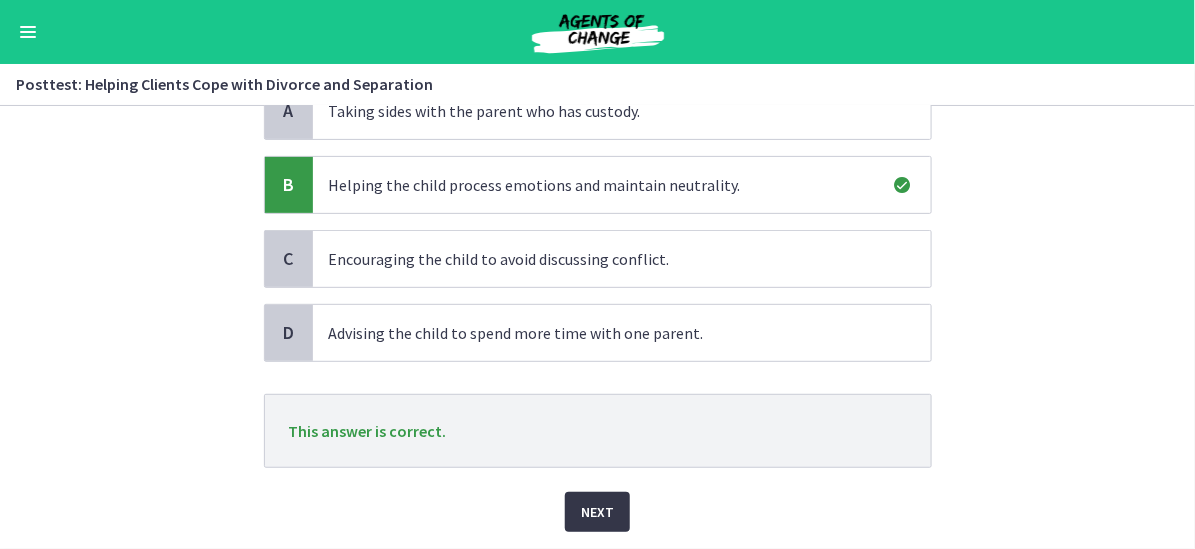 click on "Next" at bounding box center [597, 512] 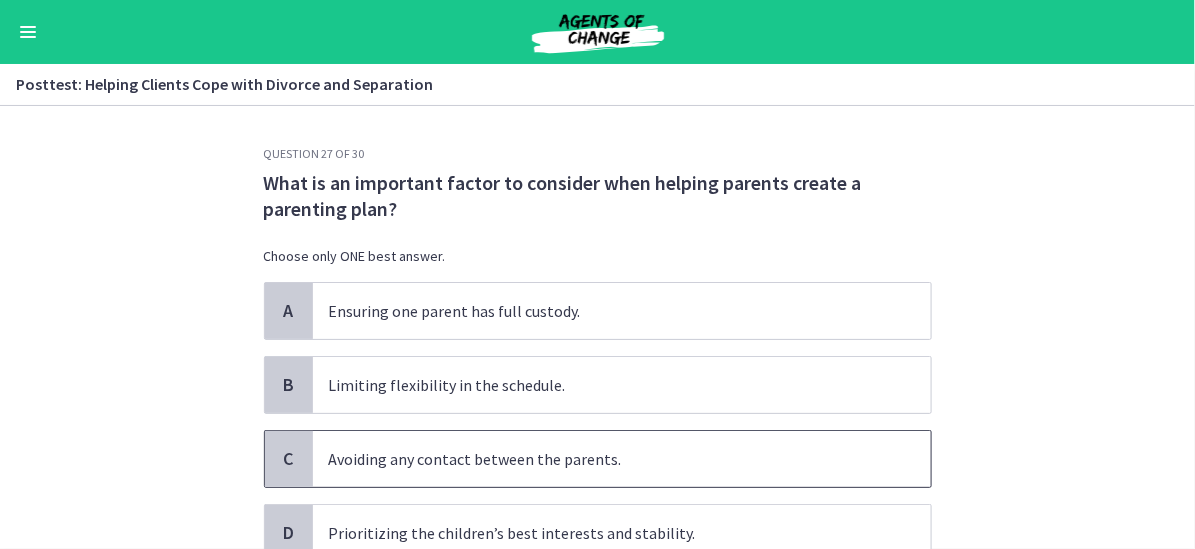 scroll, scrollTop: 100, scrollLeft: 0, axis: vertical 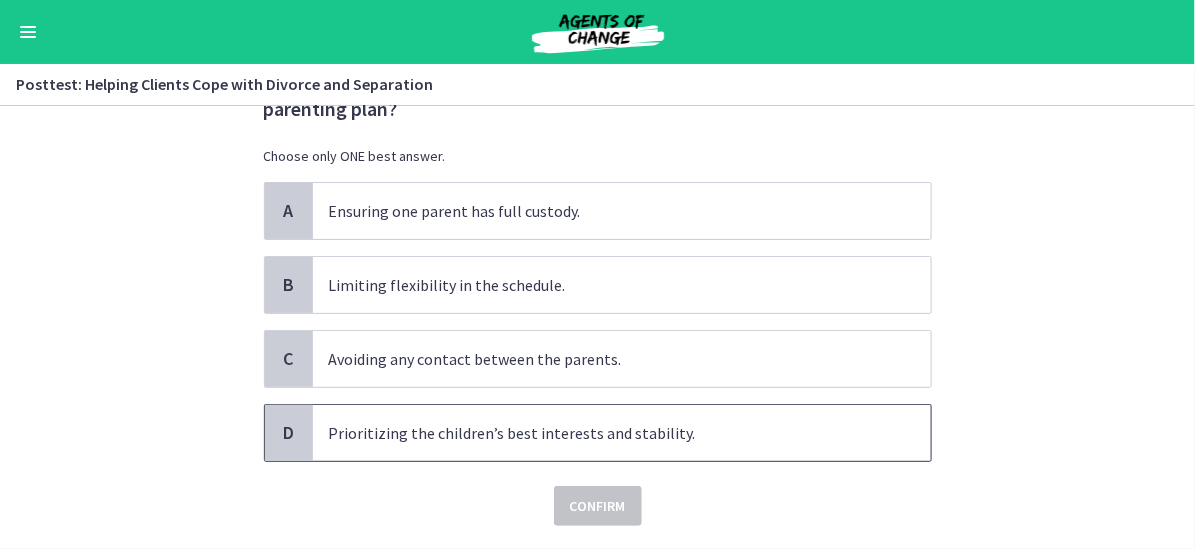 click on "Prioritizing the children’s best interests and stability." at bounding box center (622, 433) 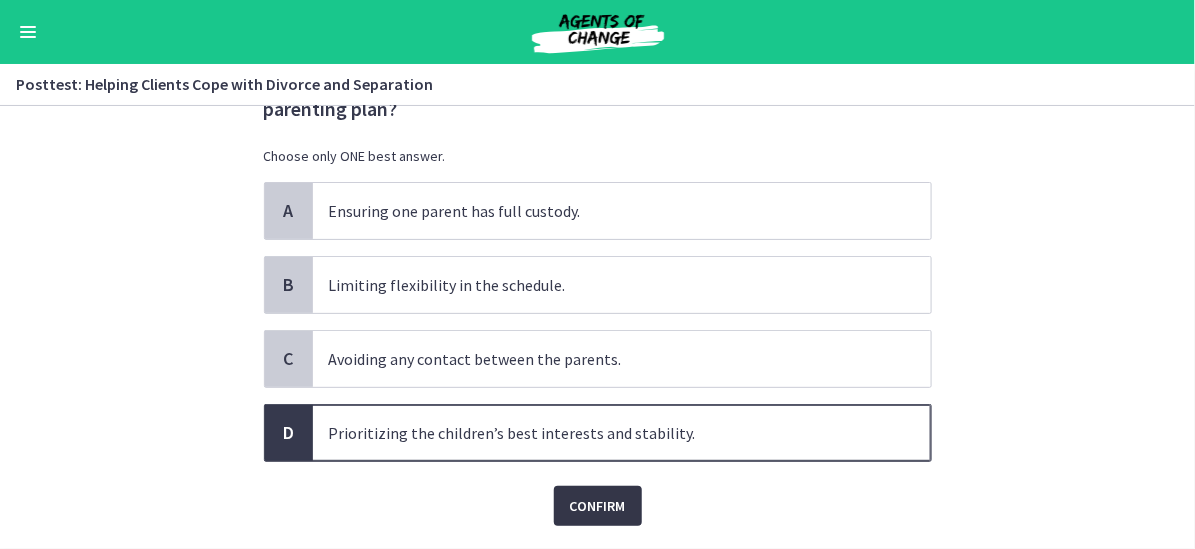 click on "Confirm" at bounding box center (598, 506) 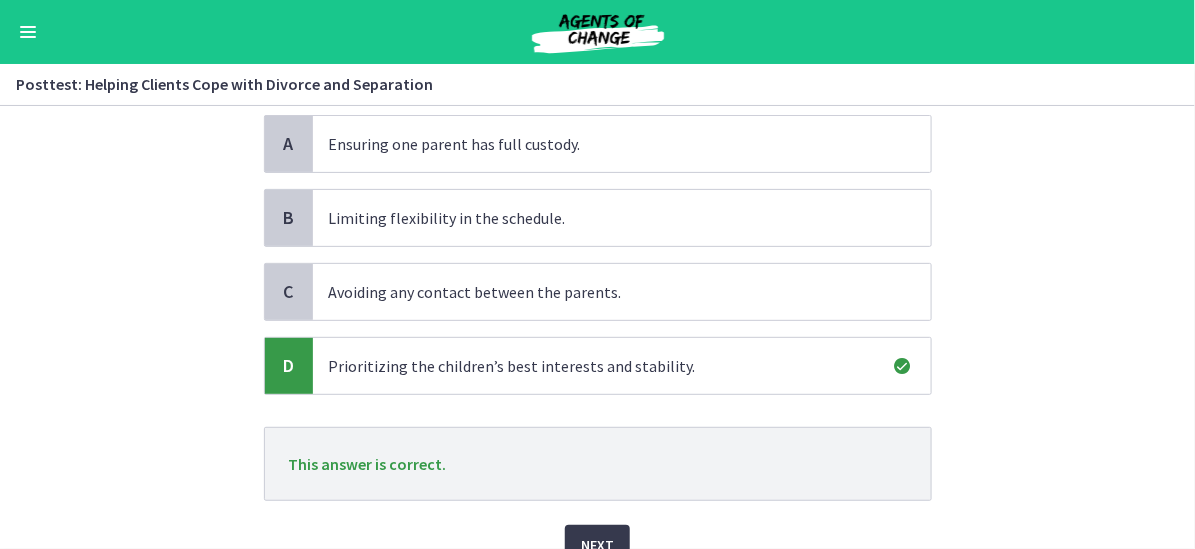 scroll, scrollTop: 200, scrollLeft: 0, axis: vertical 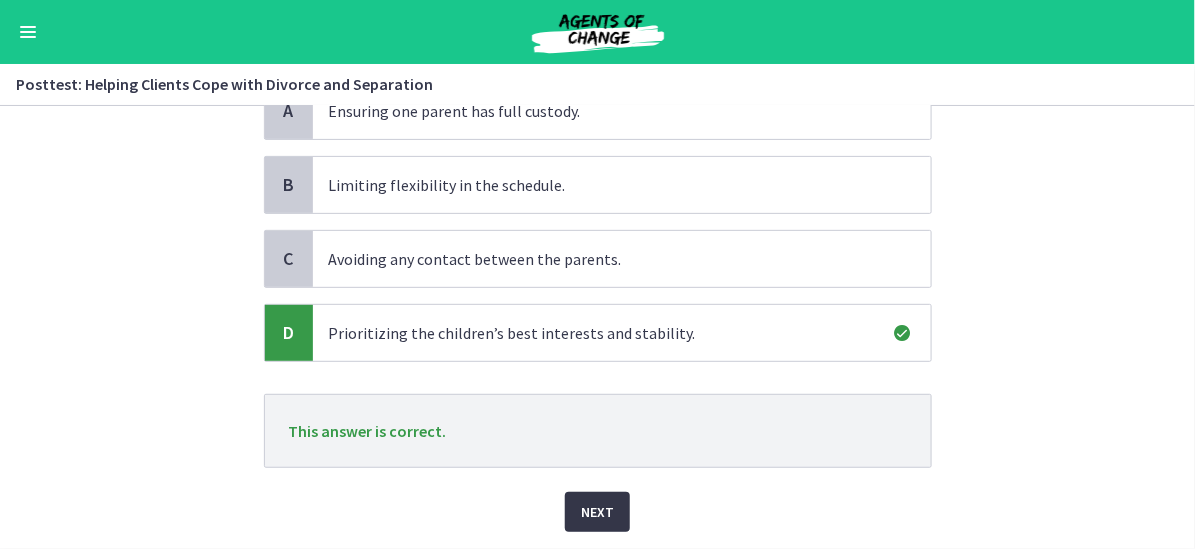 click on "Next" at bounding box center (597, 512) 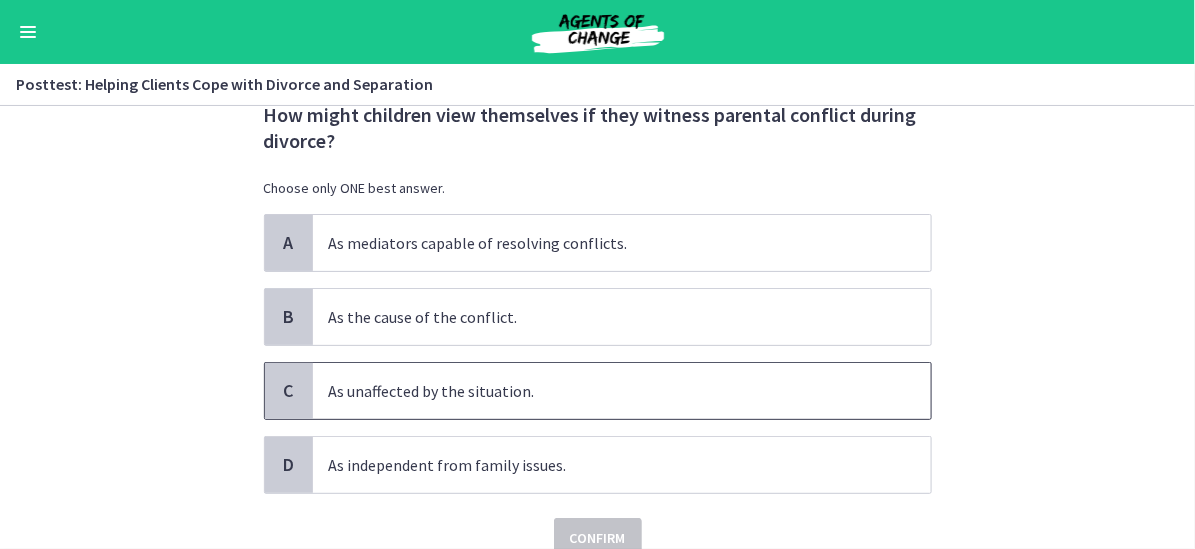 scroll, scrollTop: 100, scrollLeft: 0, axis: vertical 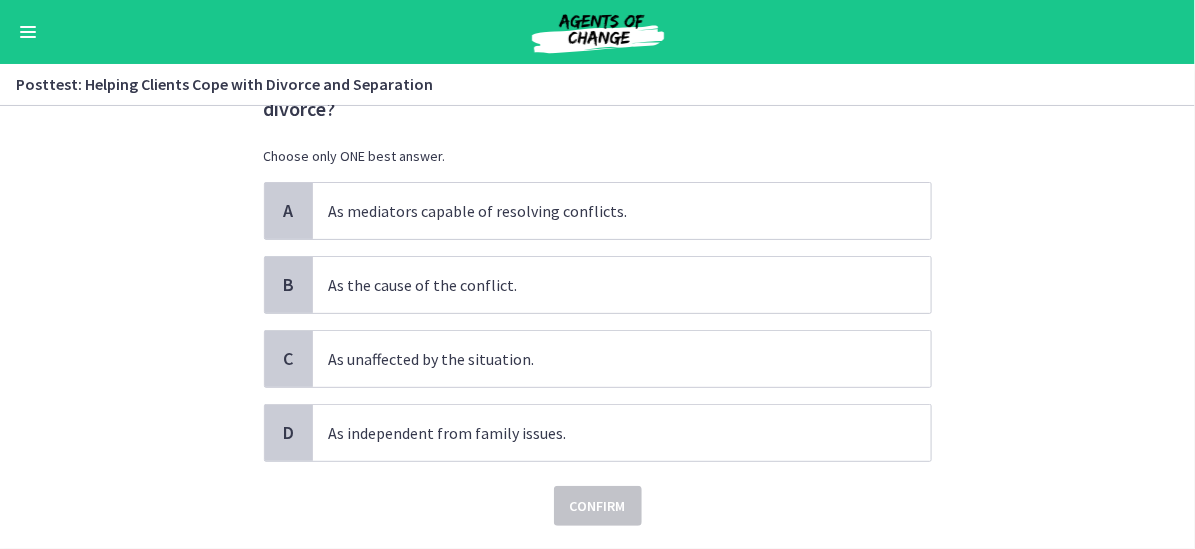 click on "A
As mediators capable of resolving conflicts.
B
As the cause of the conflict.
C
As unaffected by the situation.
D
As independent from family issues." at bounding box center [598, 322] 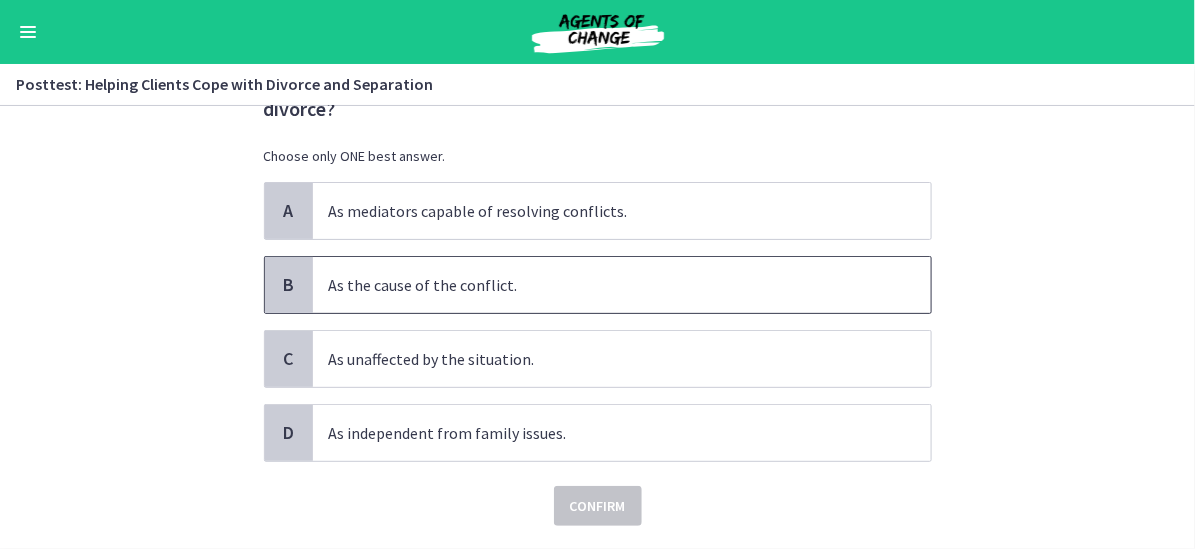 click on "As the cause of the conflict." at bounding box center [622, 285] 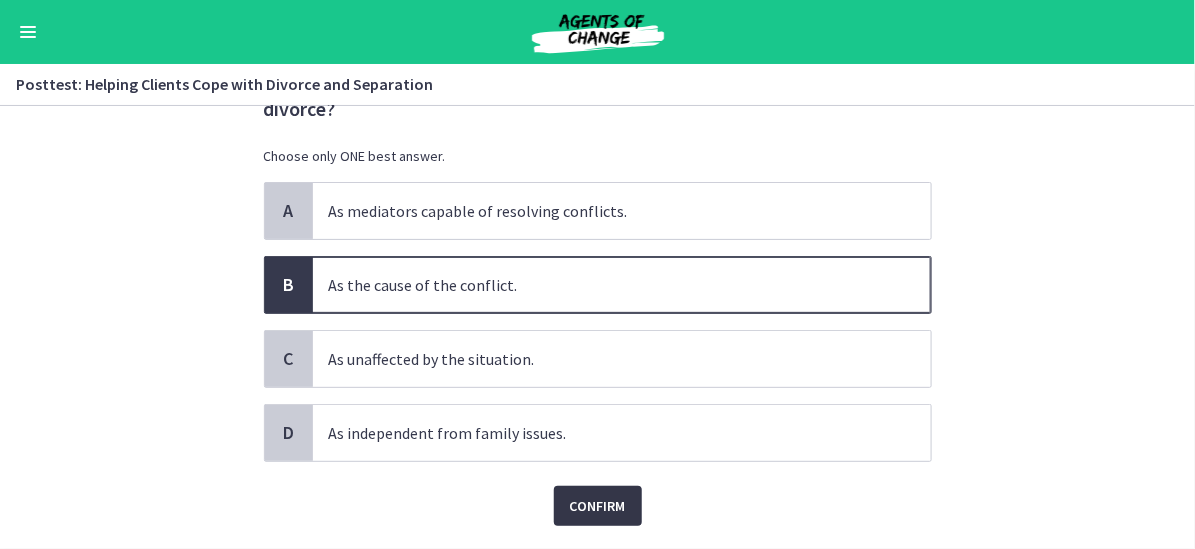 click on "Confirm" at bounding box center [598, 506] 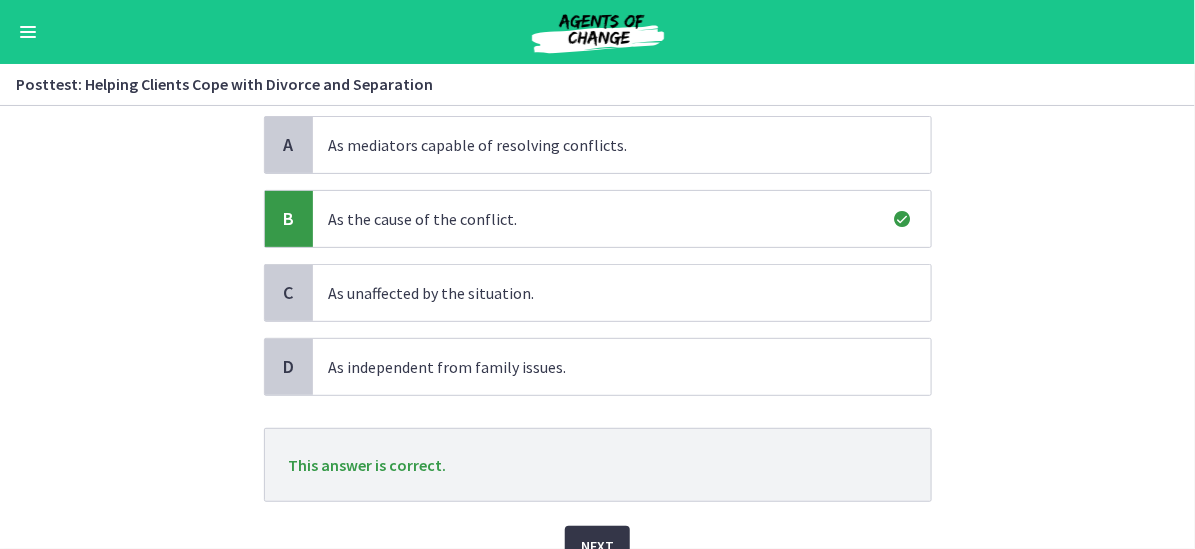 scroll, scrollTop: 200, scrollLeft: 0, axis: vertical 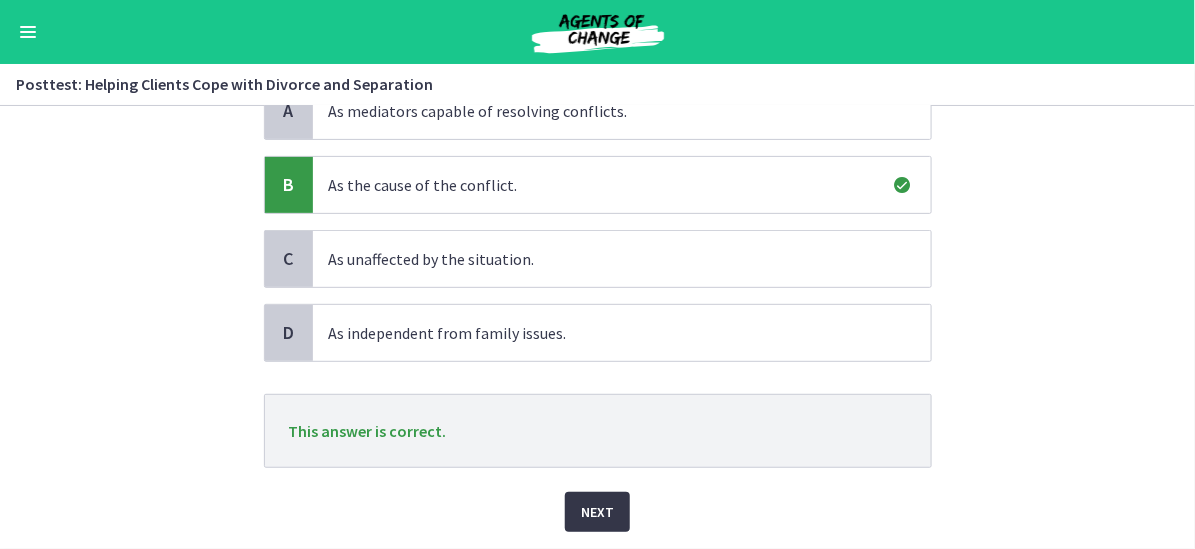 click on "Next" at bounding box center [597, 512] 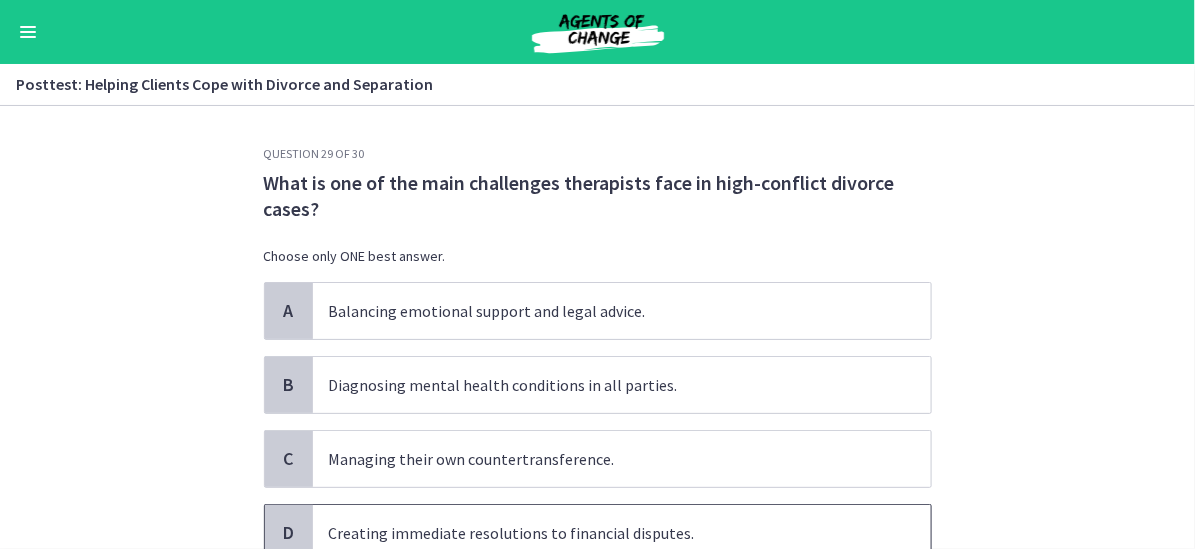 scroll, scrollTop: 100, scrollLeft: 0, axis: vertical 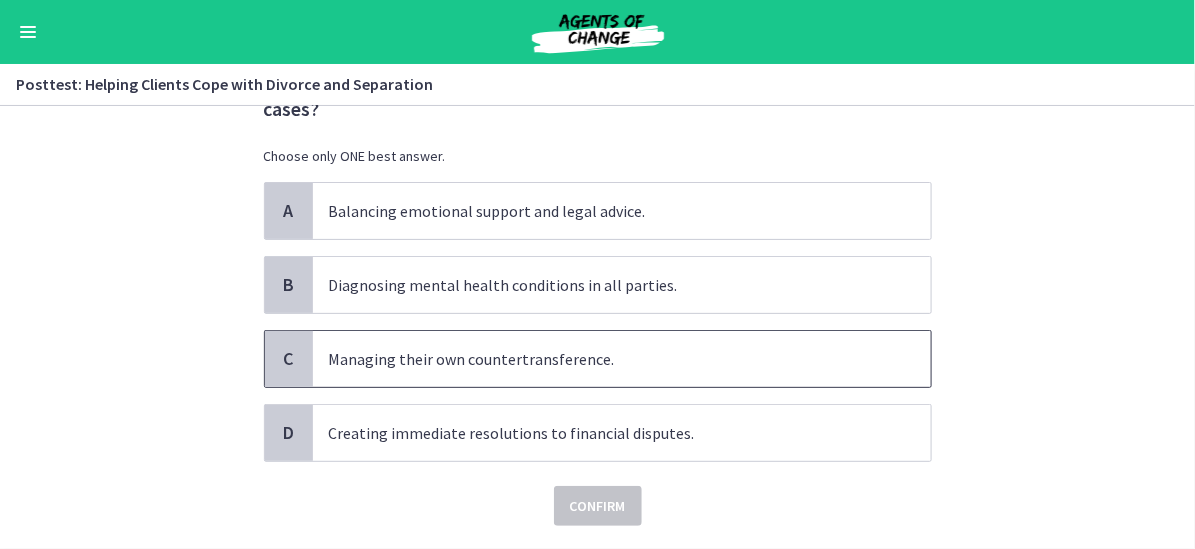click on "Managing their own countertransference." at bounding box center [622, 359] 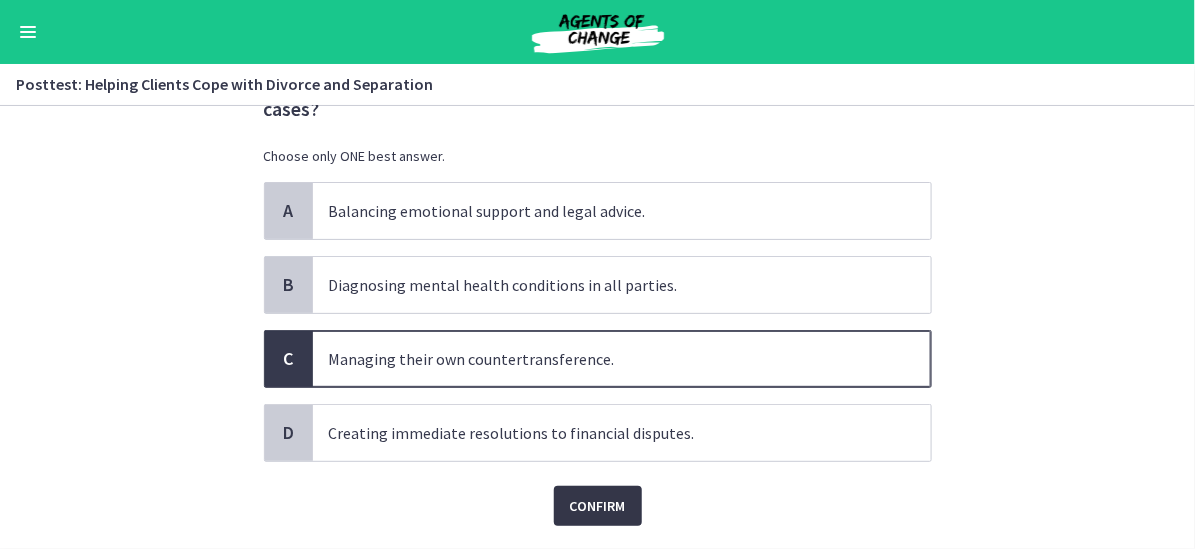 click on "Confirm" at bounding box center (598, 506) 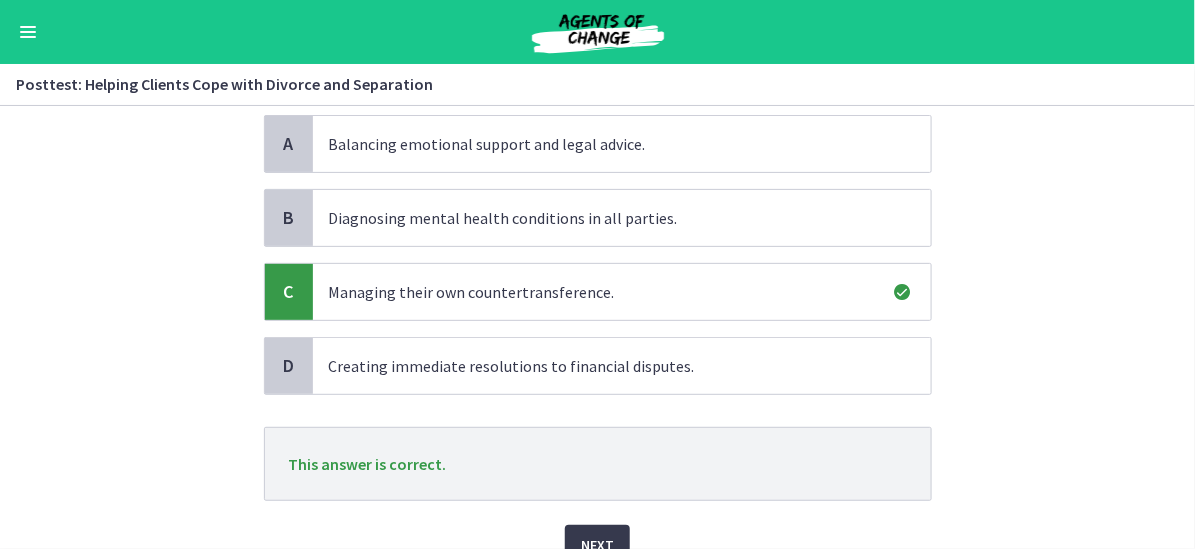 scroll, scrollTop: 260, scrollLeft: 0, axis: vertical 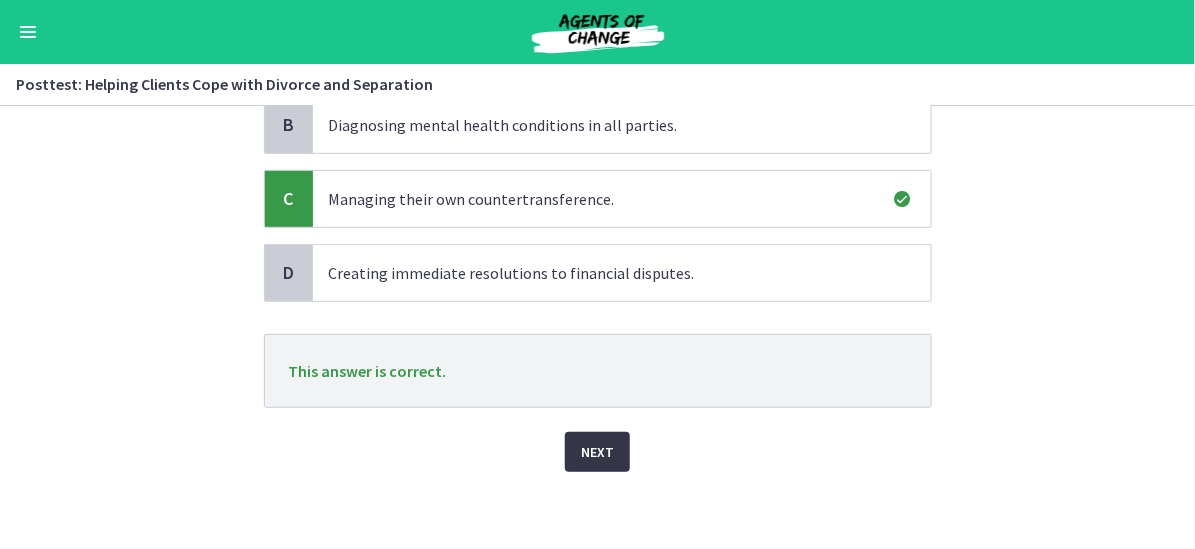 click on "Next" at bounding box center [597, 452] 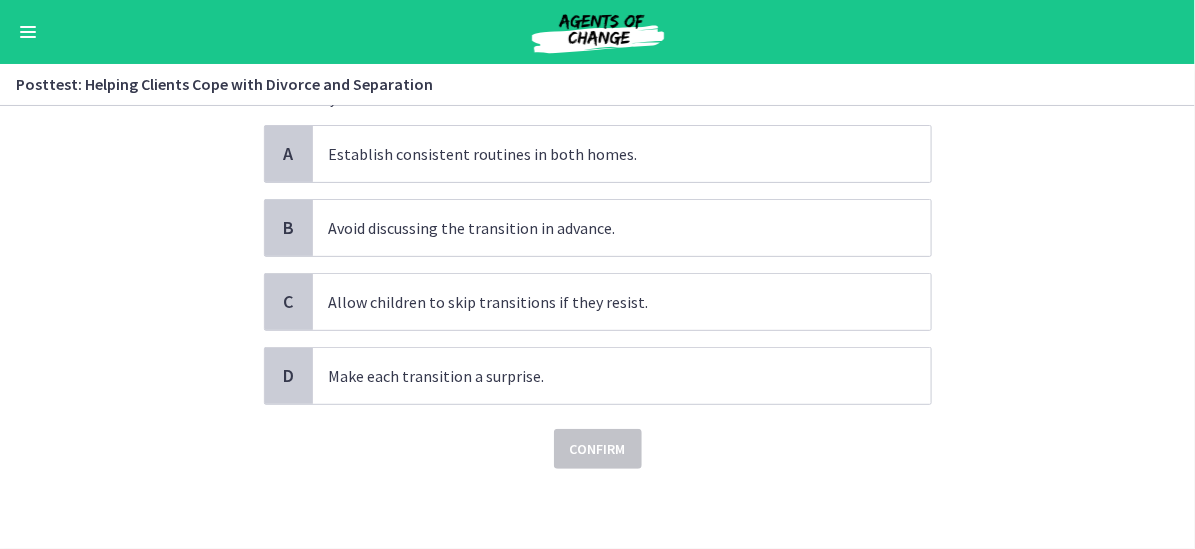scroll, scrollTop: 0, scrollLeft: 0, axis: both 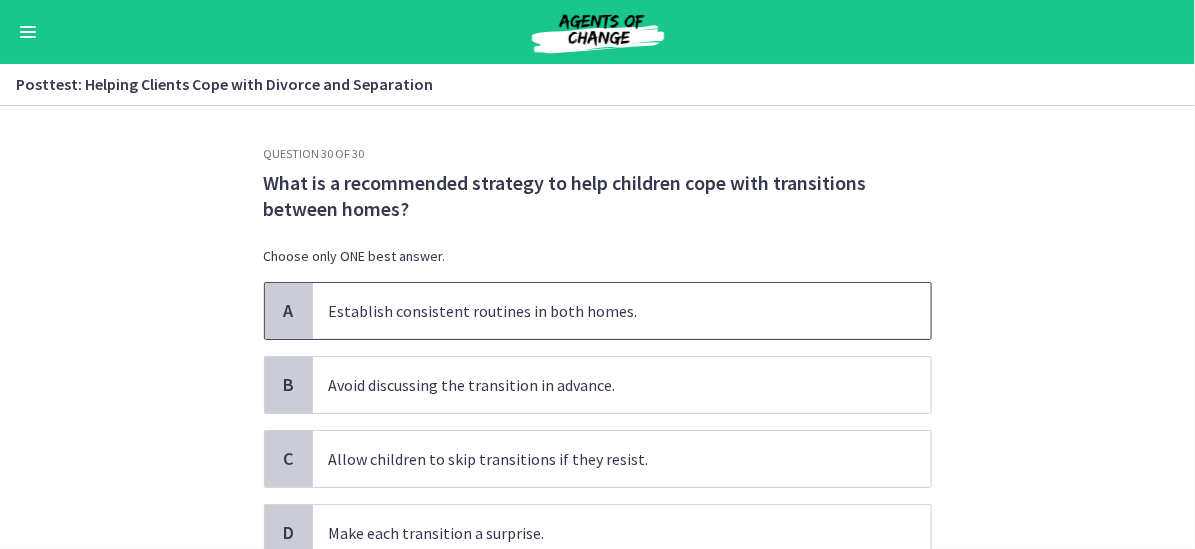 click on "Establish consistent routines in both homes." at bounding box center [622, 311] 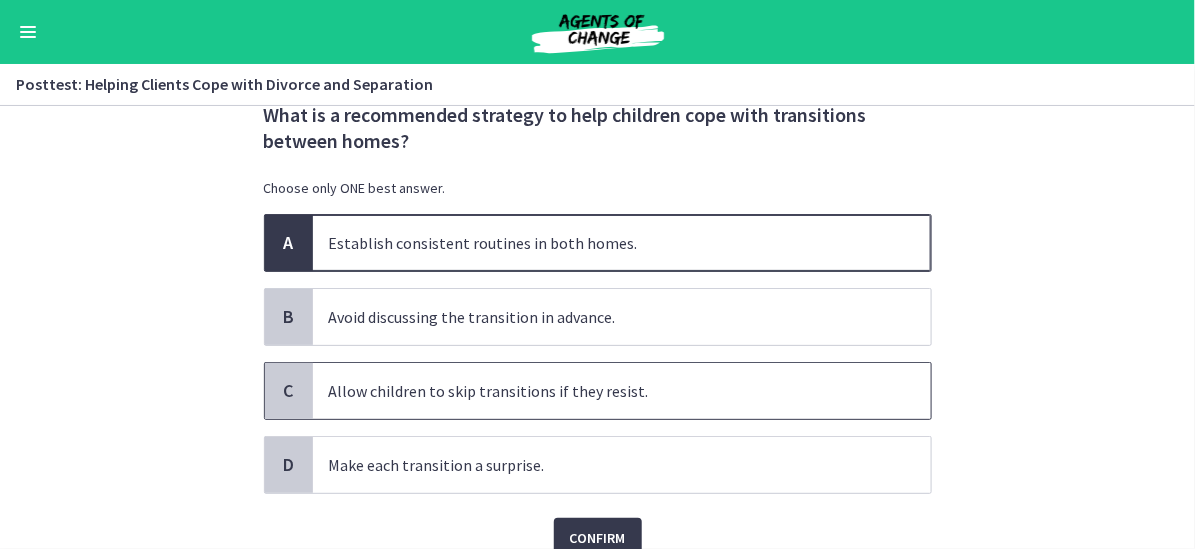 scroll, scrollTop: 100, scrollLeft: 0, axis: vertical 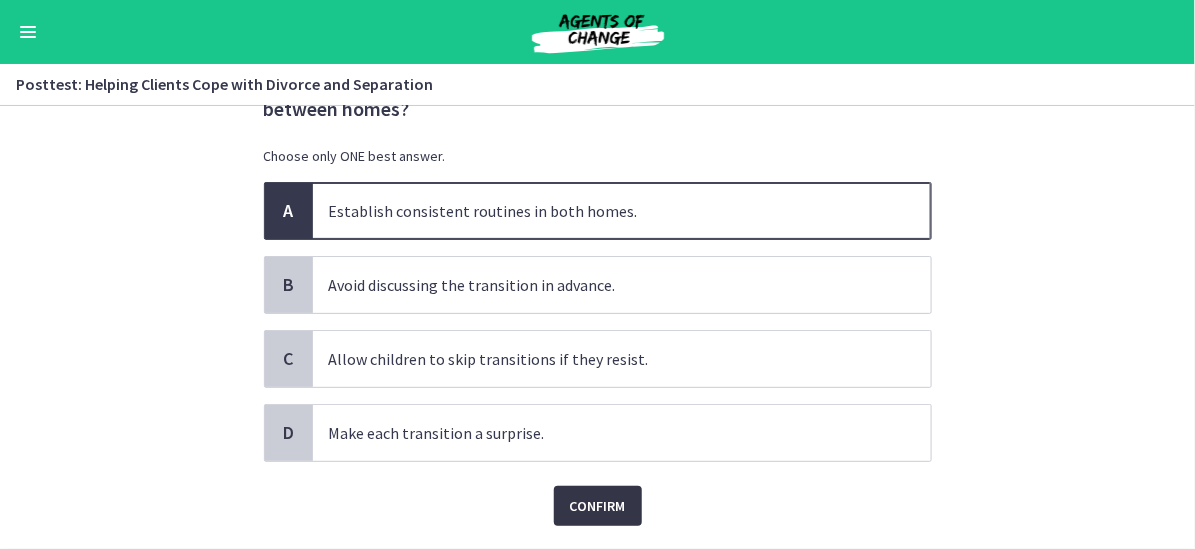 click on "Confirm" at bounding box center (598, 506) 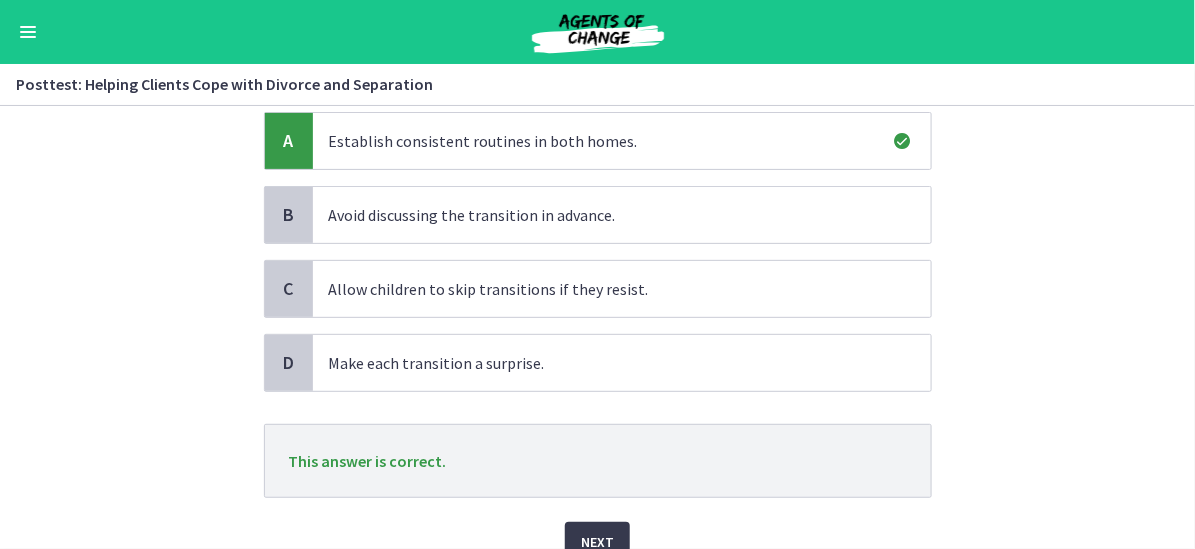 scroll, scrollTop: 260, scrollLeft: 0, axis: vertical 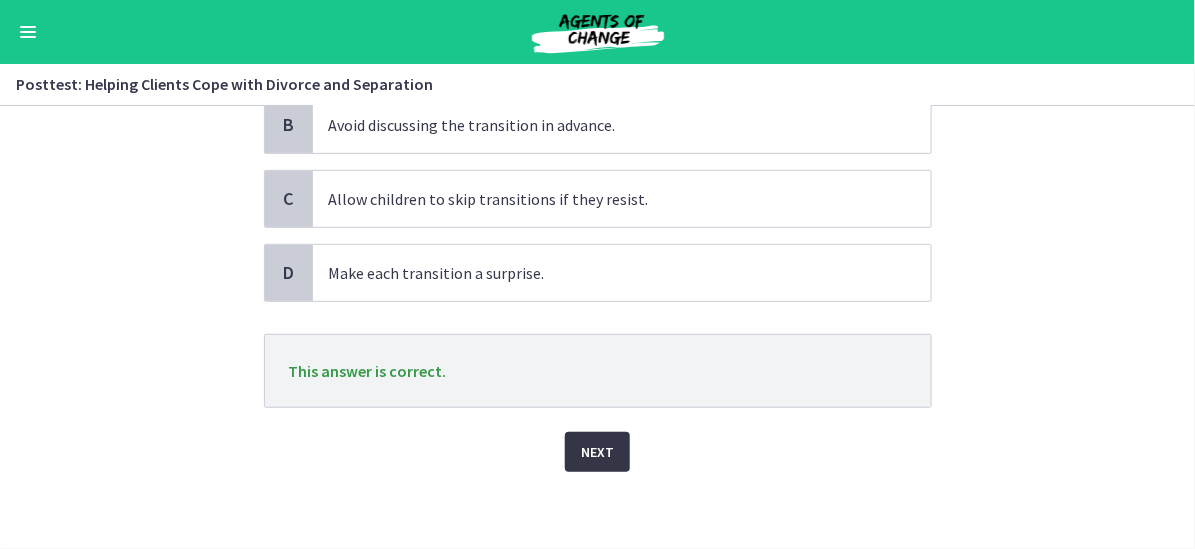 click on "Next" at bounding box center [597, 452] 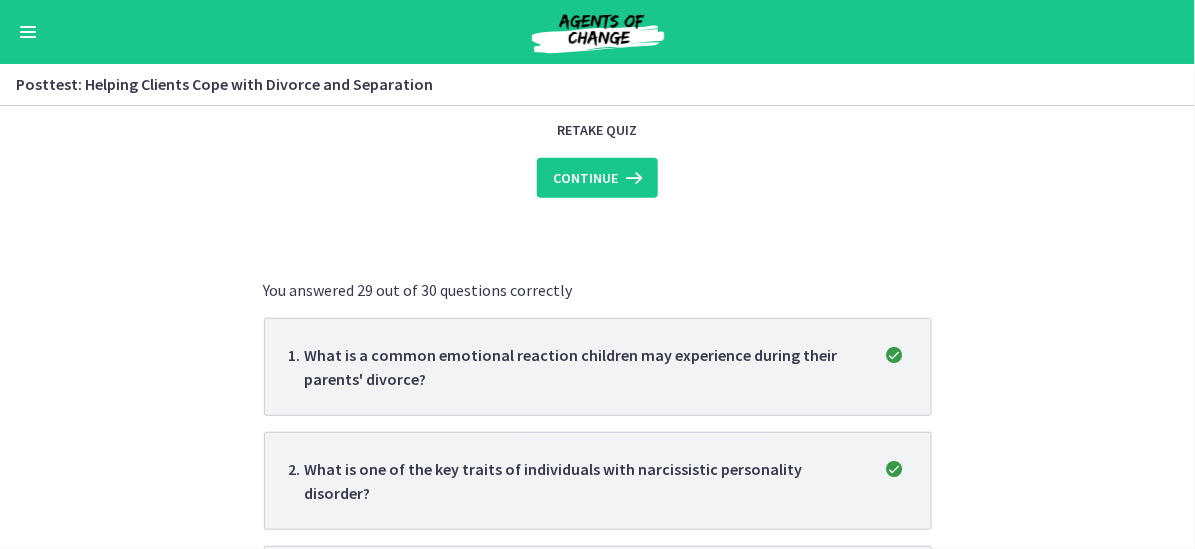 scroll, scrollTop: 0, scrollLeft: 0, axis: both 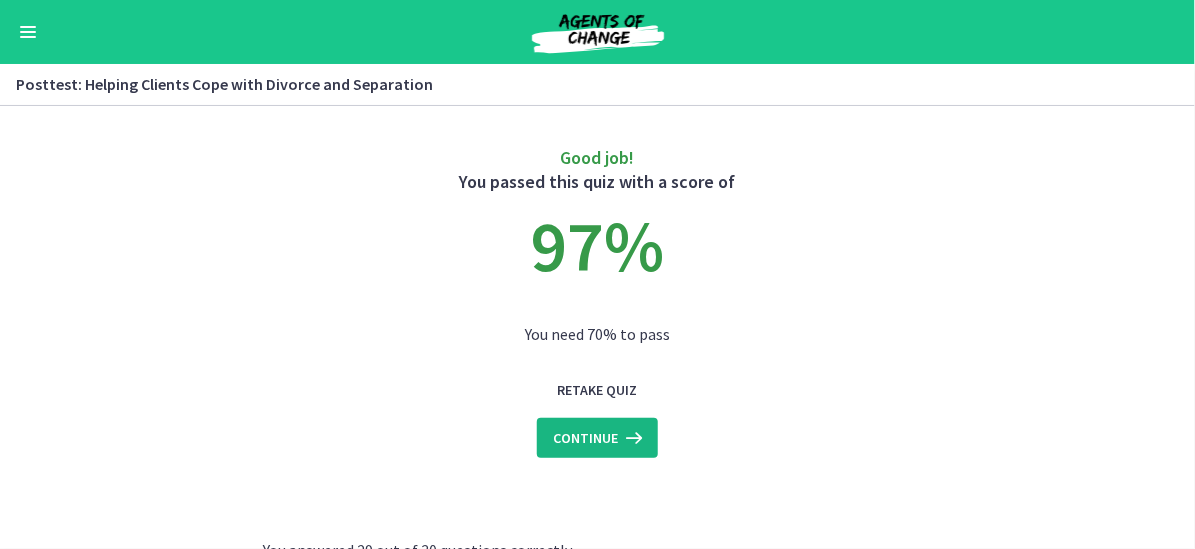 click on "Continue" at bounding box center (585, 438) 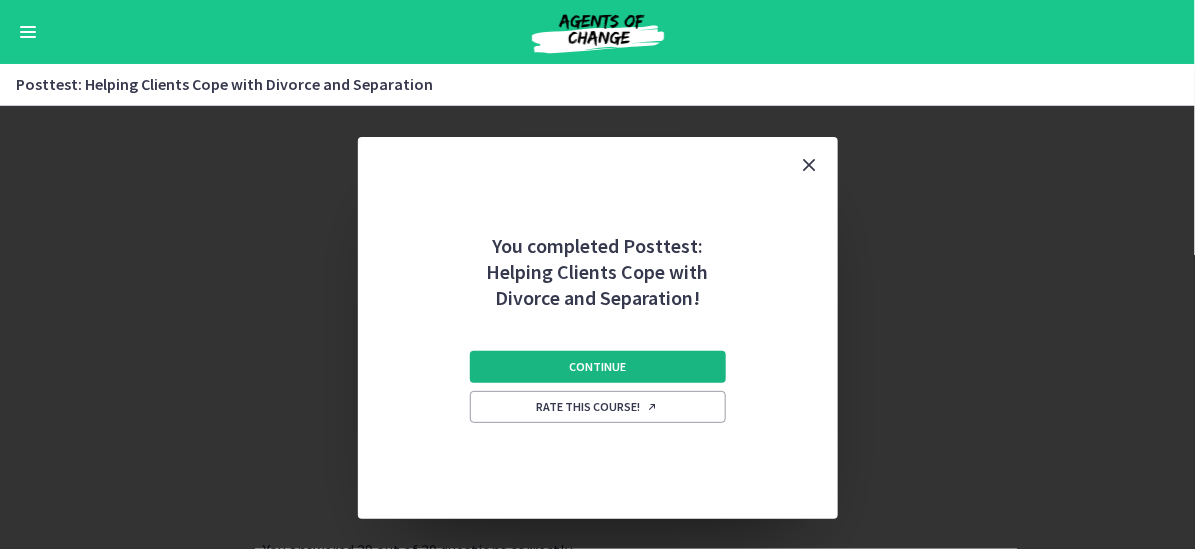 click on "Continue" at bounding box center (597, 367) 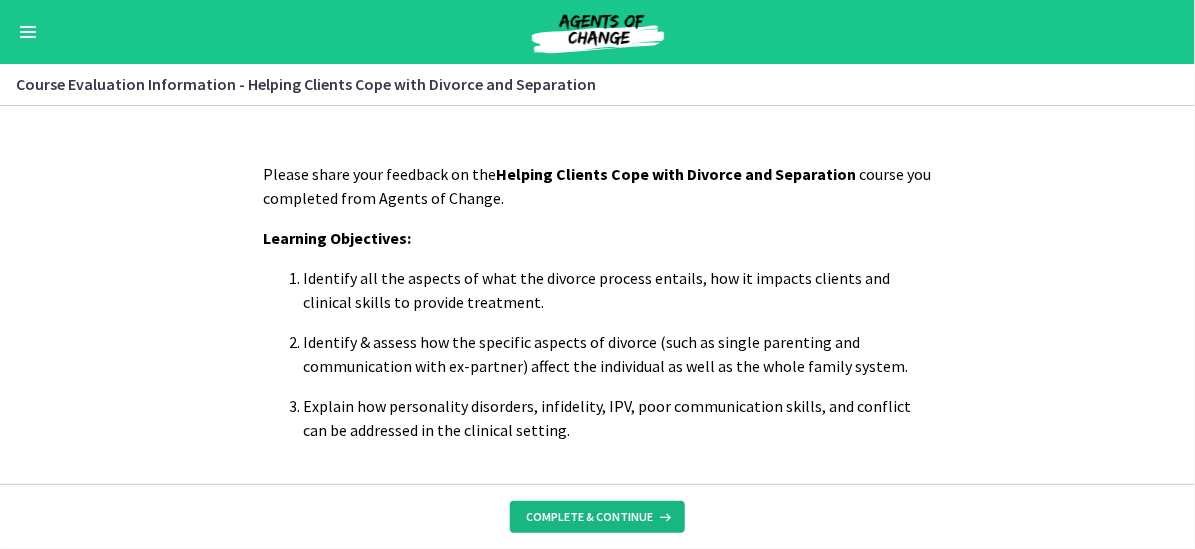 click on "Complete & continue" at bounding box center [589, 517] 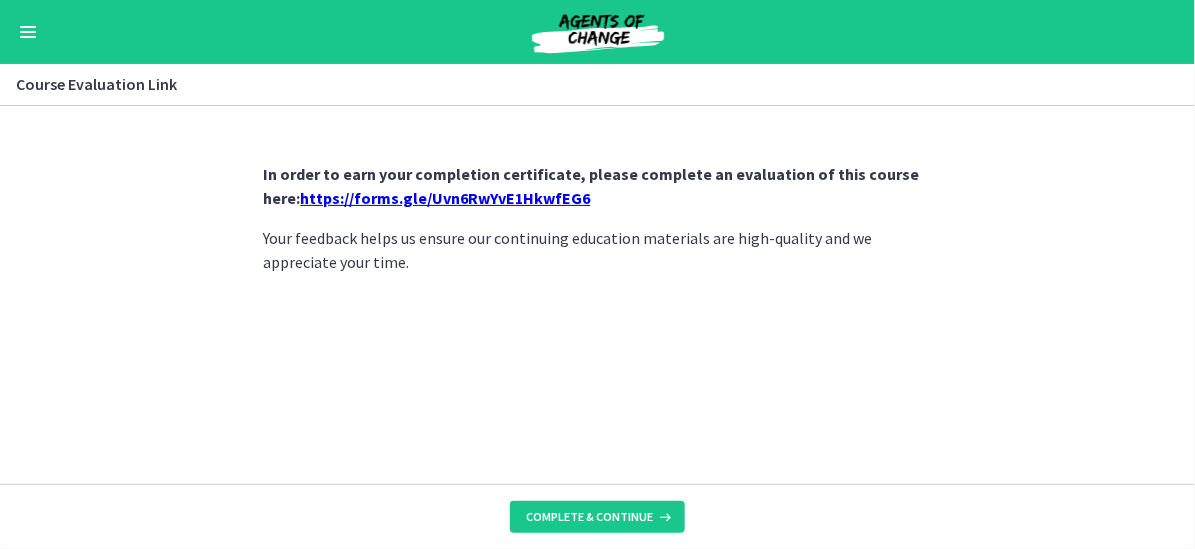 click on "https://forms.gle/Uvn6RwYvE1HkwfEG6" at bounding box center (446, 198) 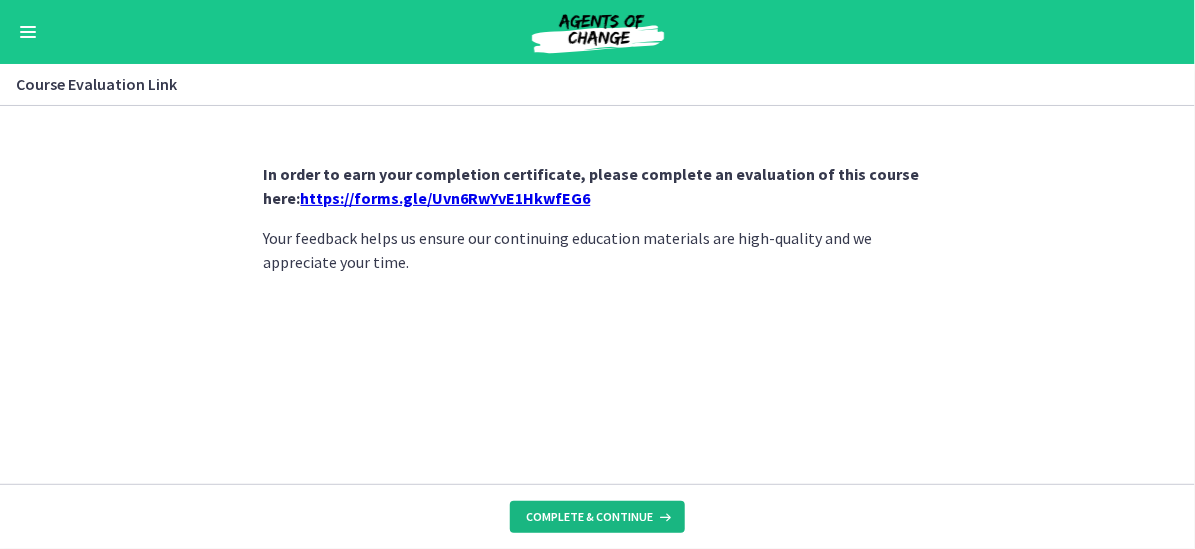 click on "Complete & continue" at bounding box center (597, 517) 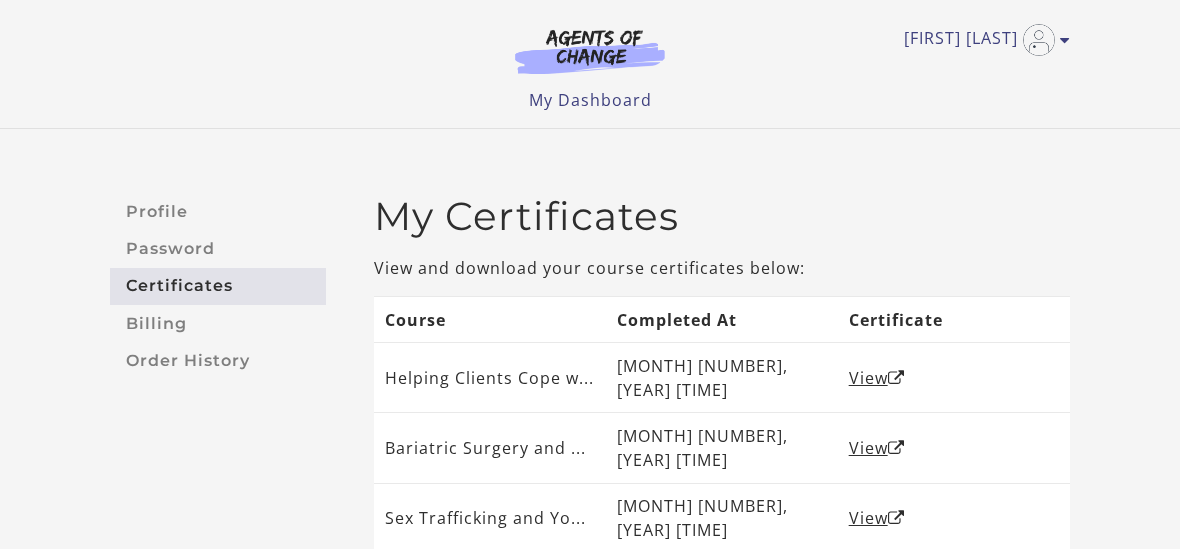 scroll, scrollTop: 0, scrollLeft: 0, axis: both 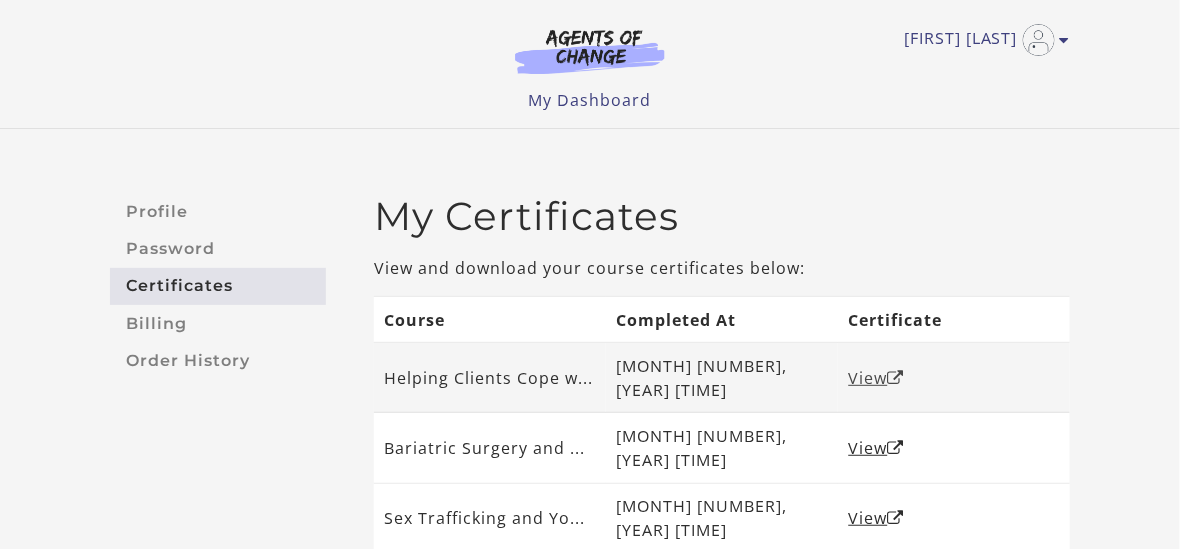 click on "View" at bounding box center [877, 378] 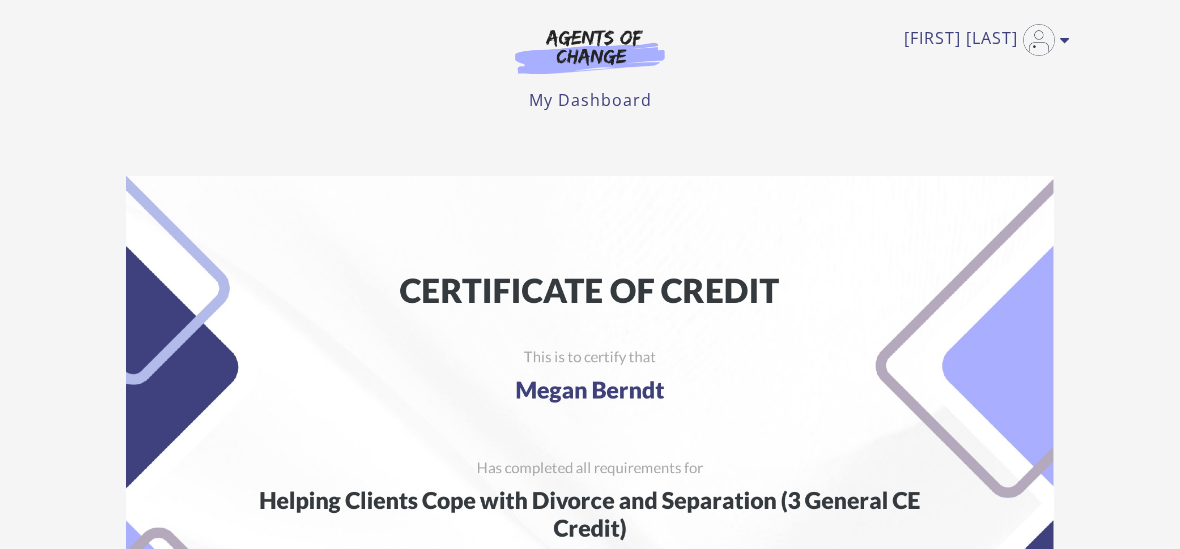 scroll, scrollTop: 0, scrollLeft: 0, axis: both 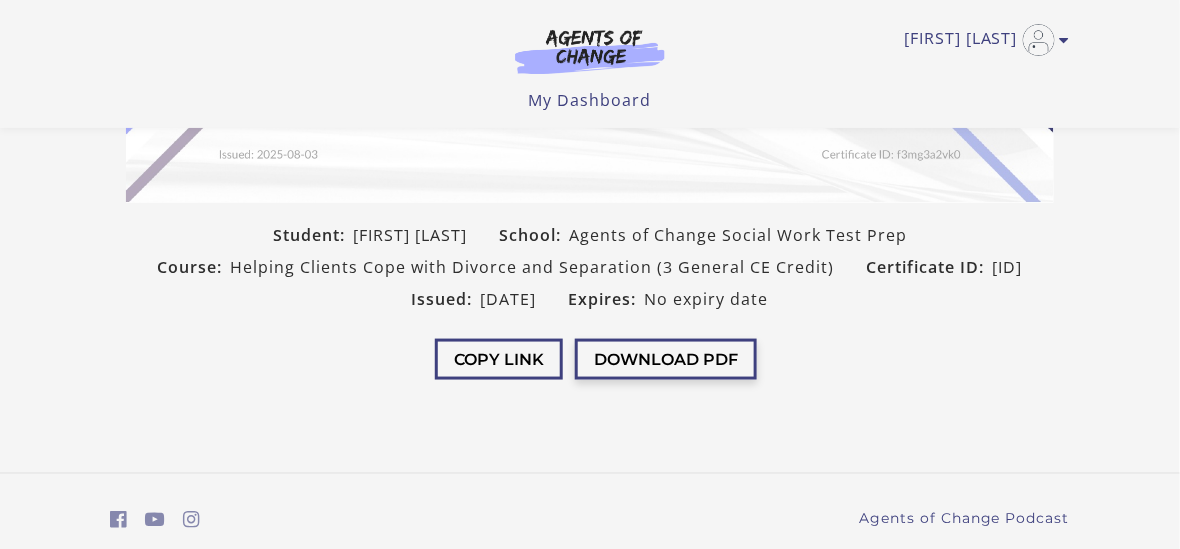 click on "Download PDF" at bounding box center (666, 359) 